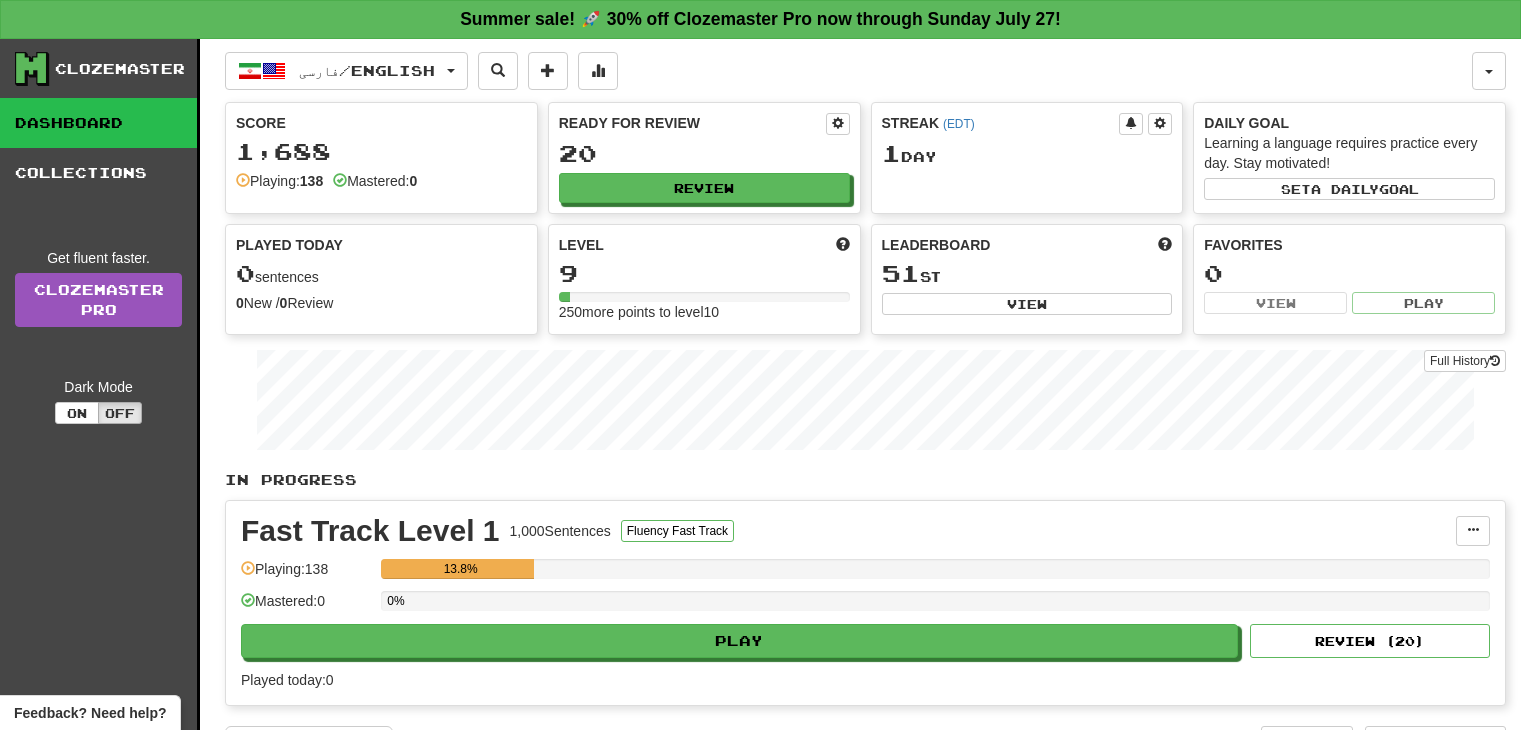 scroll, scrollTop: 0, scrollLeft: 0, axis: both 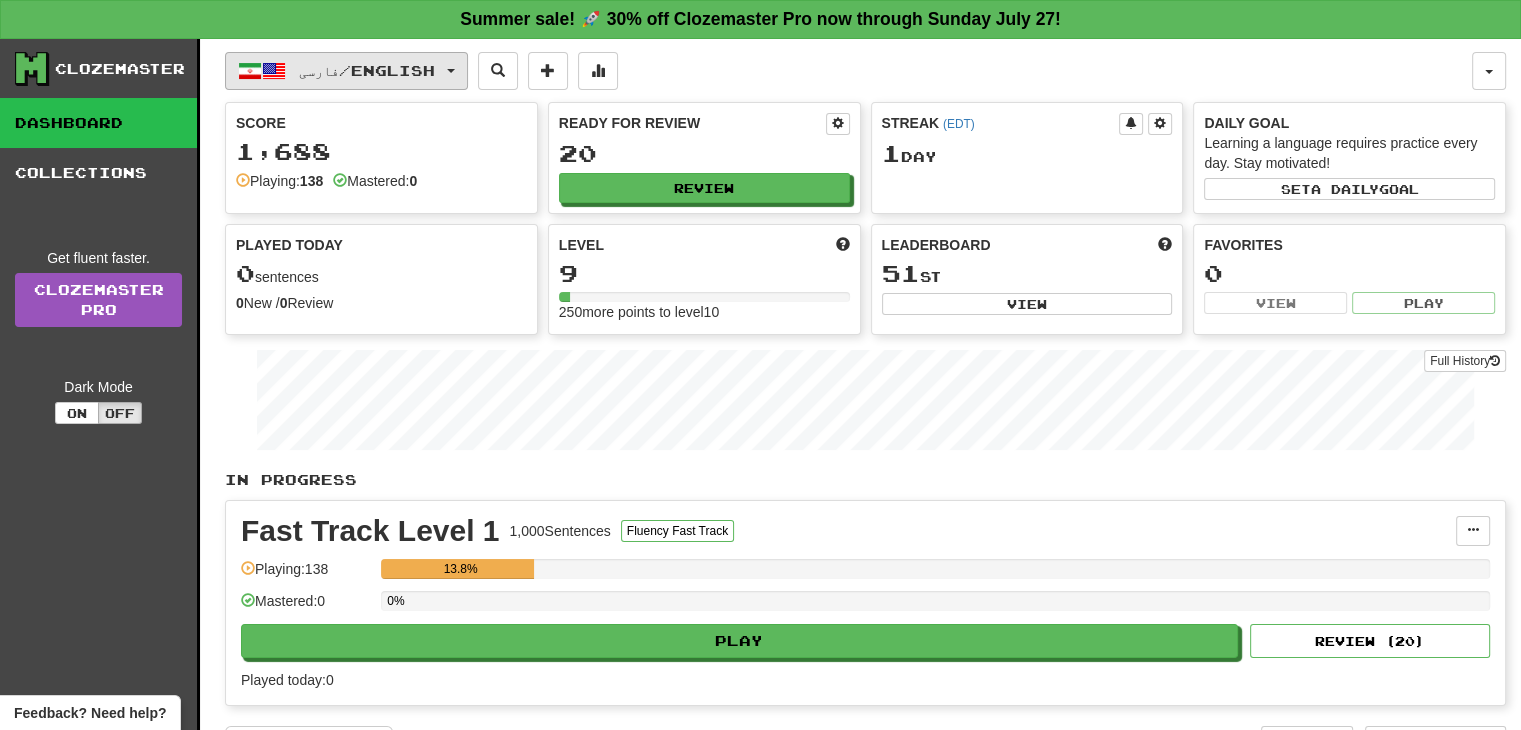click on "فارسی  /  English" at bounding box center [346, 71] 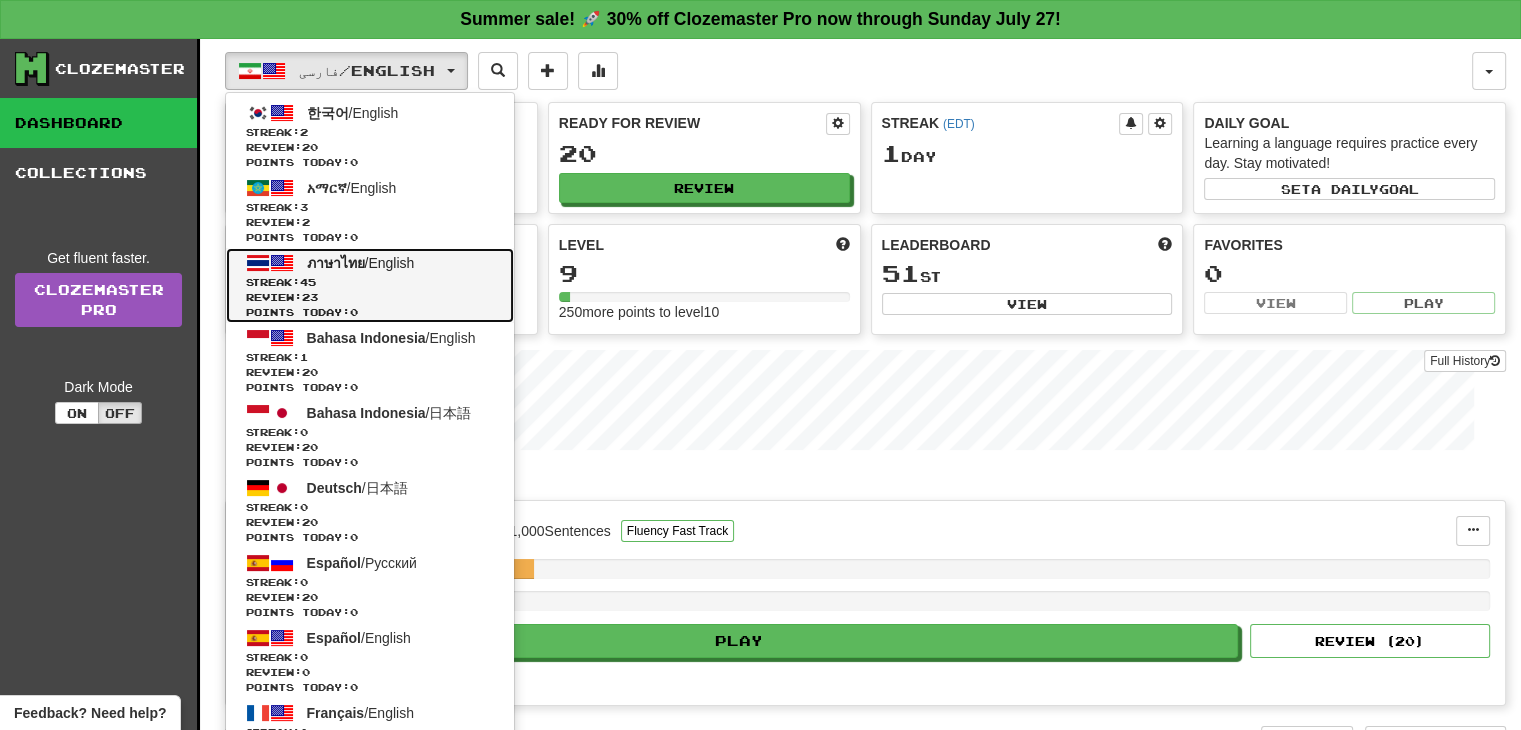 click on "ภาษาไทย  /  English" at bounding box center (361, 263) 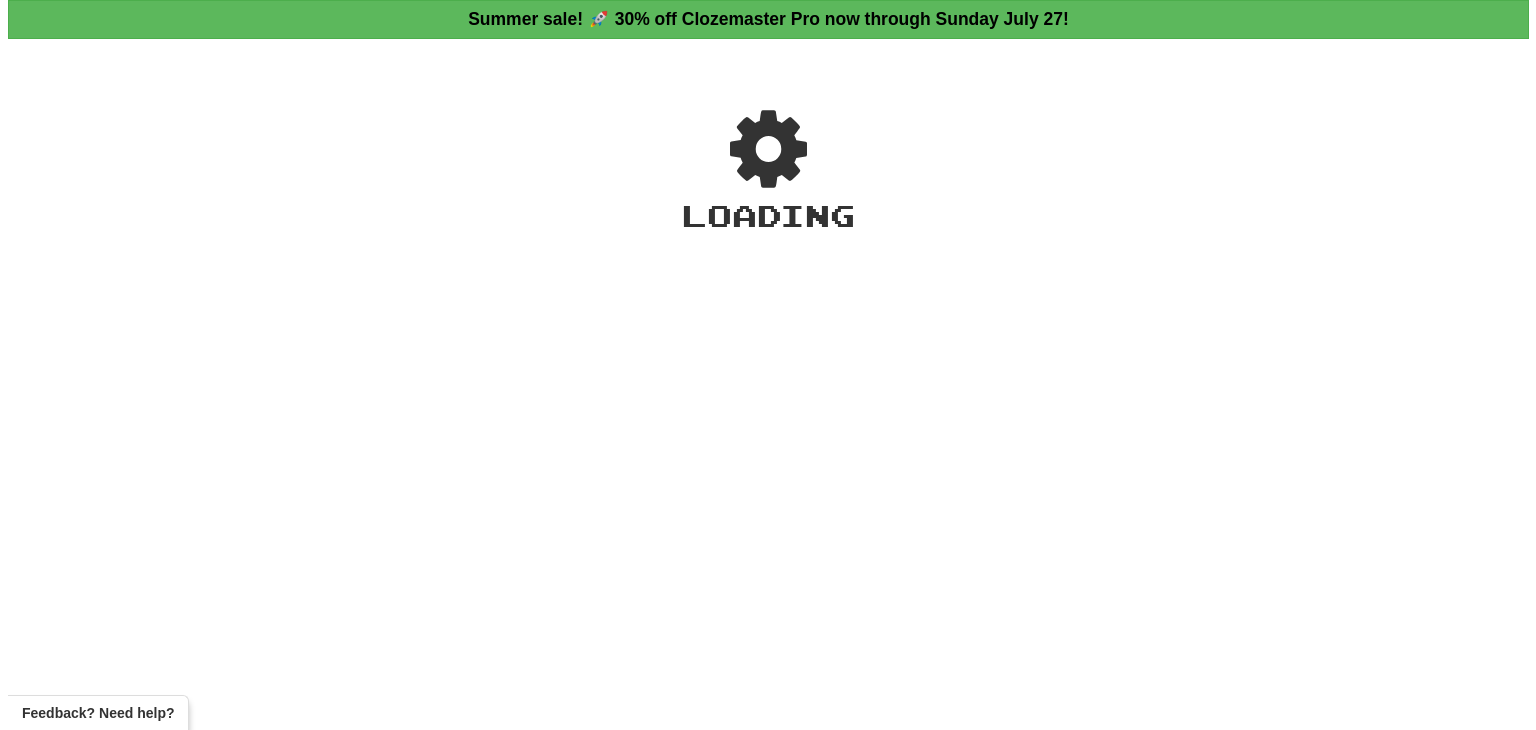 scroll, scrollTop: 0, scrollLeft: 0, axis: both 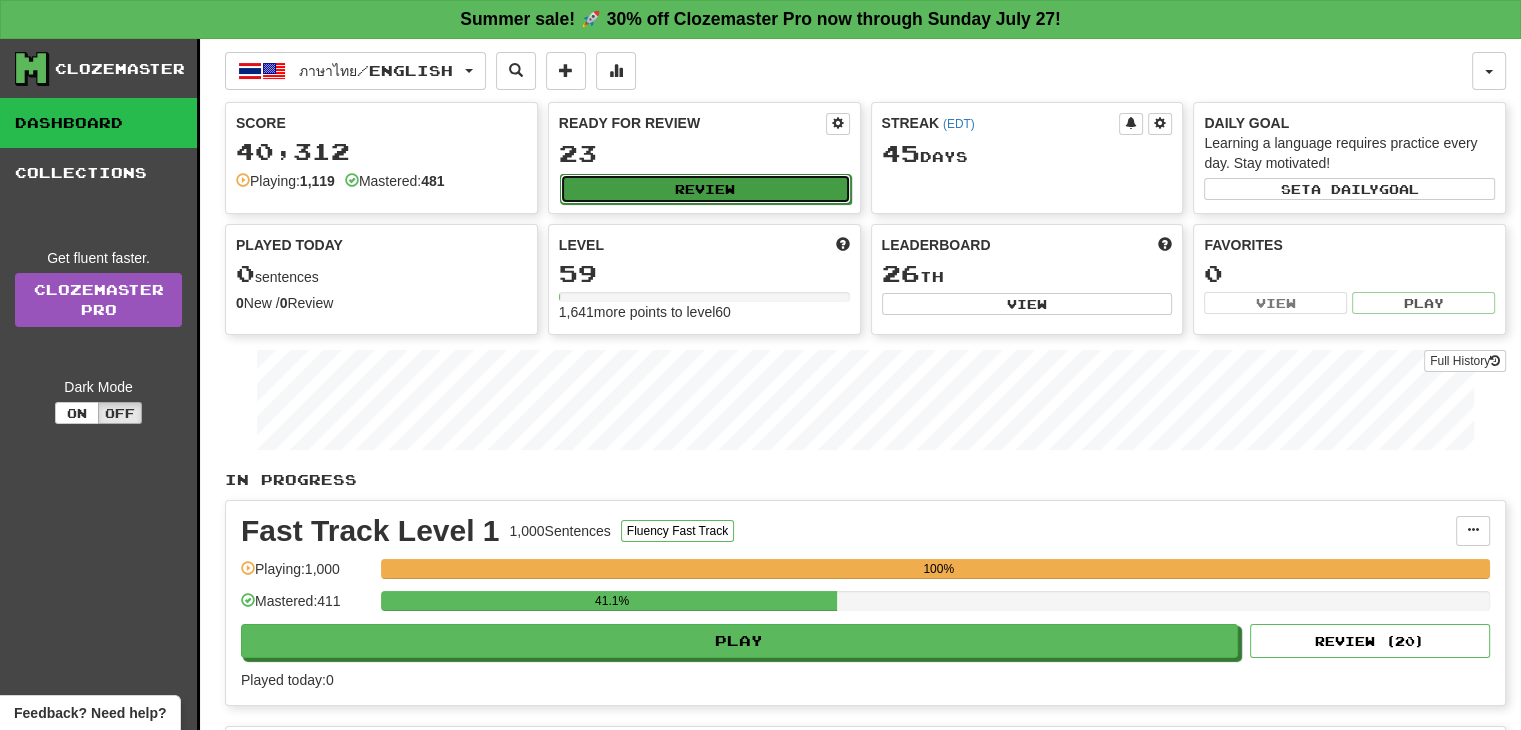 click on "Review" at bounding box center [705, 189] 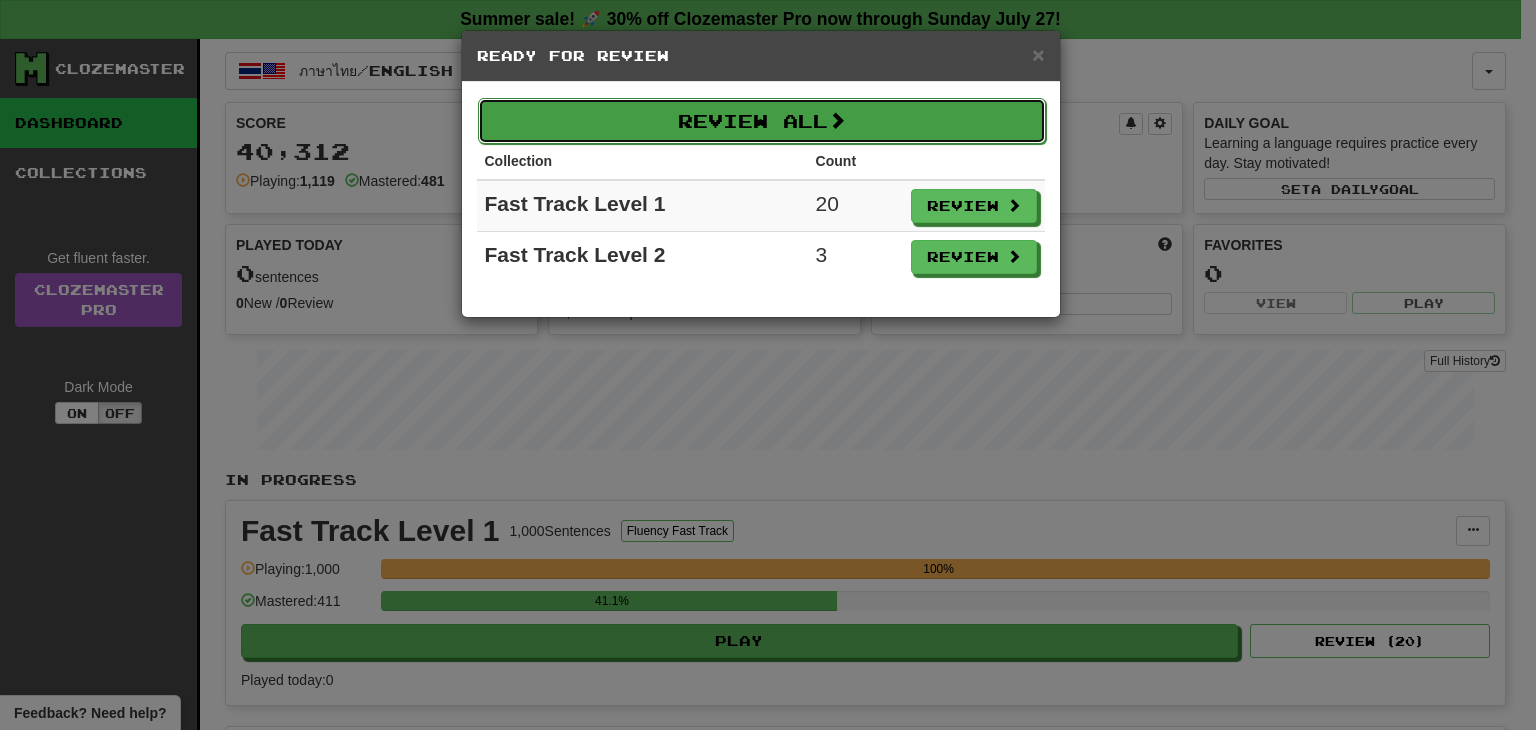 click on "Review All" at bounding box center (762, 121) 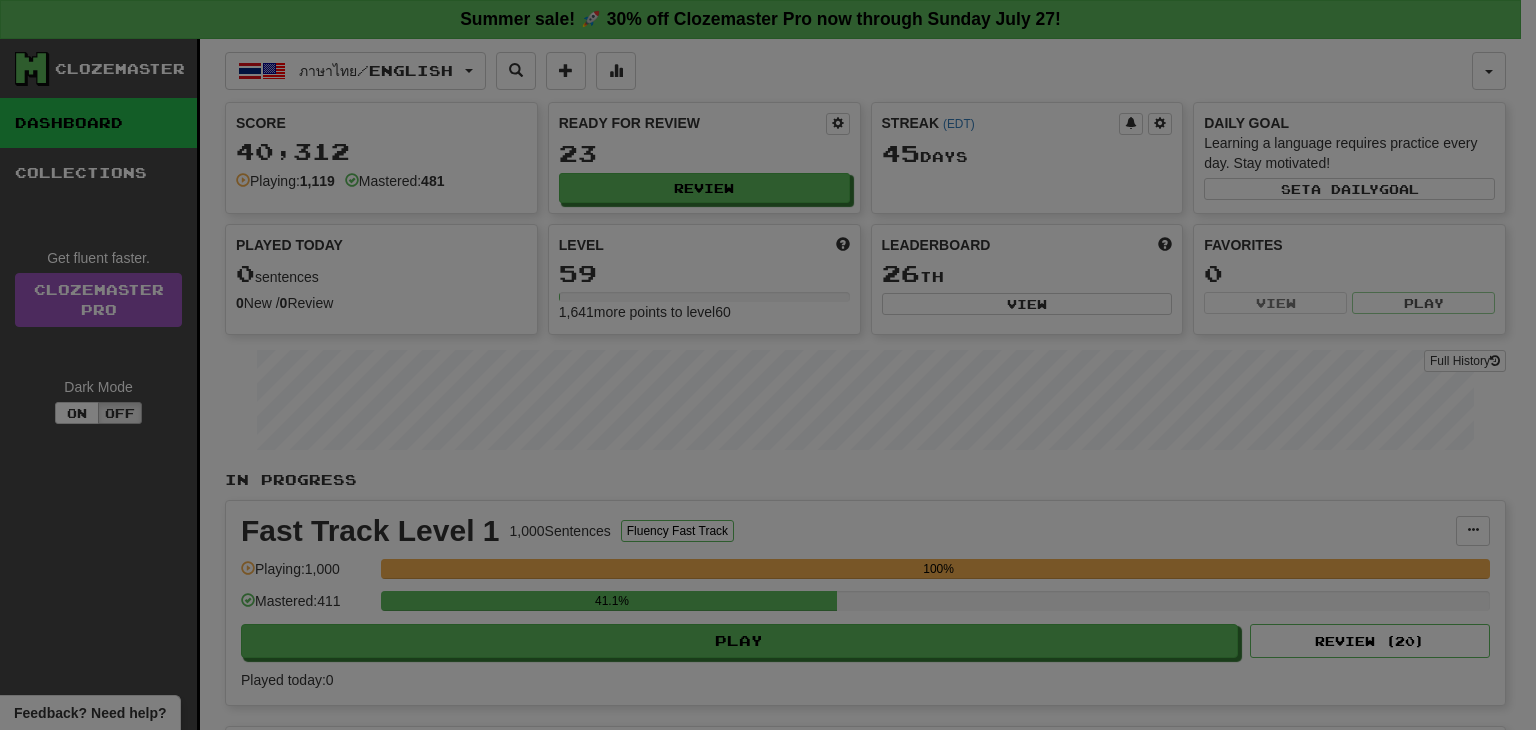 select on "**" 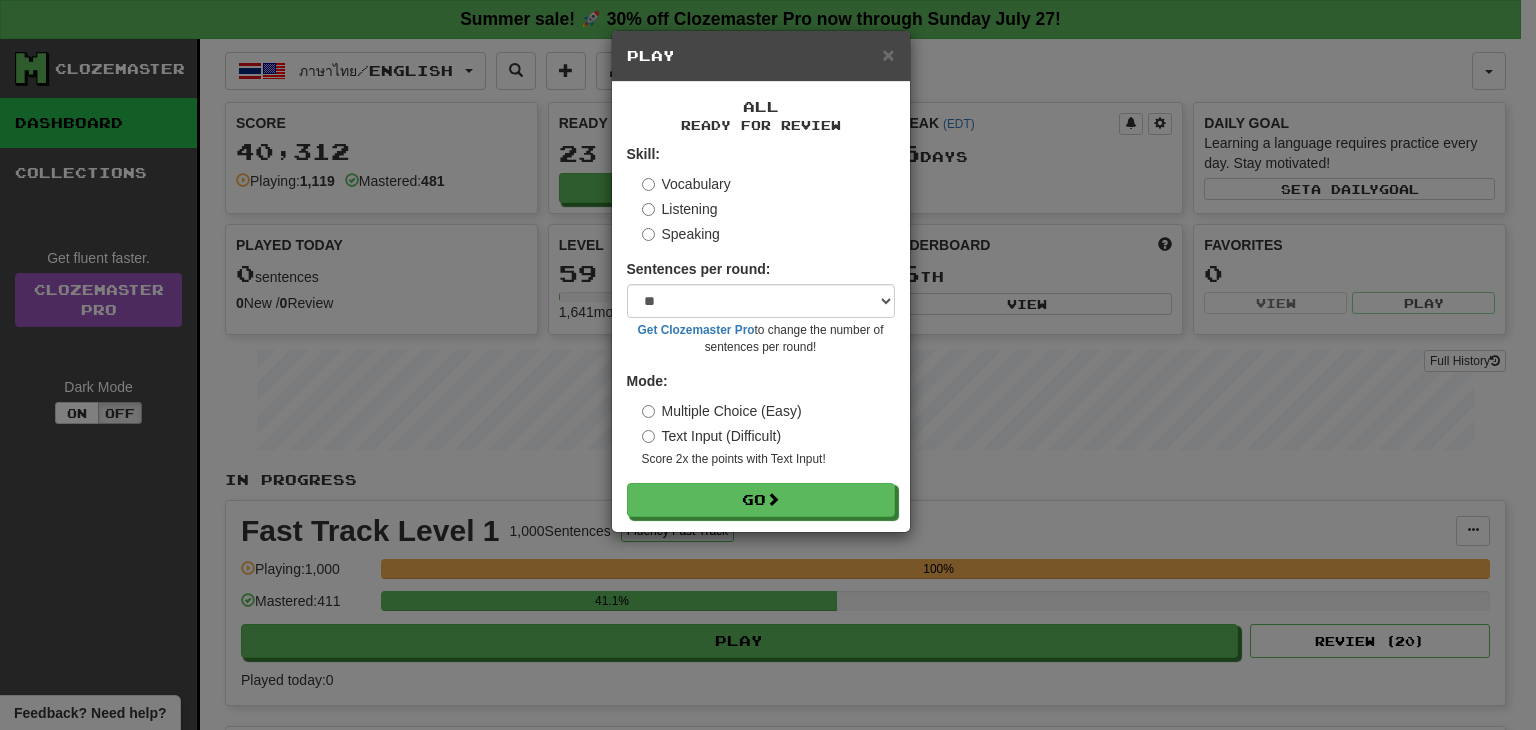 click on "Skill: Vocabulary Listening Speaking Sentences per round: * ** ** ** ** ** *** ******** Get Clozemaster Pro  to change the number of sentences per round! Mode: Multiple Choice (Easy) Text Input (Difficult) Score 2x the points with Text Input ! Go" at bounding box center (761, 330) 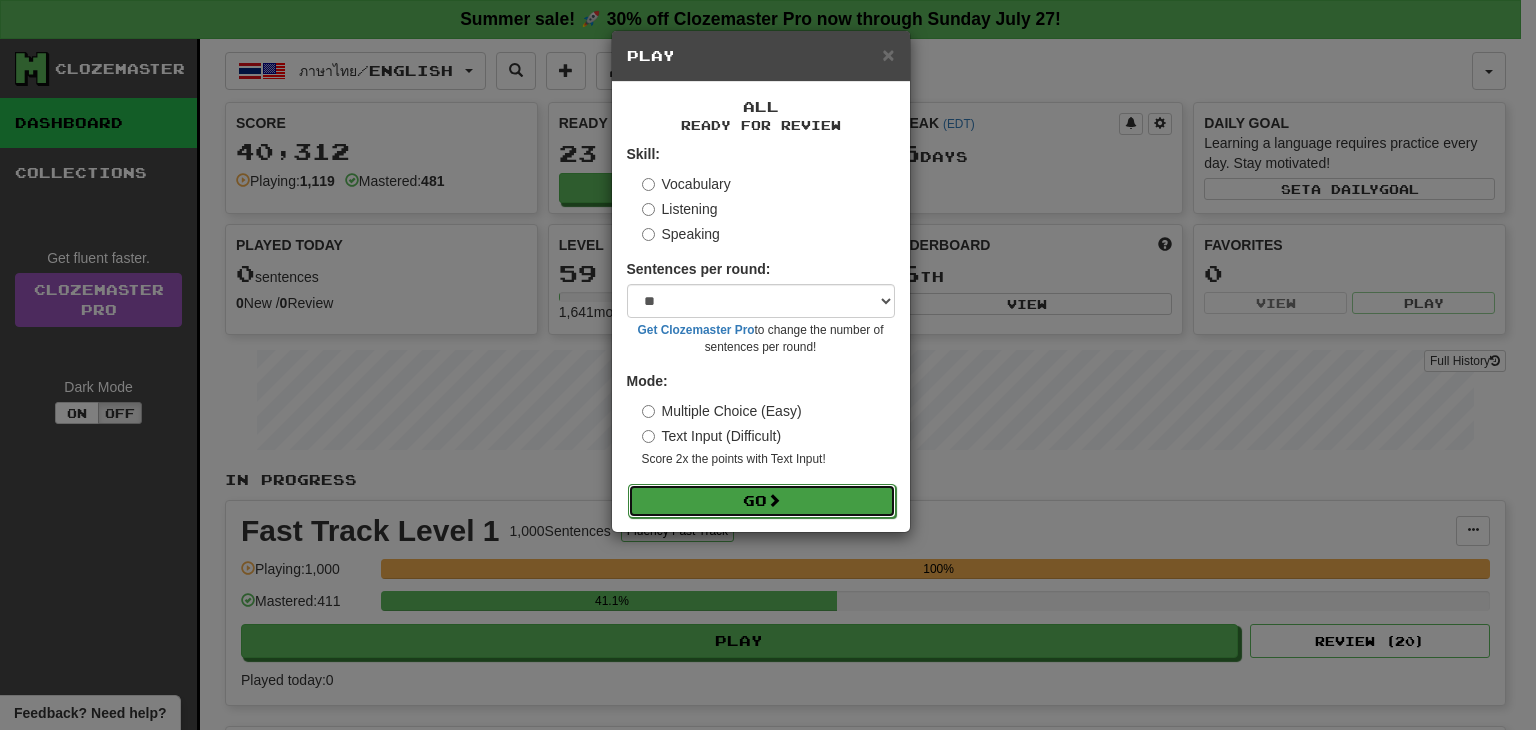 click at bounding box center [774, 500] 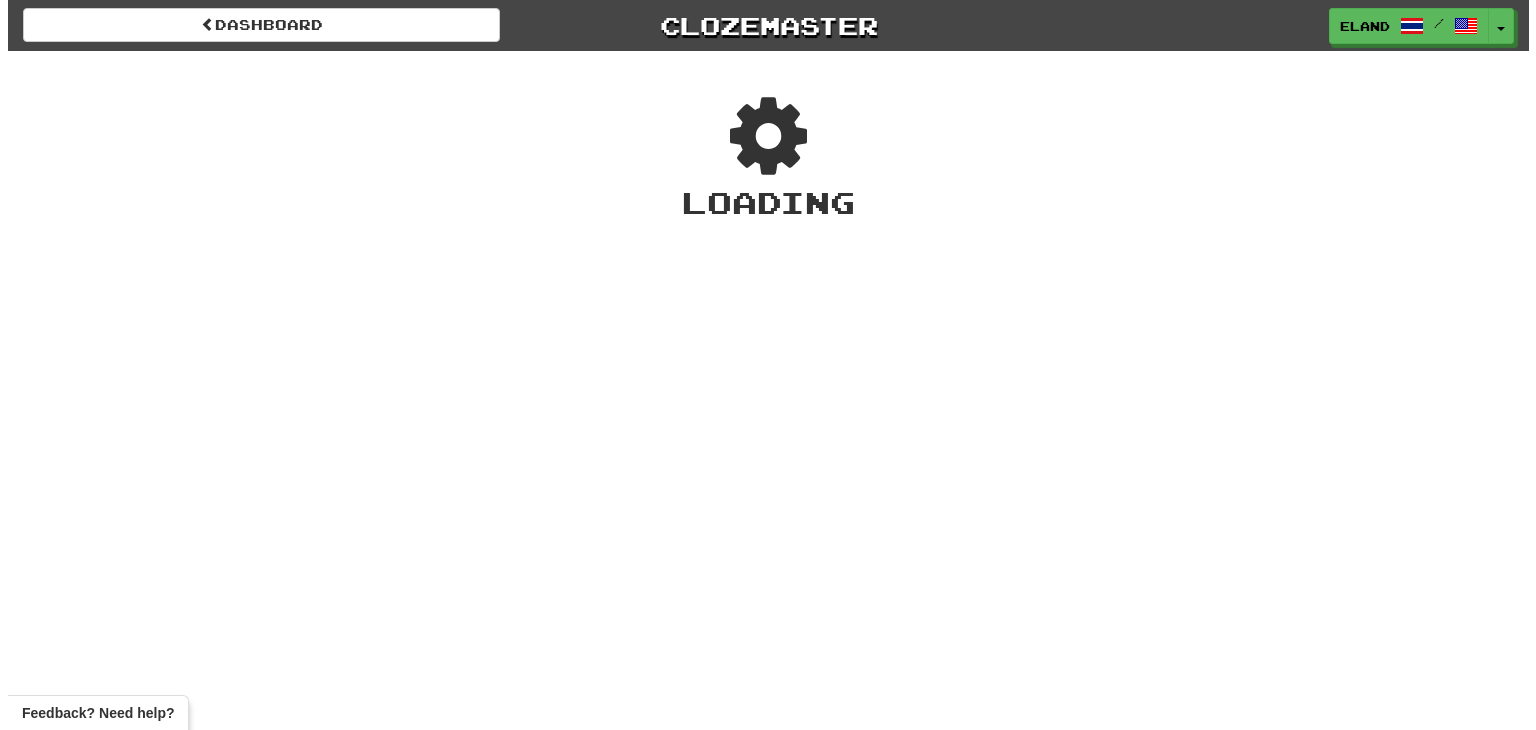 scroll, scrollTop: 0, scrollLeft: 0, axis: both 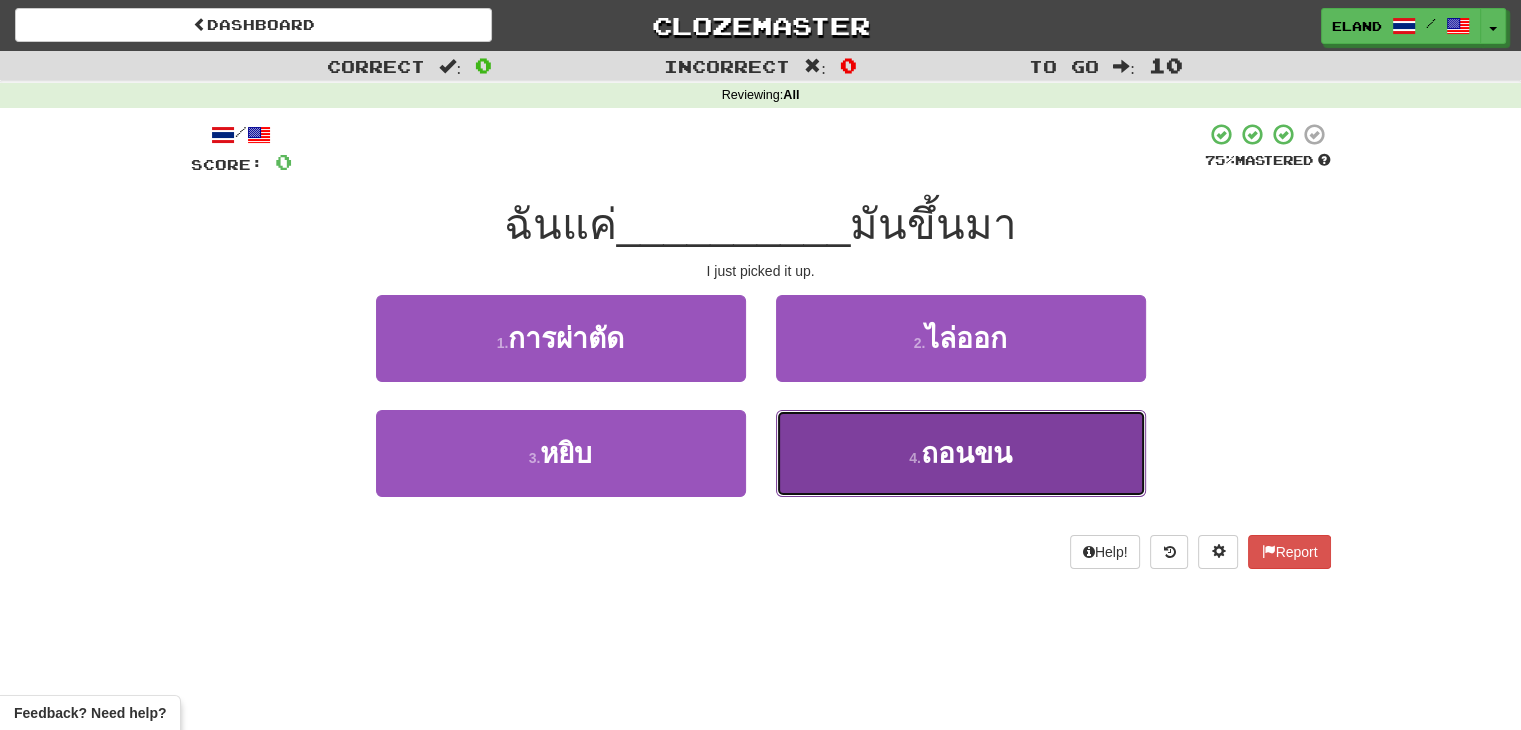 click on "4 .  ถอนขน" at bounding box center [961, 453] 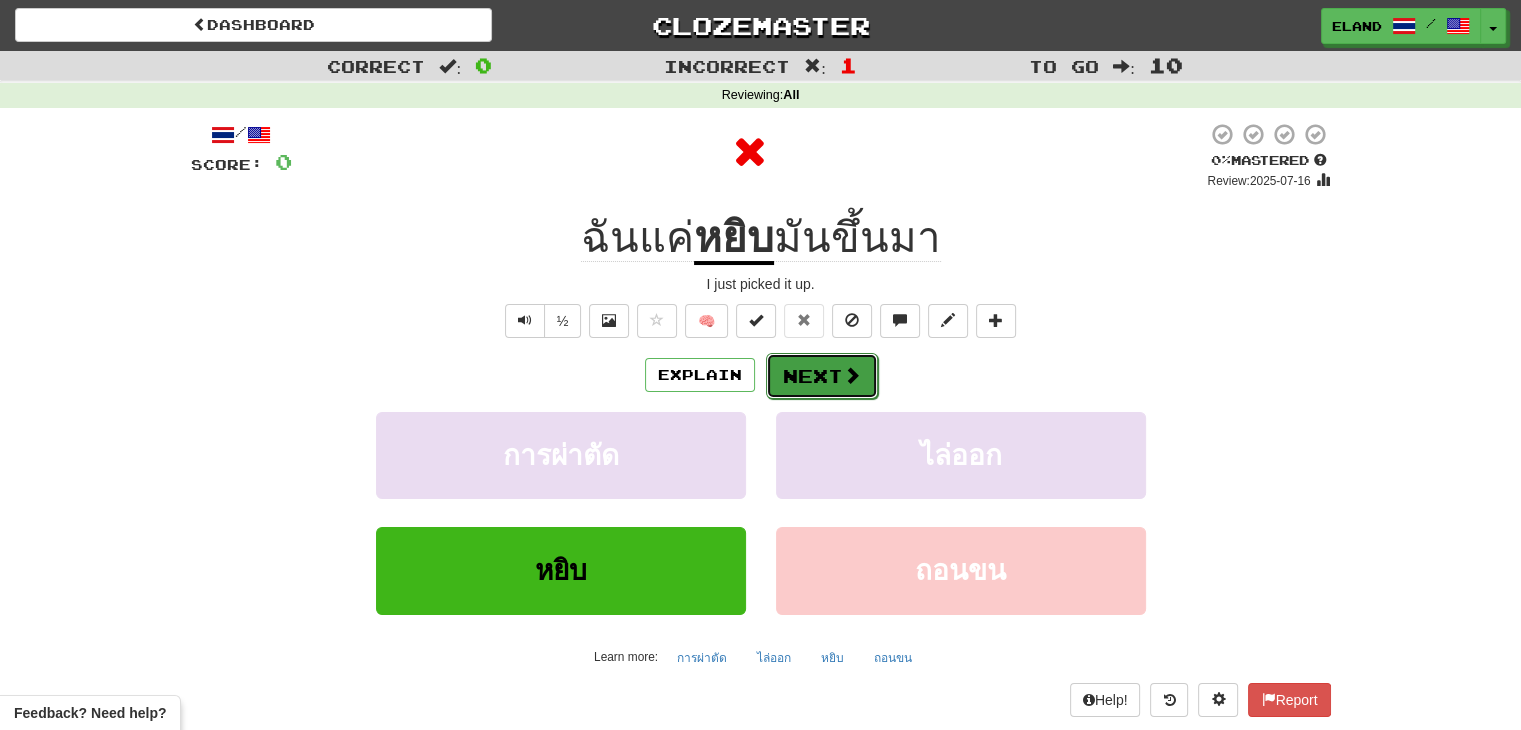 click on "Next" at bounding box center (822, 376) 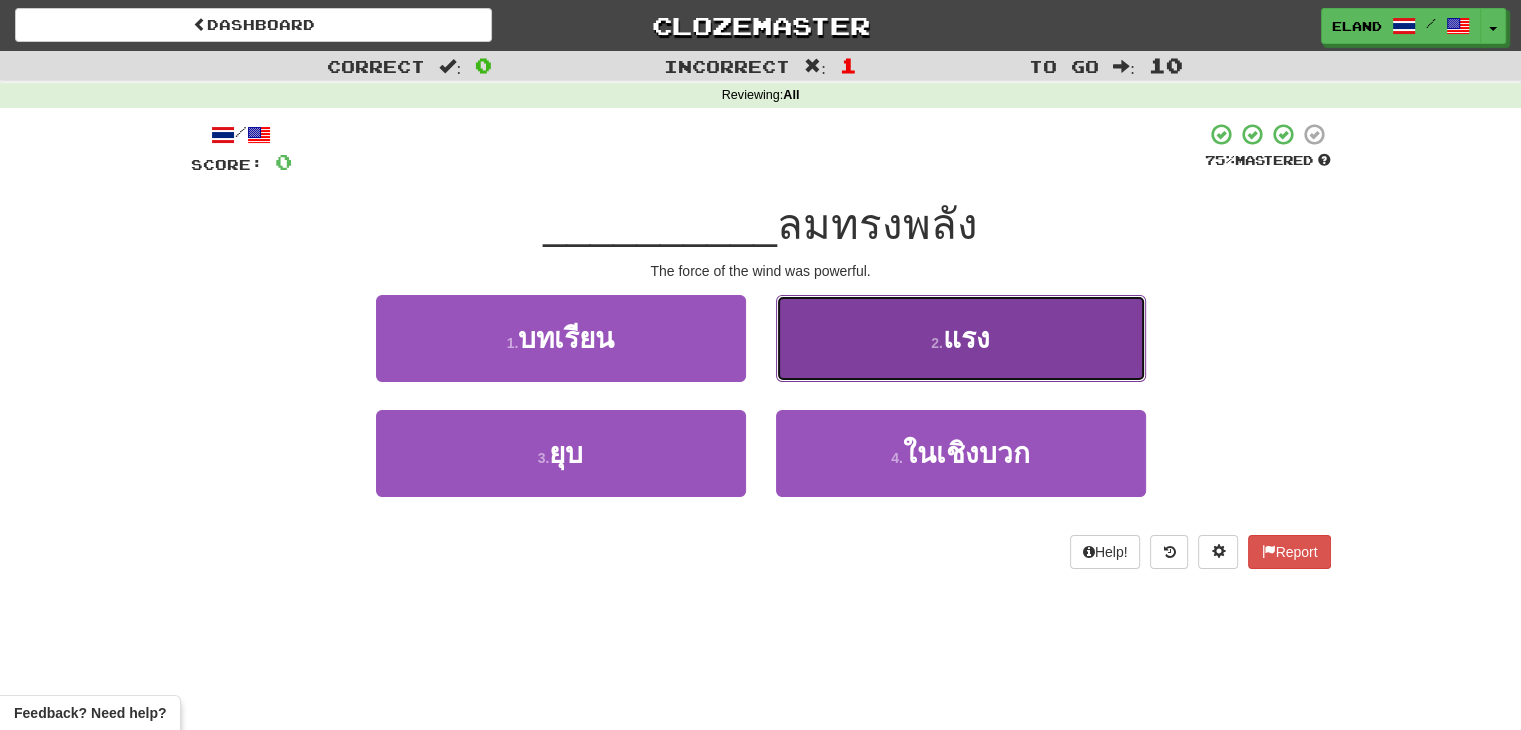 click on "2 .  แรง" at bounding box center (961, 338) 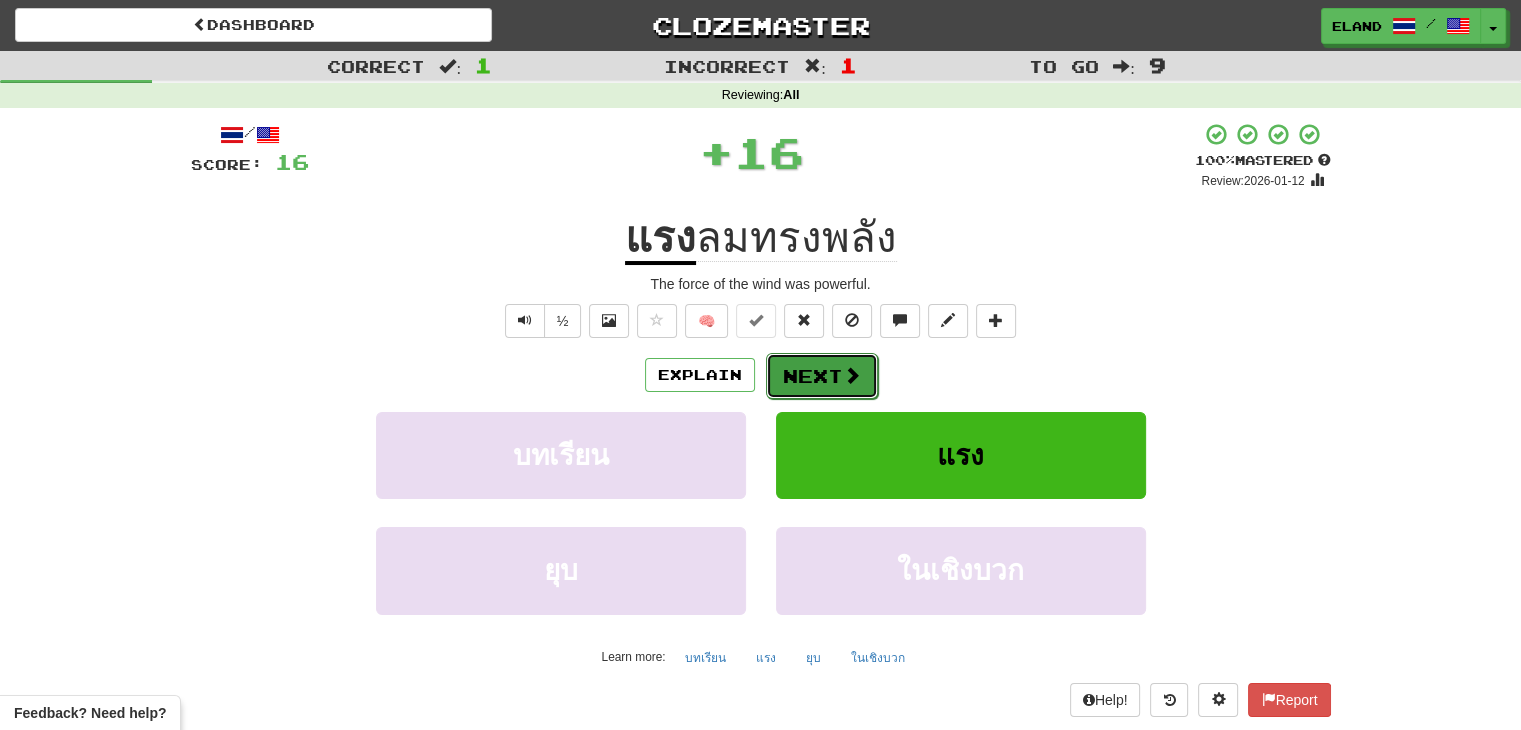 click on "Next" at bounding box center (822, 376) 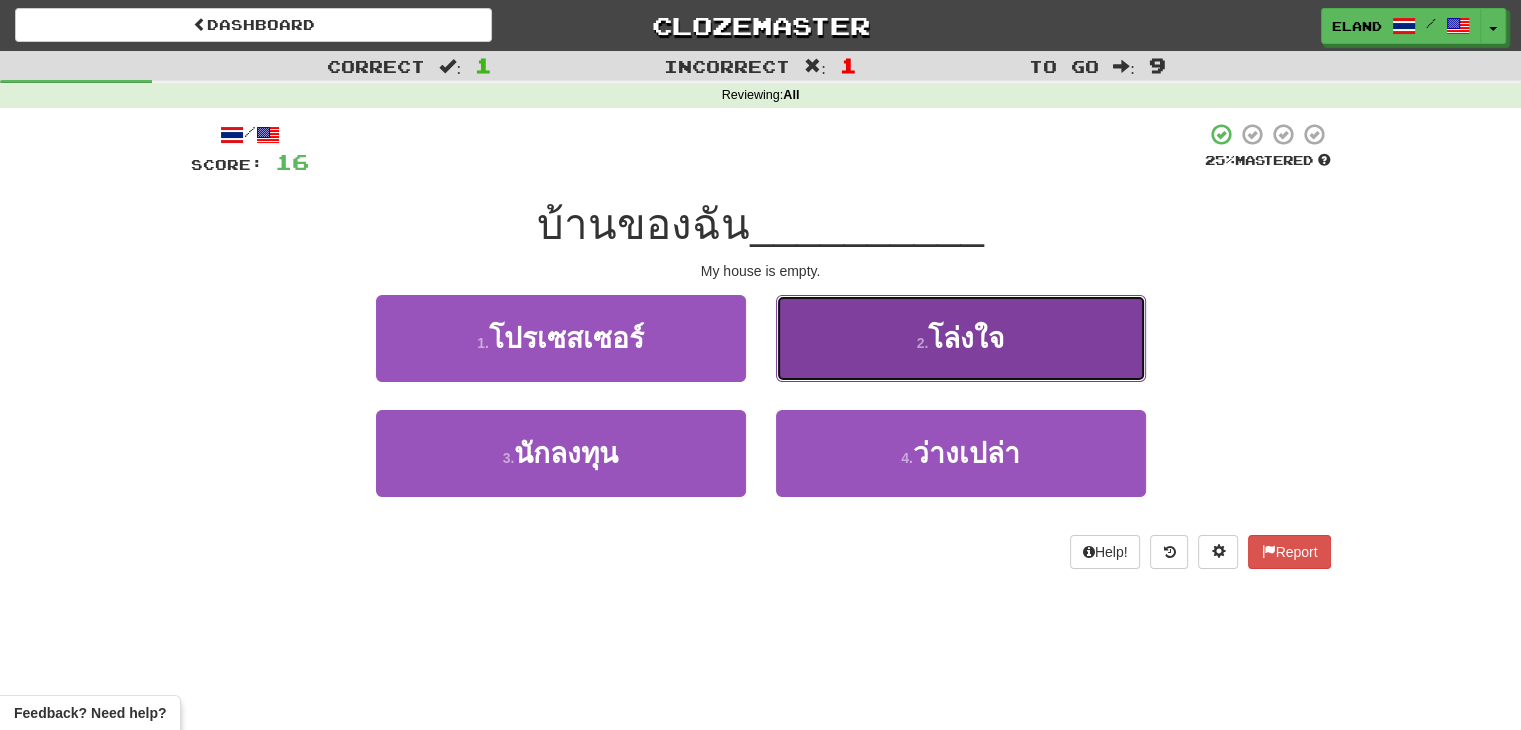 click on "2 .  โล่งใจ" at bounding box center (961, 338) 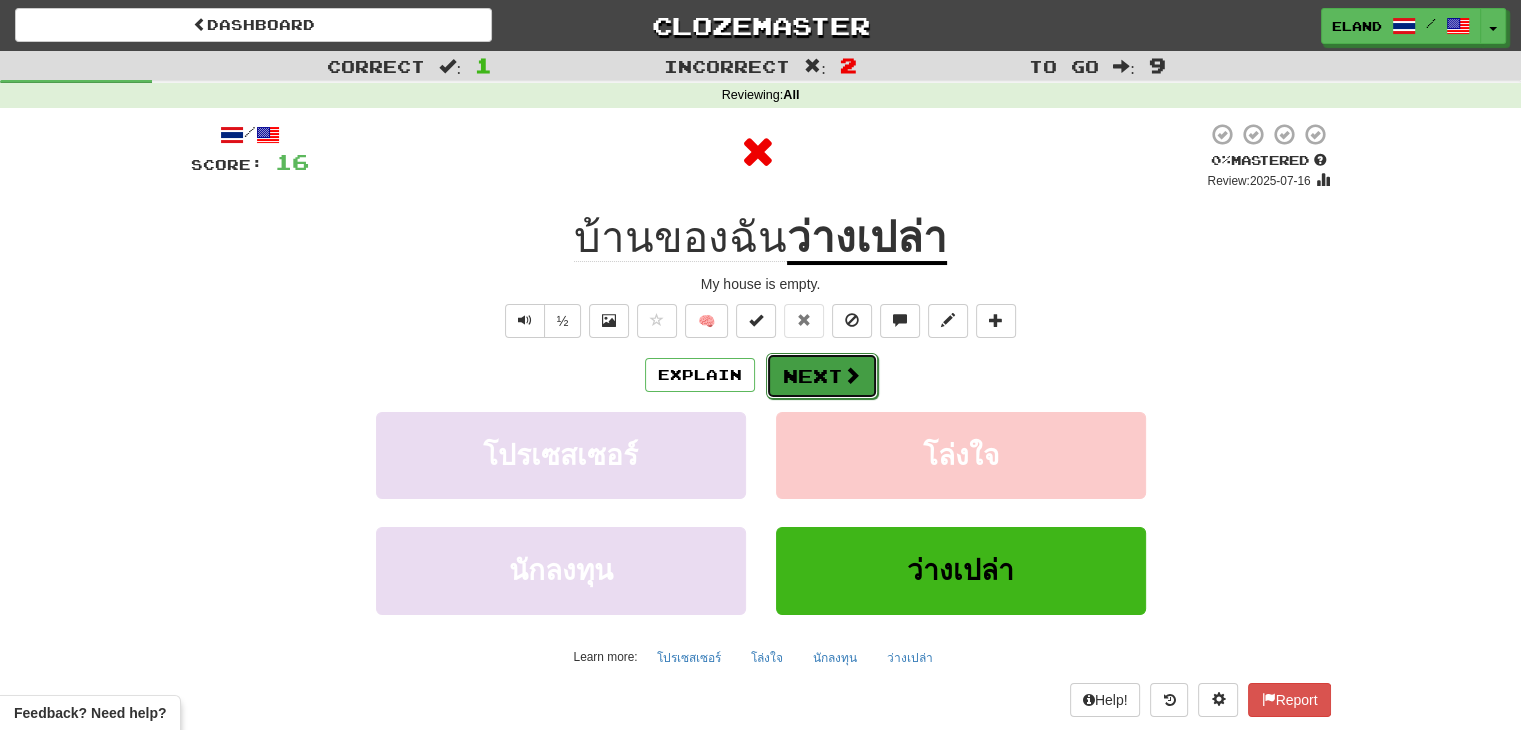 click on "Next" at bounding box center [822, 376] 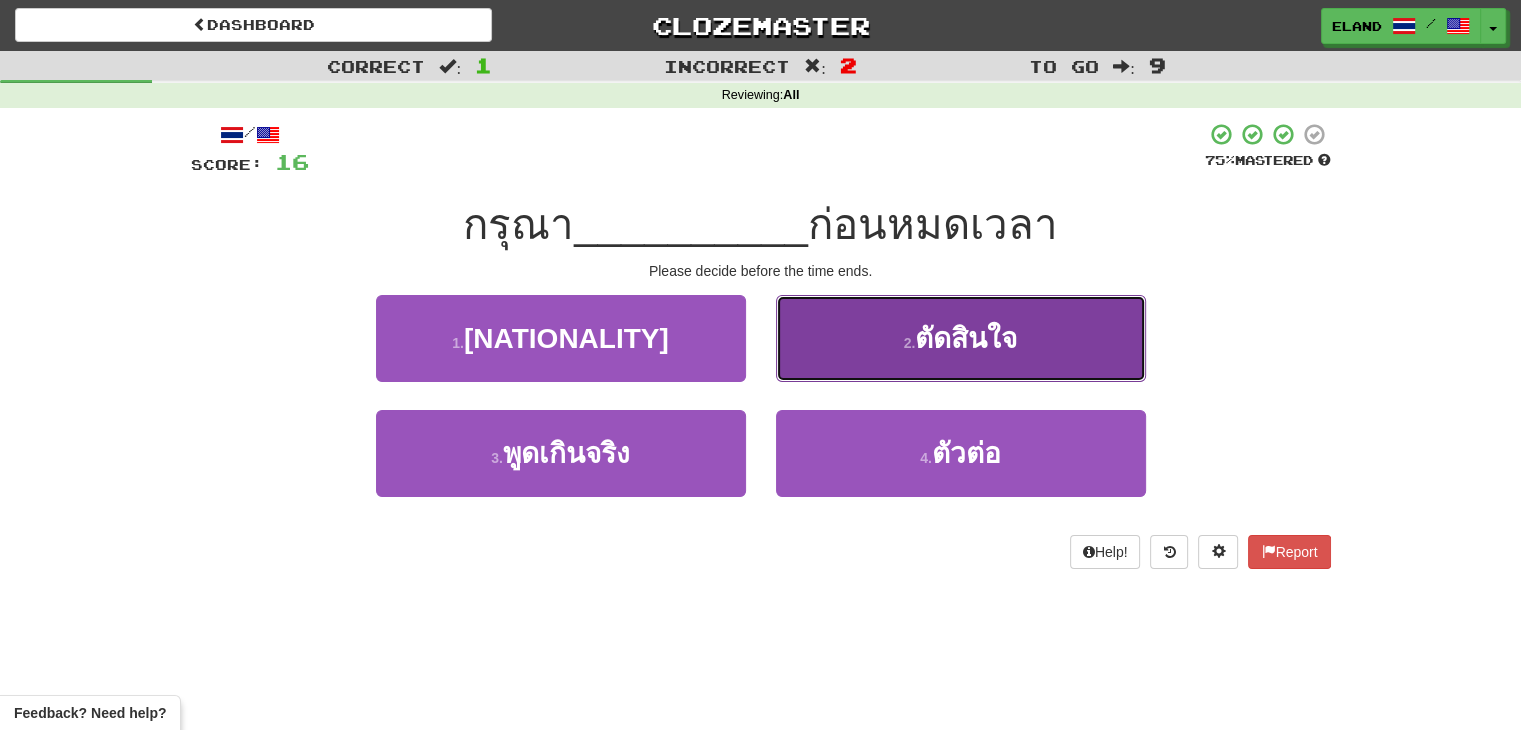 click on "2 ." at bounding box center [910, 343] 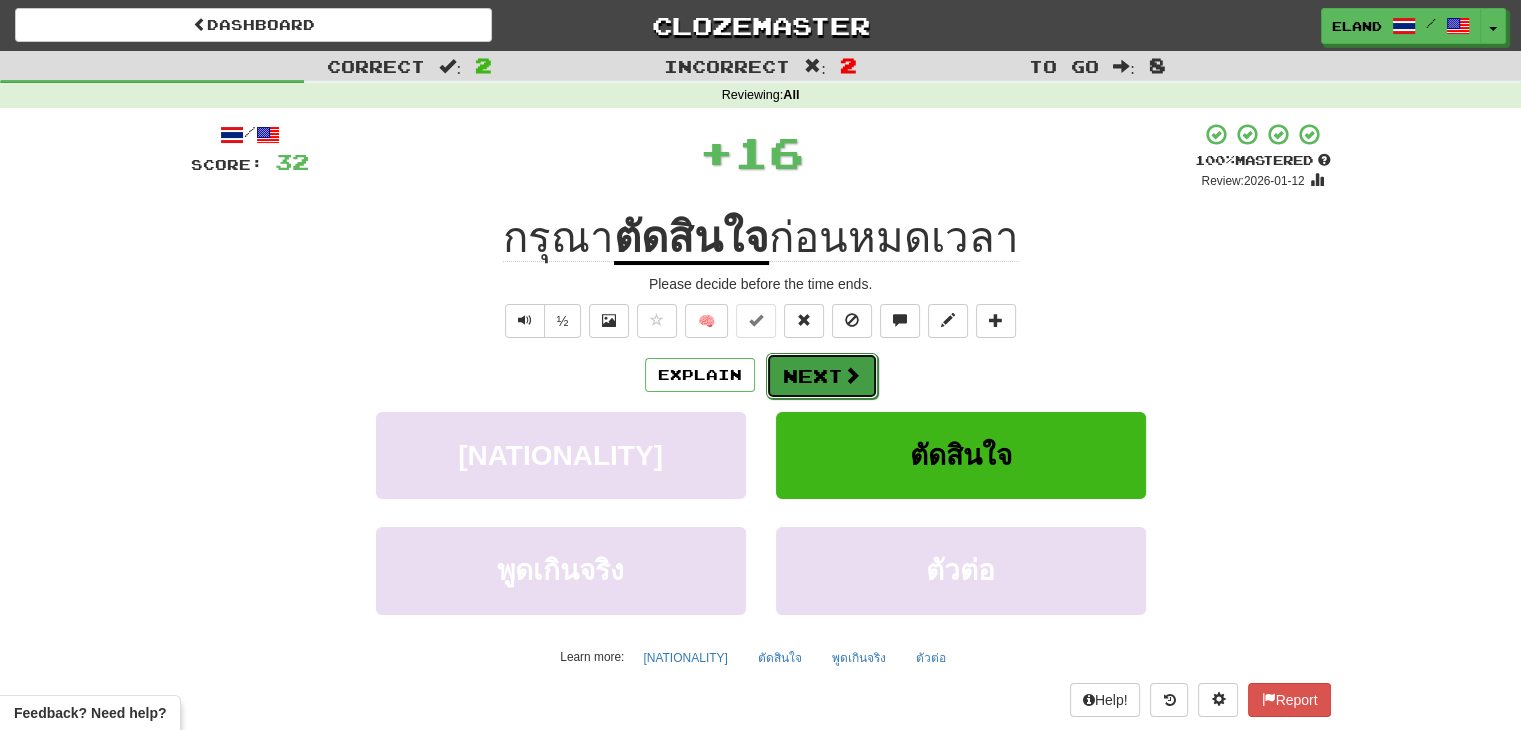 click on "Next" at bounding box center (822, 376) 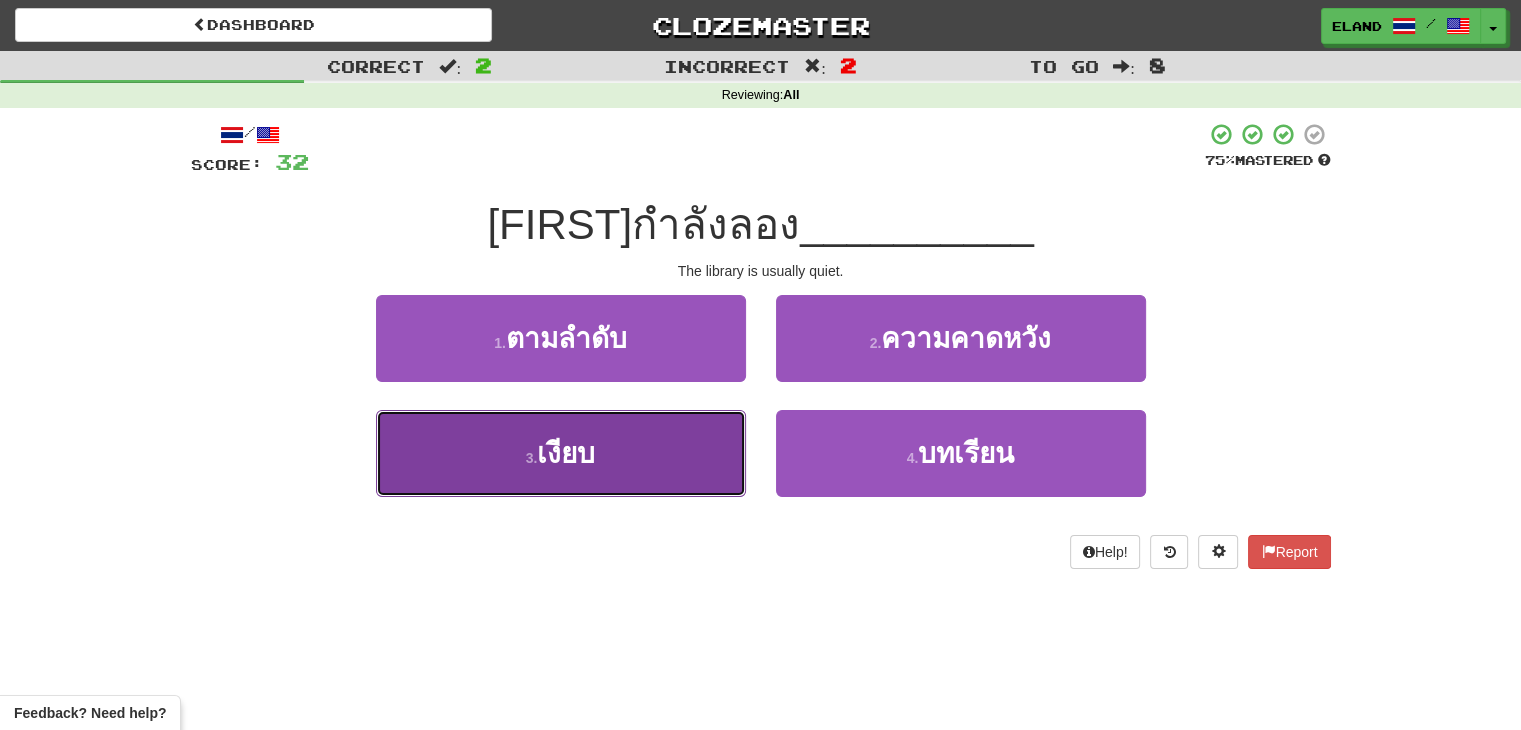 click on "3 .  เงียบ" at bounding box center [561, 453] 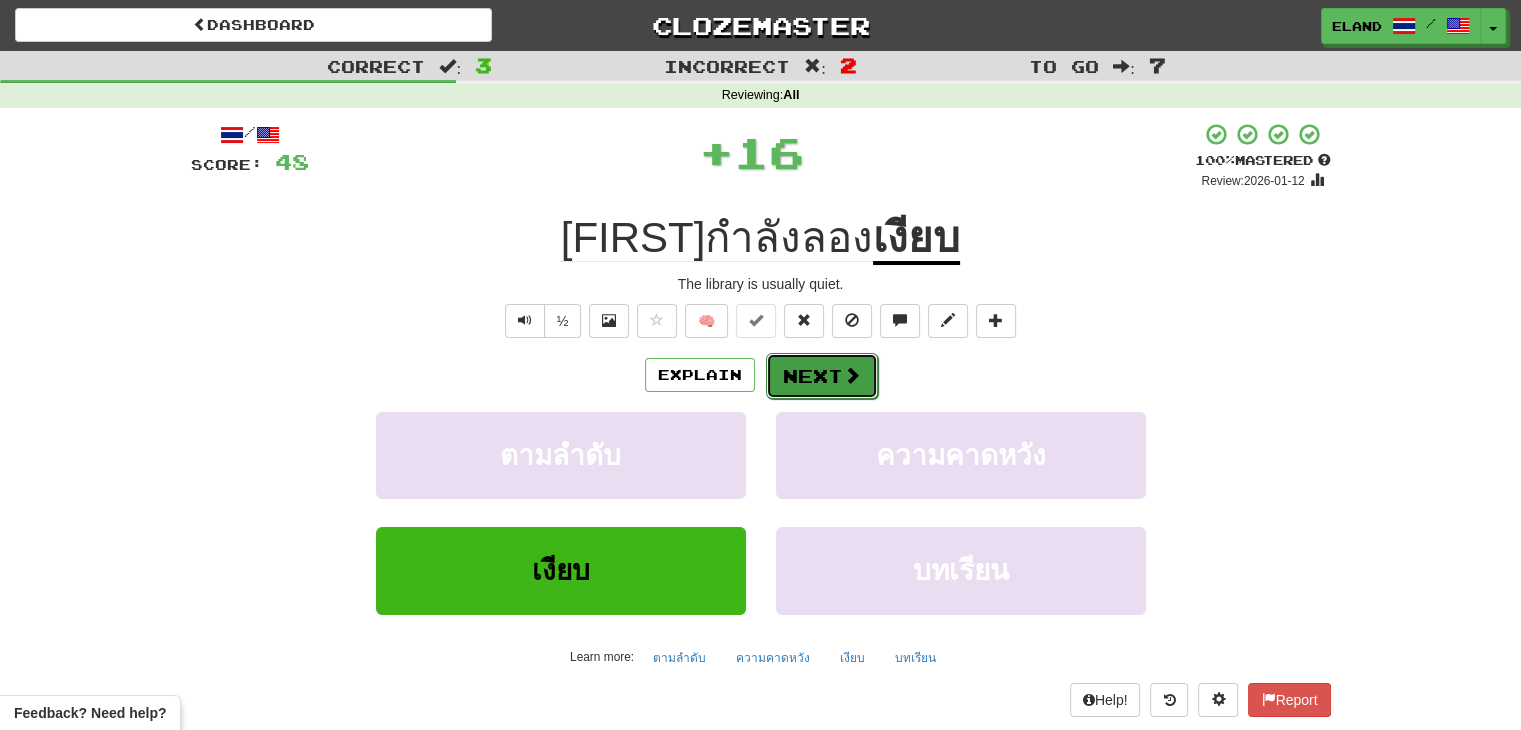click on "Next" at bounding box center (822, 376) 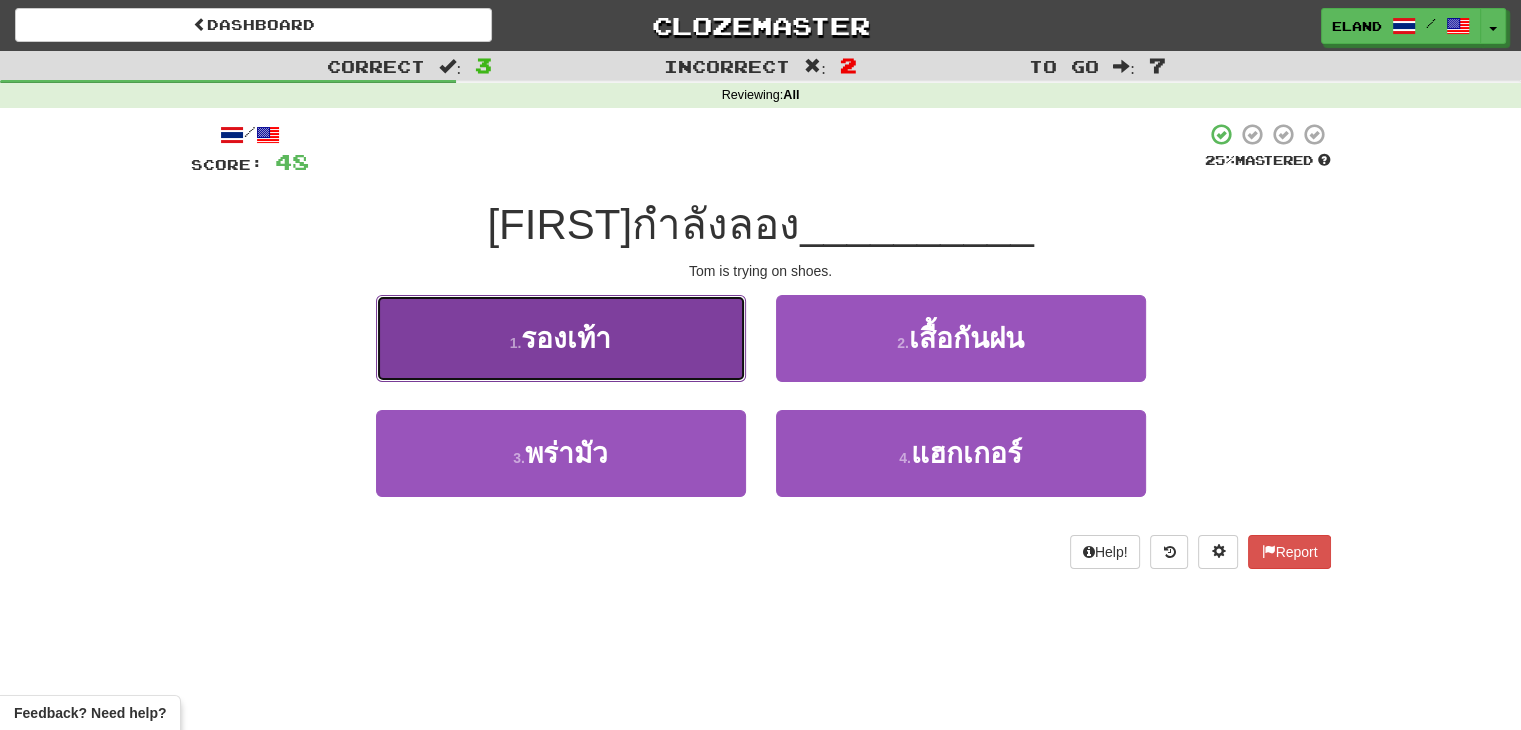 click on "1 .  รองเท้า" at bounding box center [561, 338] 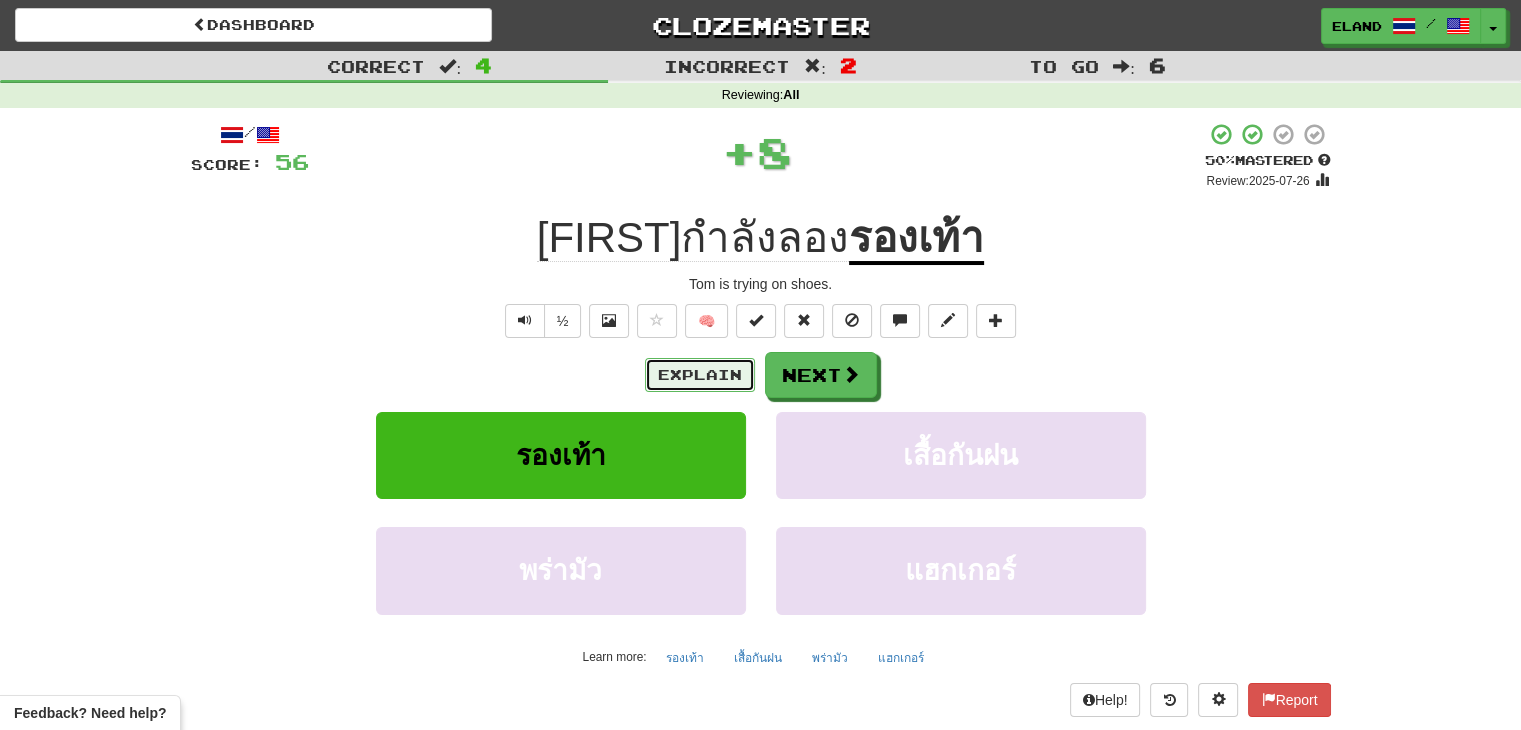 click on "Explain" at bounding box center (700, 375) 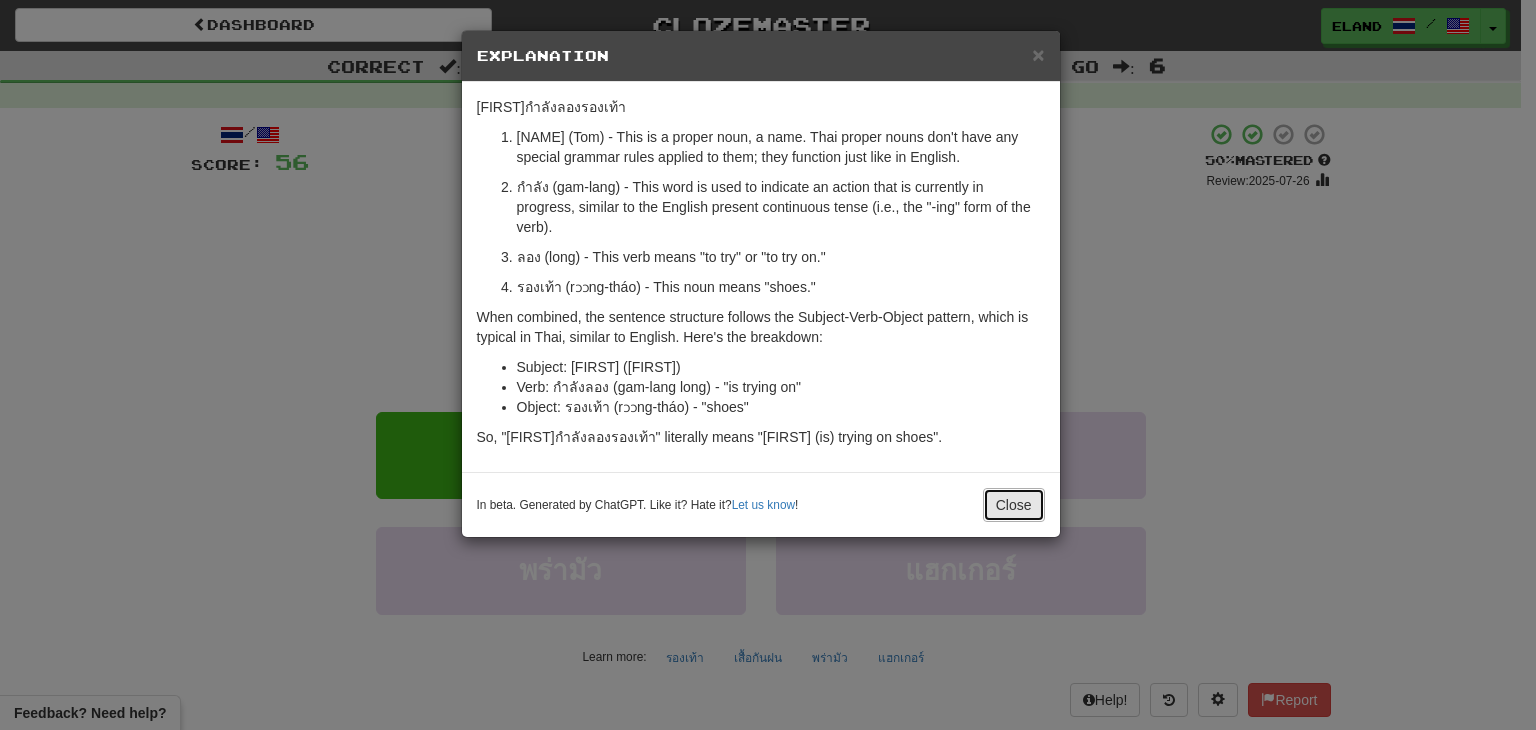 click on "Close" at bounding box center (1014, 505) 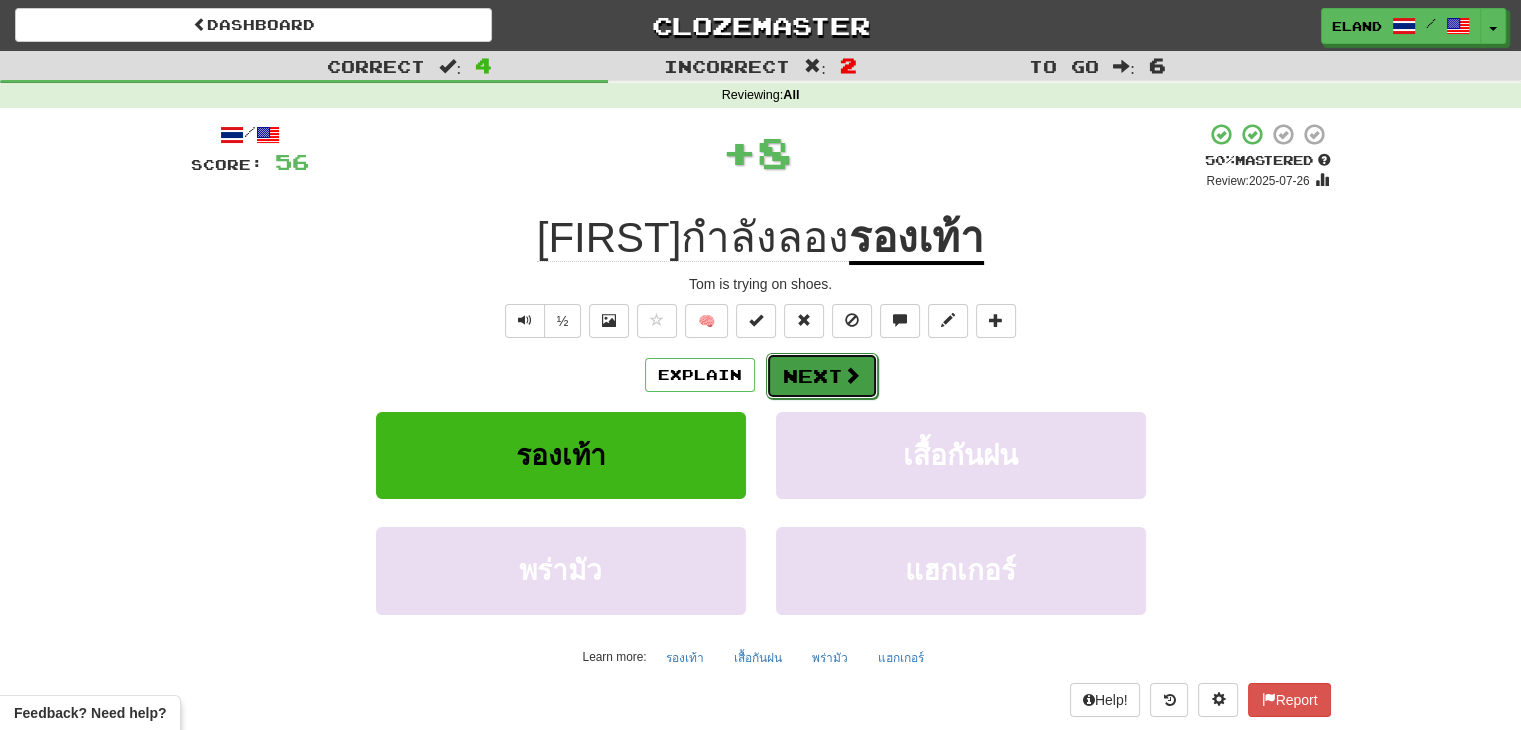 click on "Next" at bounding box center (822, 376) 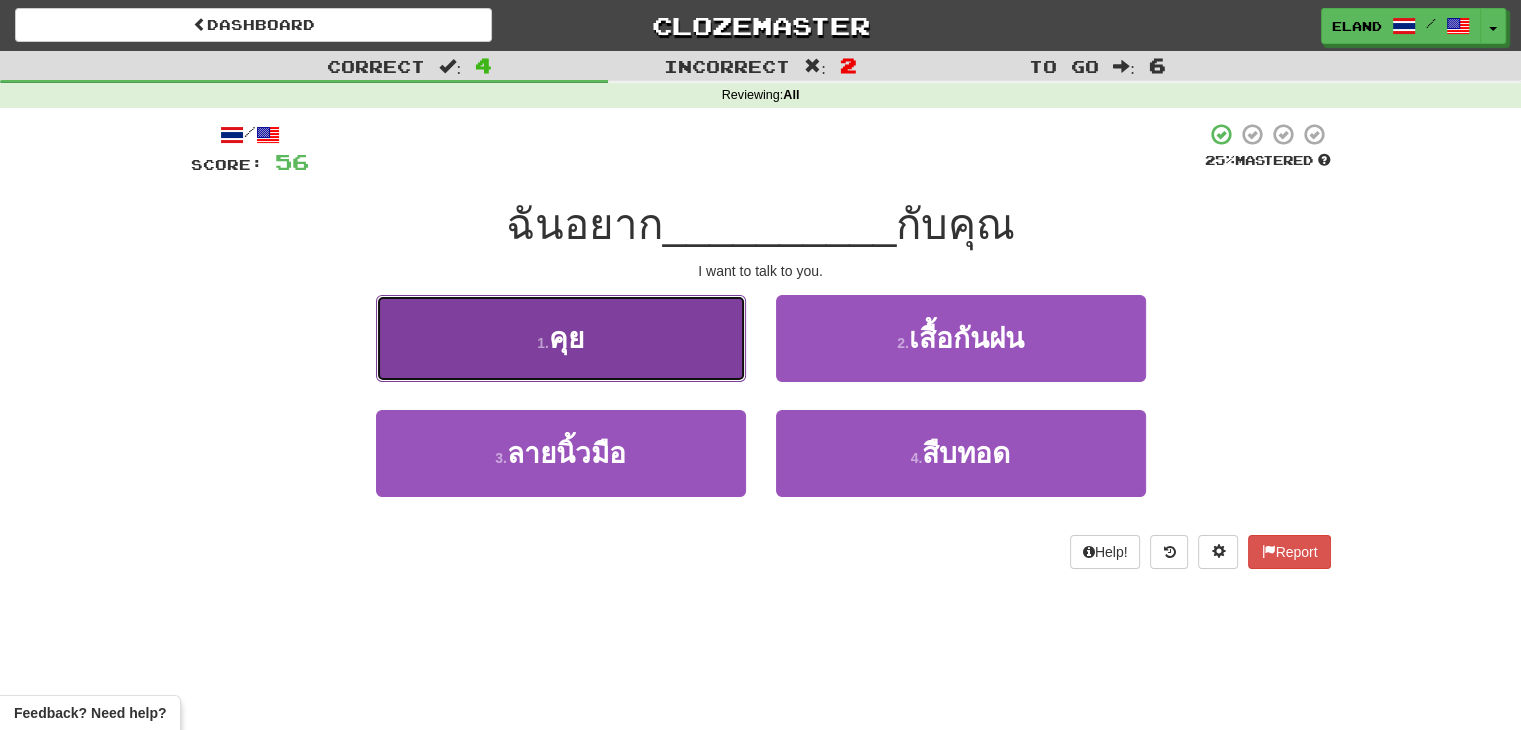 click on "1 .  คุย" at bounding box center (561, 338) 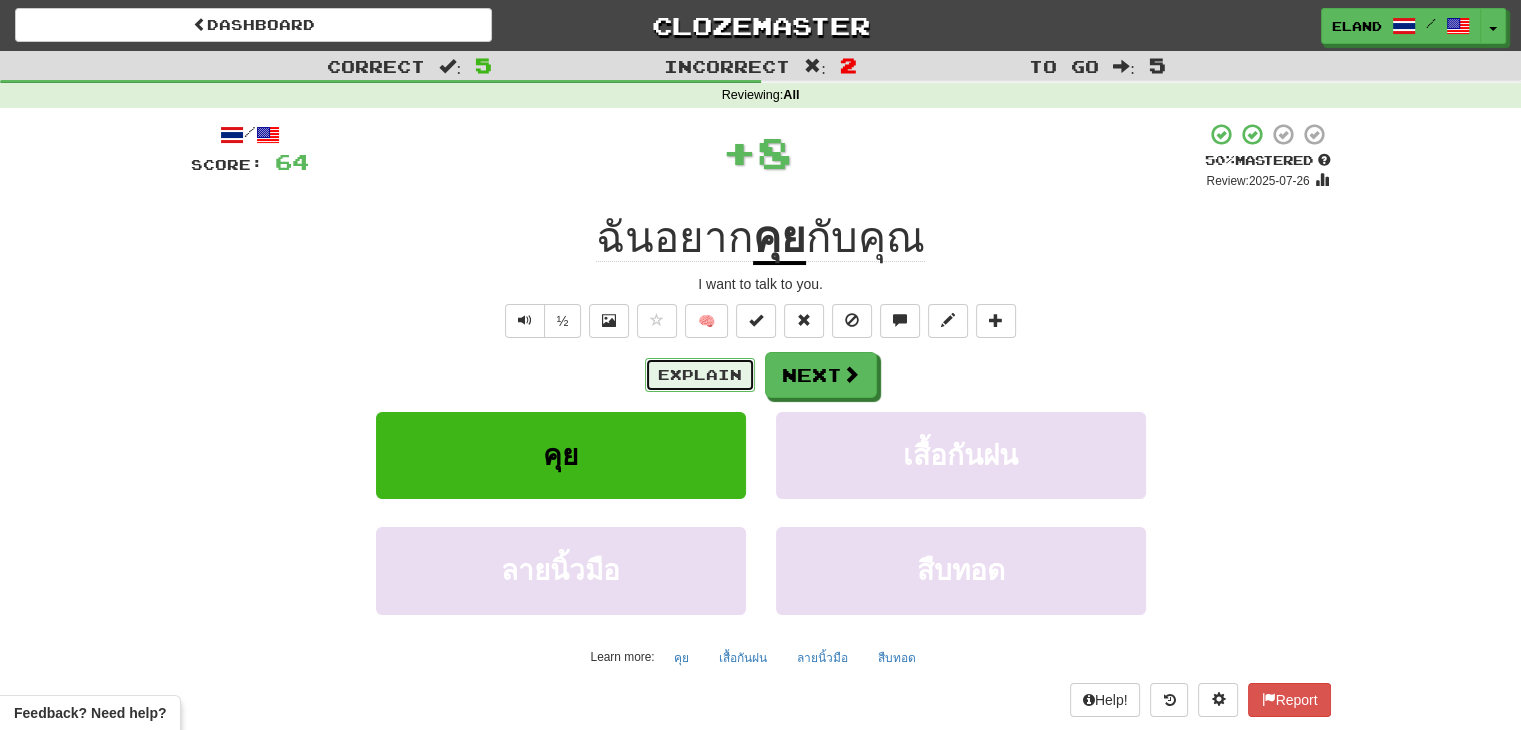 click on "Explain" at bounding box center [700, 375] 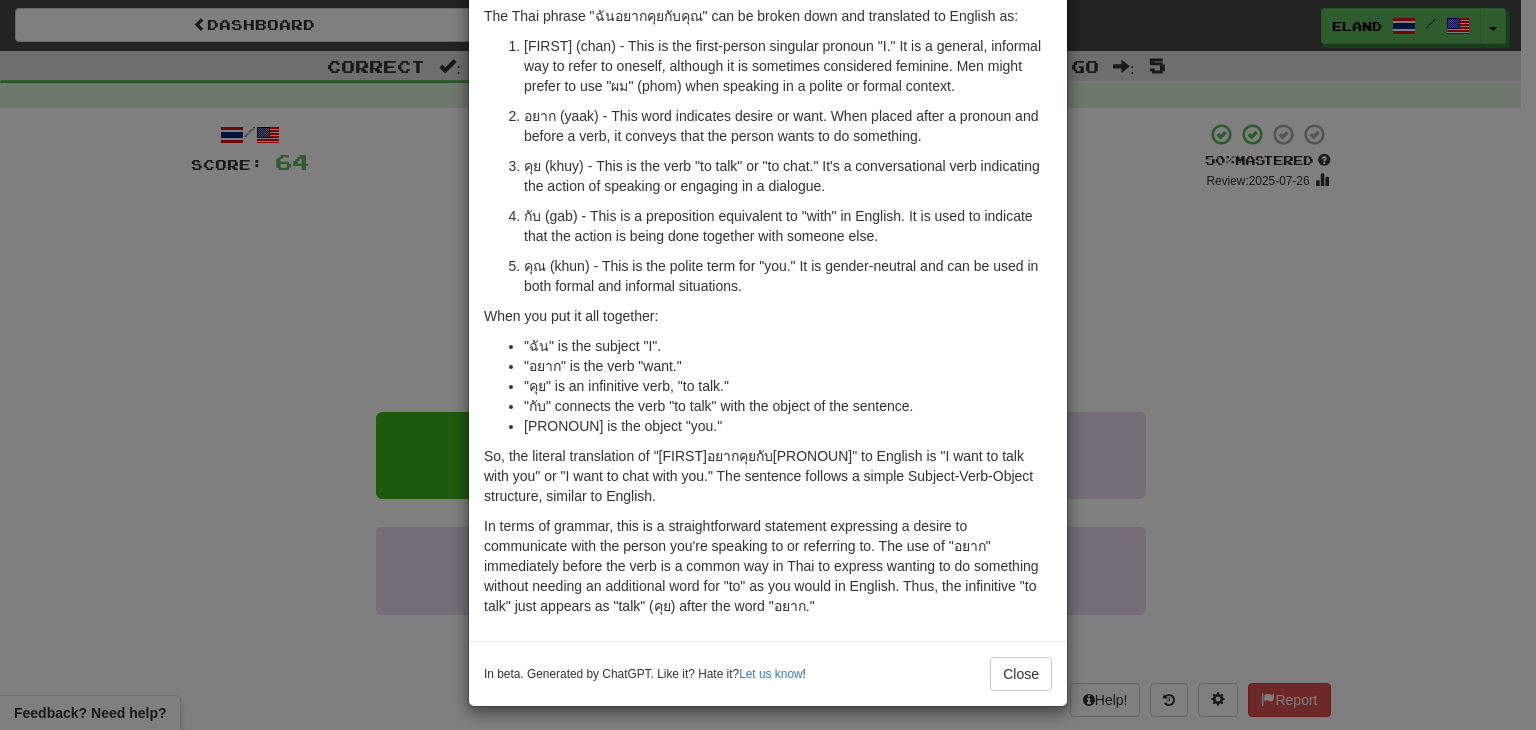 scroll, scrollTop: 97, scrollLeft: 0, axis: vertical 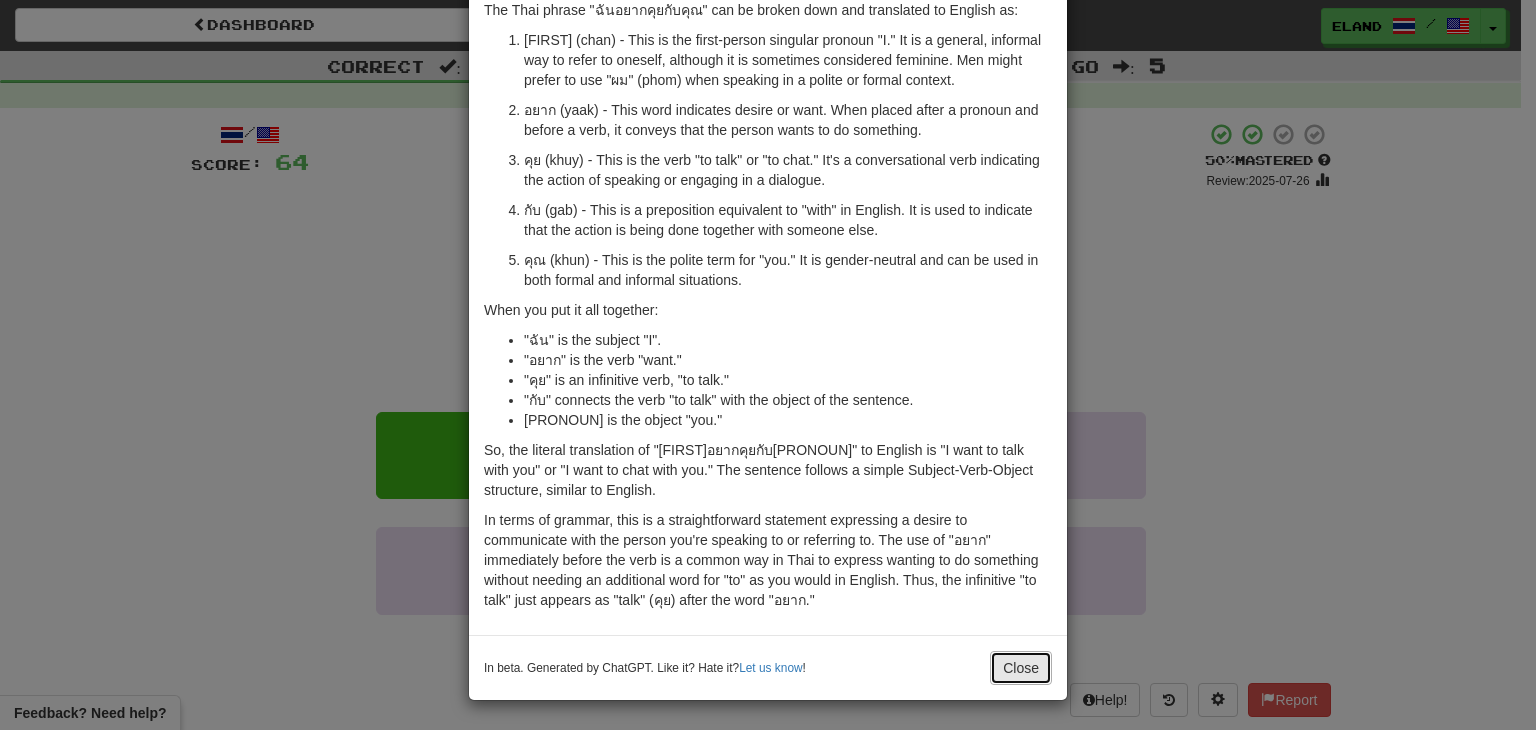 click on "Close" at bounding box center (1021, 668) 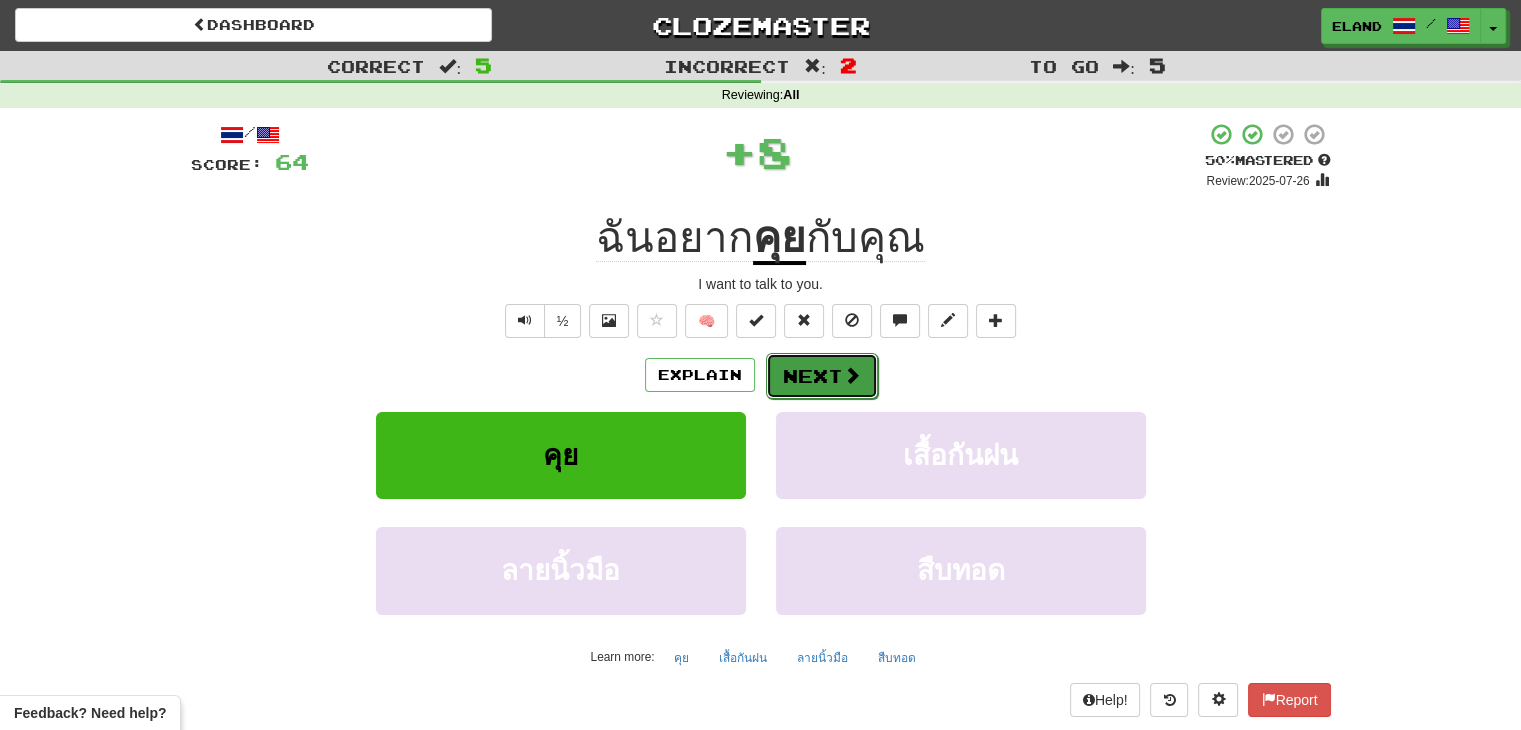 click on "Next" at bounding box center (822, 376) 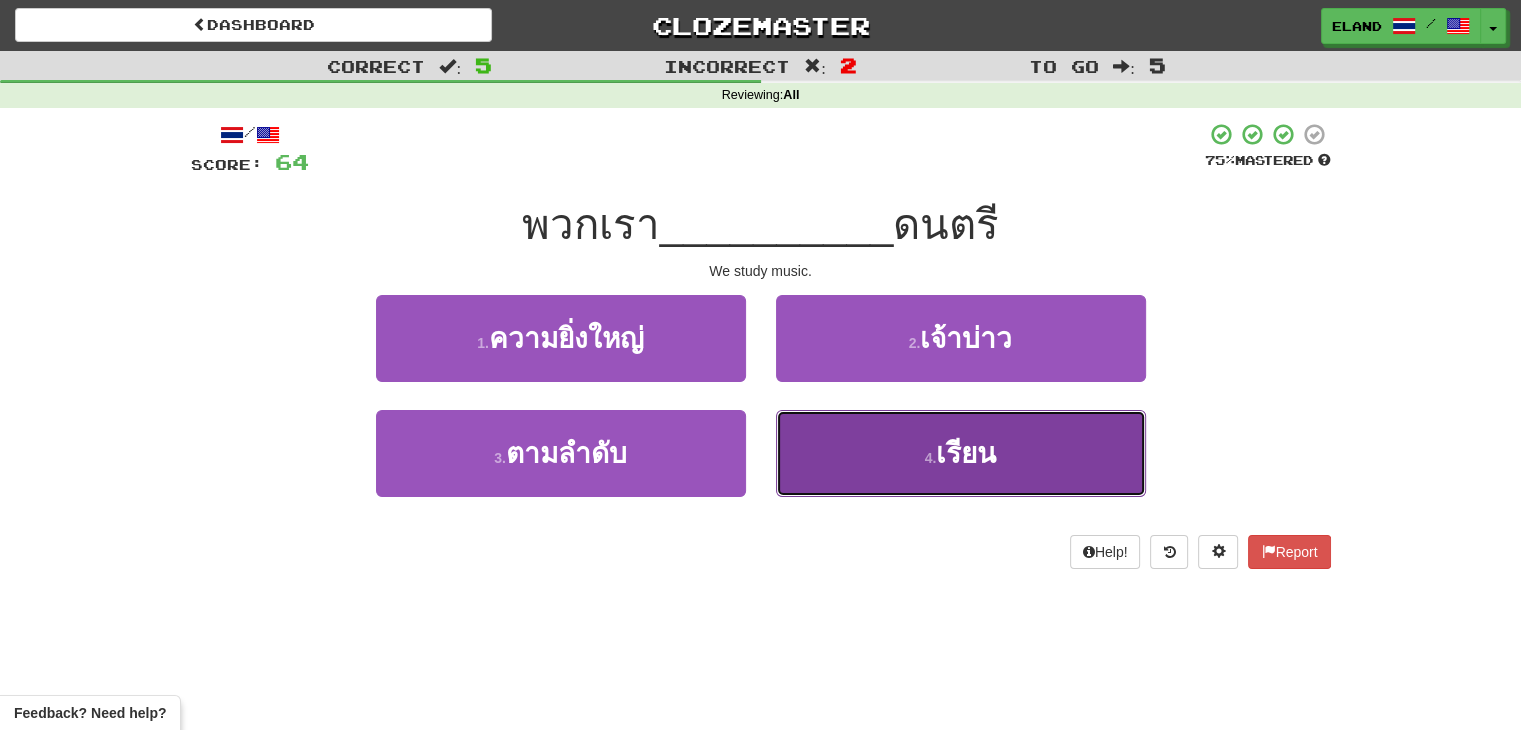 click on "เรียน" at bounding box center (966, 453) 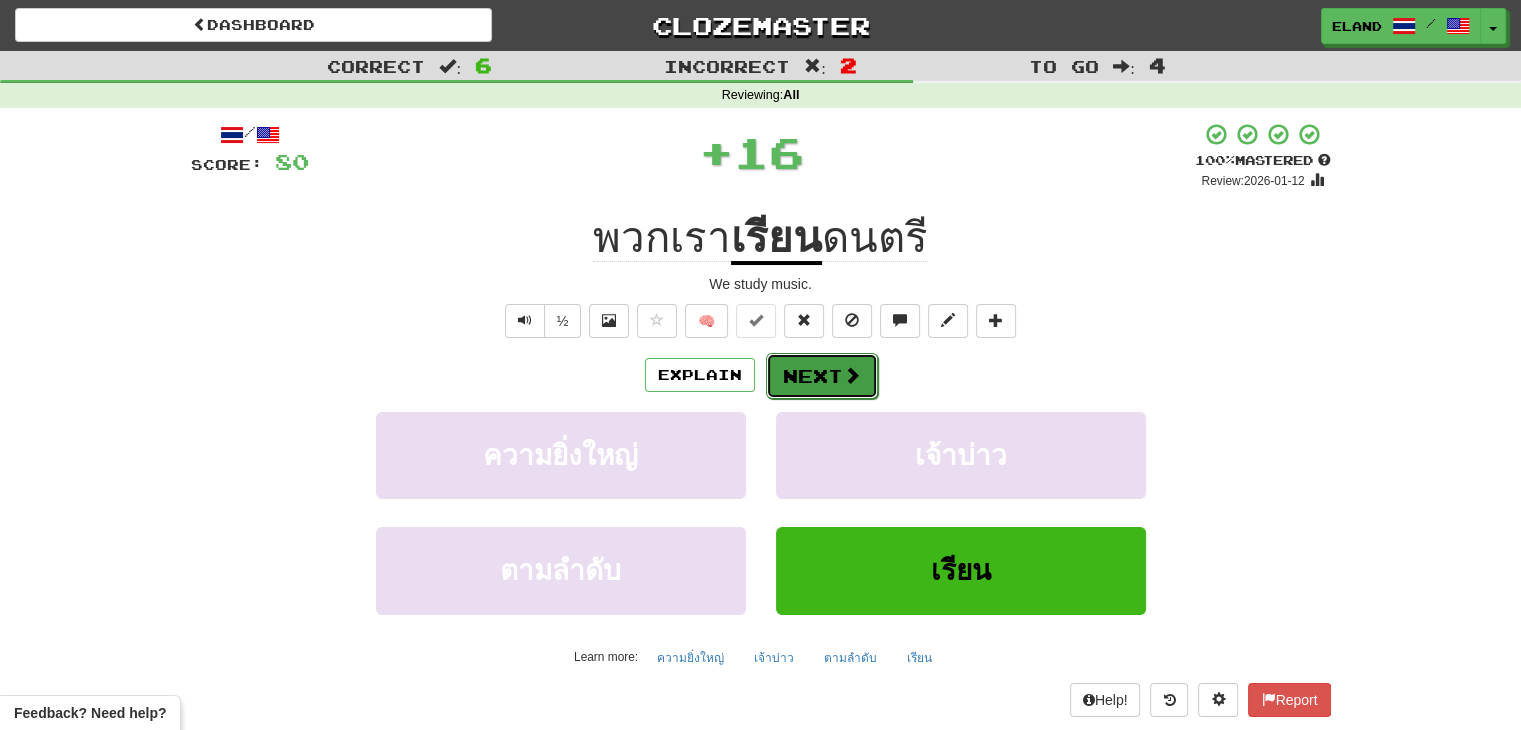 click on "Next" at bounding box center [822, 376] 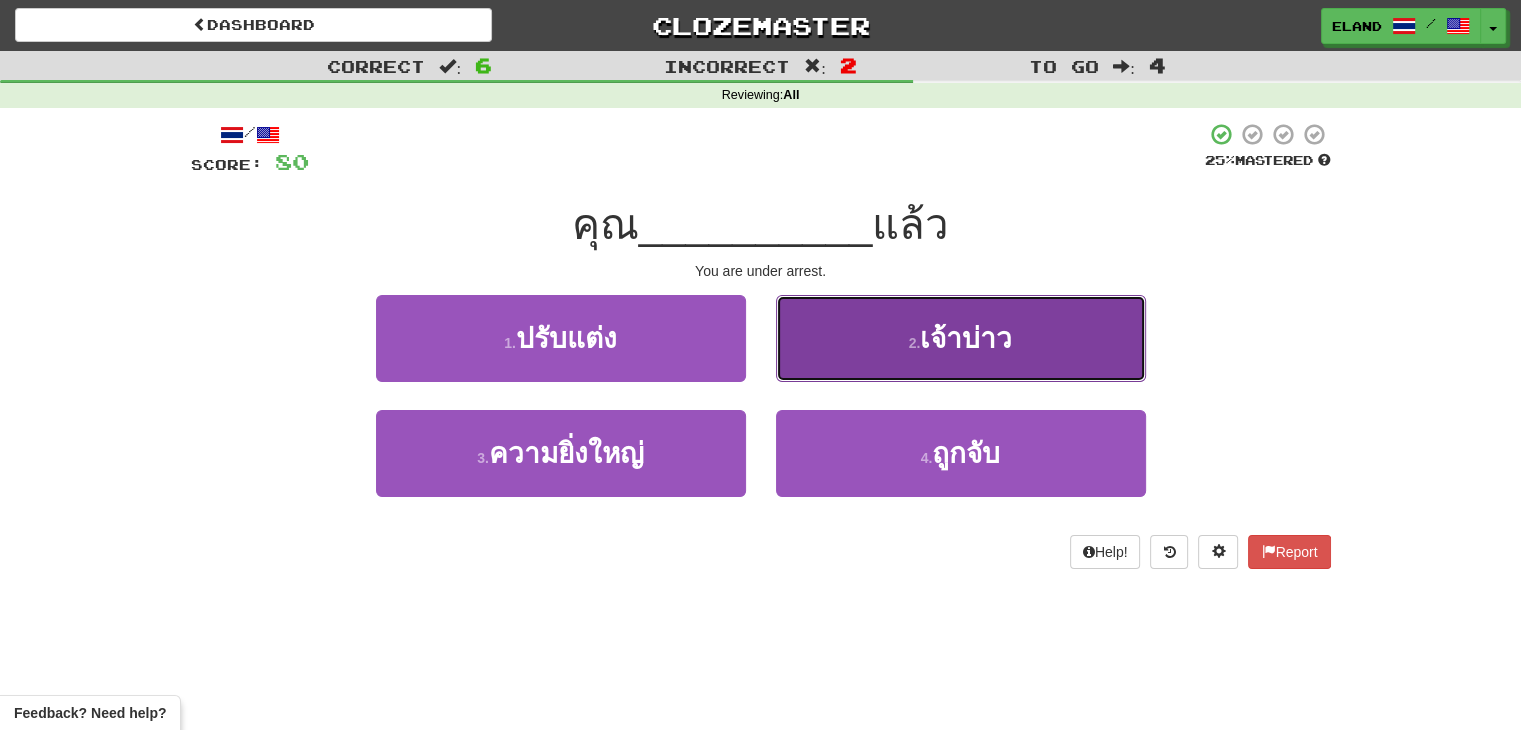 click on "2 .  เจ้าบ่าว" at bounding box center [961, 338] 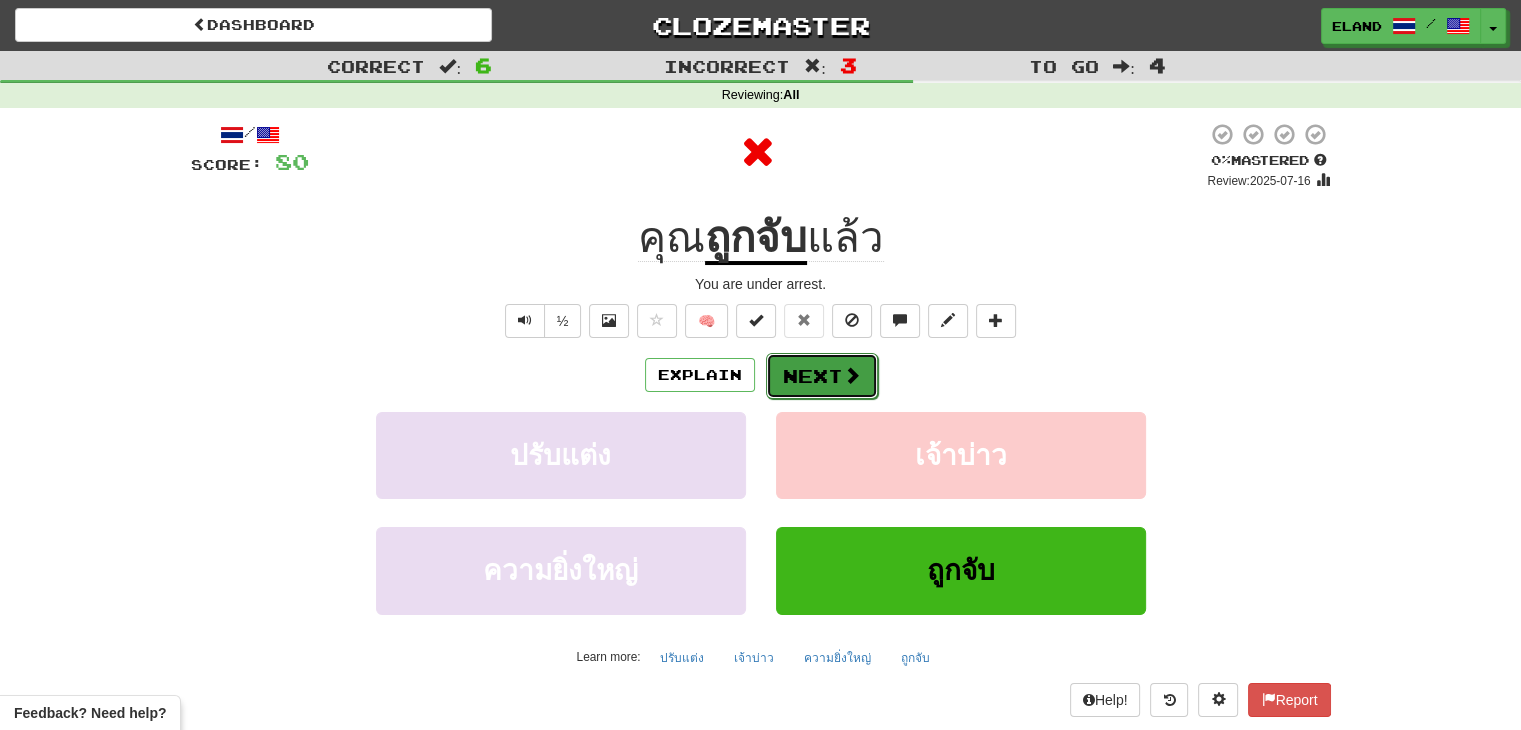 click on "Next" at bounding box center (822, 376) 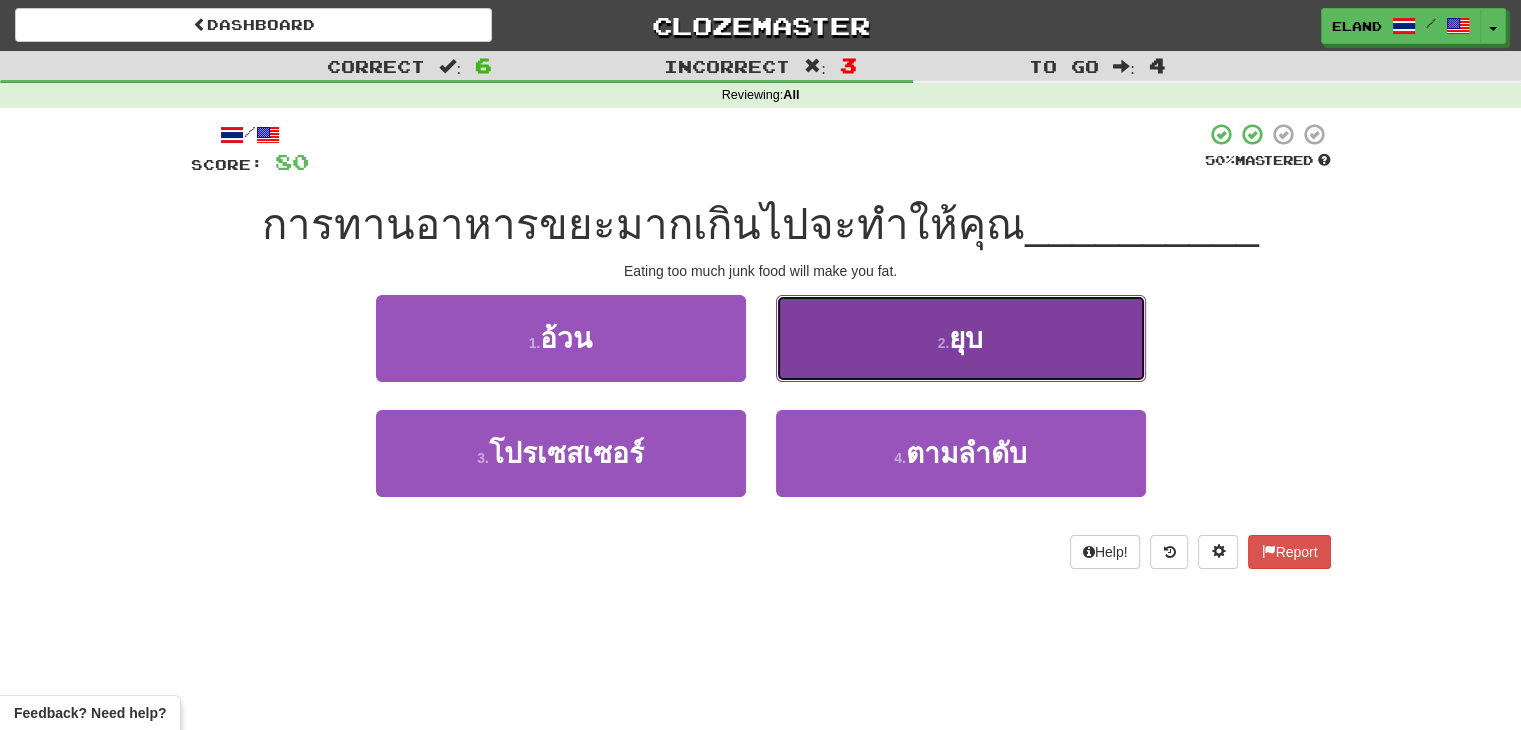 click on "2 .  ยุบ" at bounding box center [961, 338] 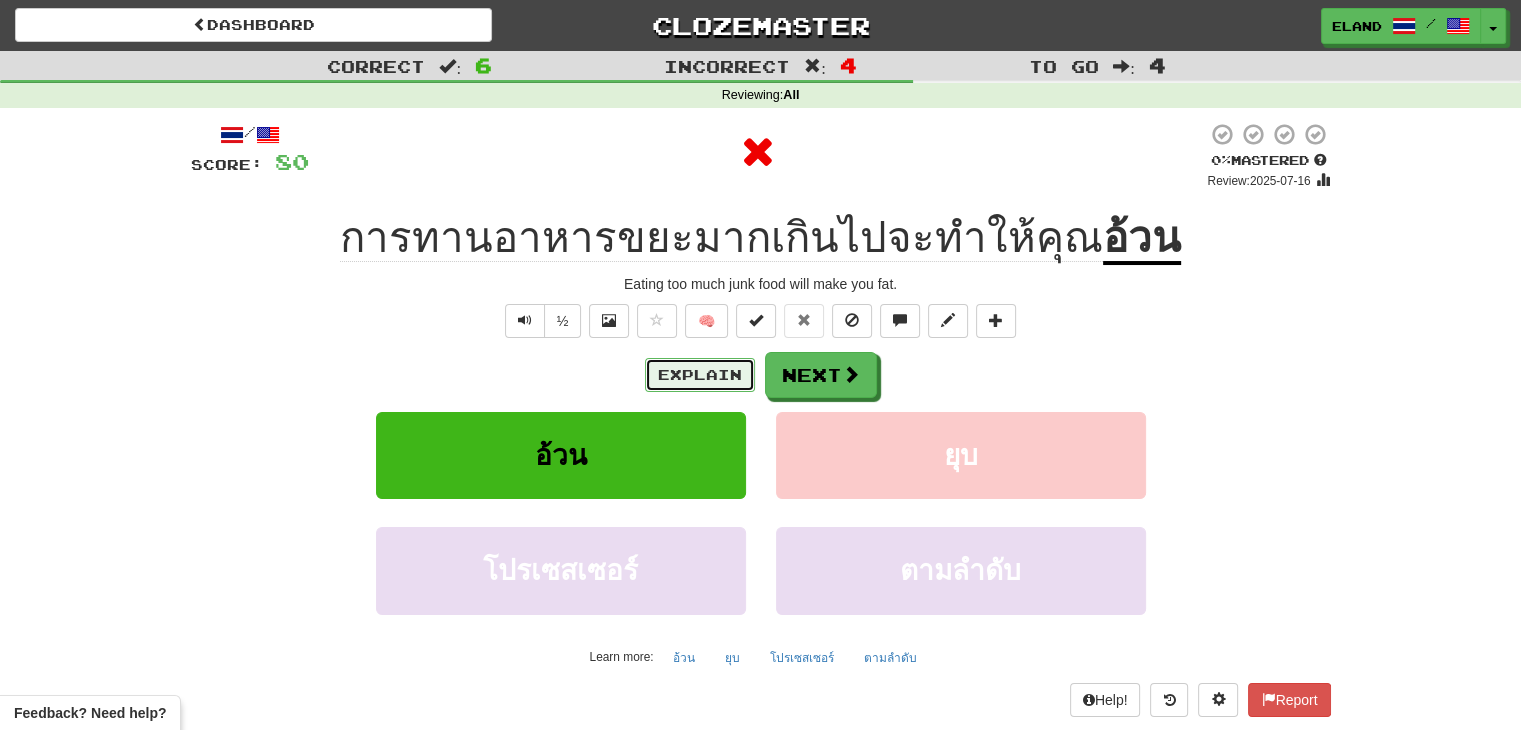 click on "Explain" at bounding box center [700, 375] 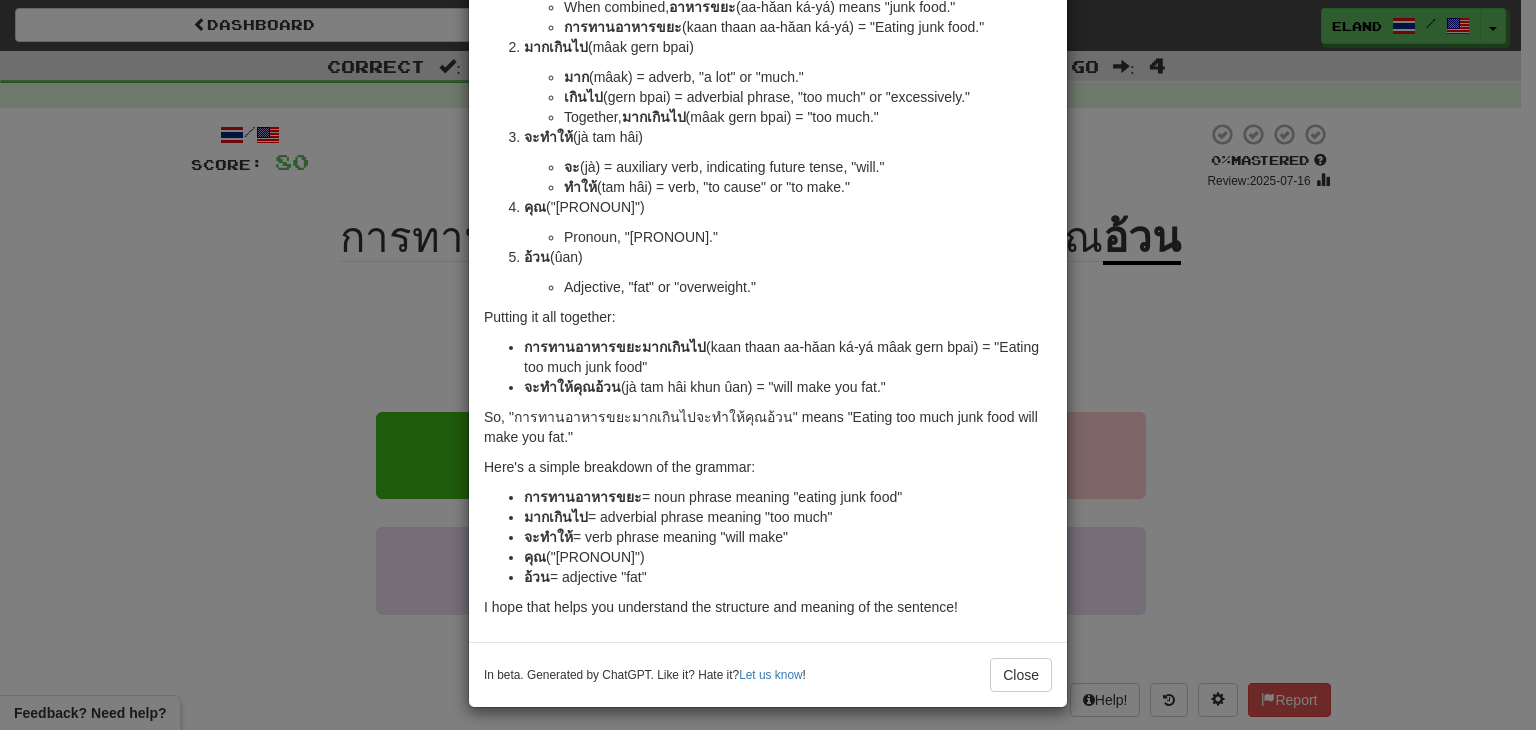 scroll, scrollTop: 267, scrollLeft: 0, axis: vertical 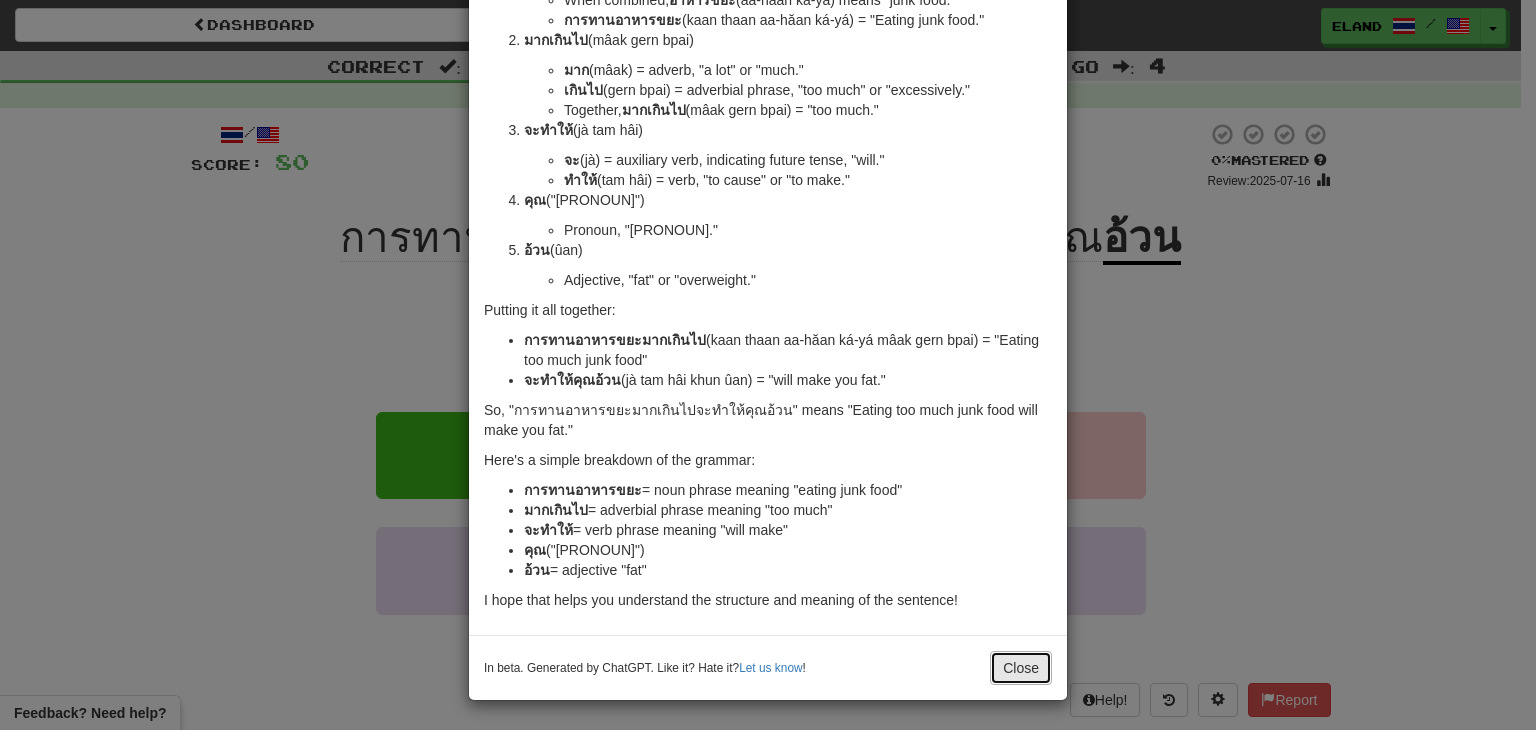 drag, startPoint x: 1029, startPoint y: 667, endPoint x: 1012, endPoint y: 620, distance: 49.979996 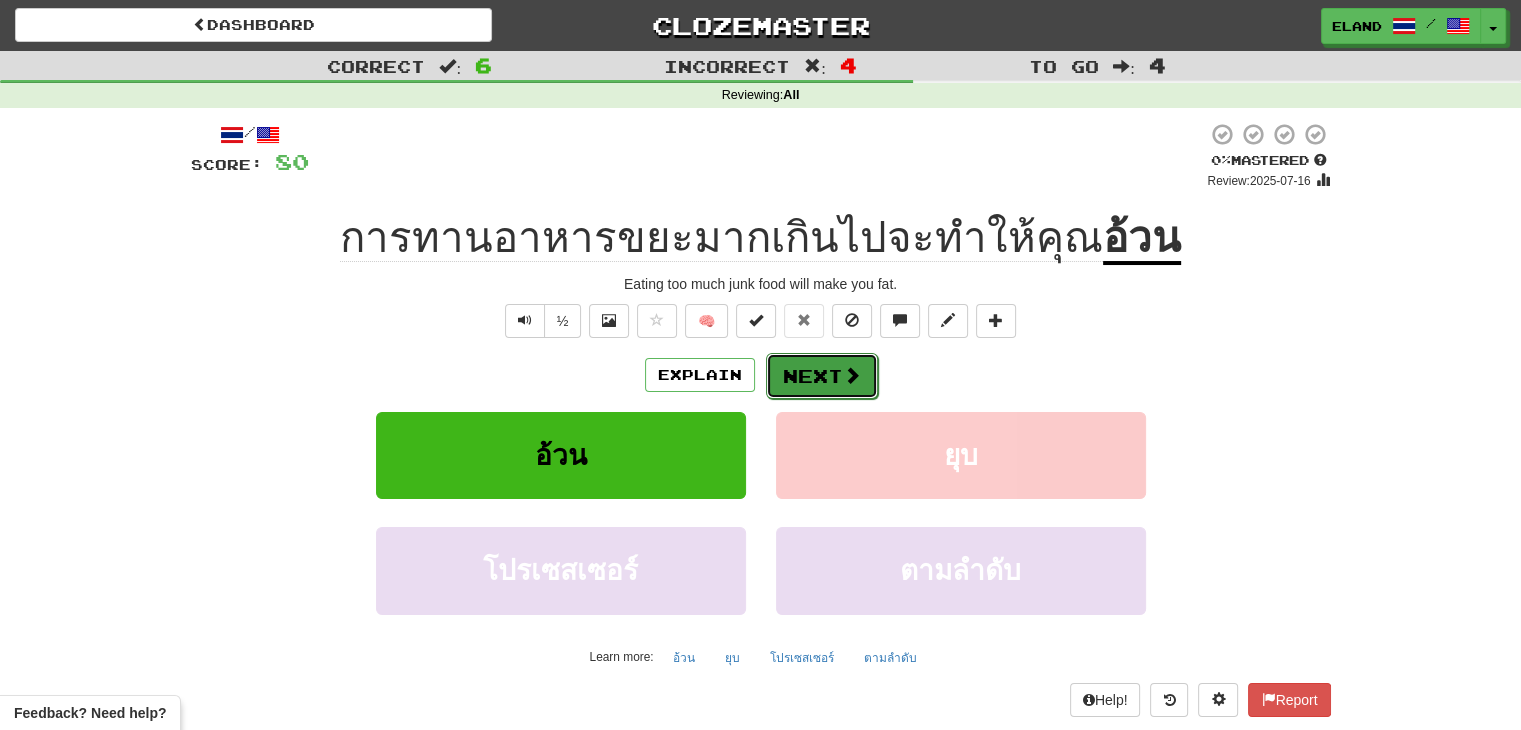 click on "Next" at bounding box center [822, 376] 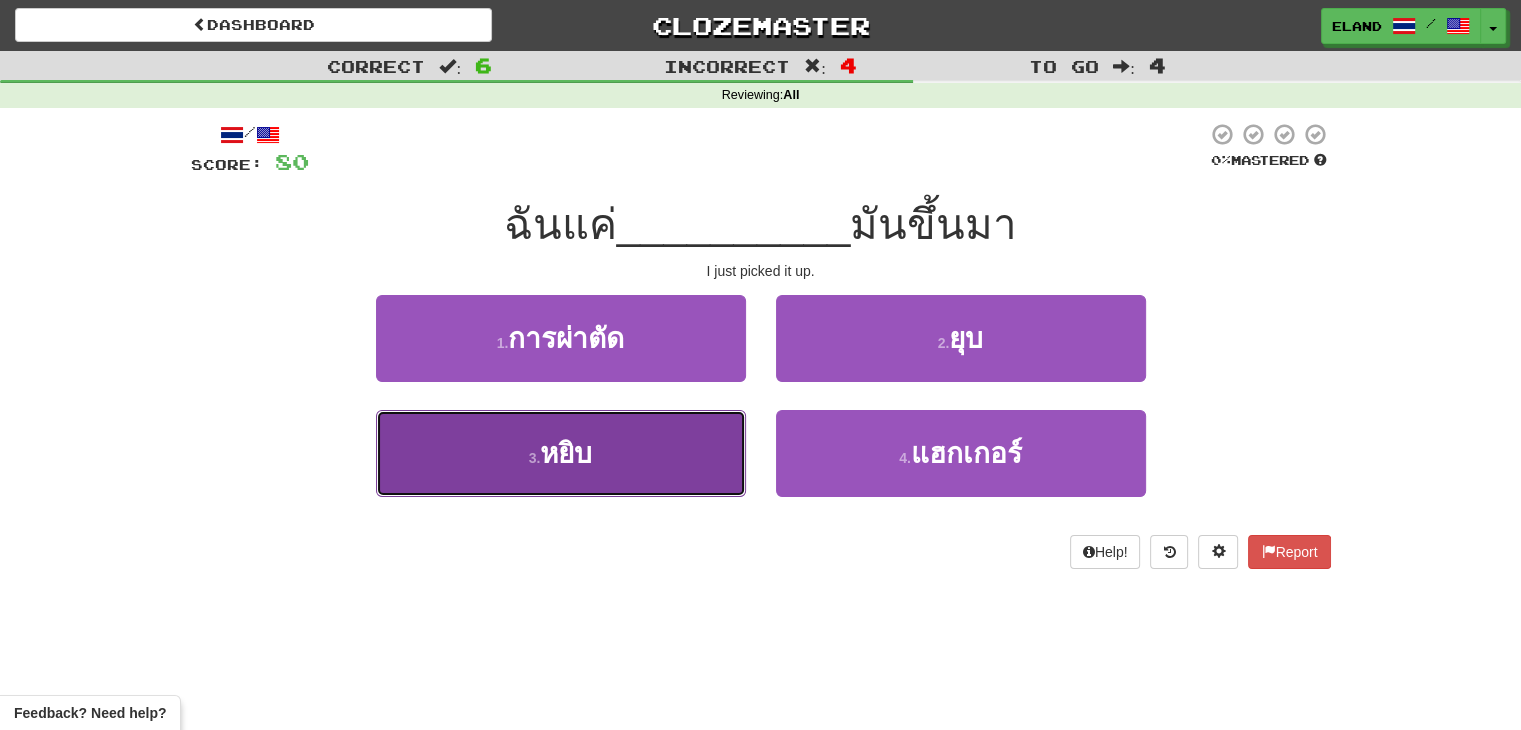 click on "หยิบ" at bounding box center [566, 453] 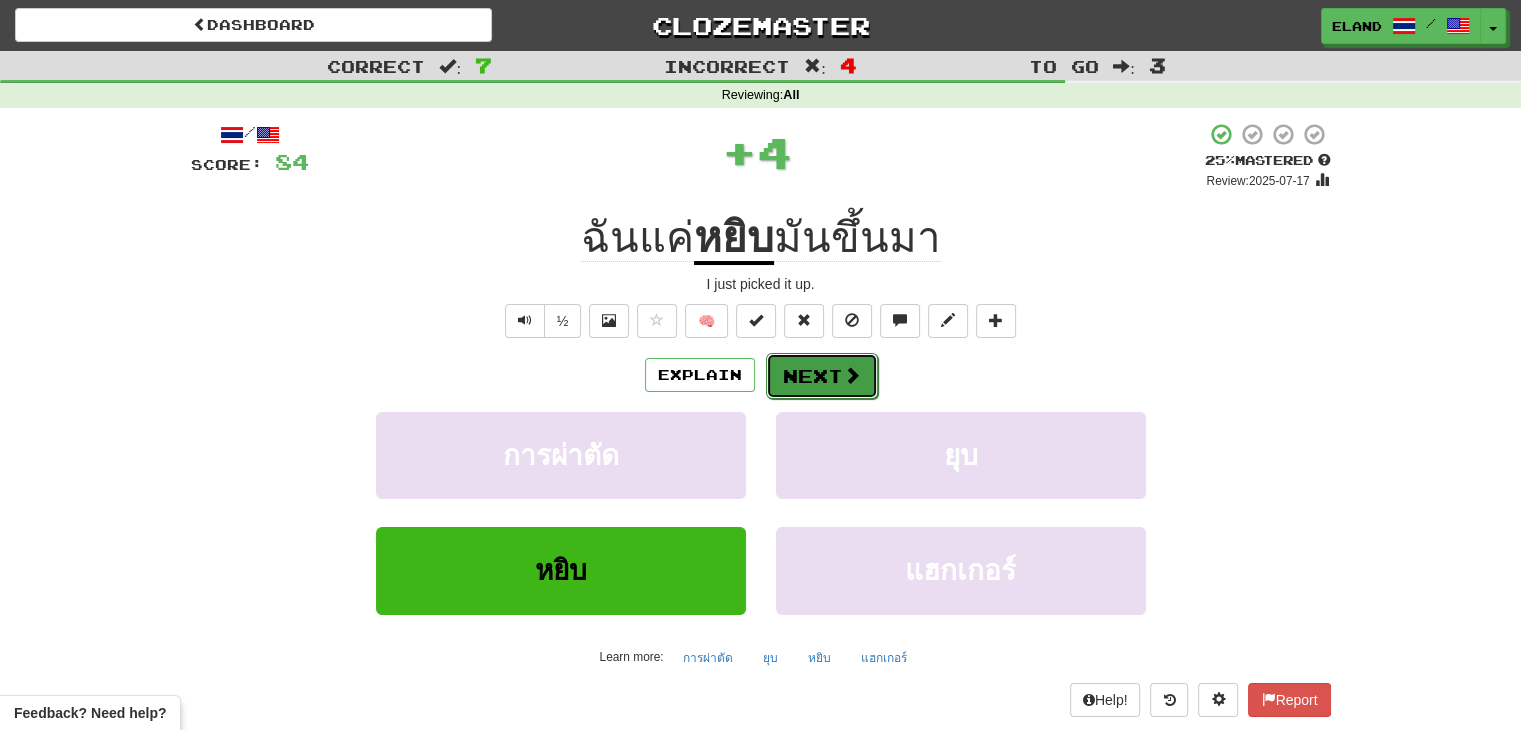 click at bounding box center (852, 375) 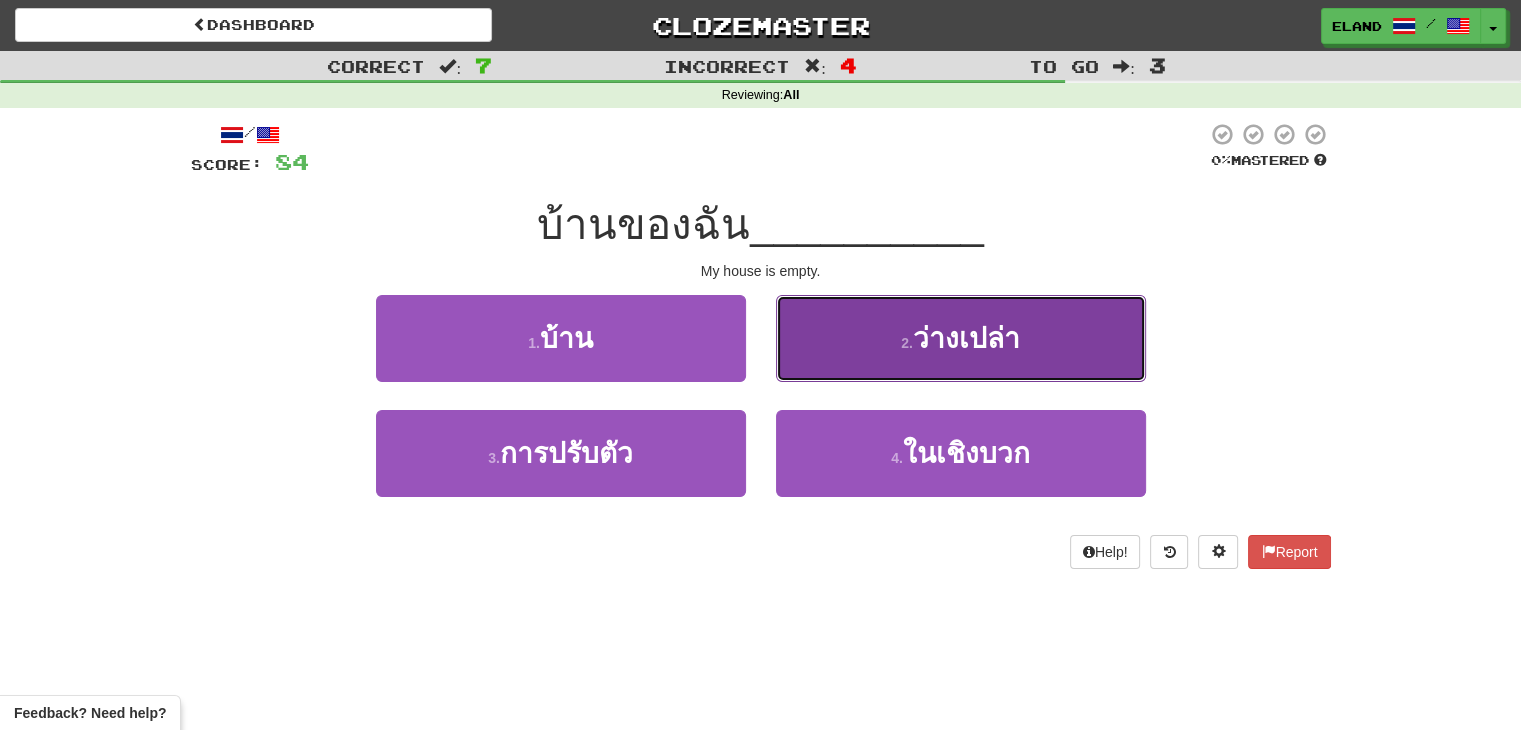 click on "2 .  ว่างเปล่า" at bounding box center (961, 338) 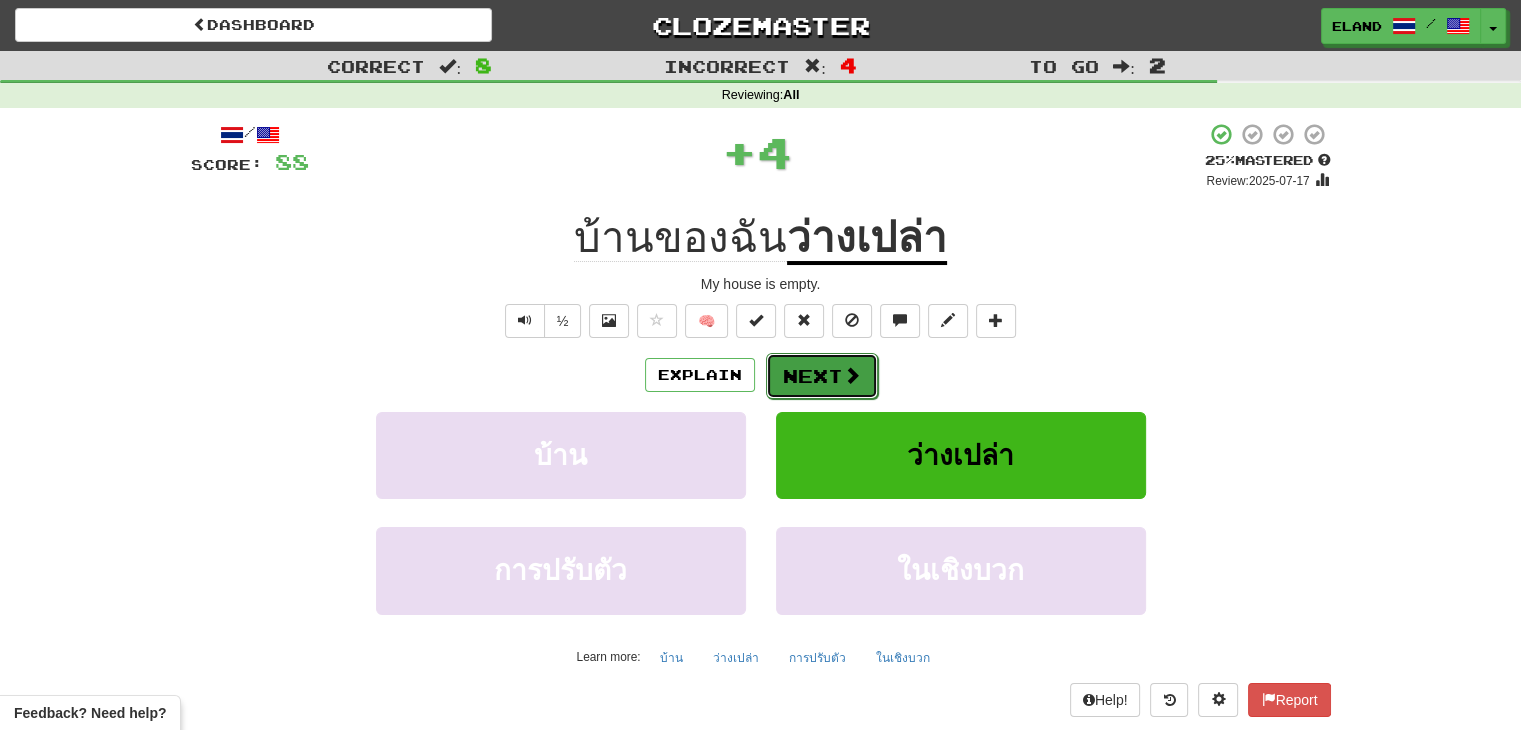 click on "Next" at bounding box center (822, 376) 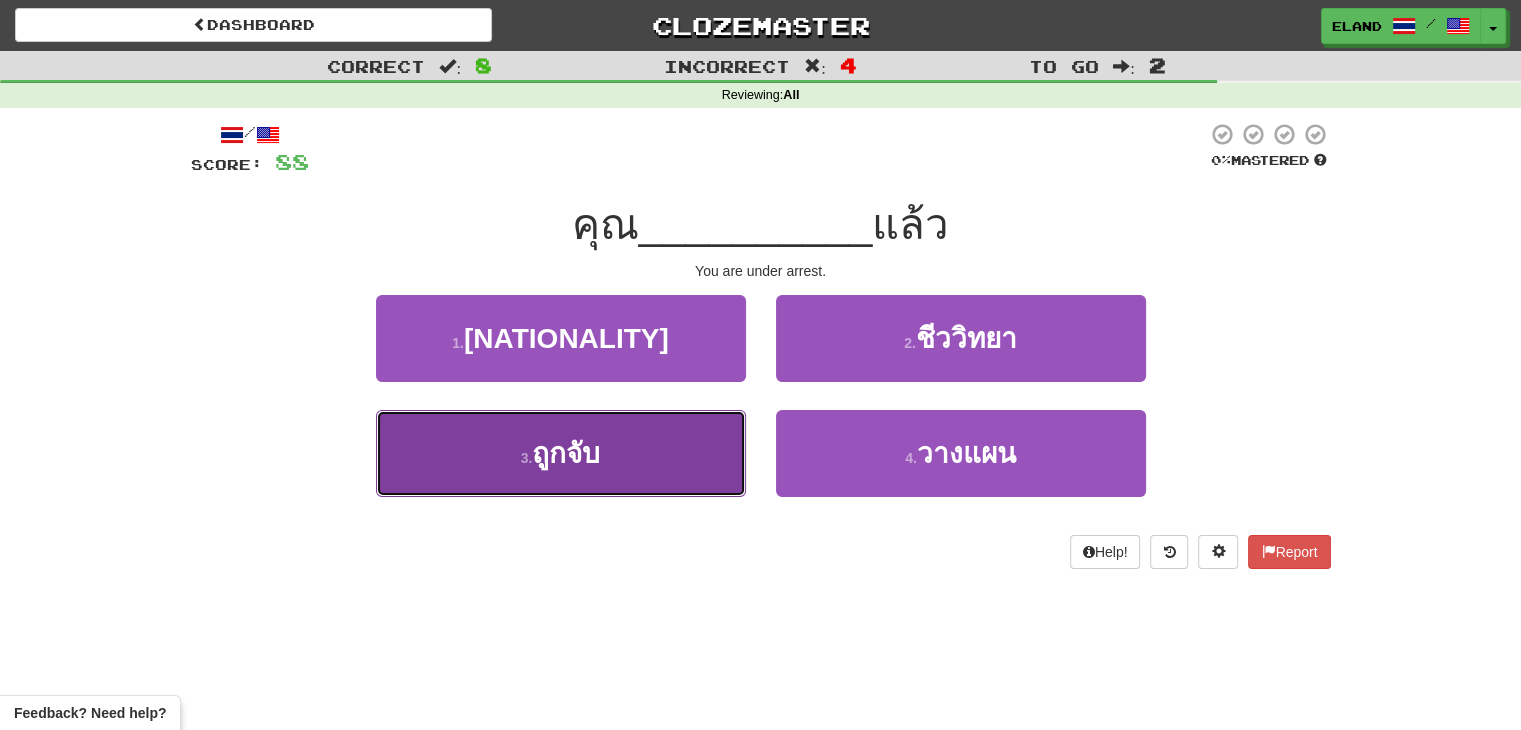 click on "3 .  ถูกจับ" at bounding box center (561, 453) 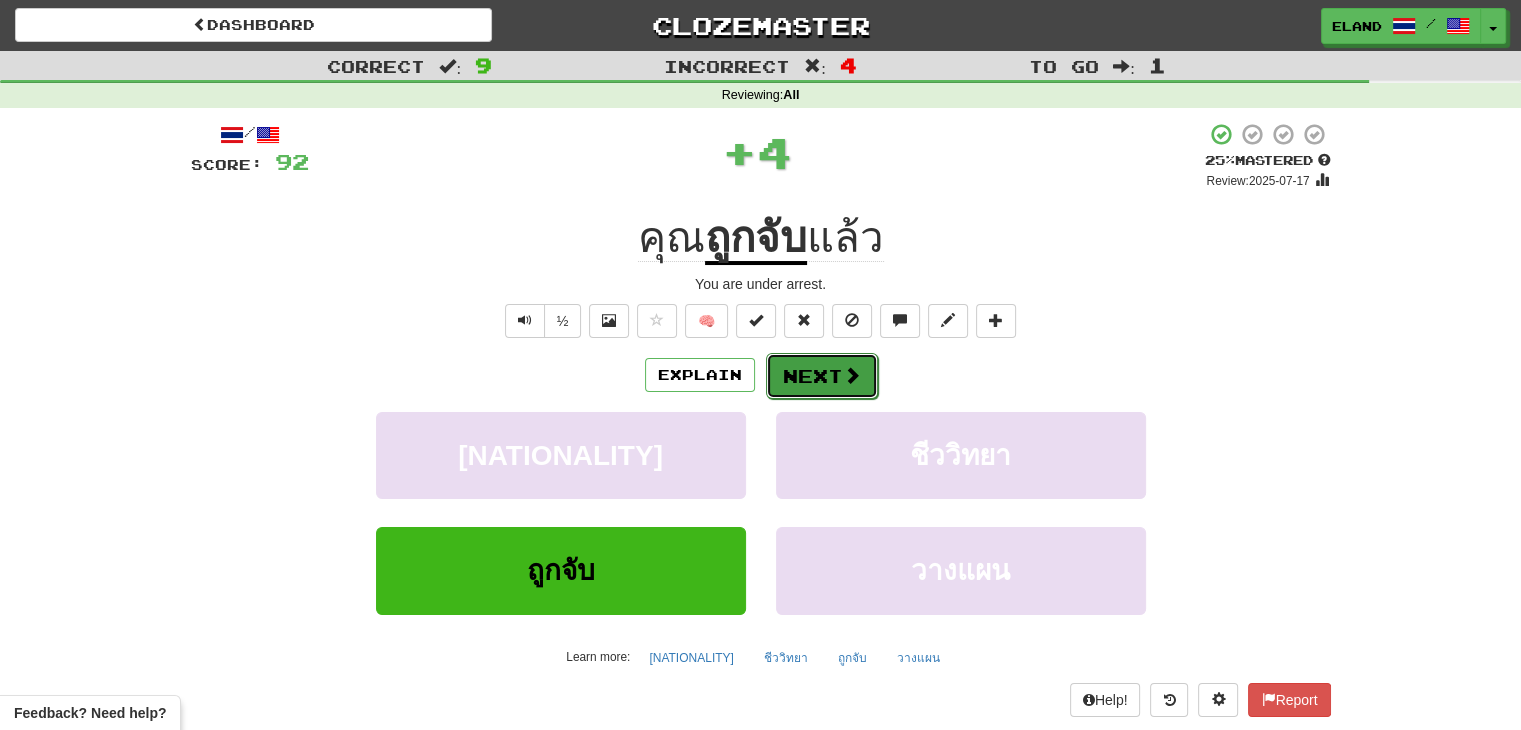 click on "Next" at bounding box center [822, 376] 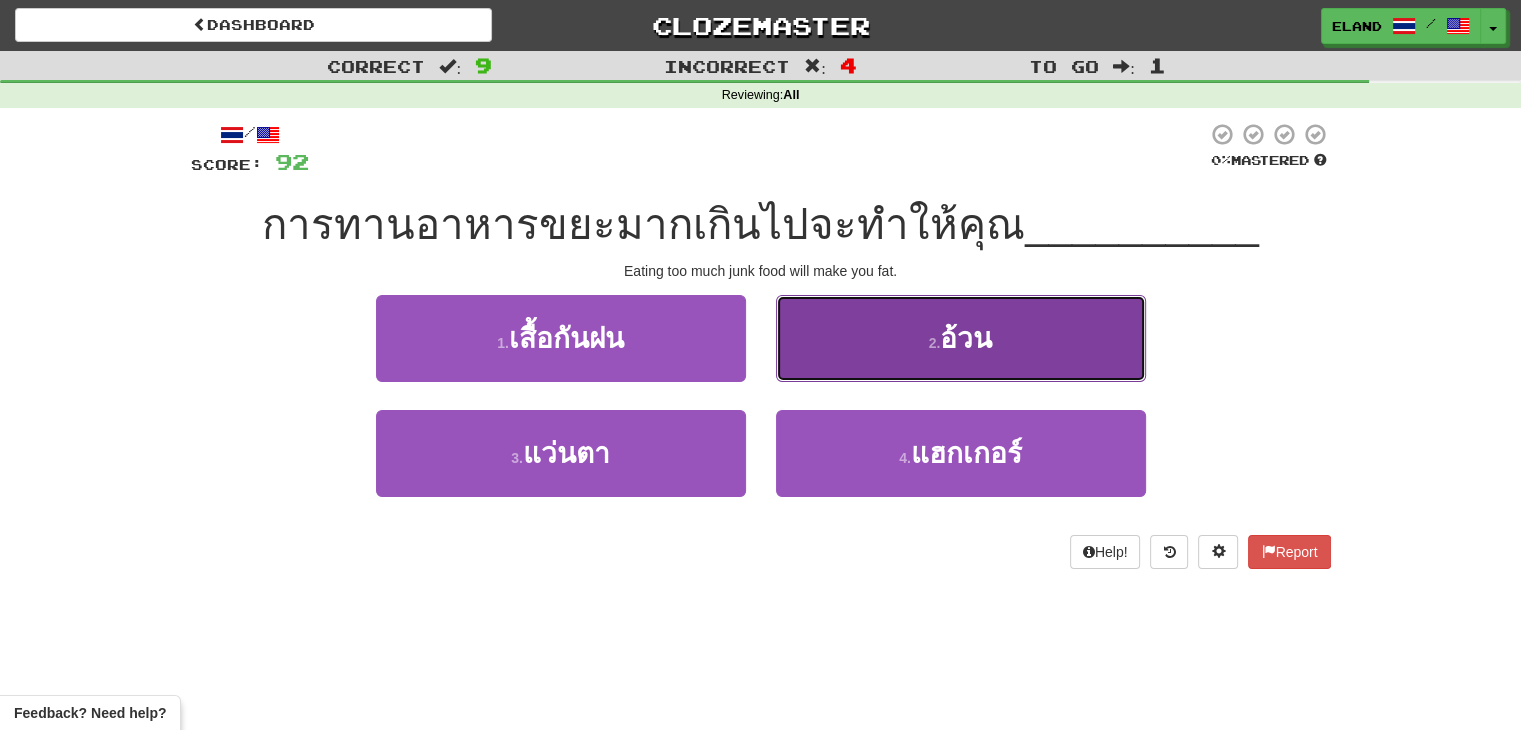 click on "อ้วน" at bounding box center (966, 338) 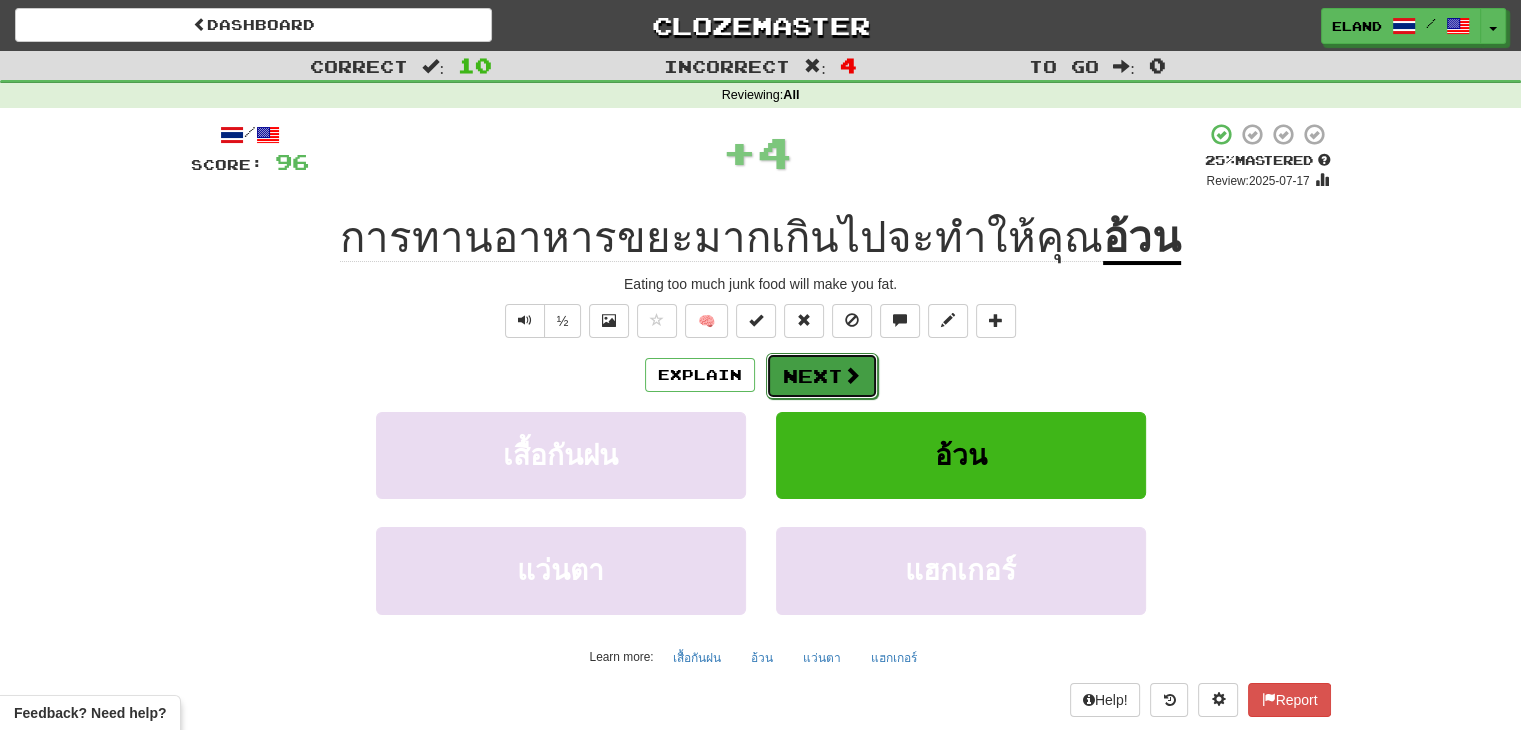 click on "Next" at bounding box center [822, 376] 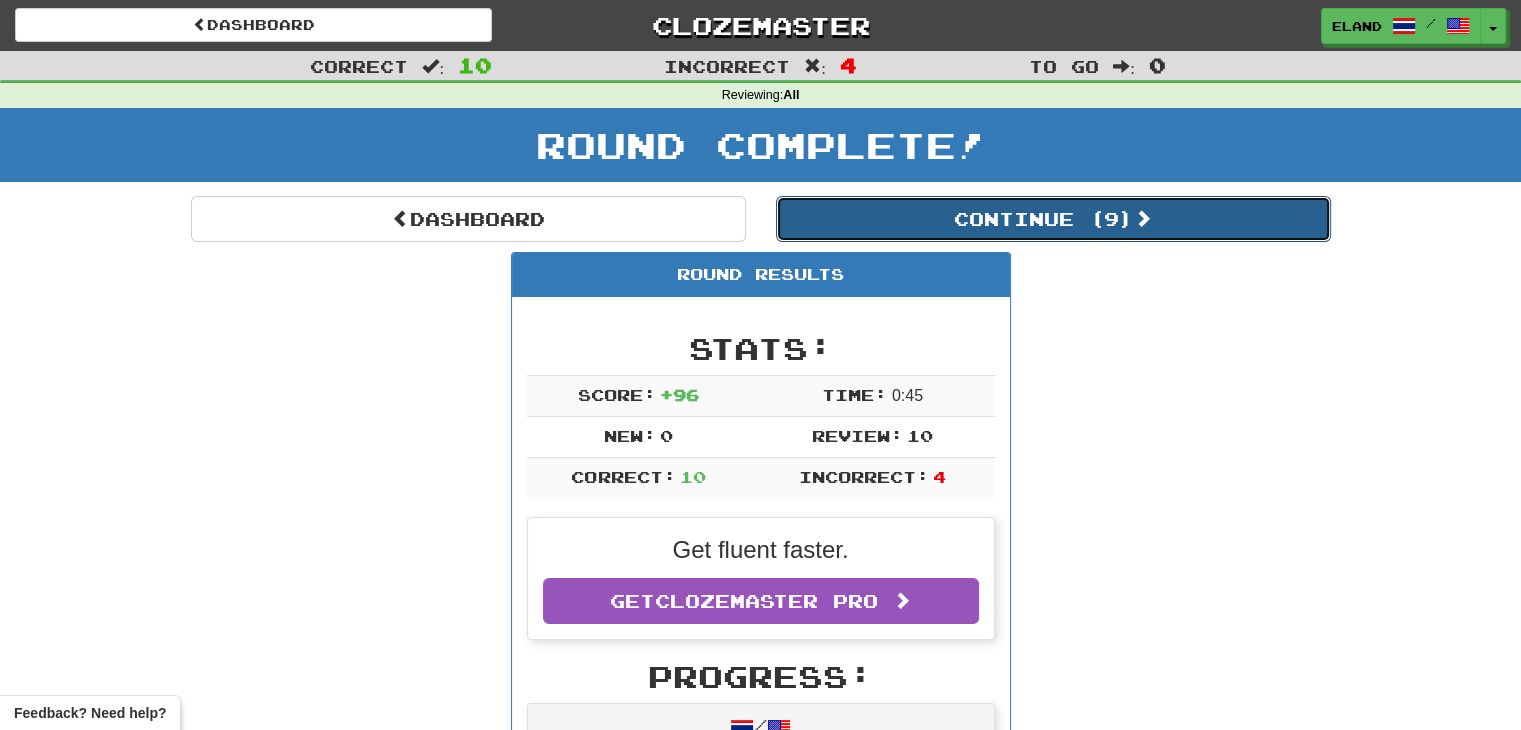 click on "Continue ( 9 )" at bounding box center [1053, 219] 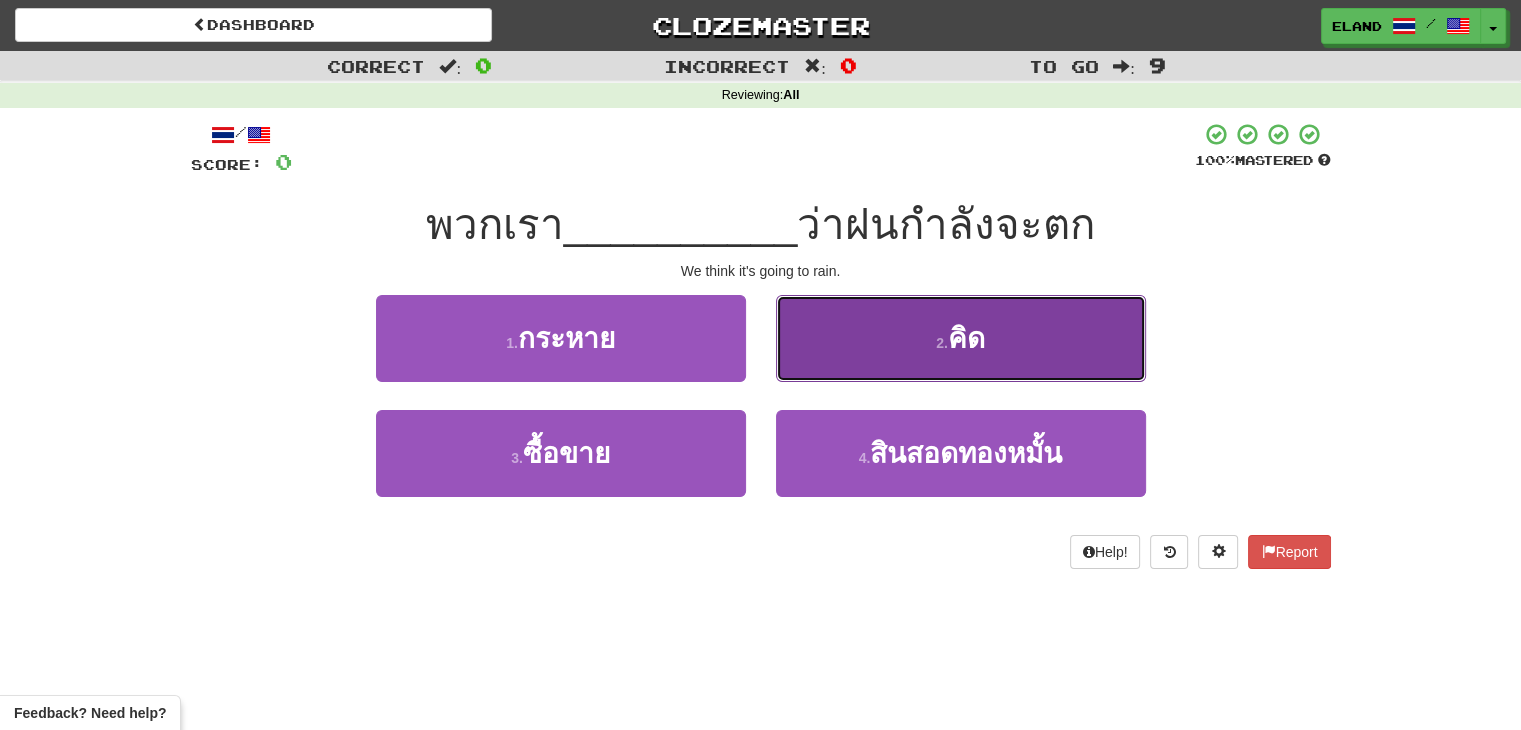 click on "2 .  คิด" at bounding box center (961, 338) 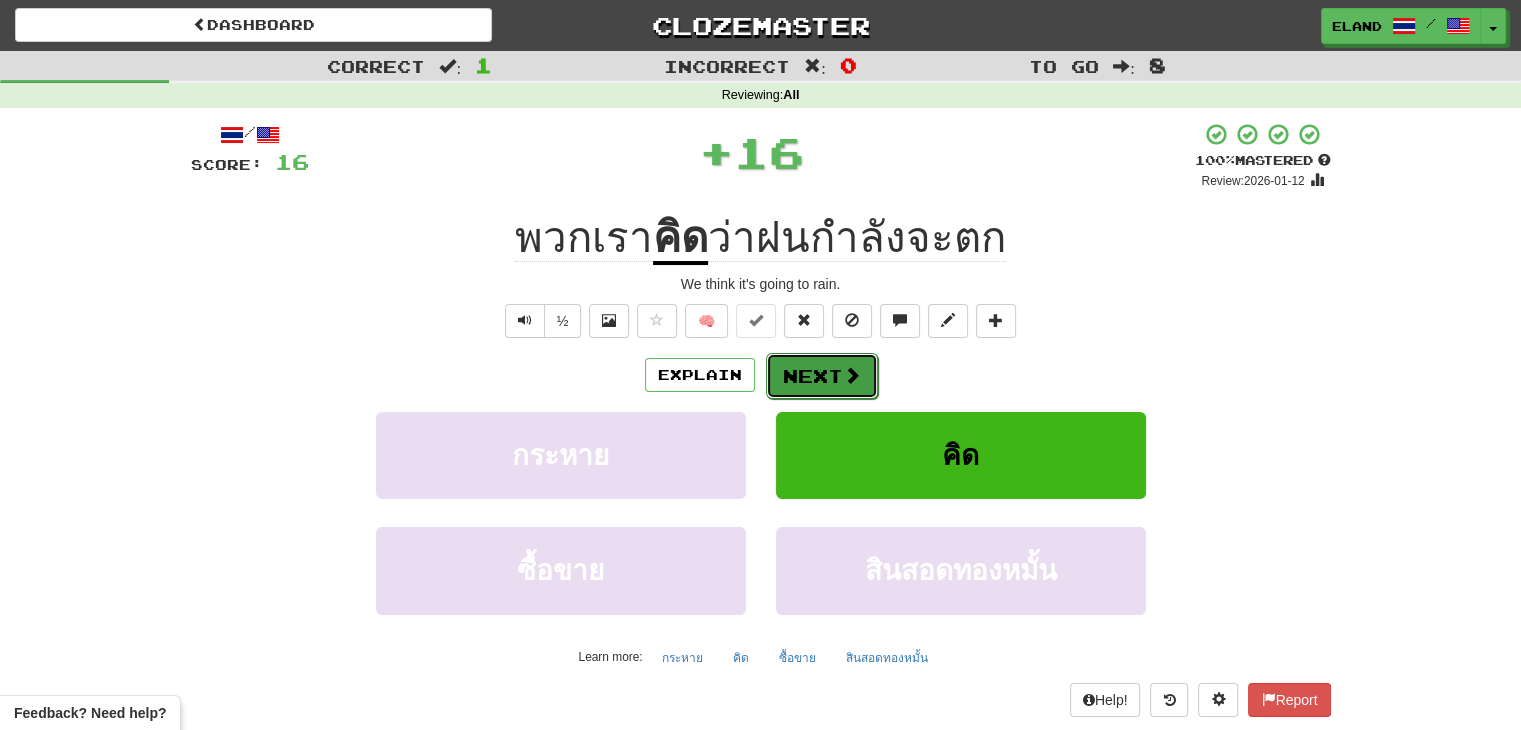 click on "Next" at bounding box center [822, 376] 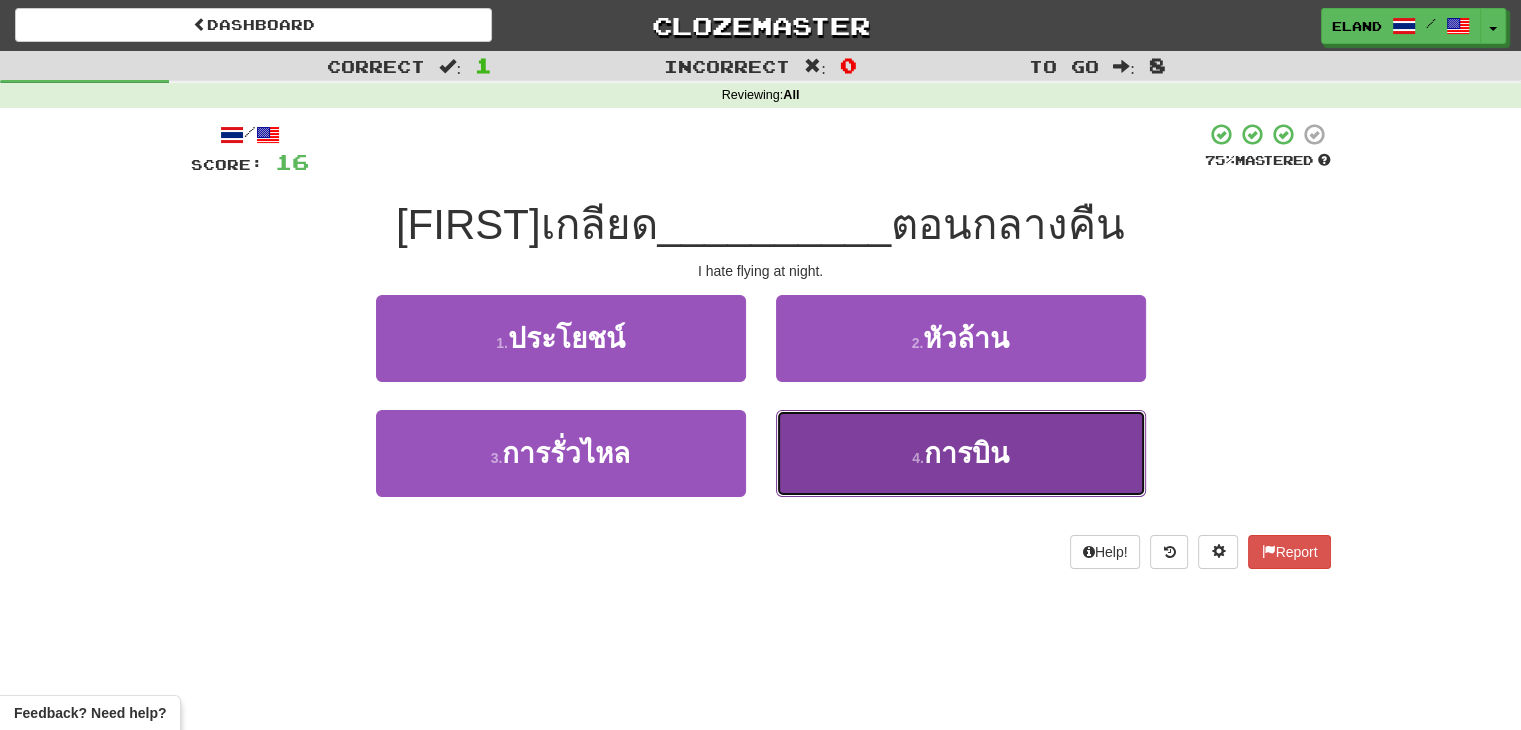 click on "4 .  การบิน" at bounding box center (961, 453) 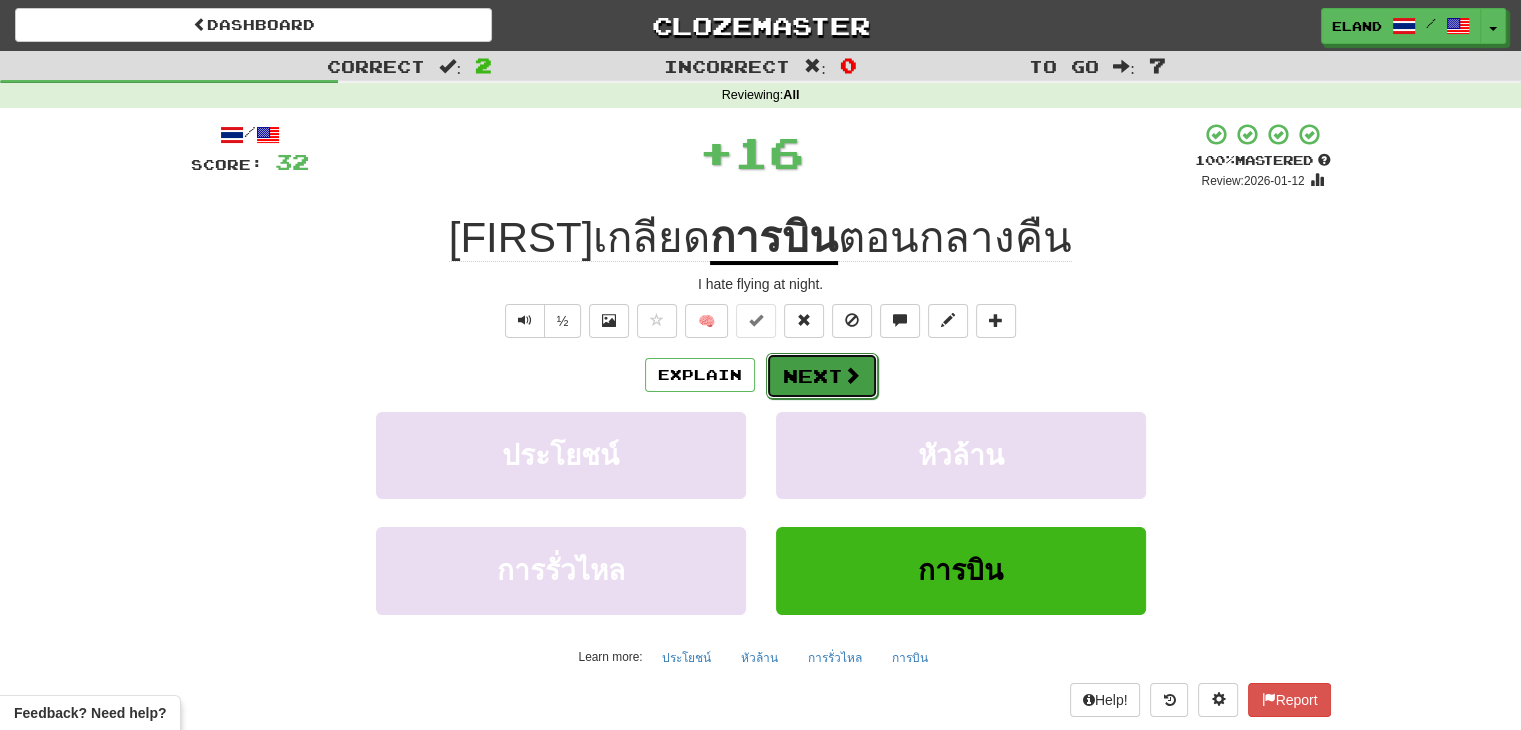 click on "Next" at bounding box center (822, 376) 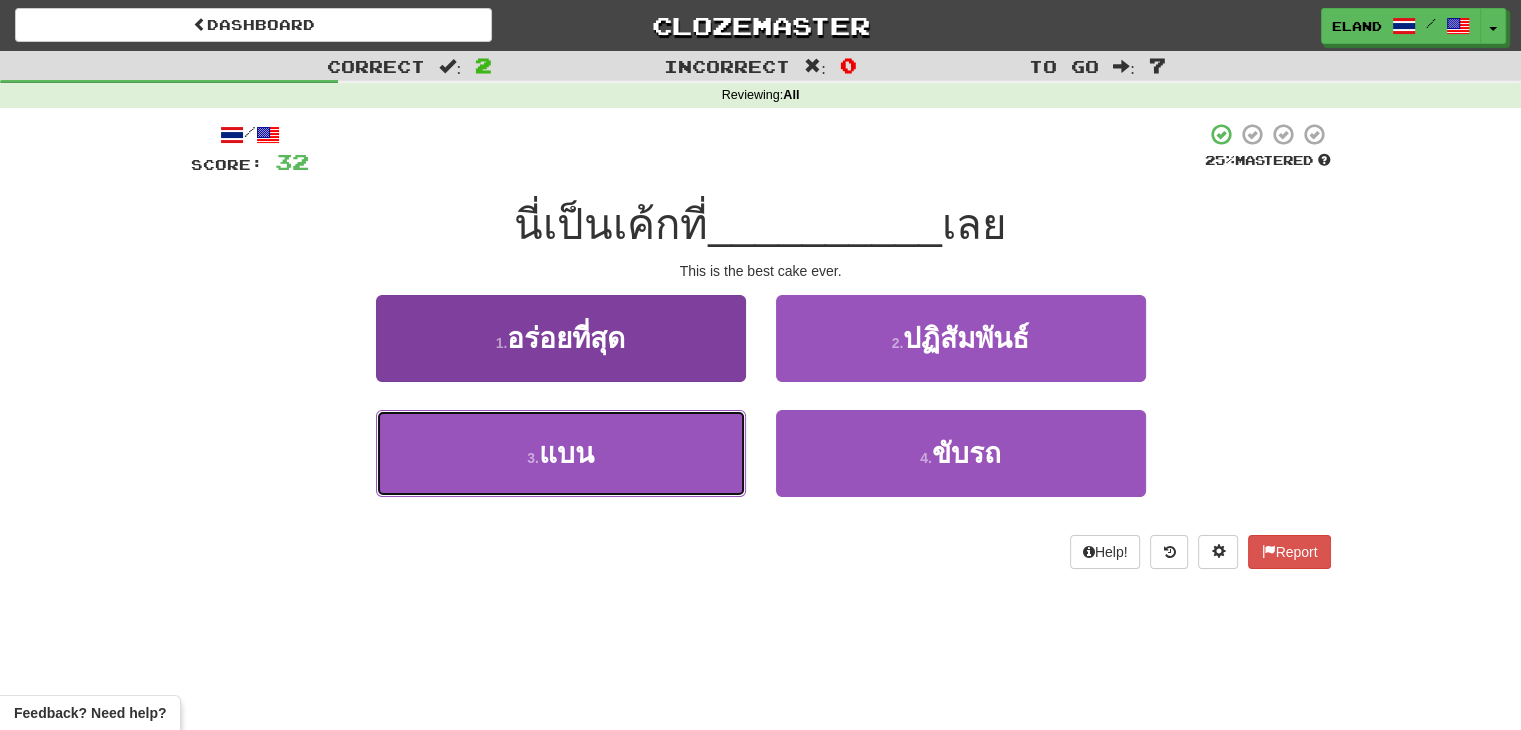 click on "3 .  แบน" at bounding box center (561, 453) 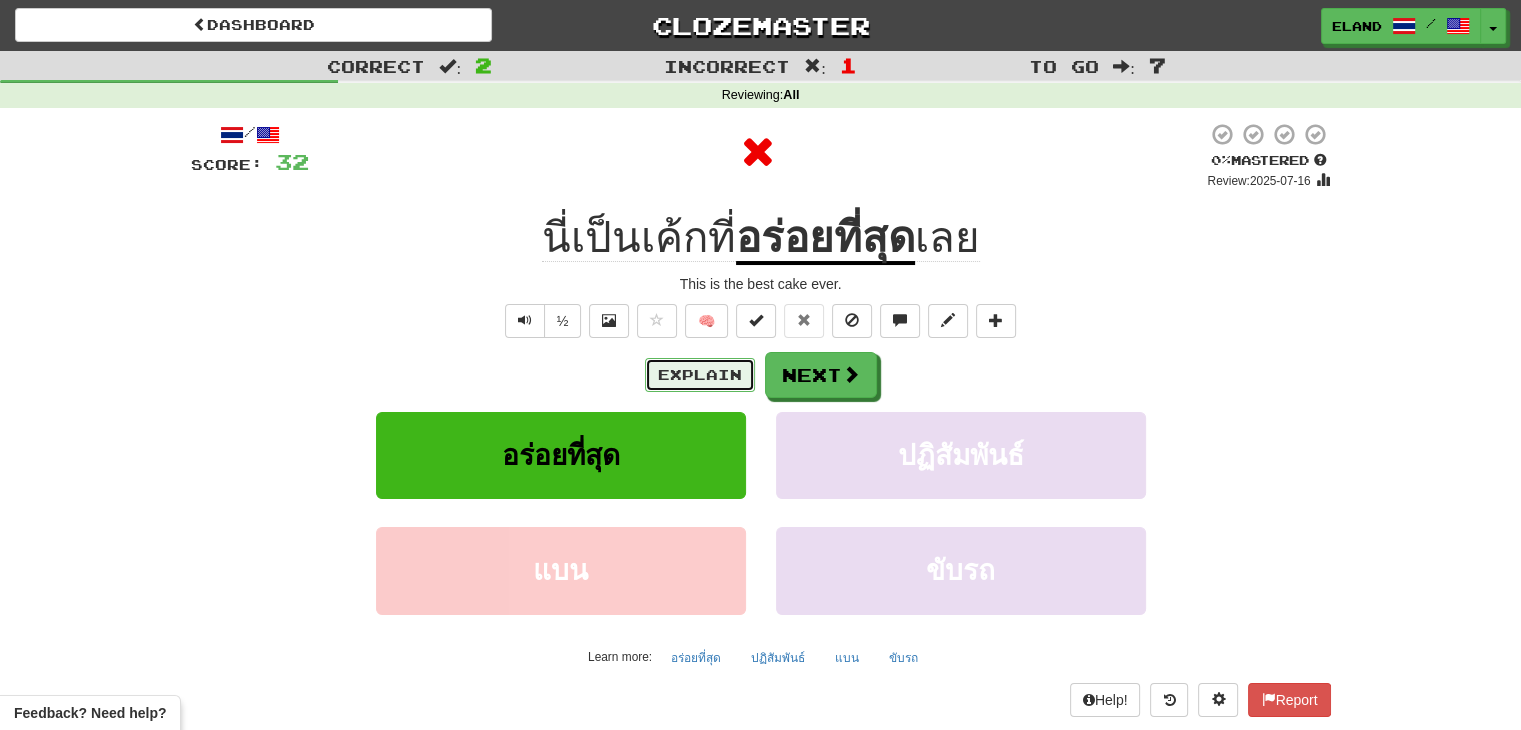 click on "Explain" at bounding box center [700, 375] 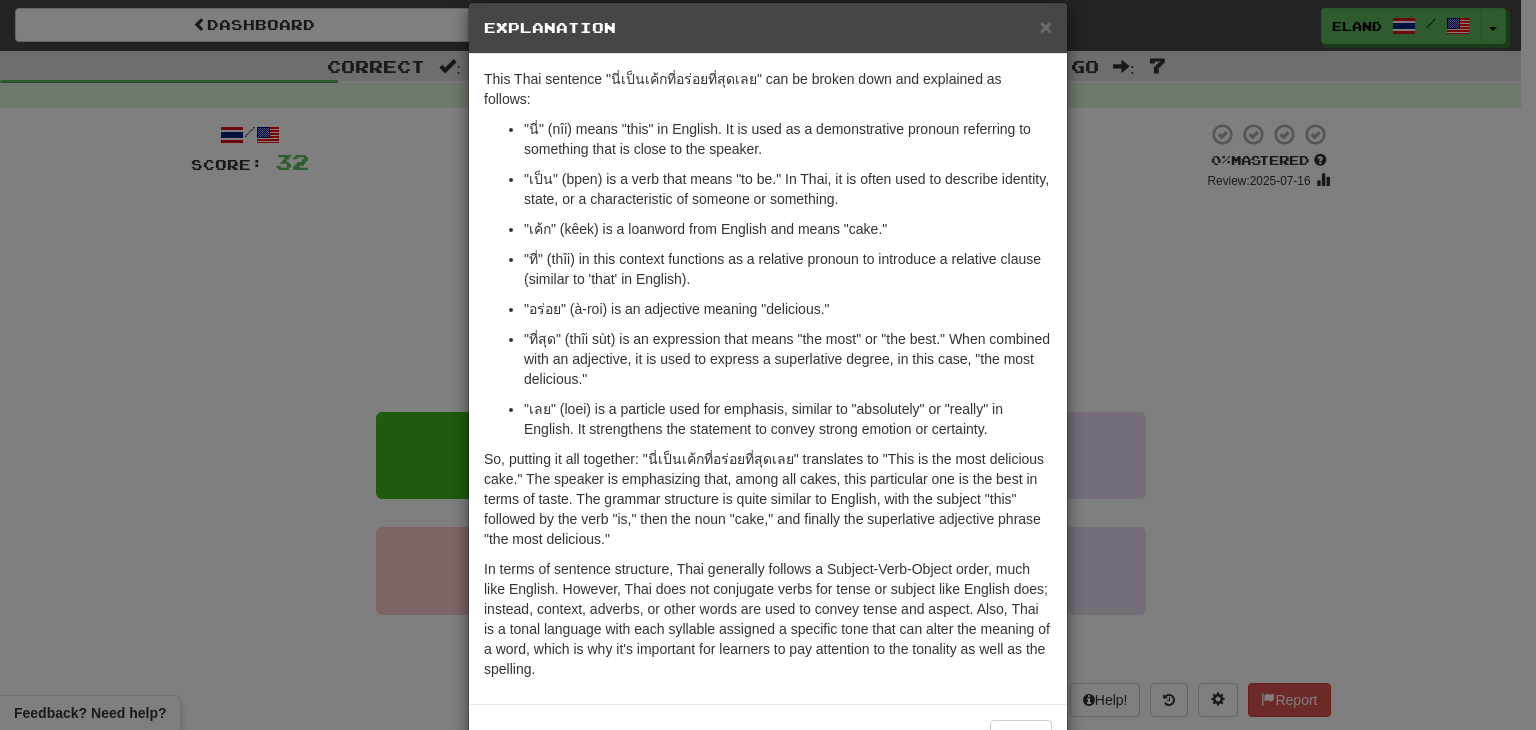 scroll, scrollTop: 77, scrollLeft: 0, axis: vertical 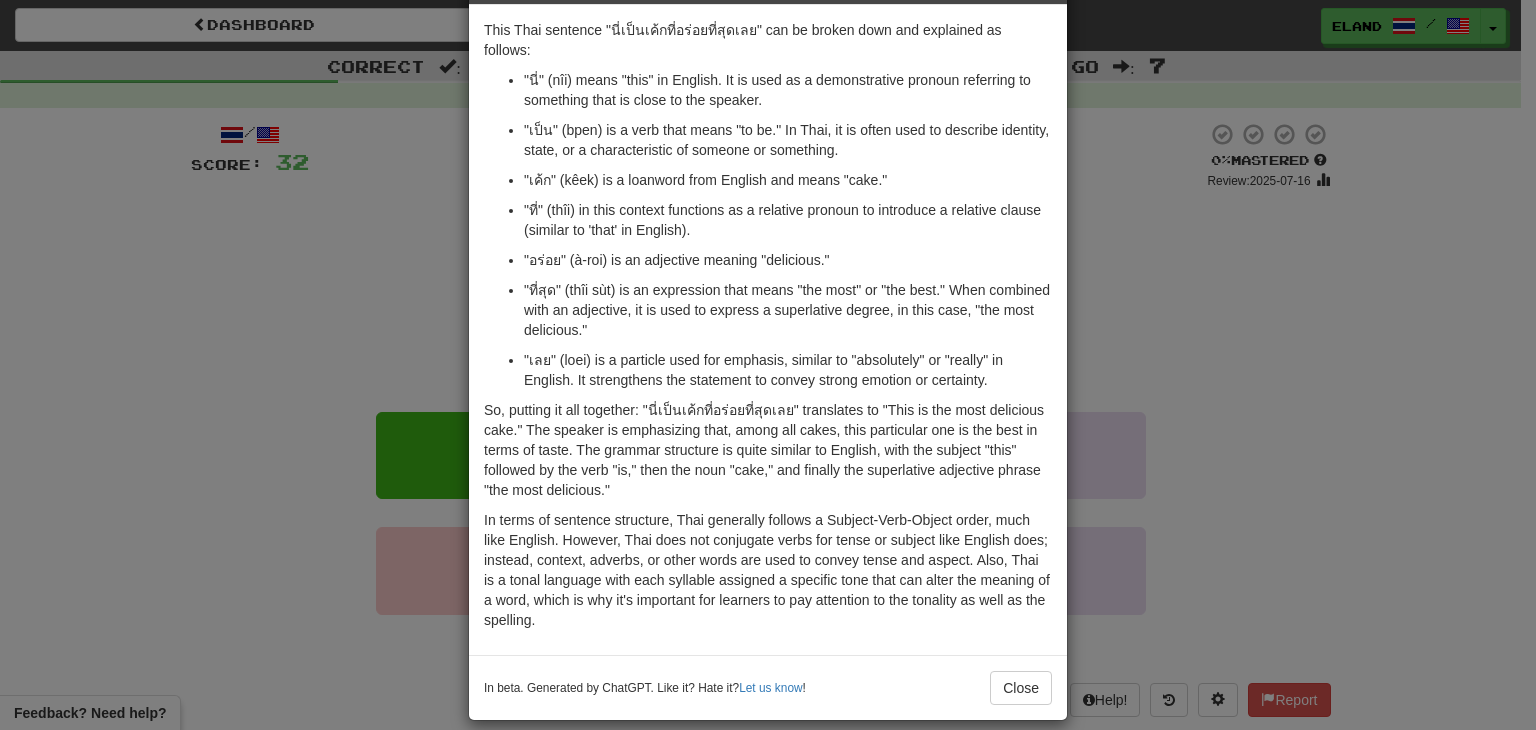 click on "In beta. Generated by ChatGPT. Like it? Hate it?  Let us know ! Close" at bounding box center (768, 687) 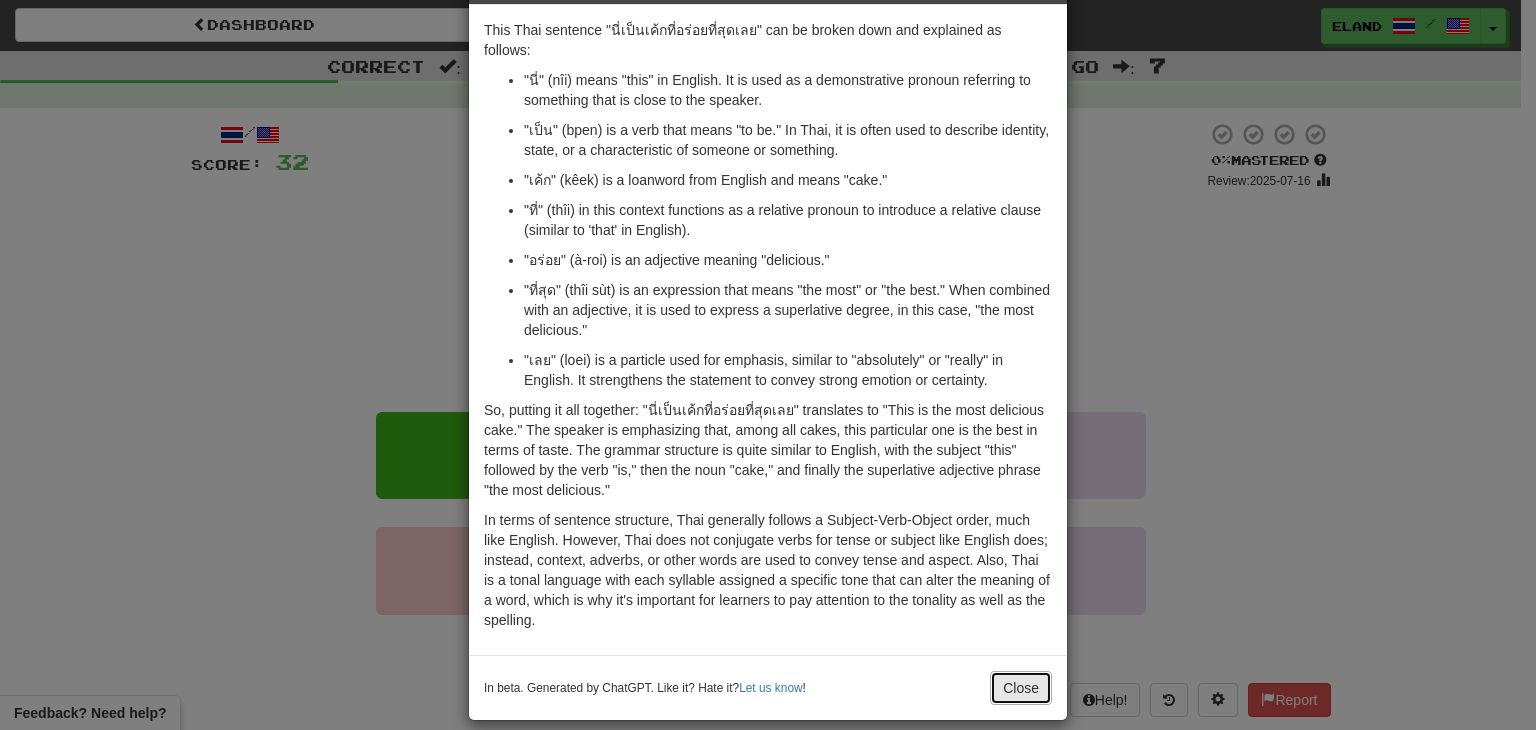 click on "Close" at bounding box center [1021, 688] 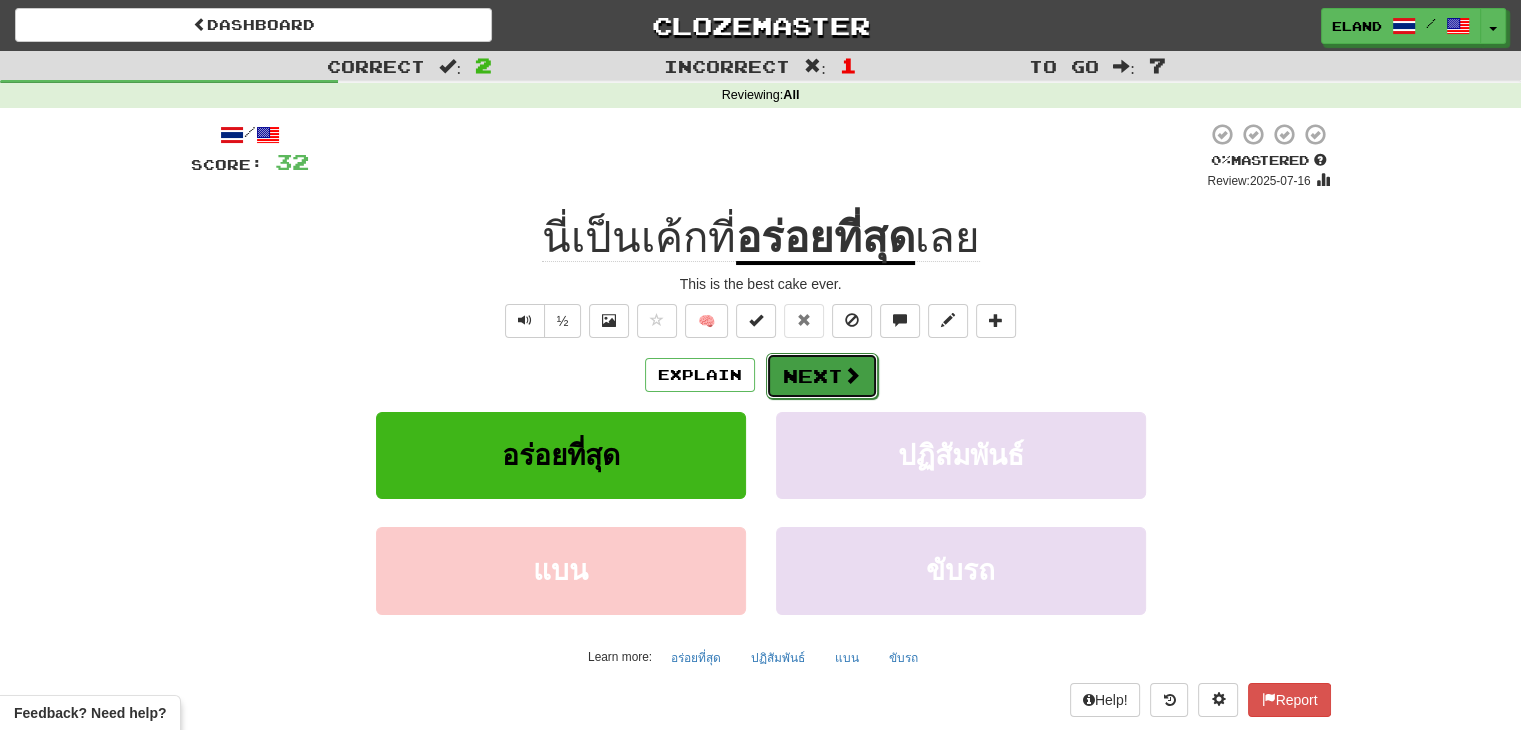 click on "Next" at bounding box center (822, 376) 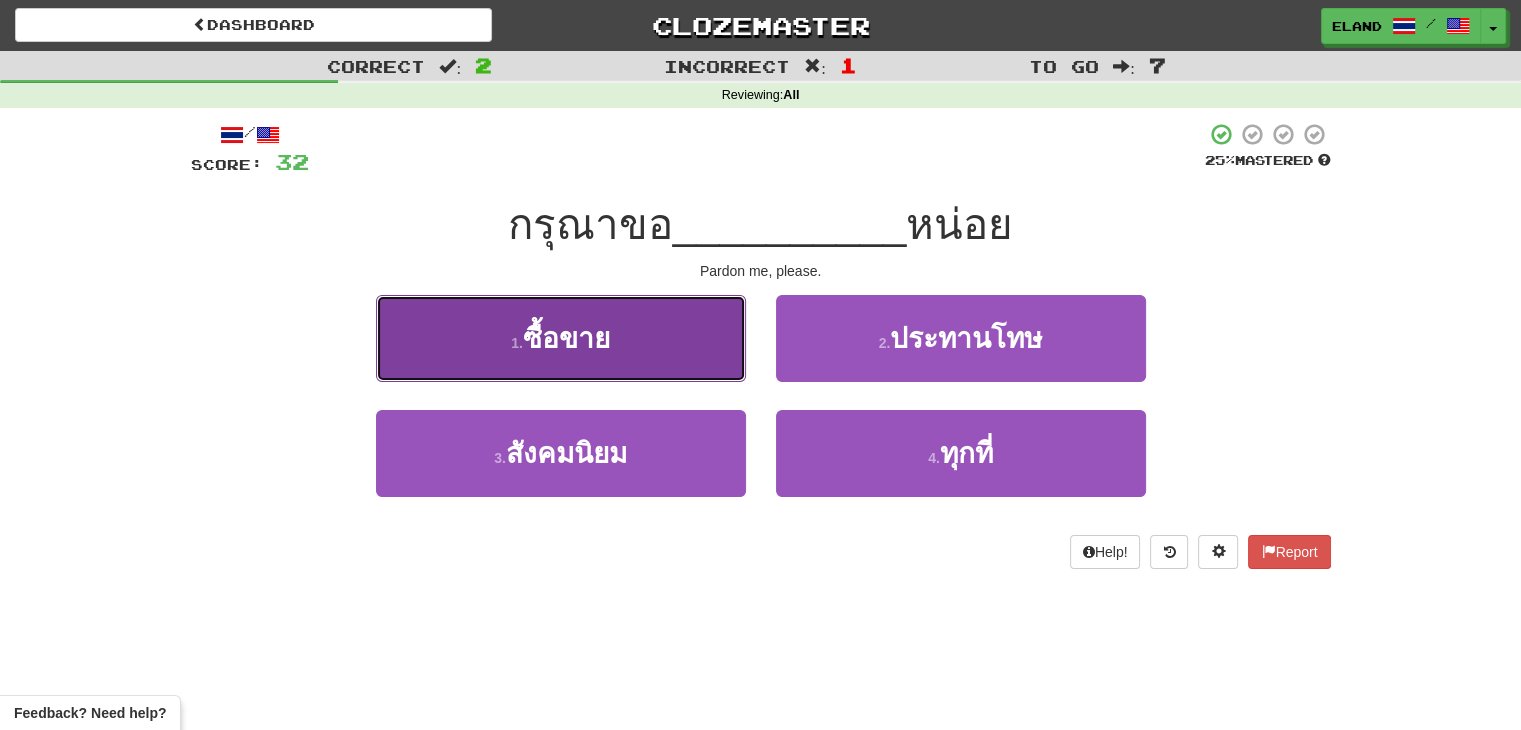 click on "1 .  ซื้อขาย" at bounding box center [561, 338] 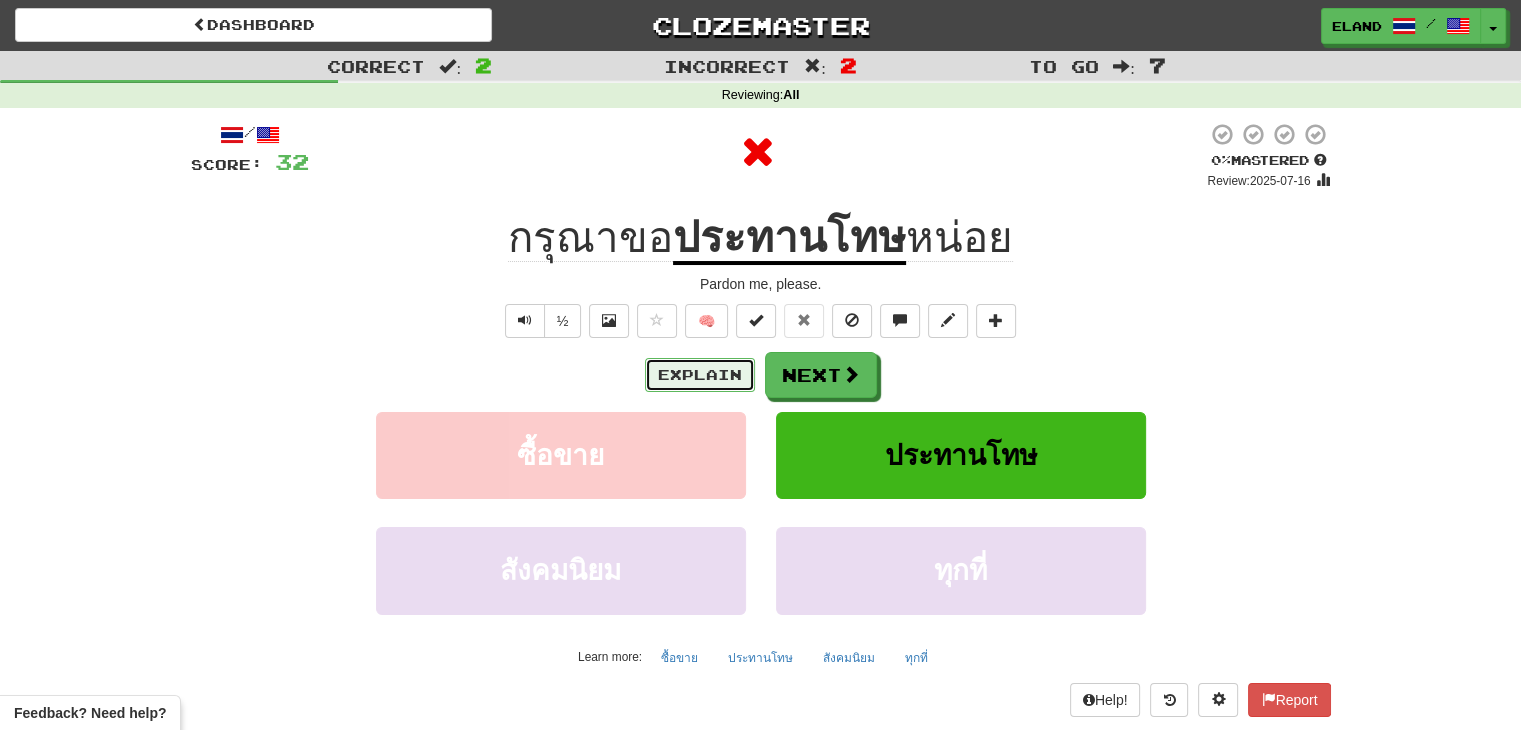 click on "Explain" at bounding box center [700, 375] 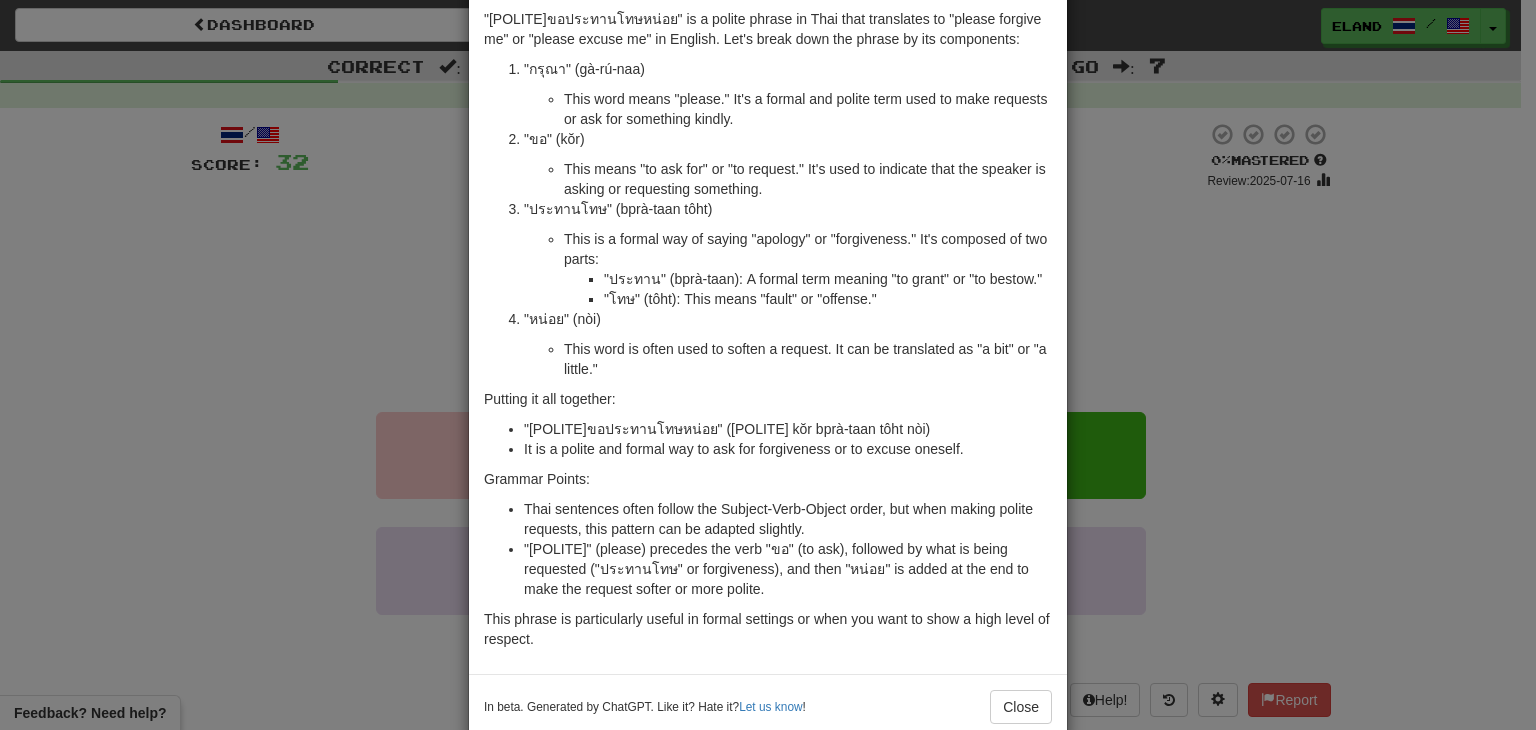scroll, scrollTop: 100, scrollLeft: 0, axis: vertical 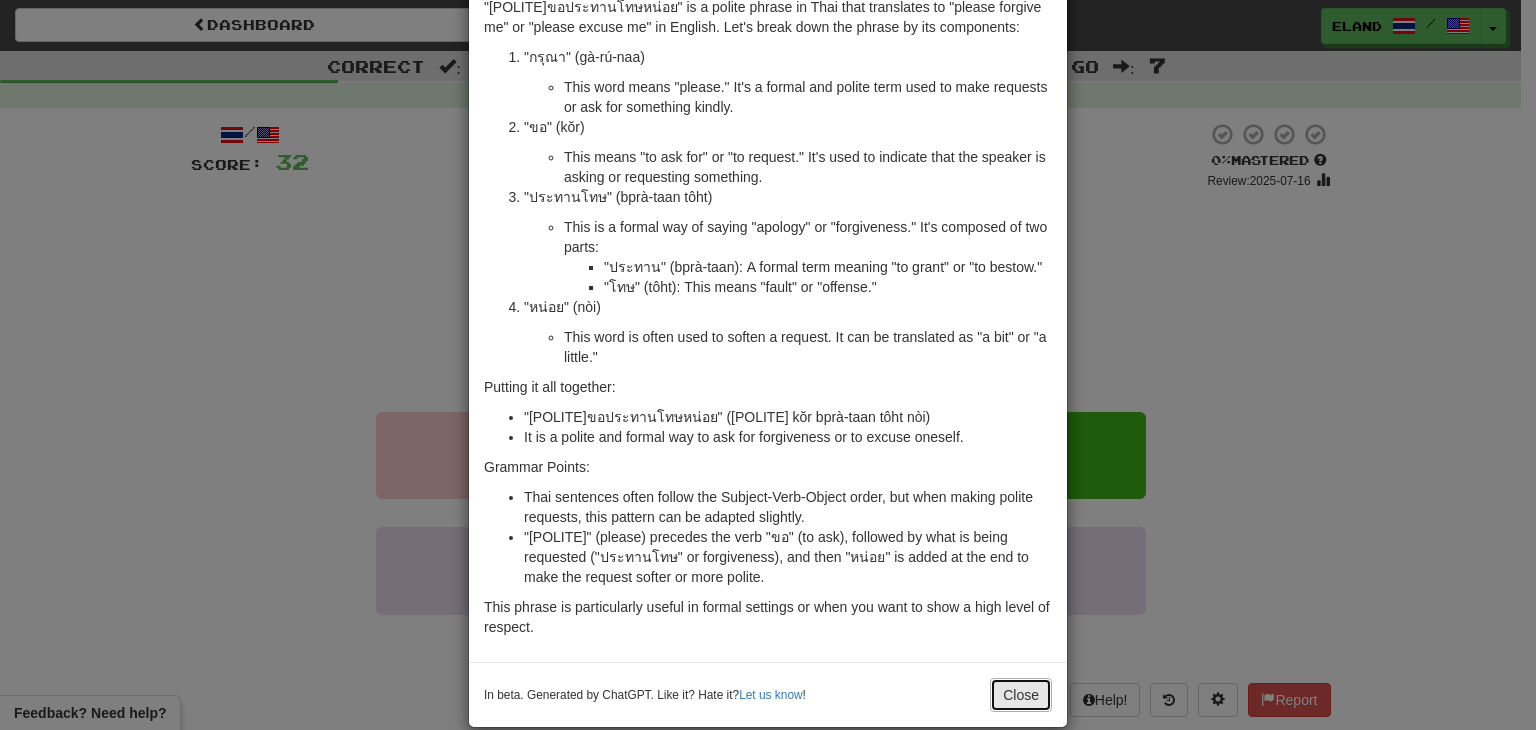 click on "Close" at bounding box center [1021, 695] 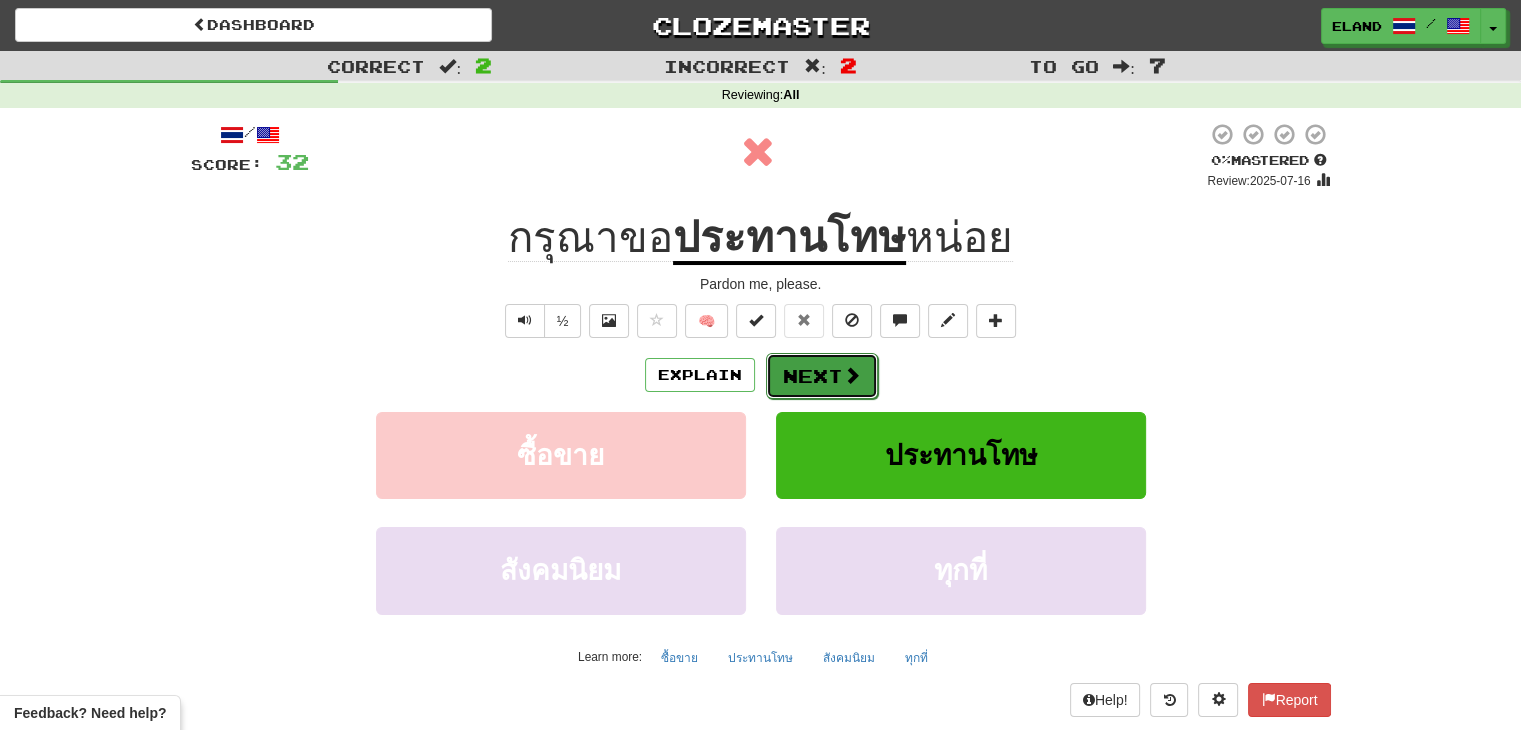 click at bounding box center [852, 375] 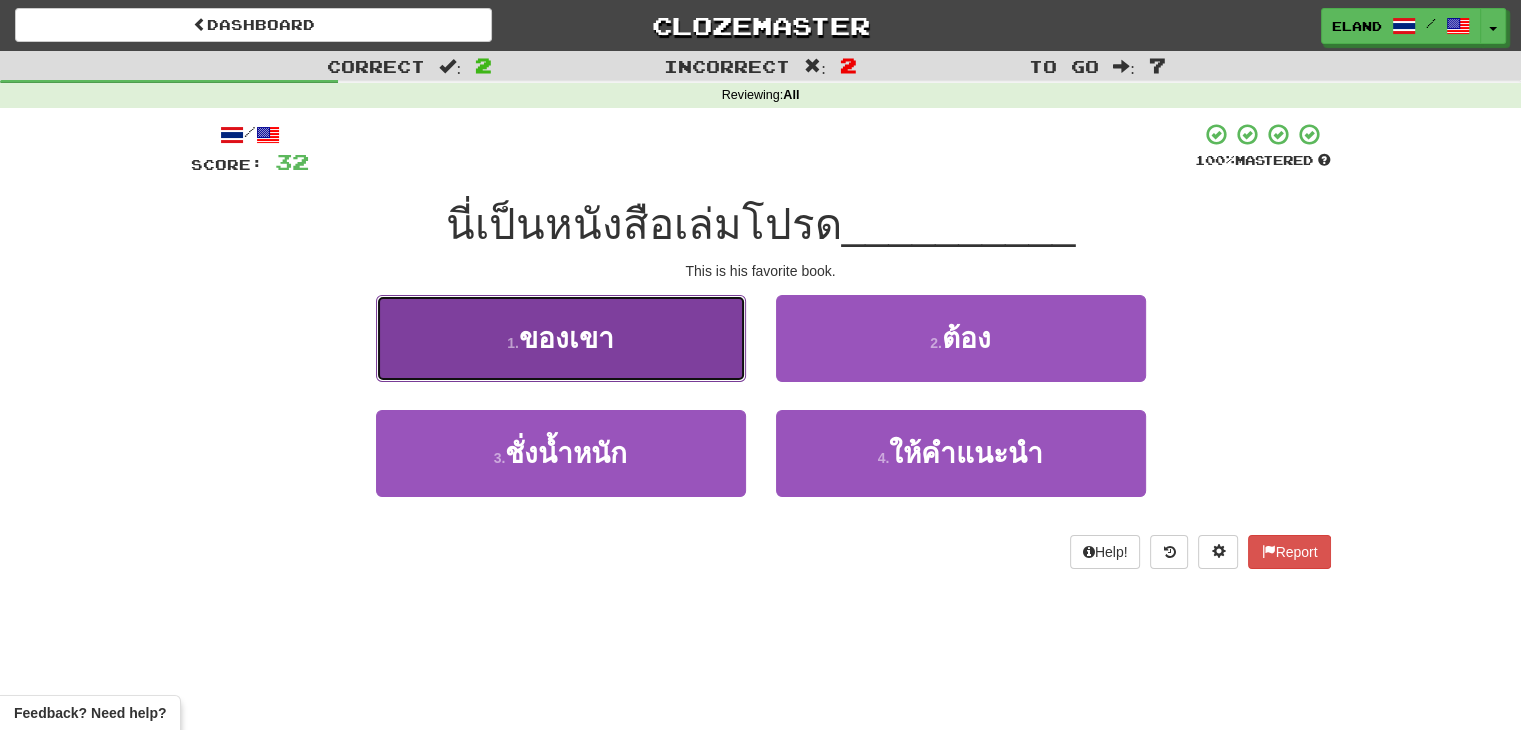 click on "ของเขา" at bounding box center [566, 338] 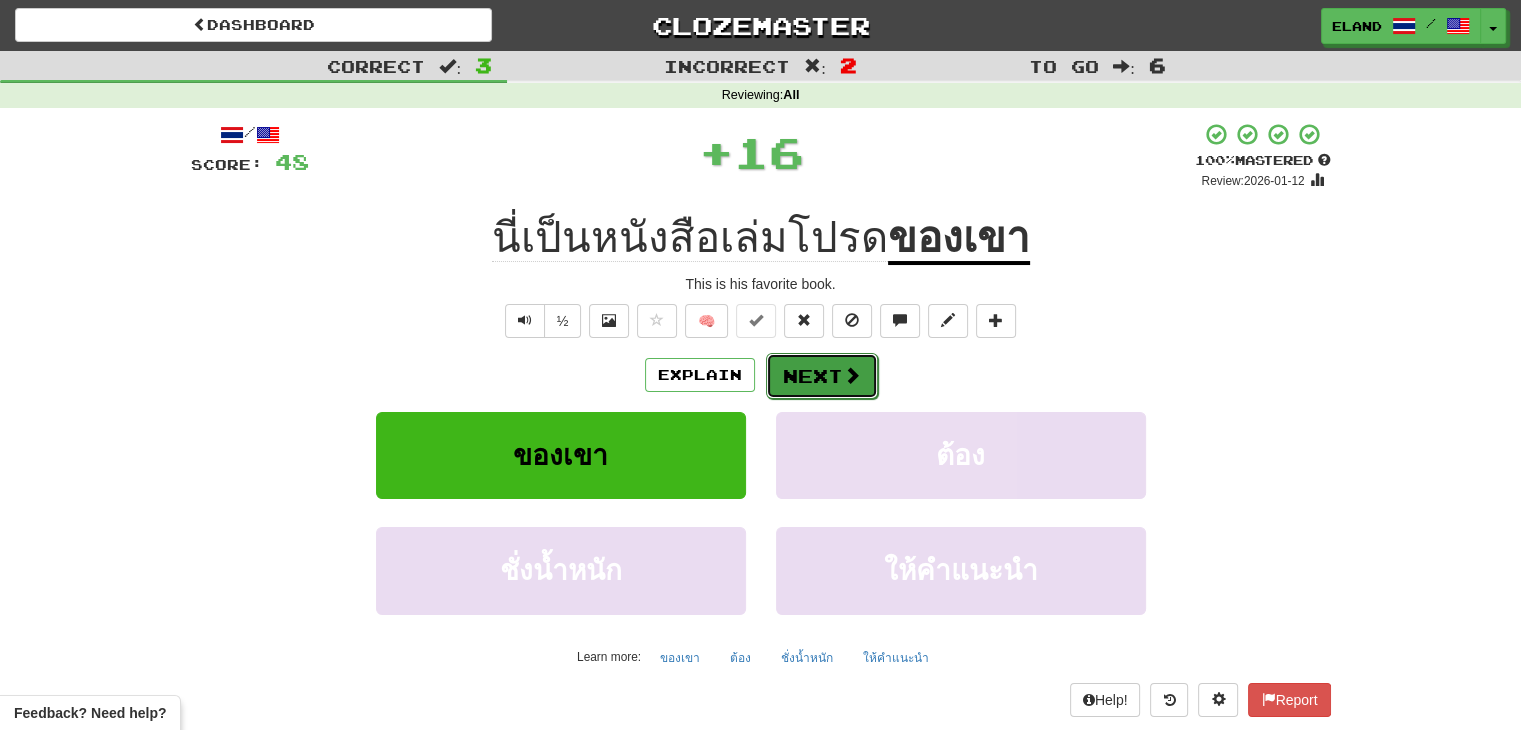 click on "Next" at bounding box center (822, 376) 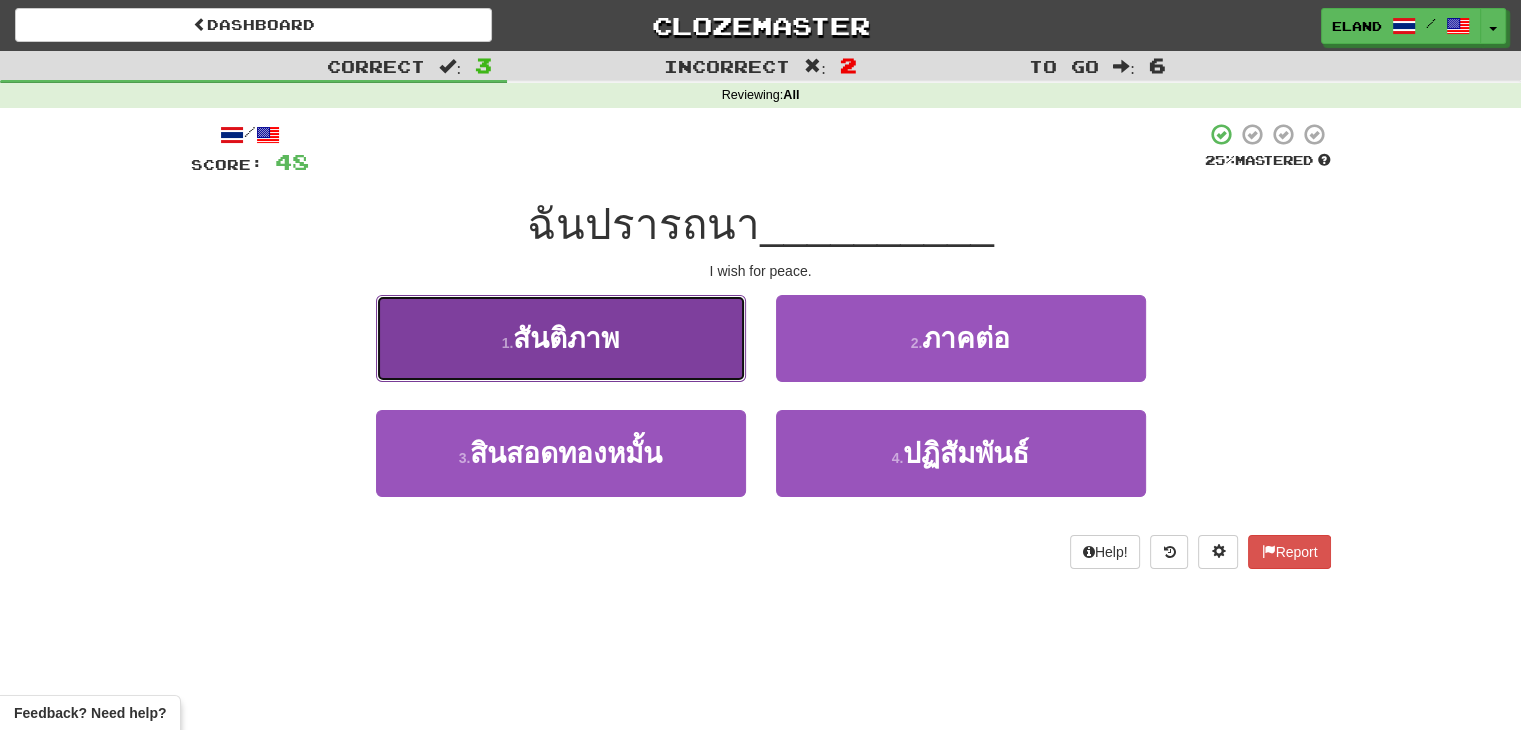 click on "1 .  สันติภาพ" at bounding box center (561, 338) 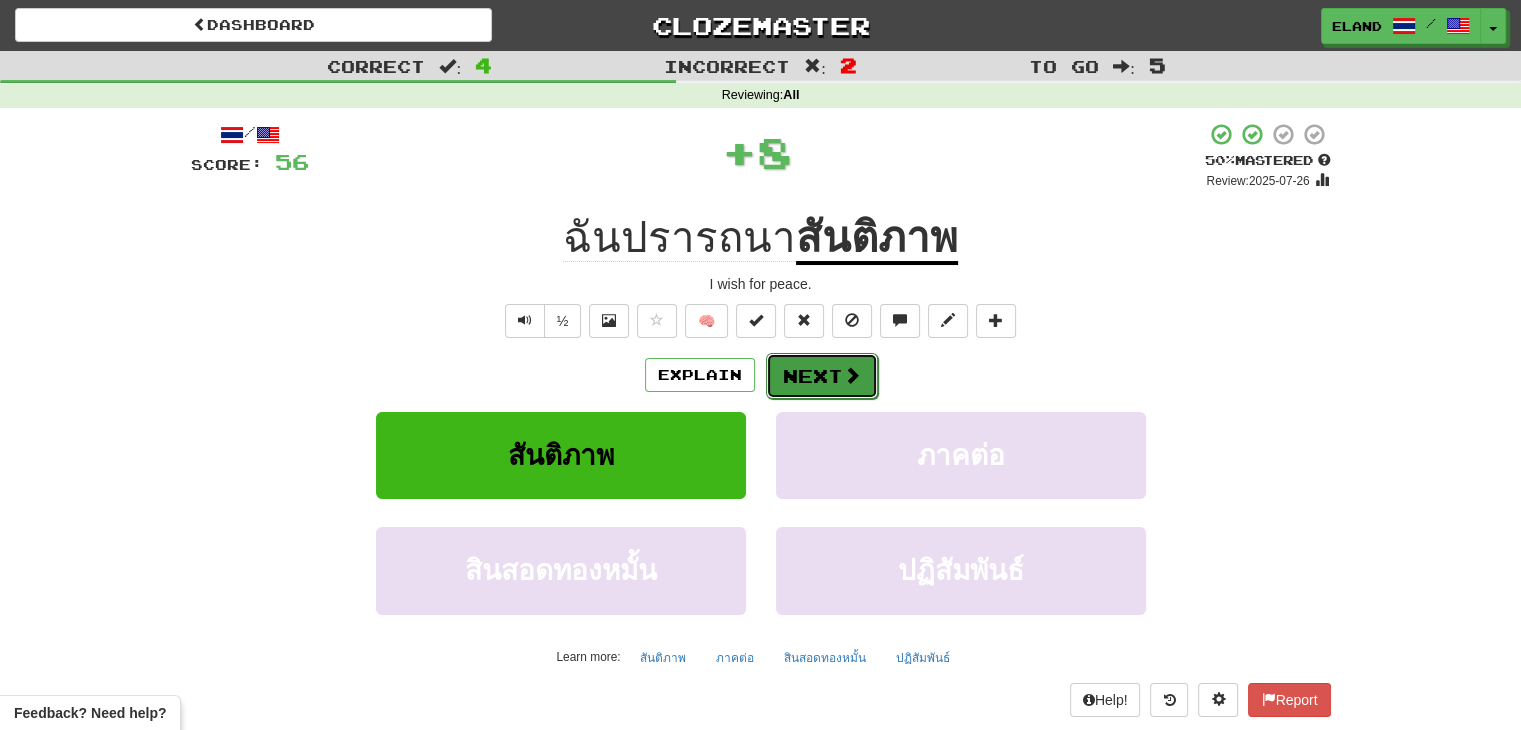 click on "Next" at bounding box center [822, 376] 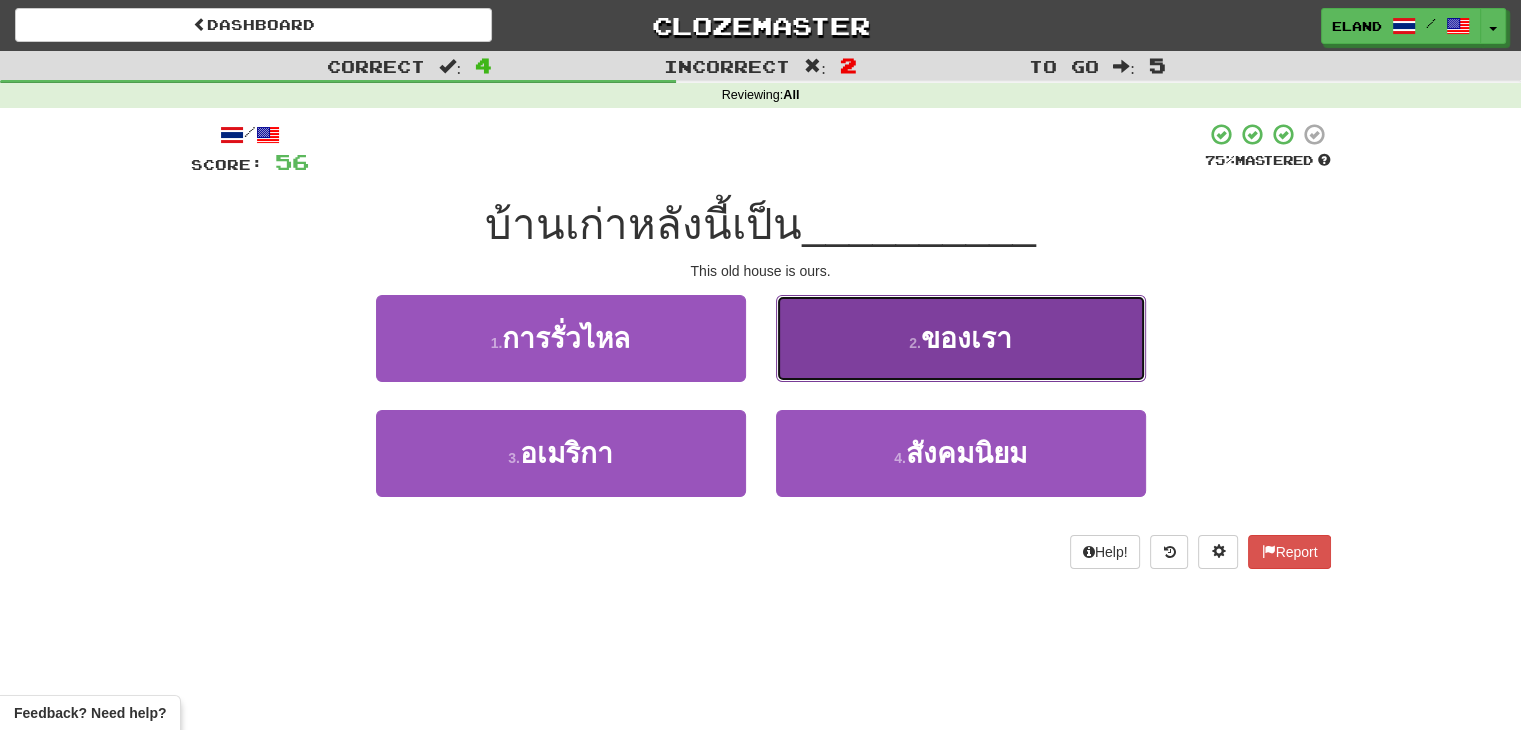 click on "2 .  ของเรา" at bounding box center [961, 338] 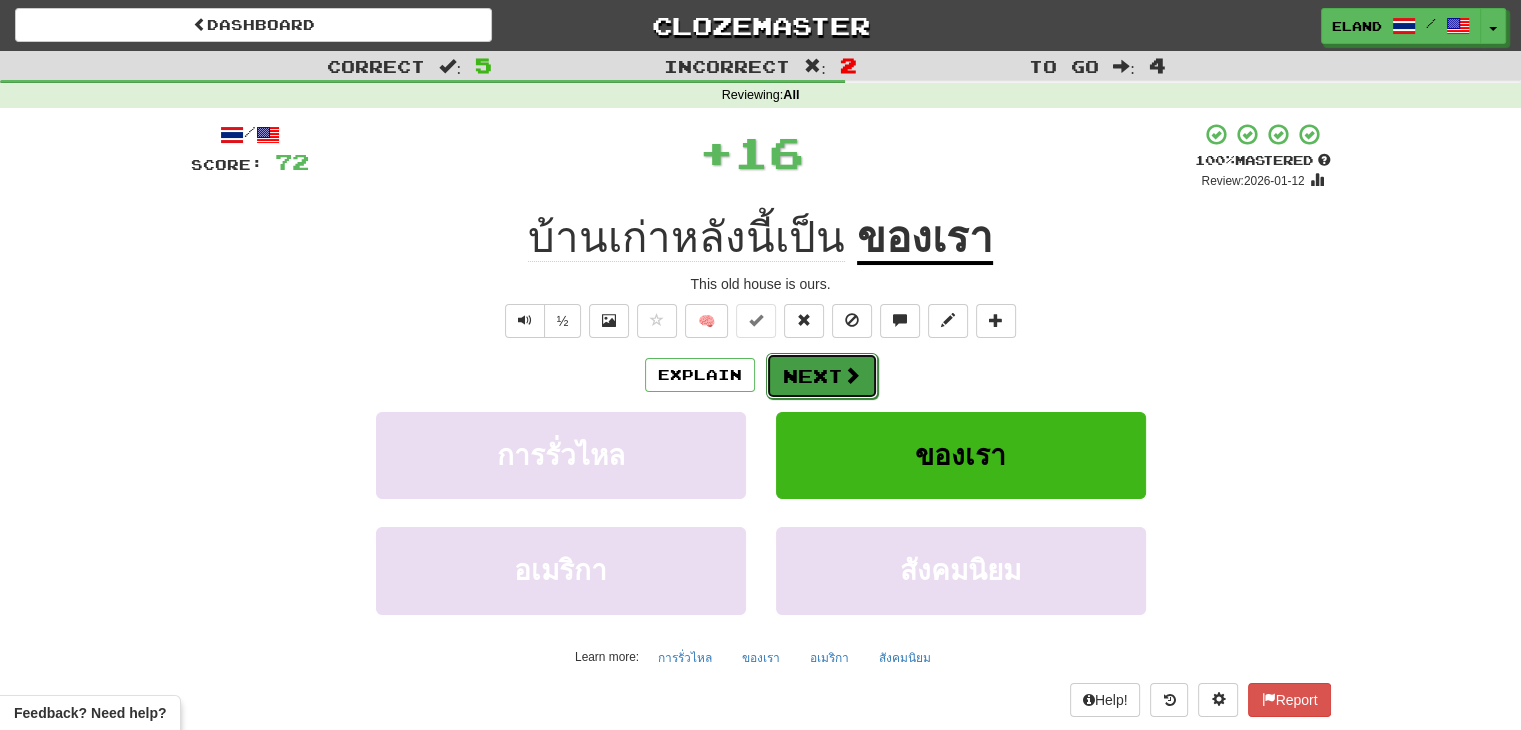 click on "Next" at bounding box center [822, 376] 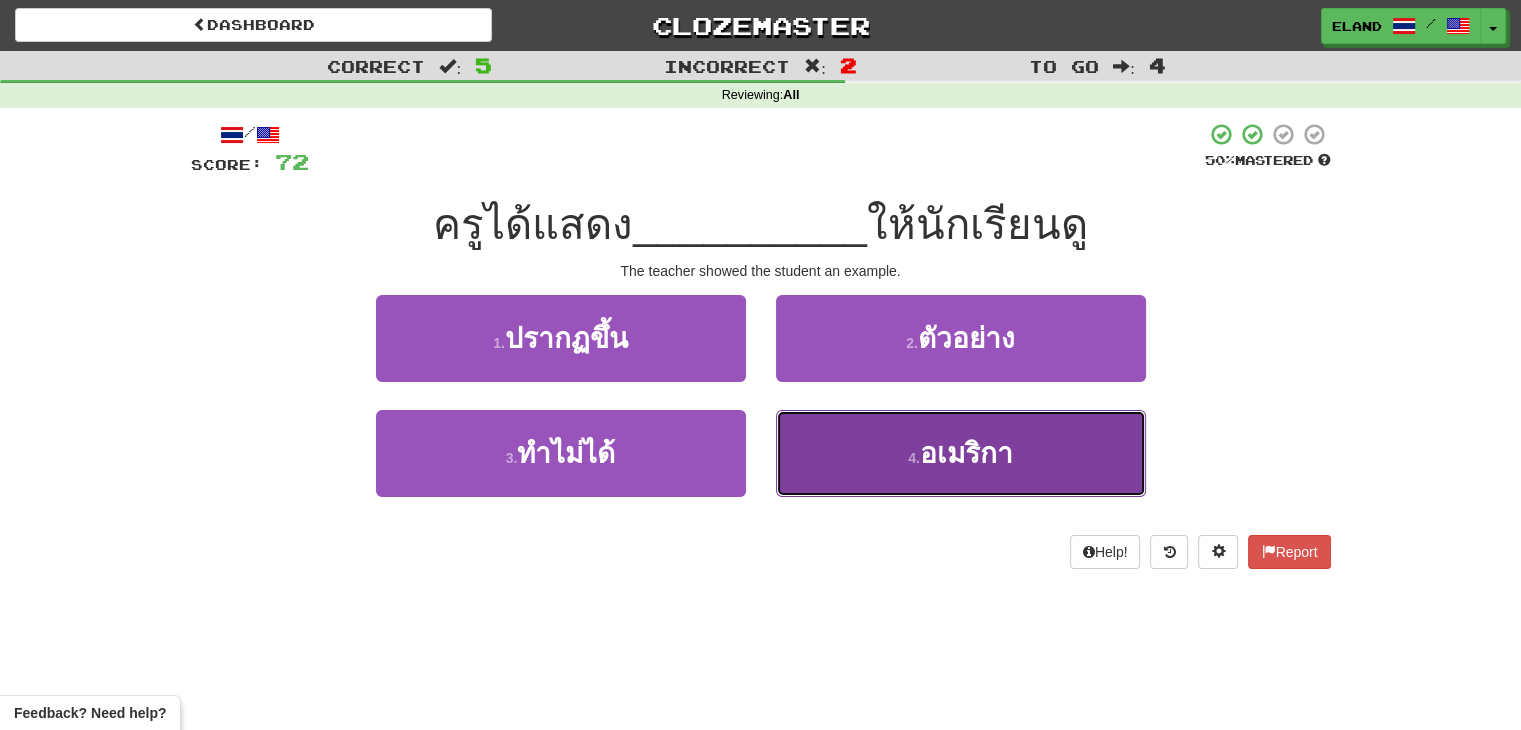click on "4 .  อเมริกา" at bounding box center [961, 453] 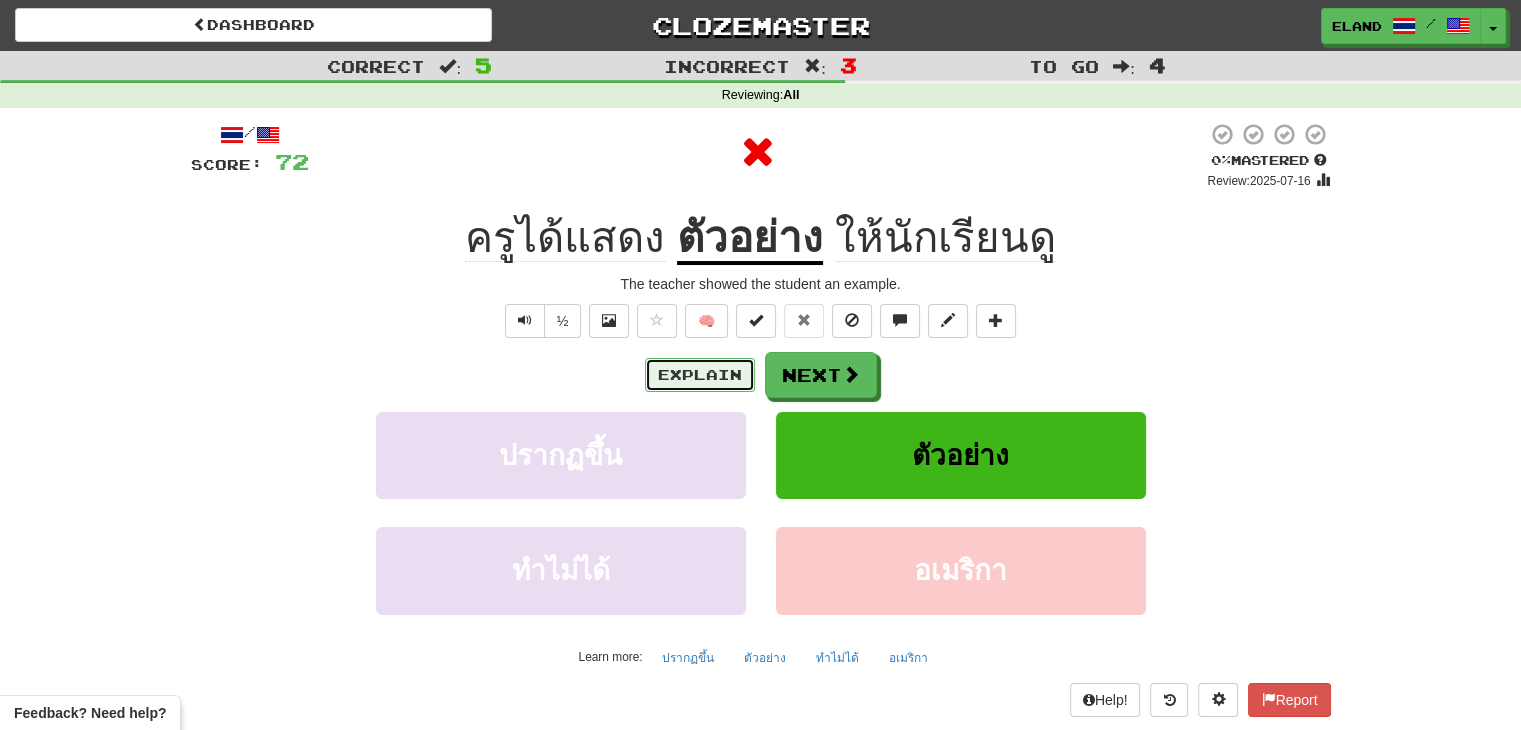 click on "Explain" at bounding box center (700, 375) 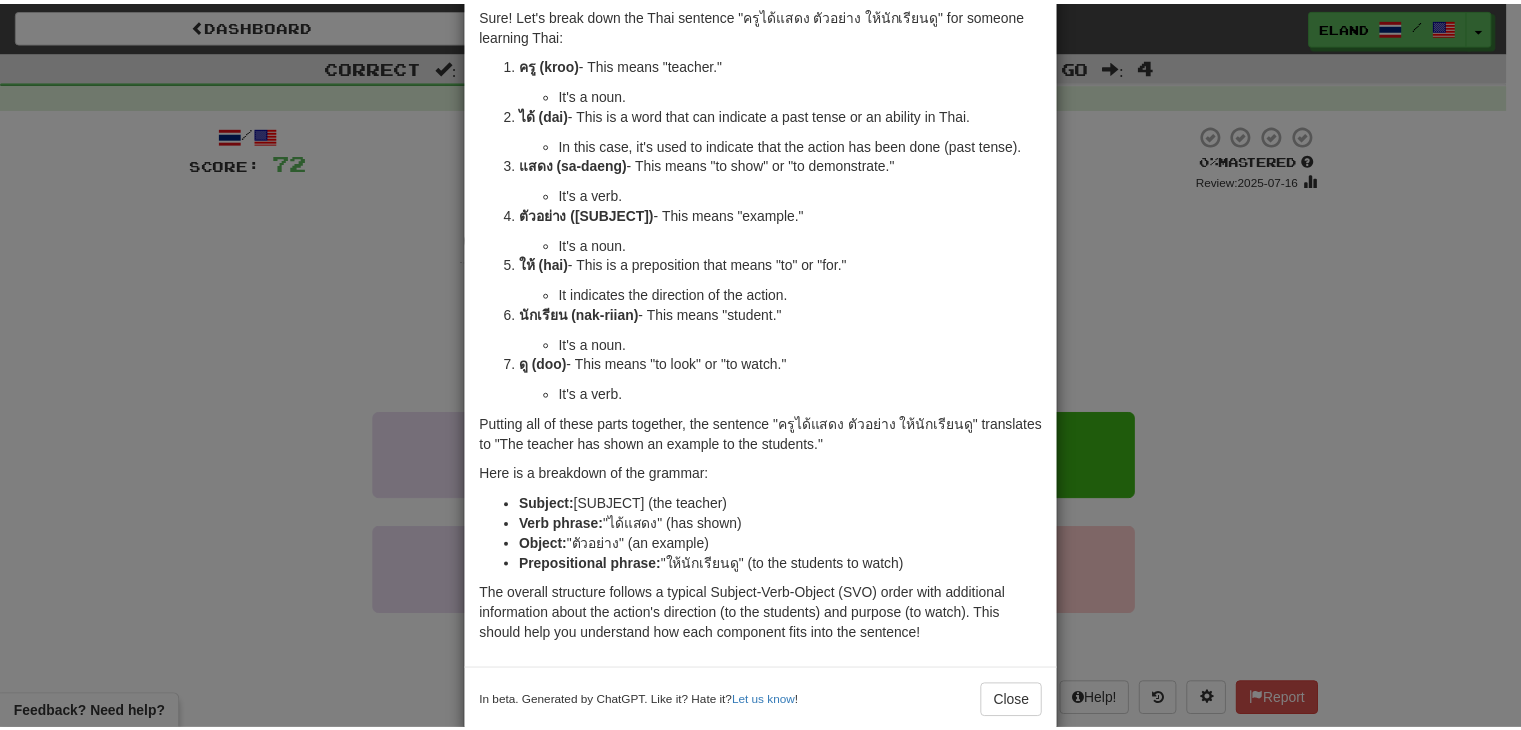 scroll, scrollTop: 100, scrollLeft: 0, axis: vertical 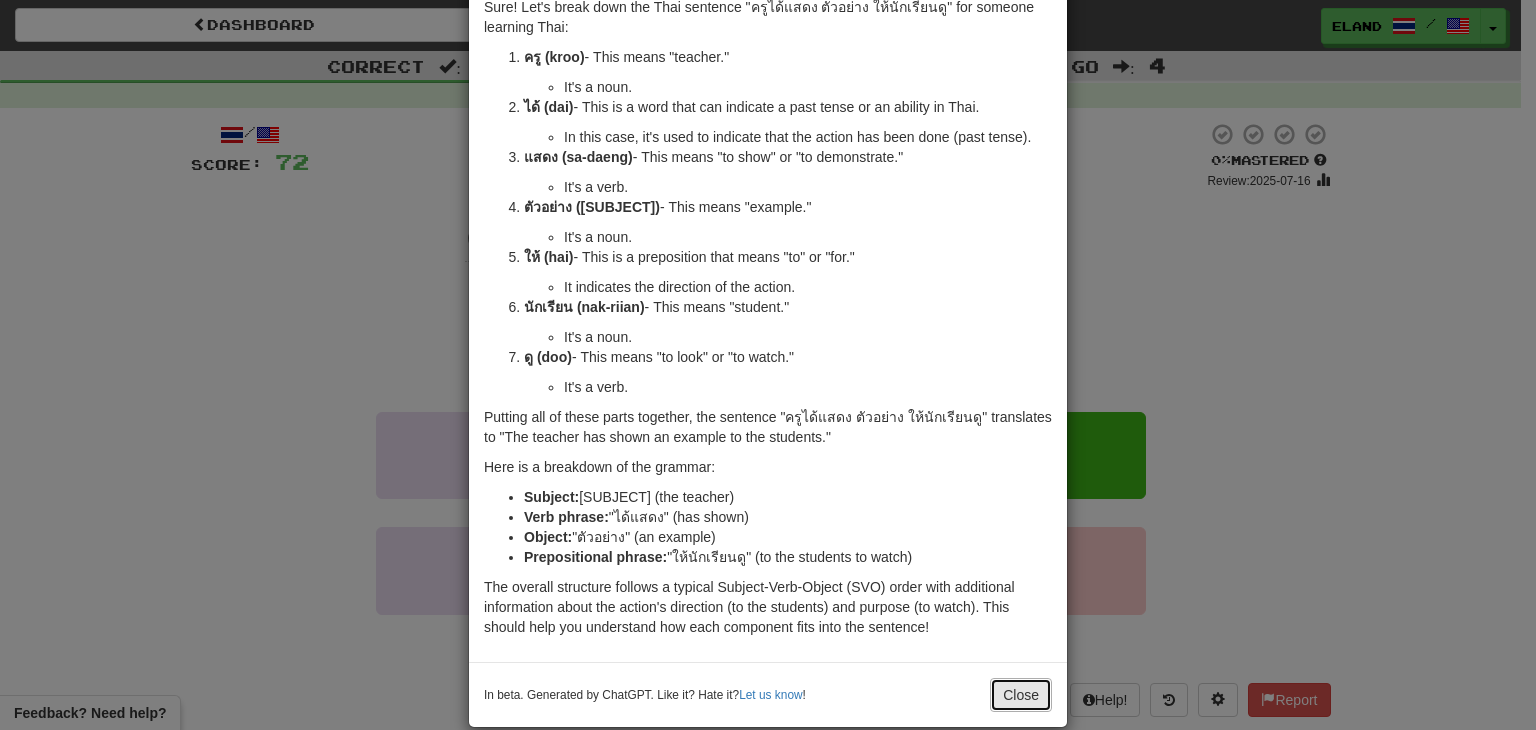 click on "Close" at bounding box center [1021, 695] 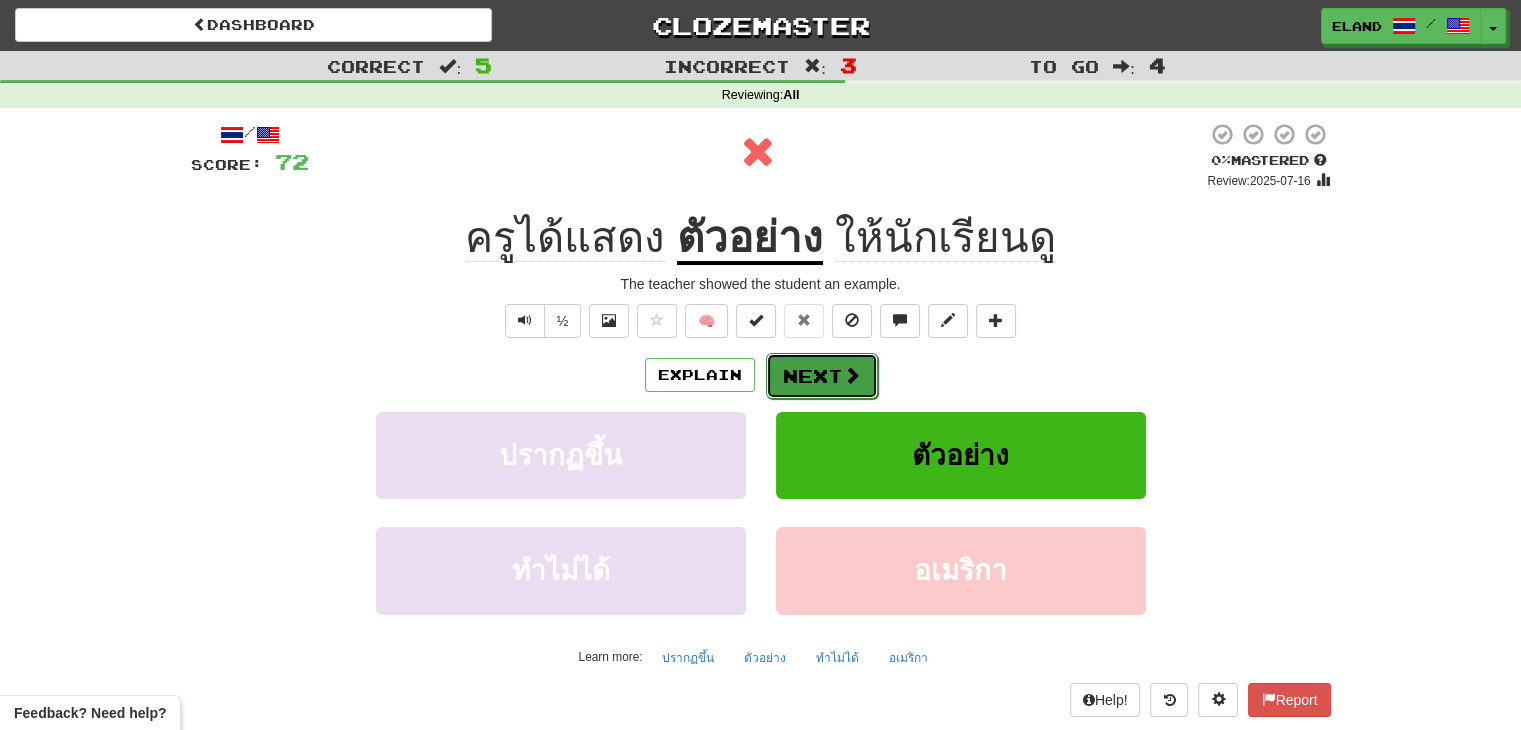 click on "Next" at bounding box center (822, 376) 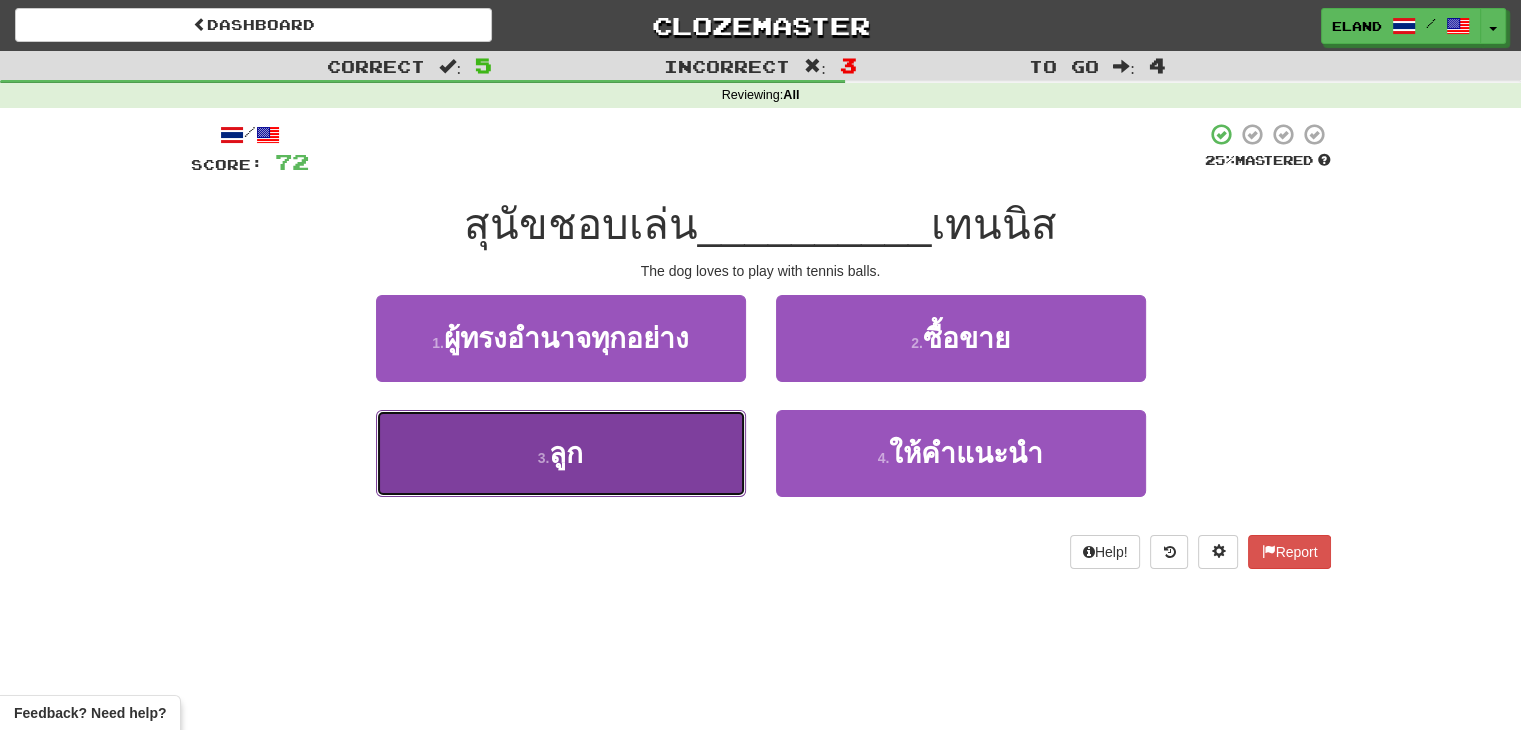 click on "3 .  ลูก" at bounding box center (561, 453) 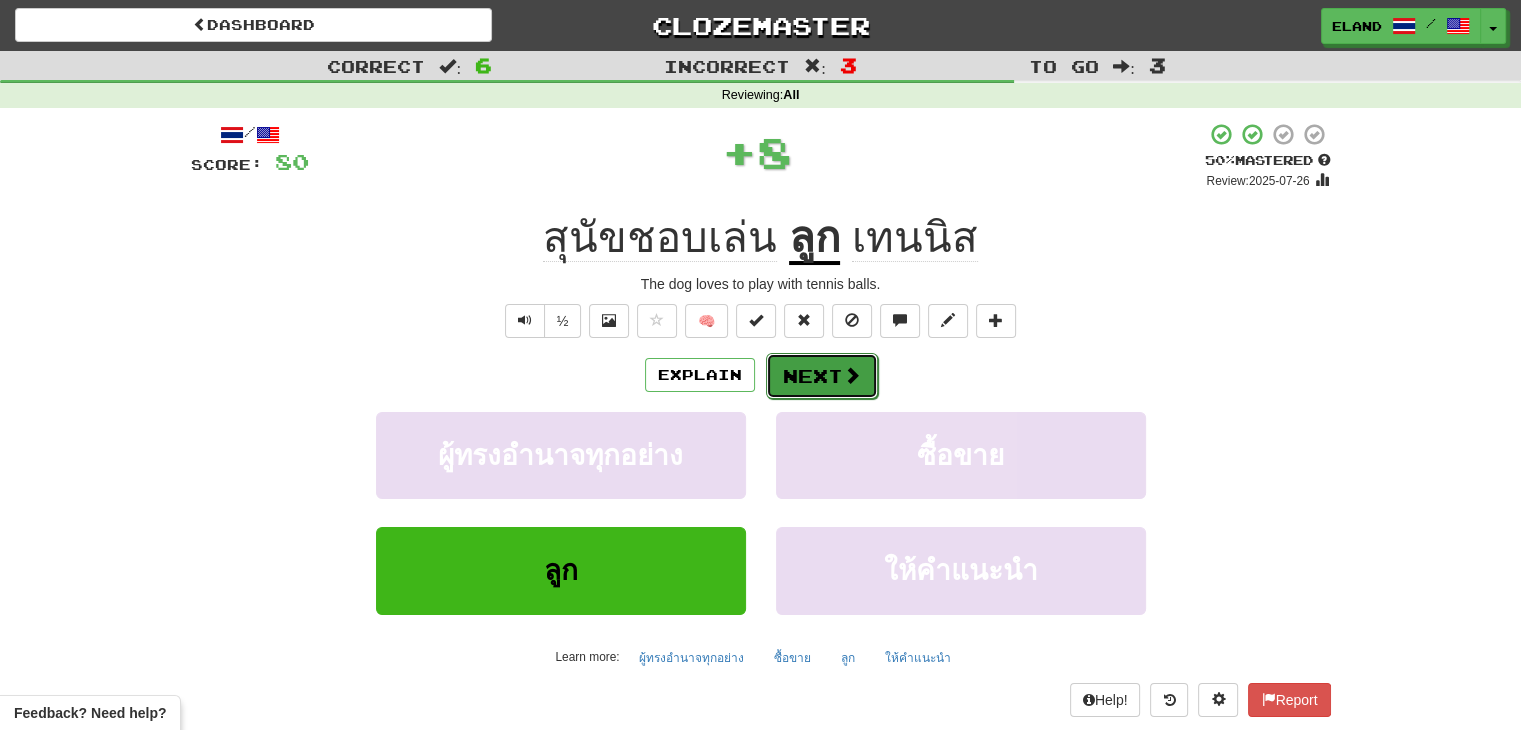 click on "Next" at bounding box center [822, 376] 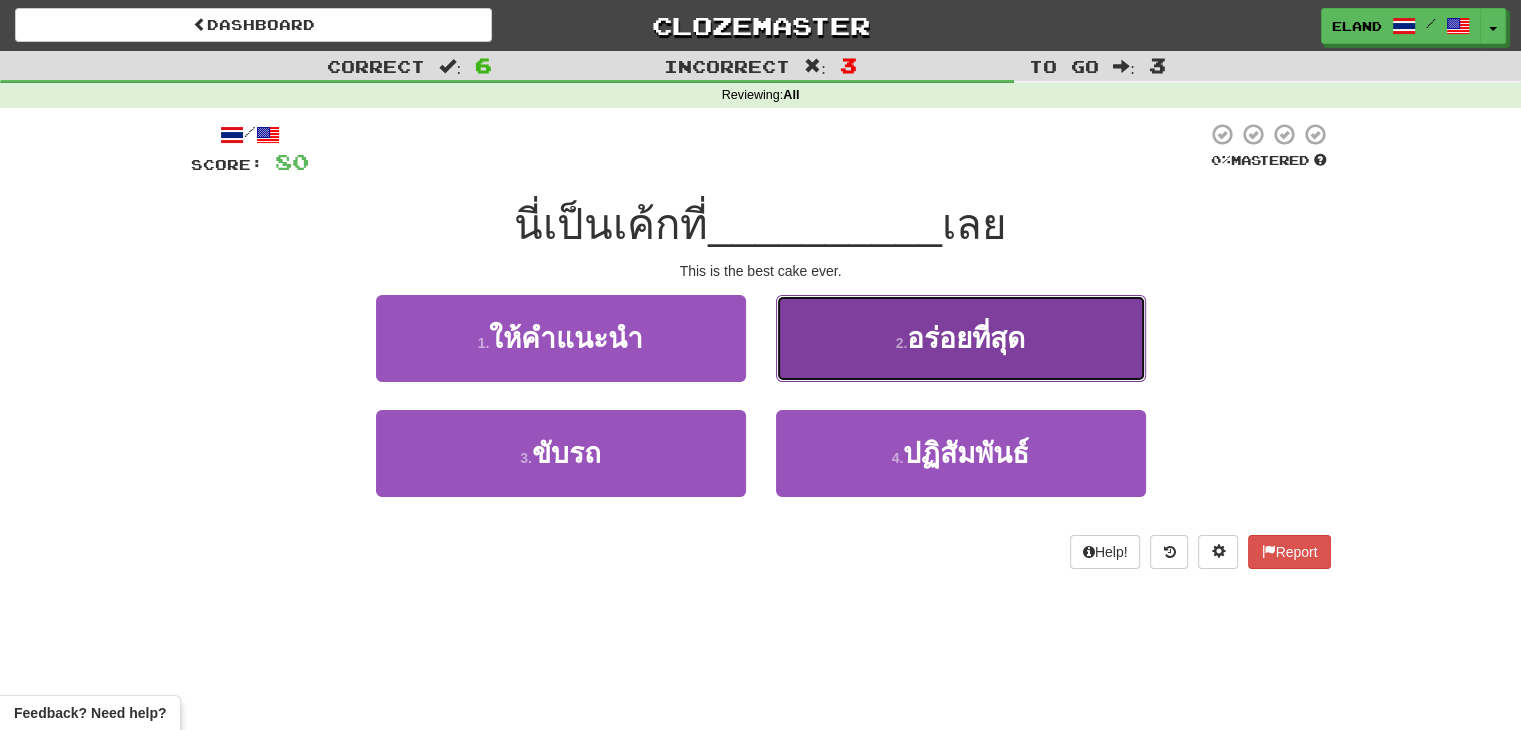 click on "2 .  อร่อยที่สุด" at bounding box center (961, 338) 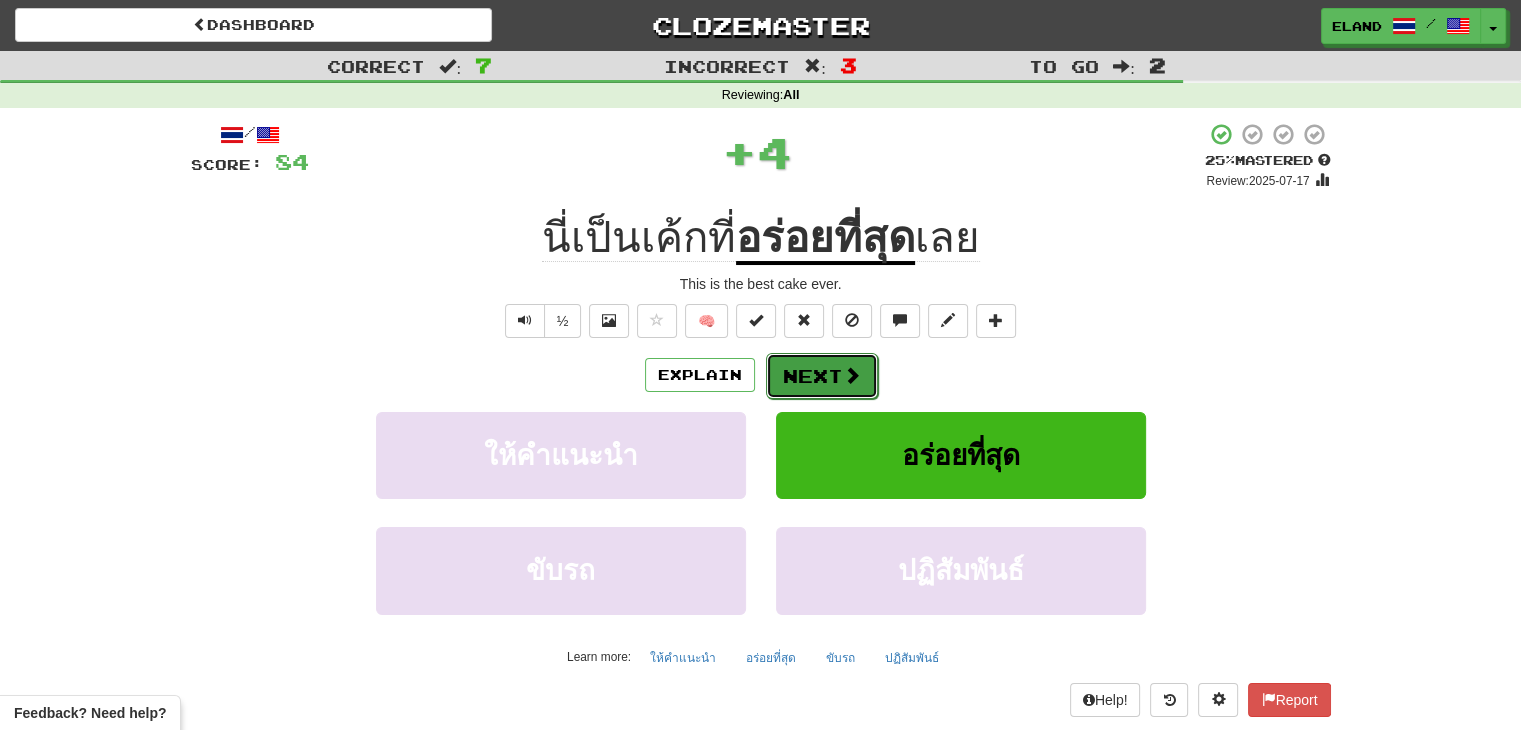 click on "Next" at bounding box center (822, 376) 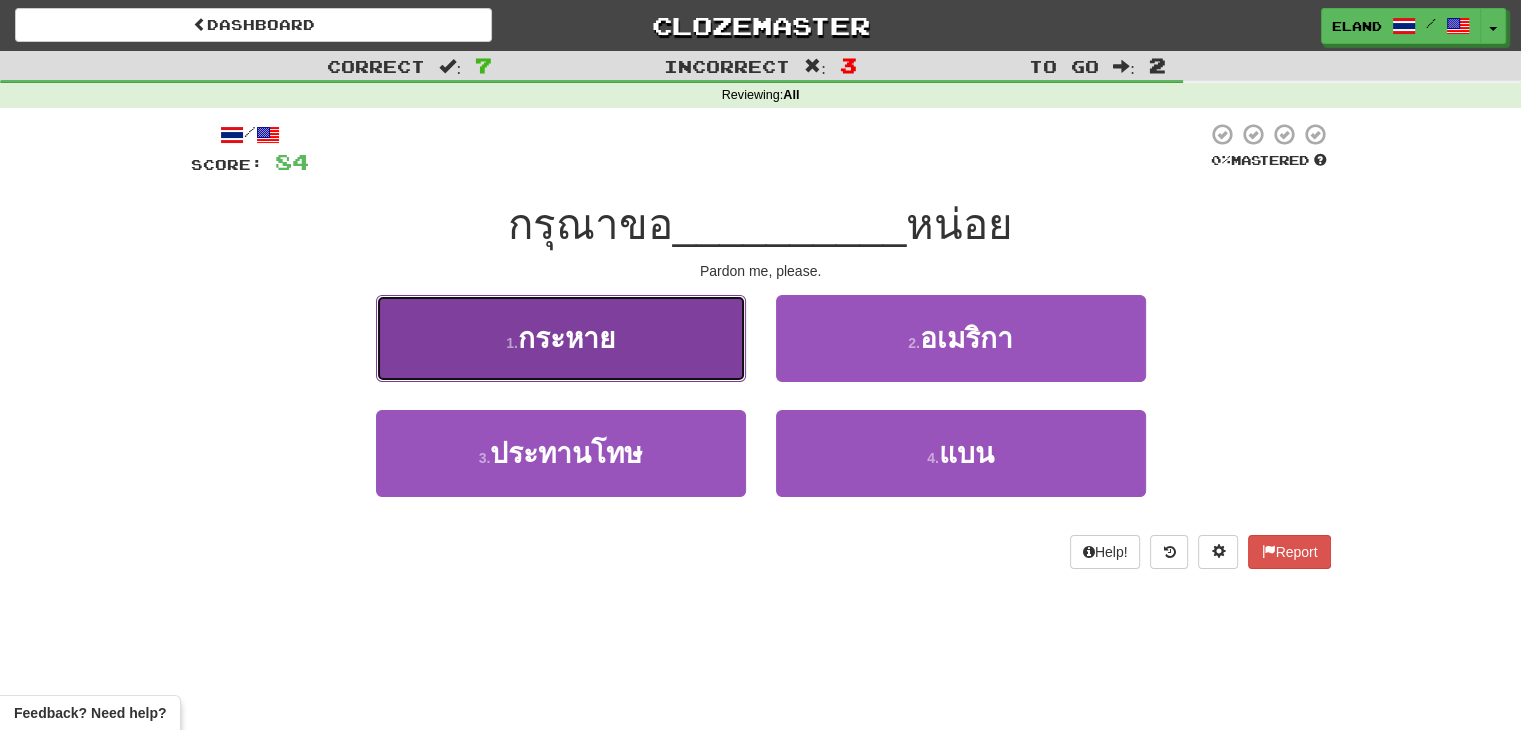 click on "1 .  กระหาย" at bounding box center [561, 338] 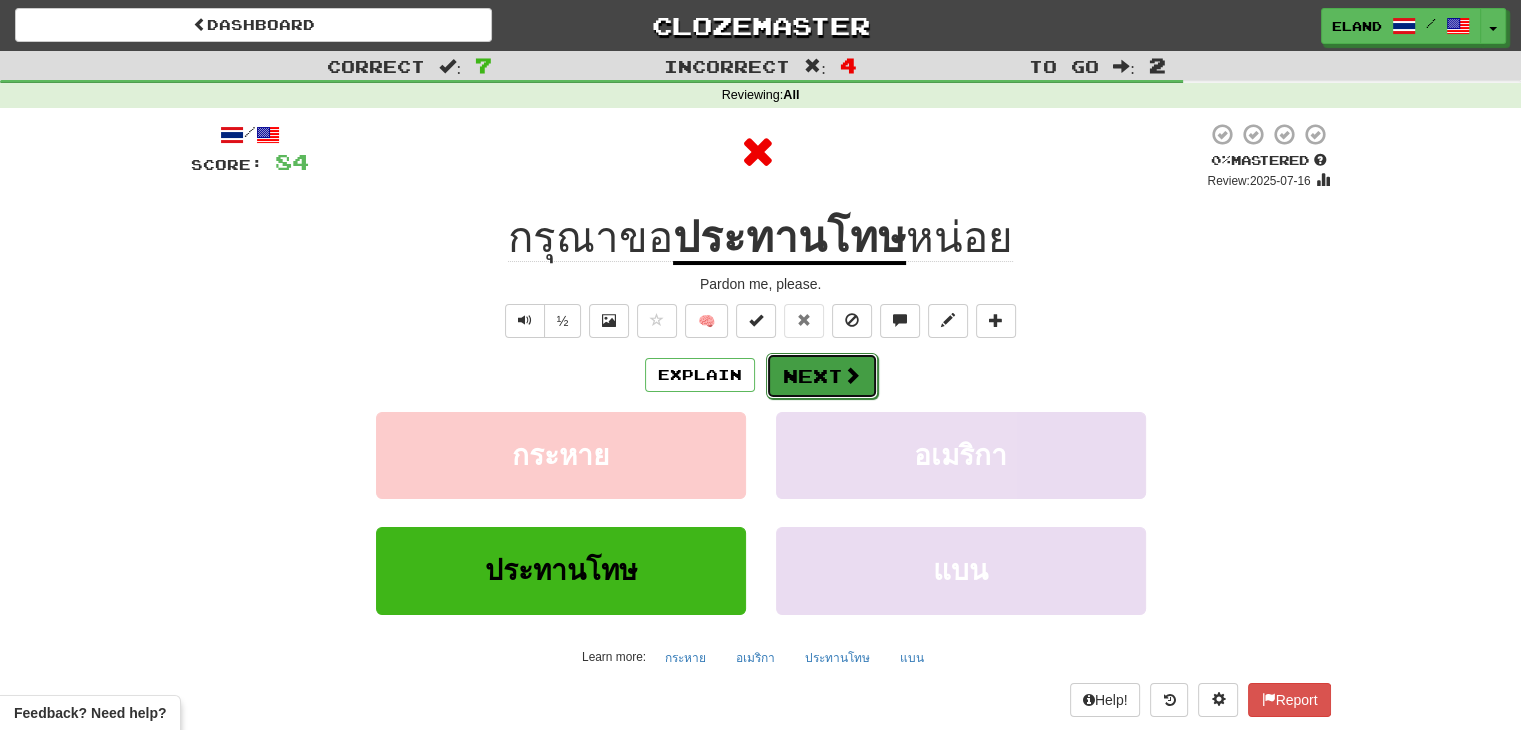 click on "Next" at bounding box center [822, 376] 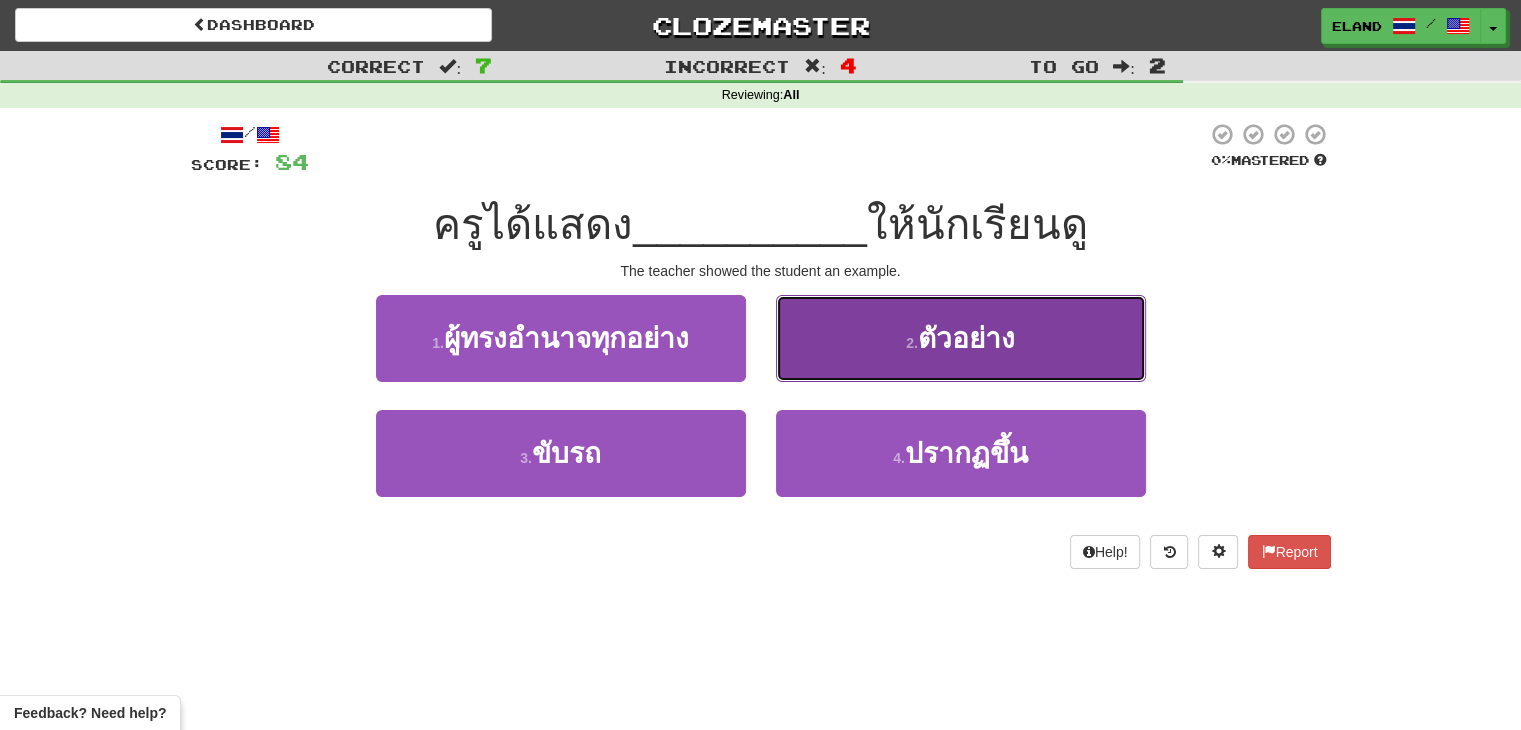 click on "2 .  ตัวอย่าง" at bounding box center (961, 338) 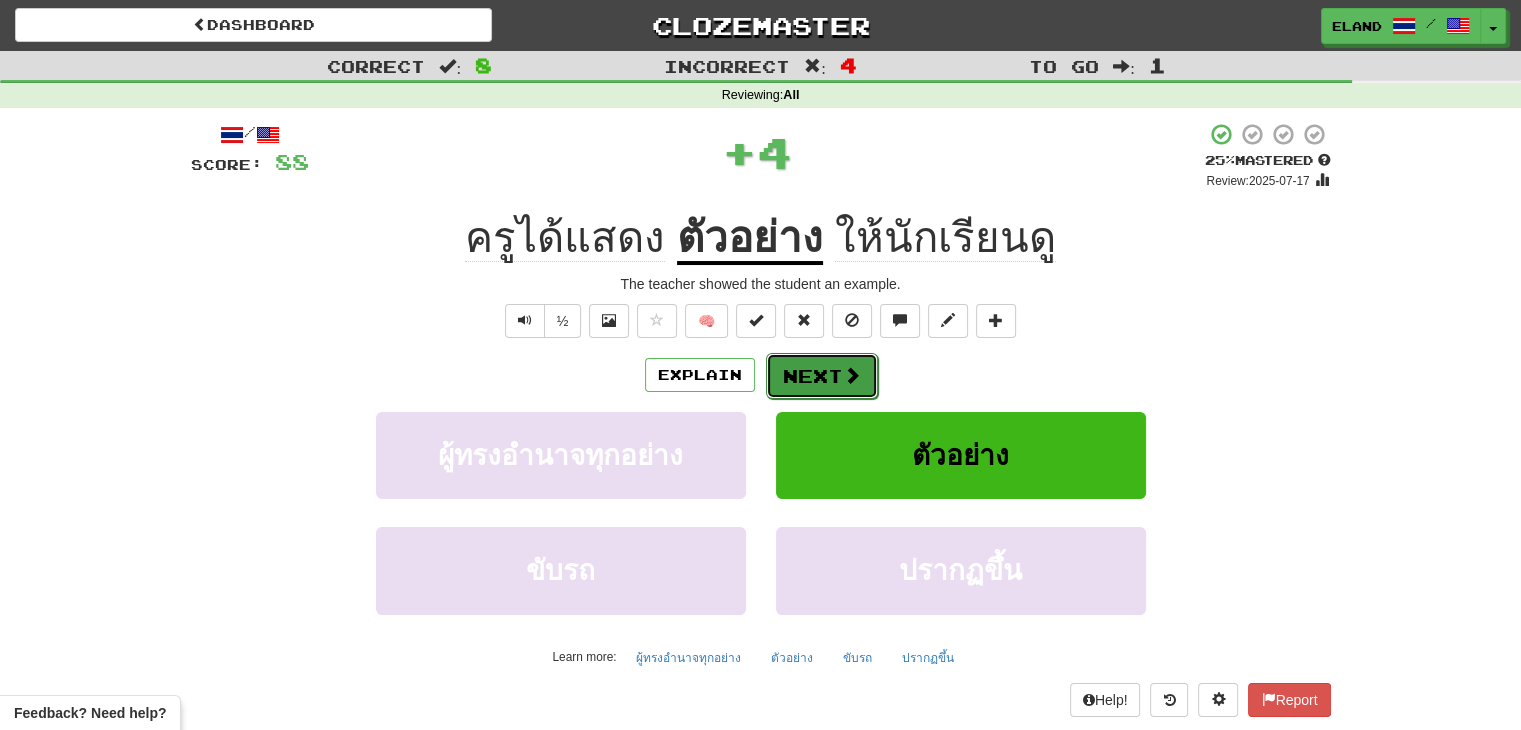 click on "Next" at bounding box center [822, 376] 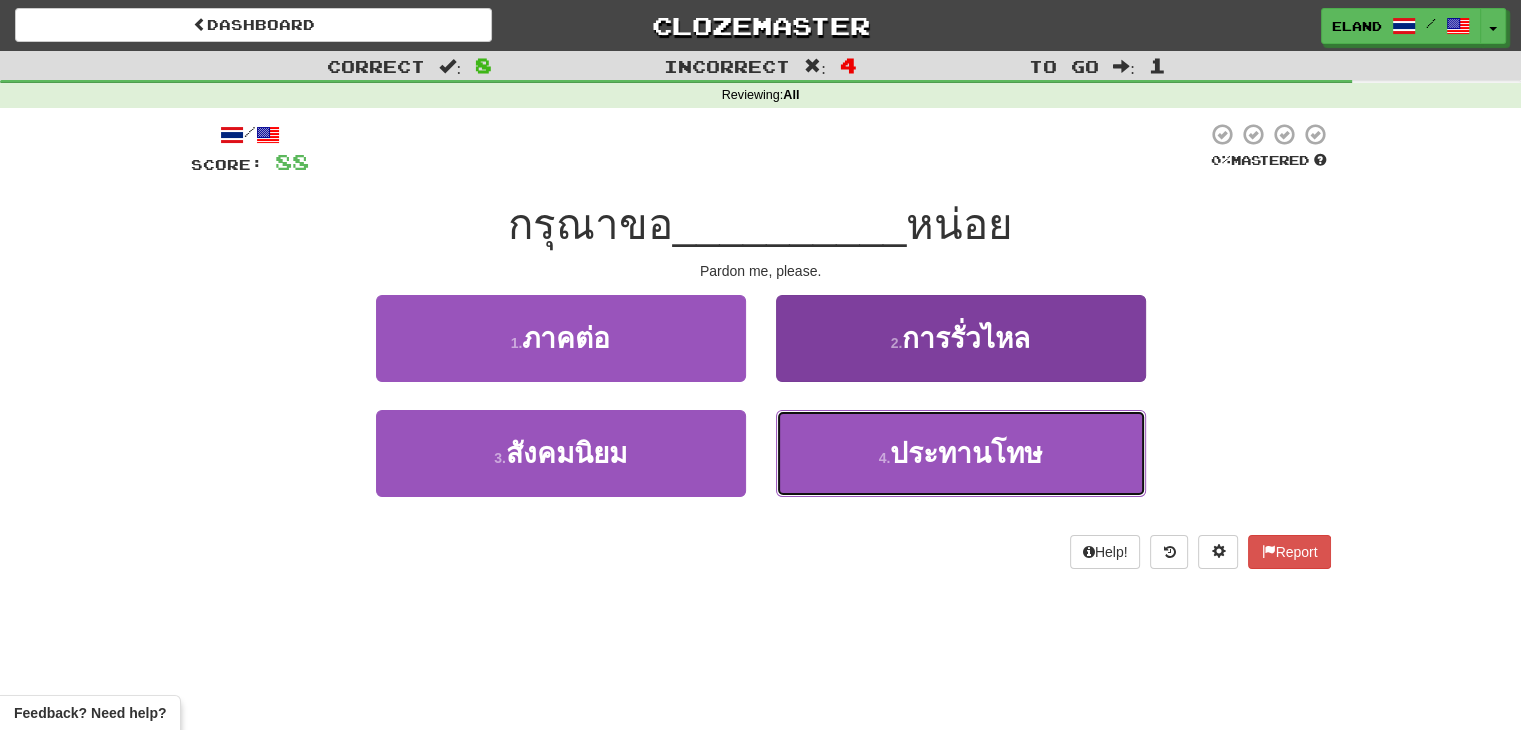 click on "4 .  ประทานโทษ" at bounding box center [961, 453] 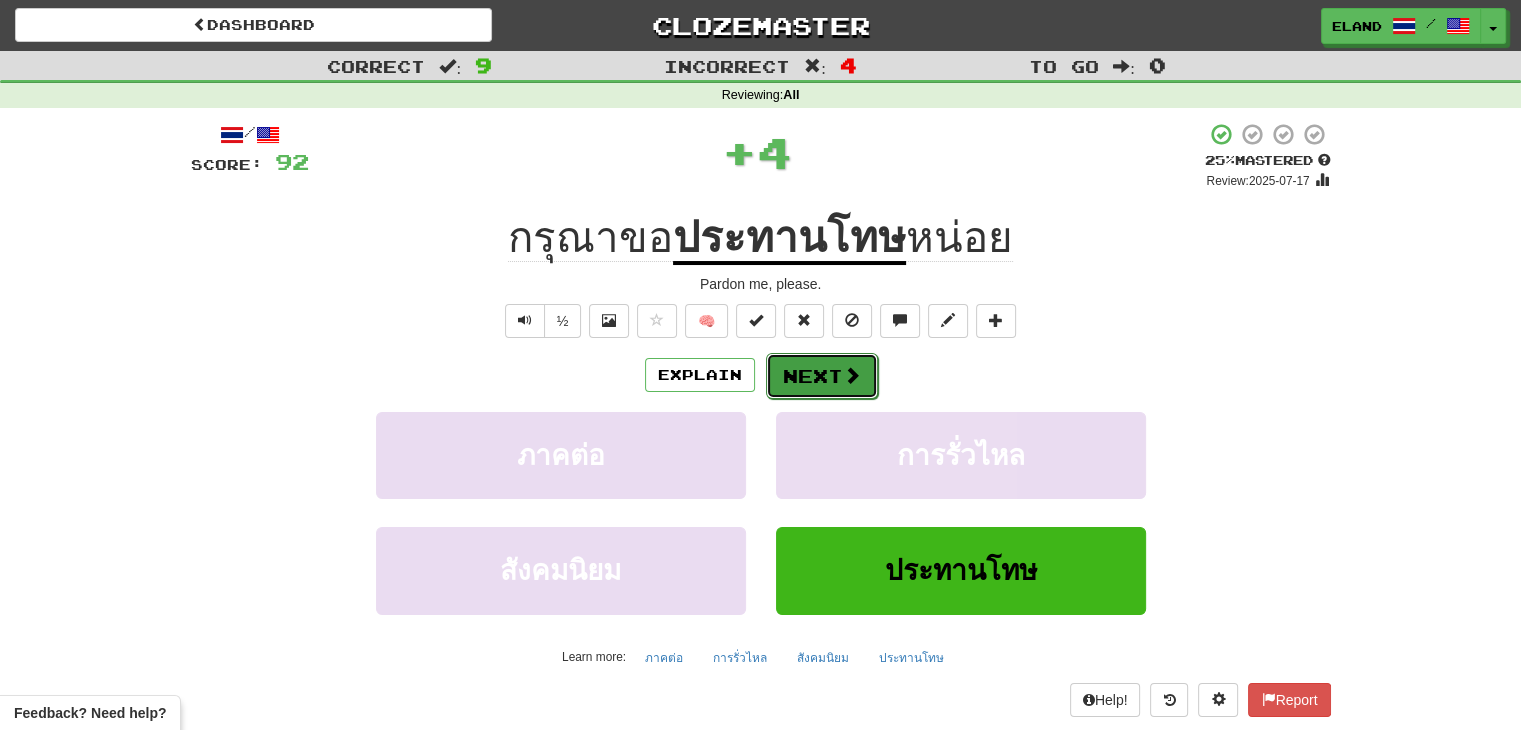 click at bounding box center [852, 375] 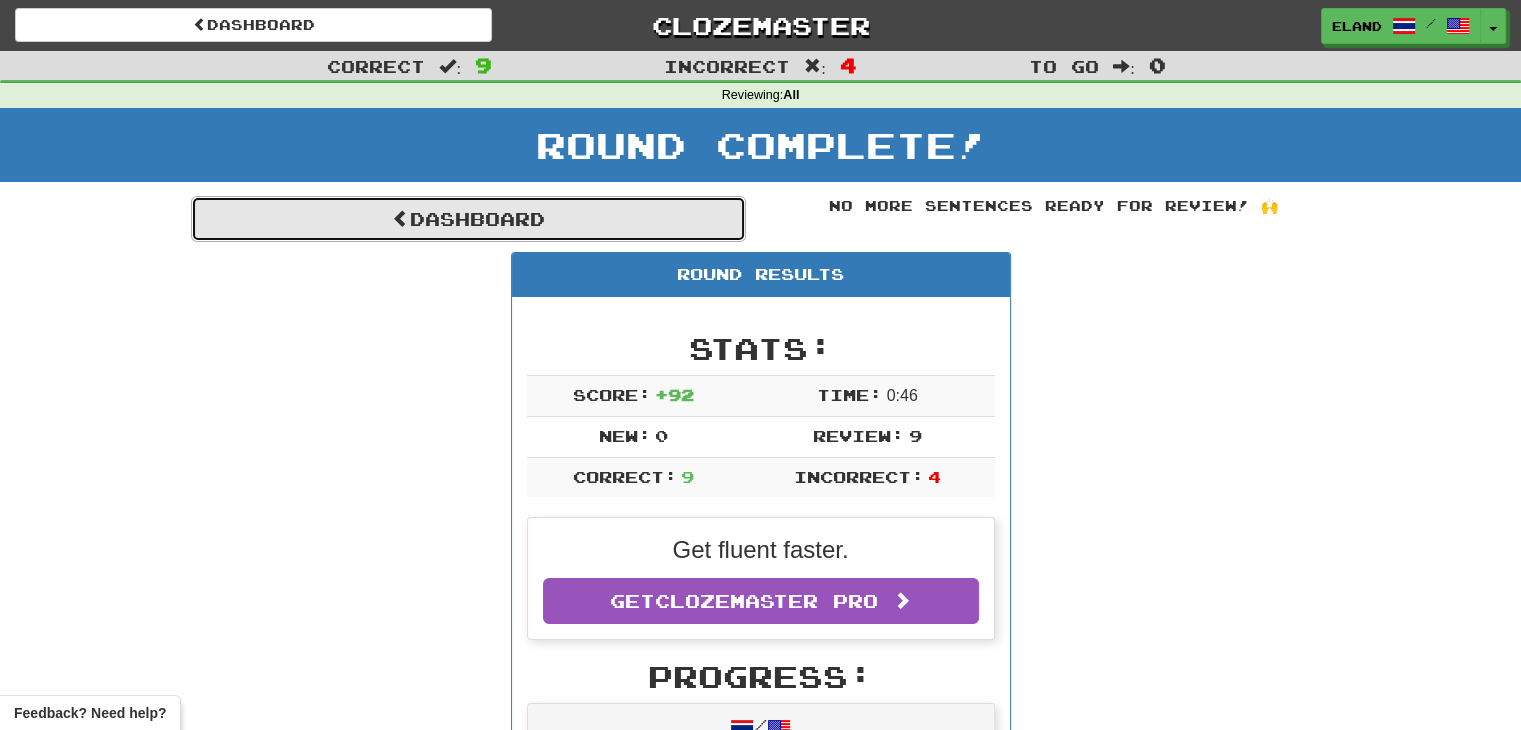 click on "Dashboard" at bounding box center [468, 219] 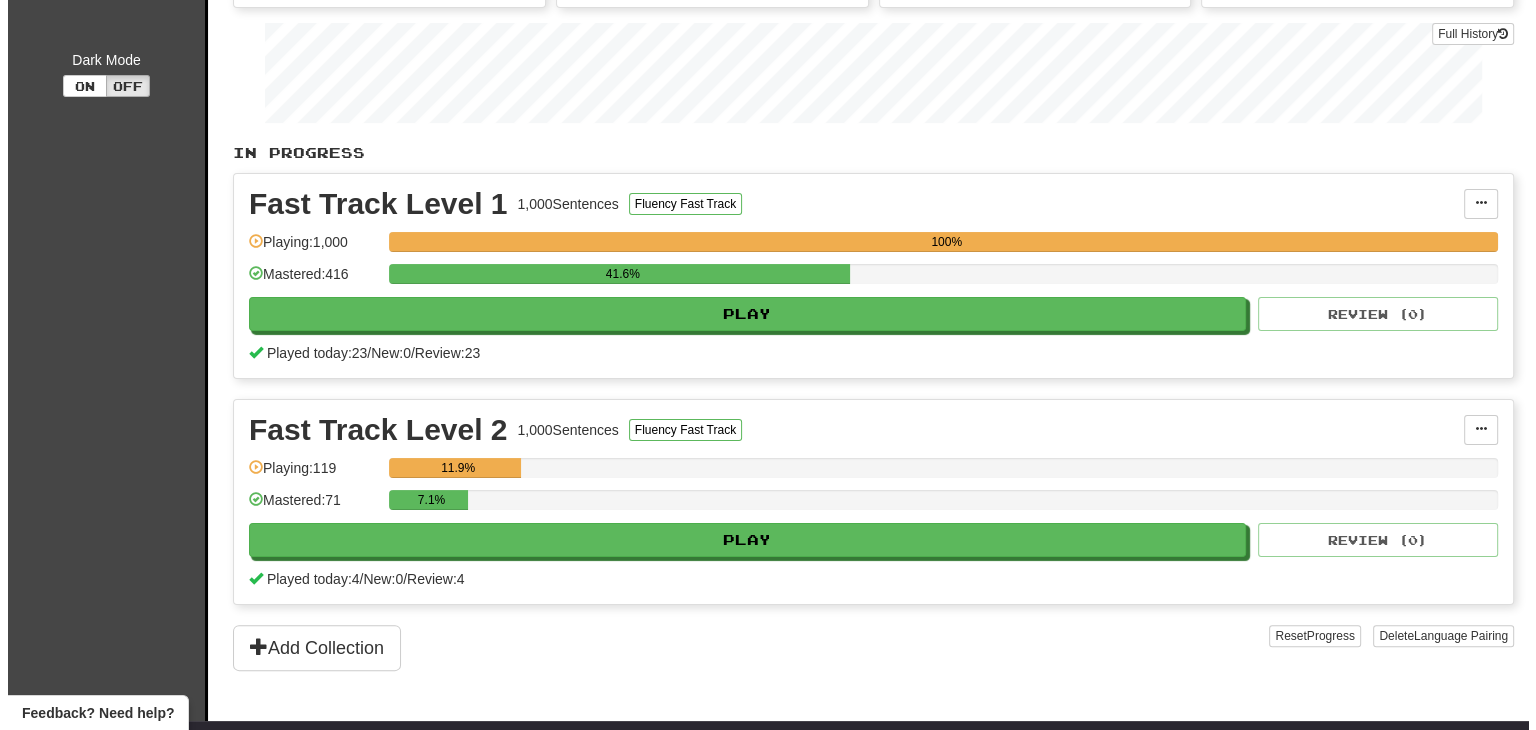 scroll, scrollTop: 400, scrollLeft: 0, axis: vertical 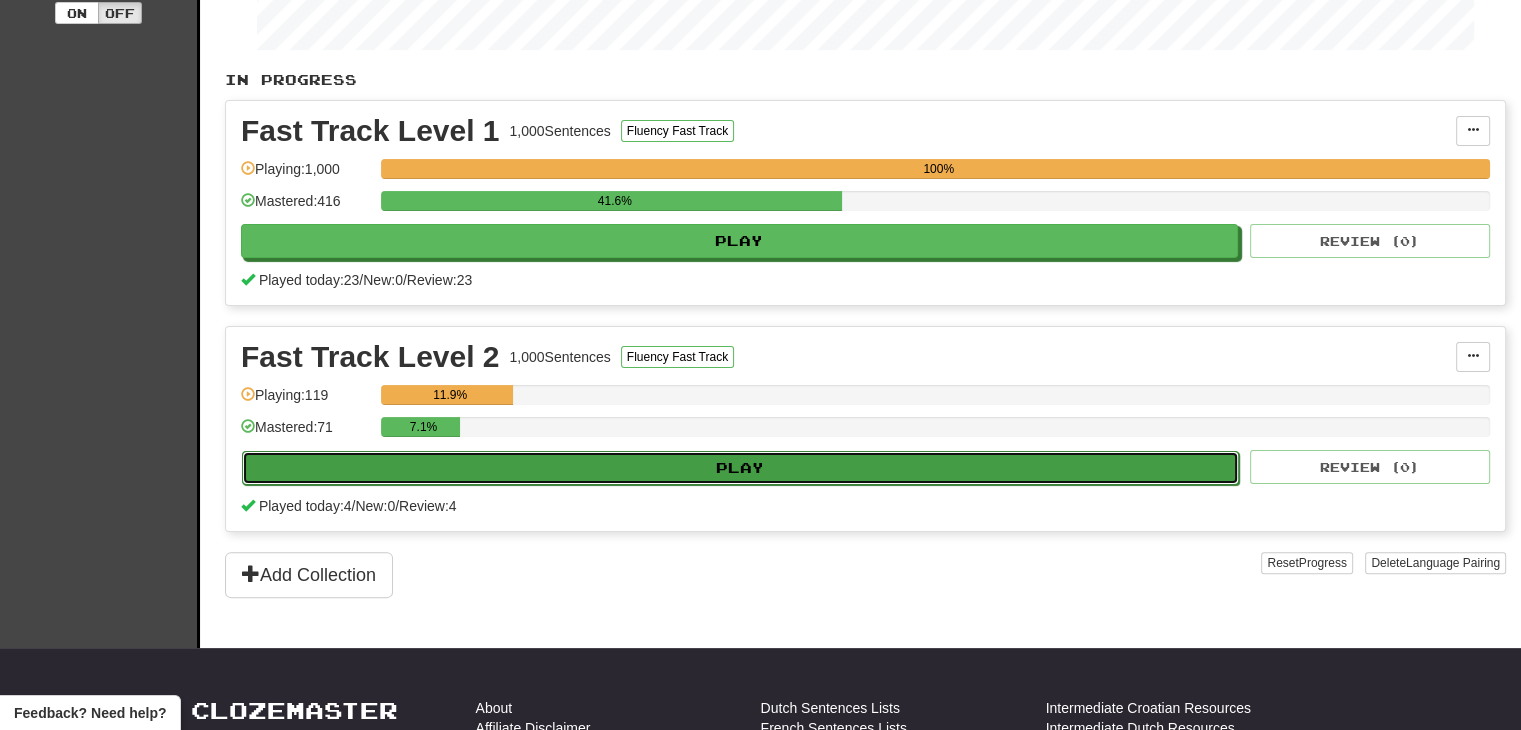 click on "Play" at bounding box center [740, 468] 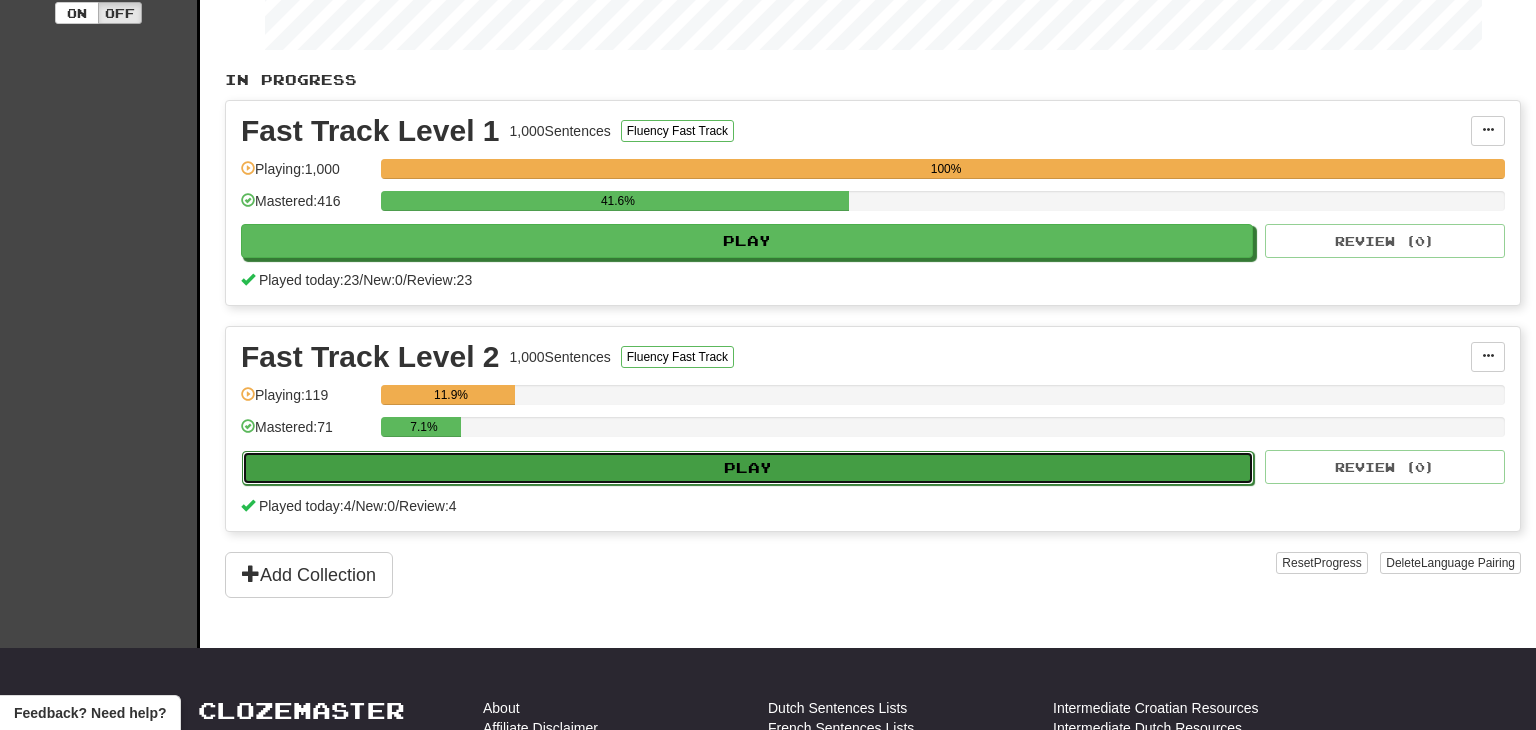 select on "**" 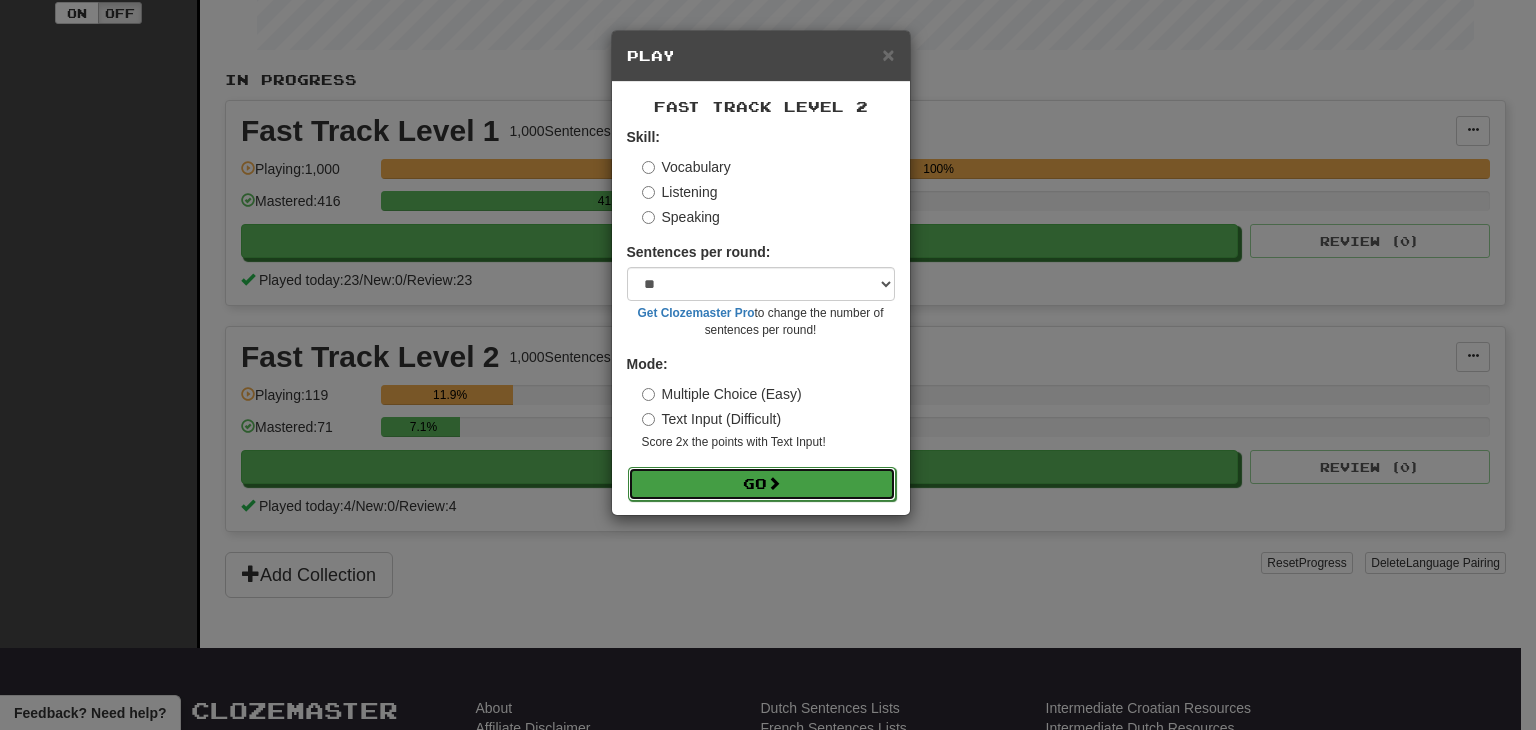 click on "Go" at bounding box center (762, 484) 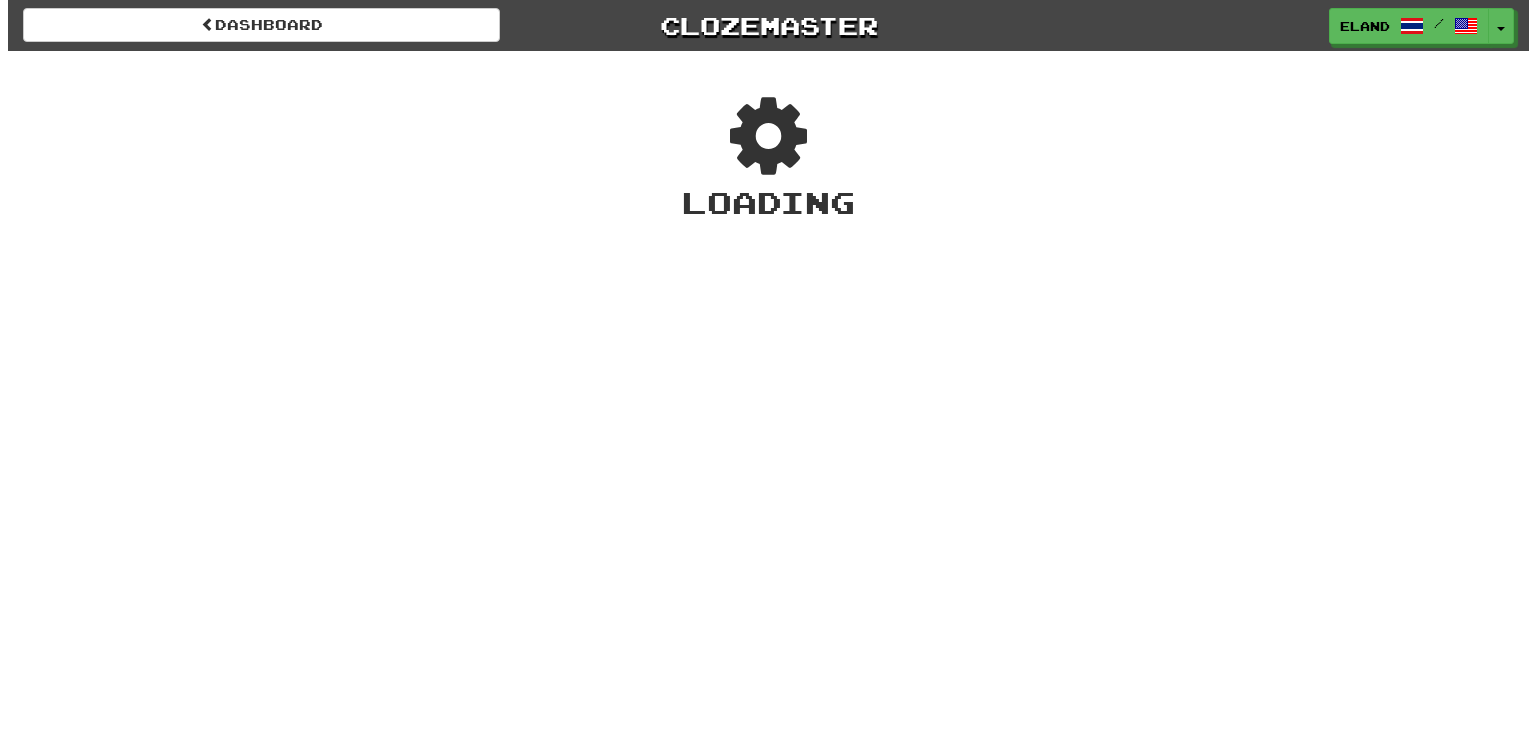 scroll, scrollTop: 0, scrollLeft: 0, axis: both 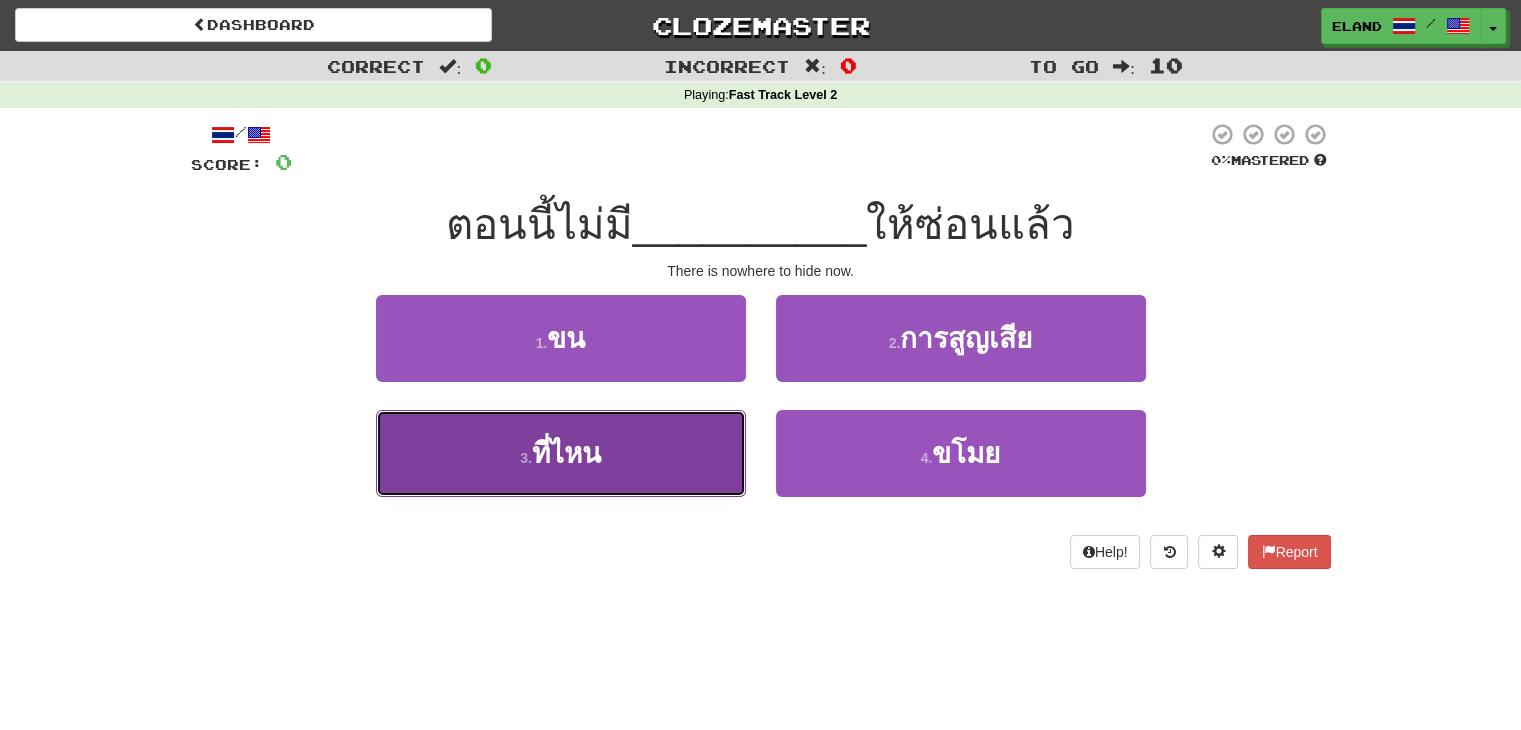click on "3 .  ที่ไหน" at bounding box center (561, 453) 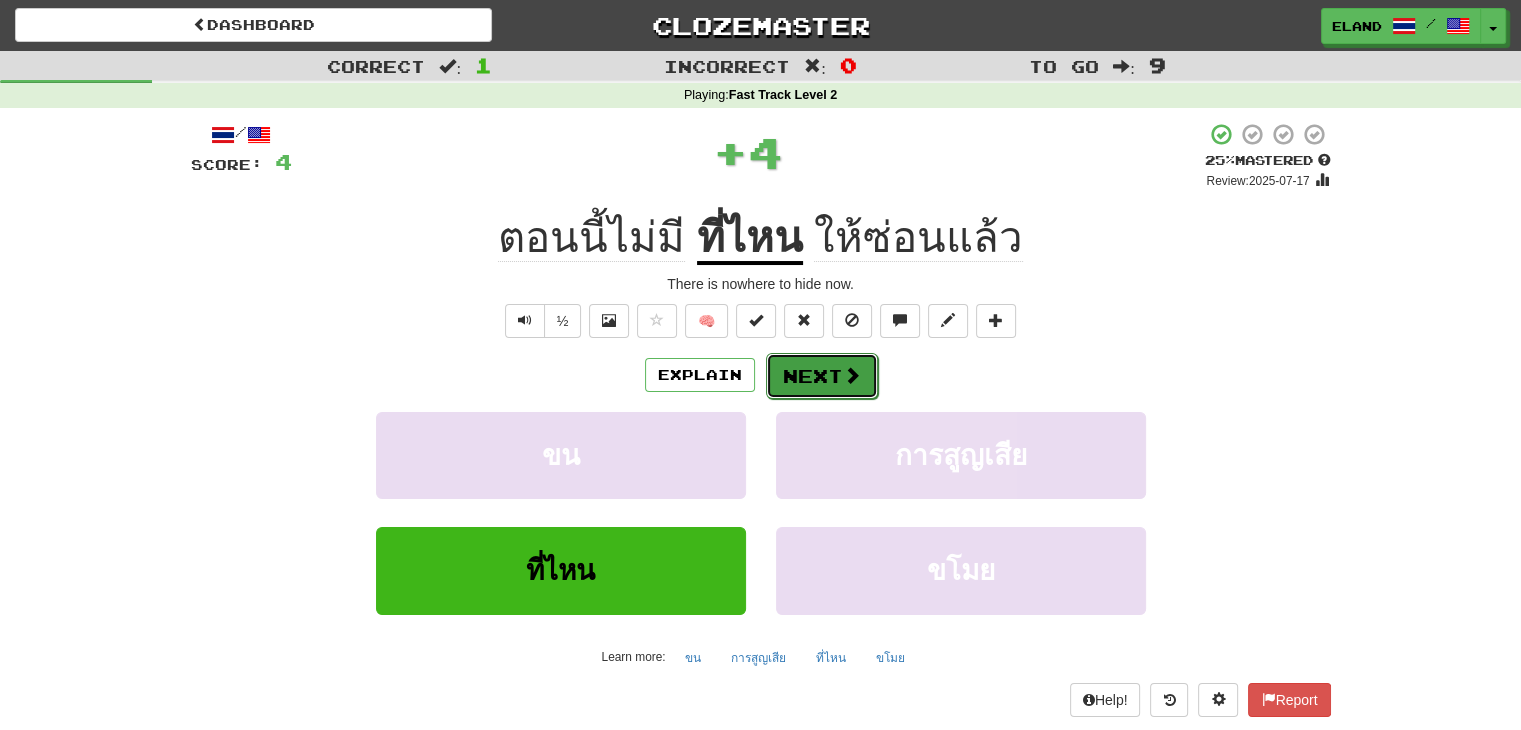 click on "Next" at bounding box center [822, 376] 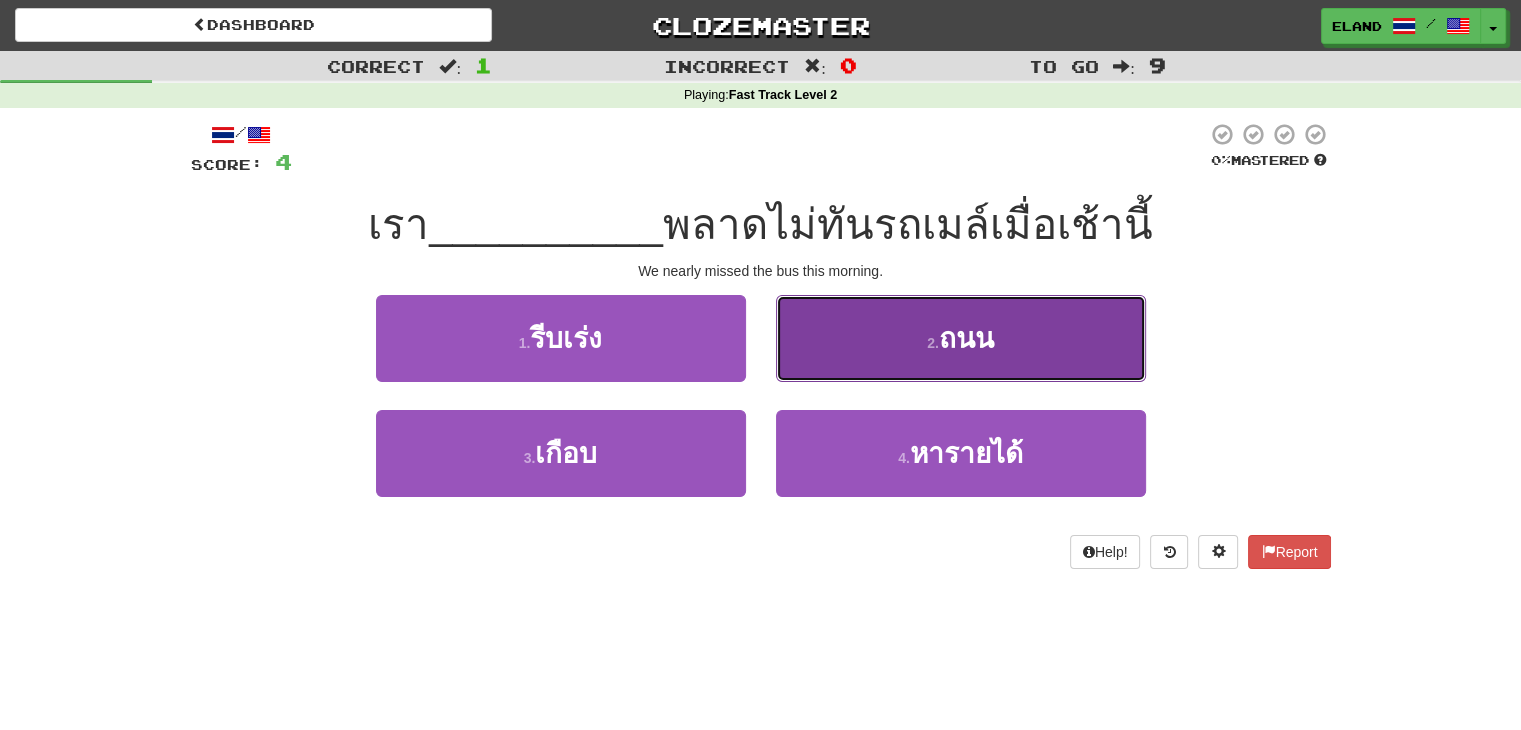click on "2 .  ถนน" at bounding box center [961, 338] 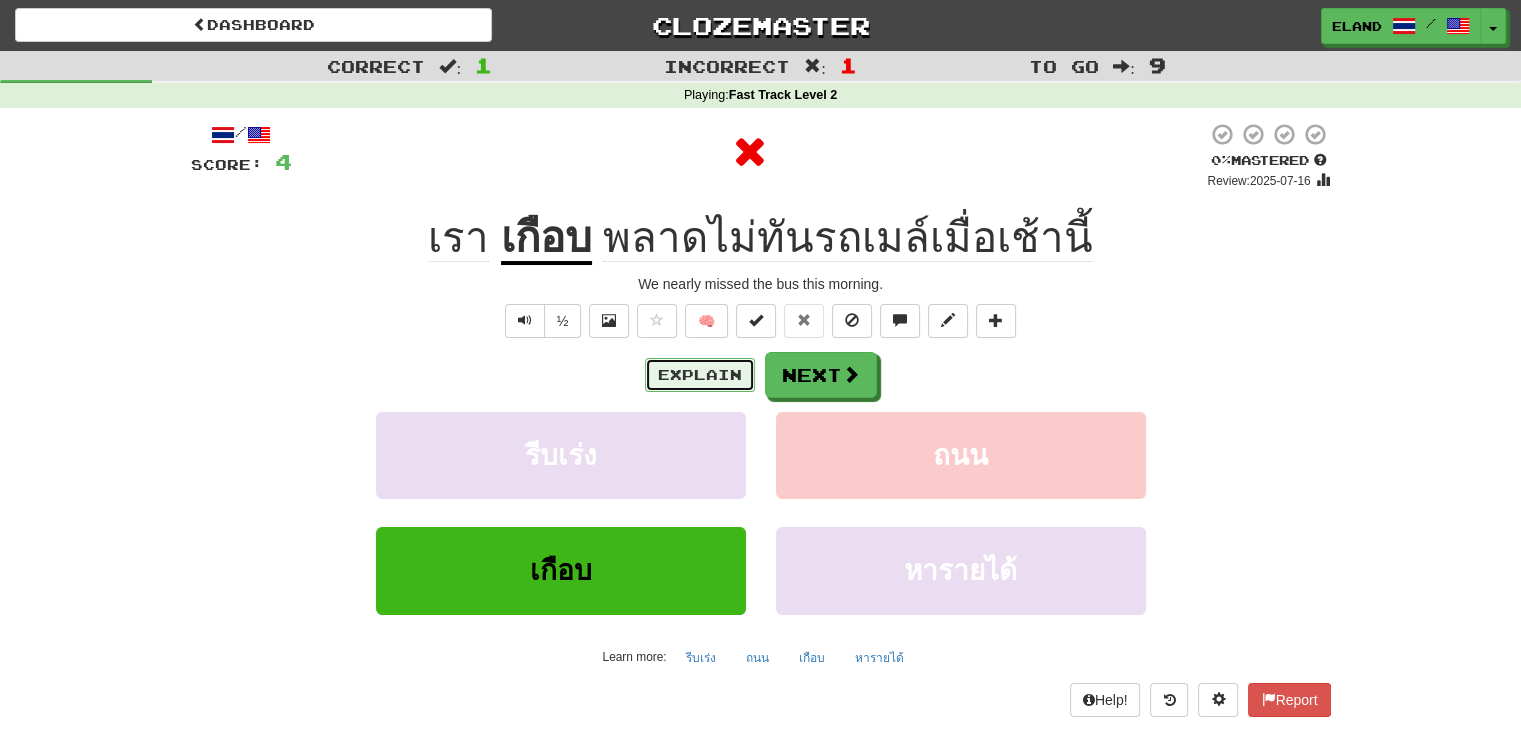click on "Explain" at bounding box center (700, 375) 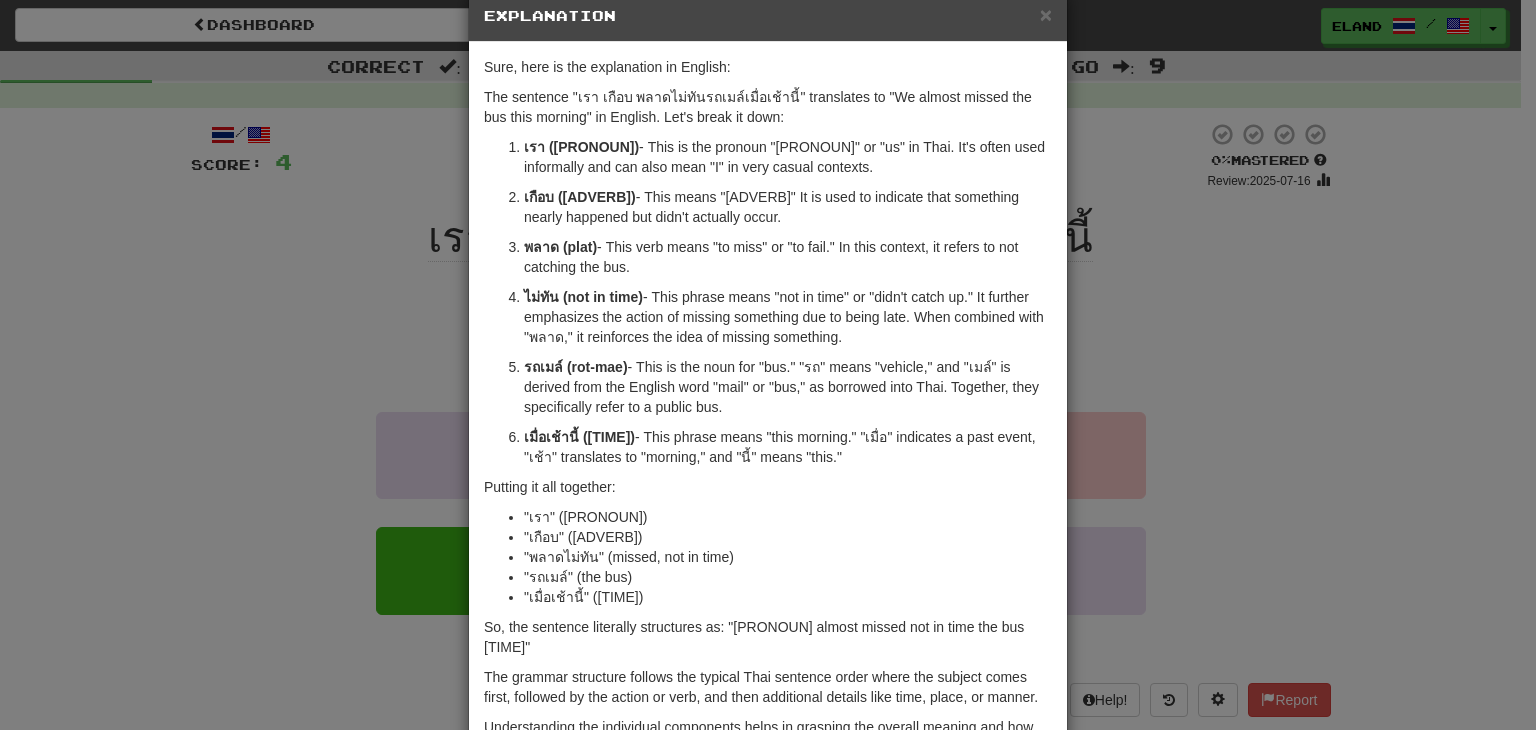 scroll, scrollTop: 187, scrollLeft: 0, axis: vertical 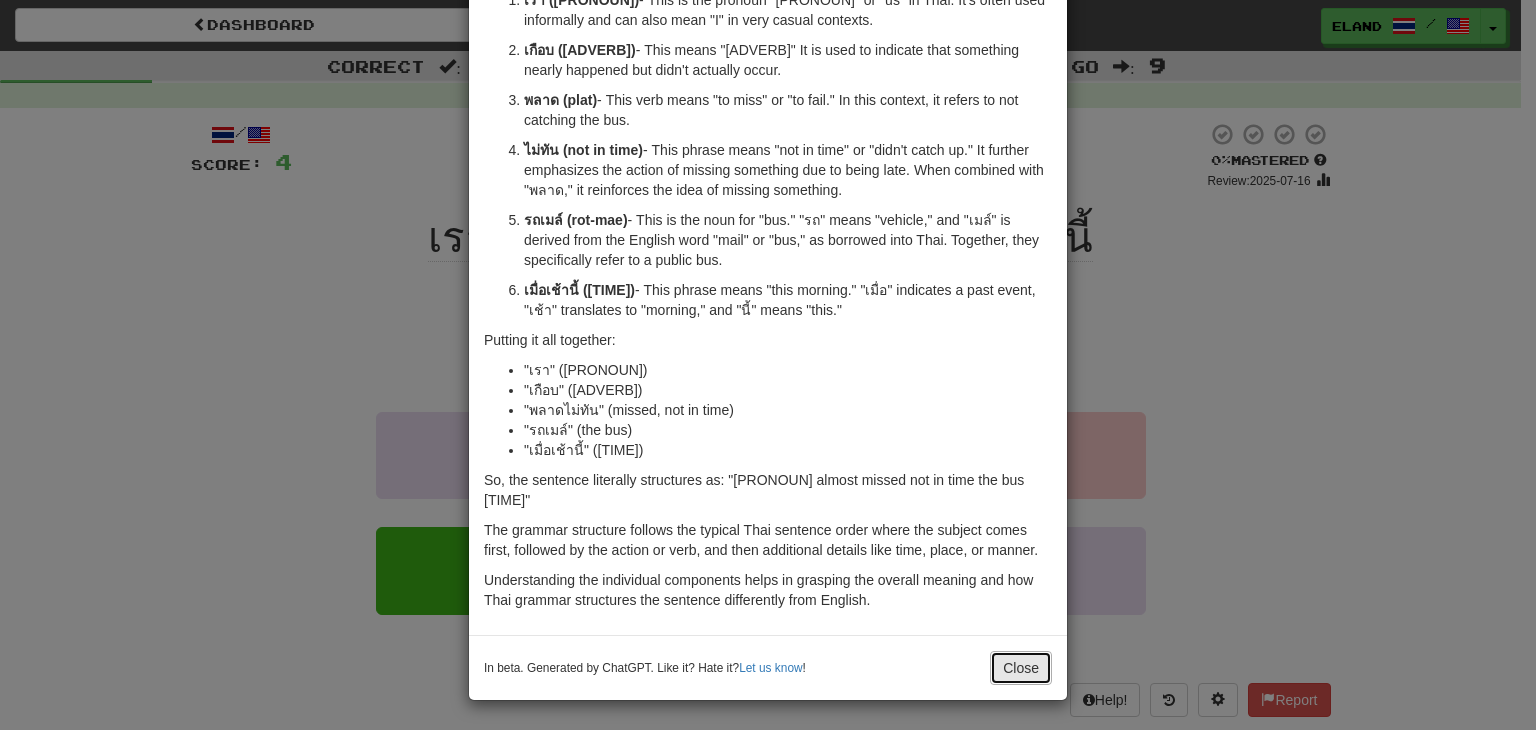 click on "Close" at bounding box center (1021, 668) 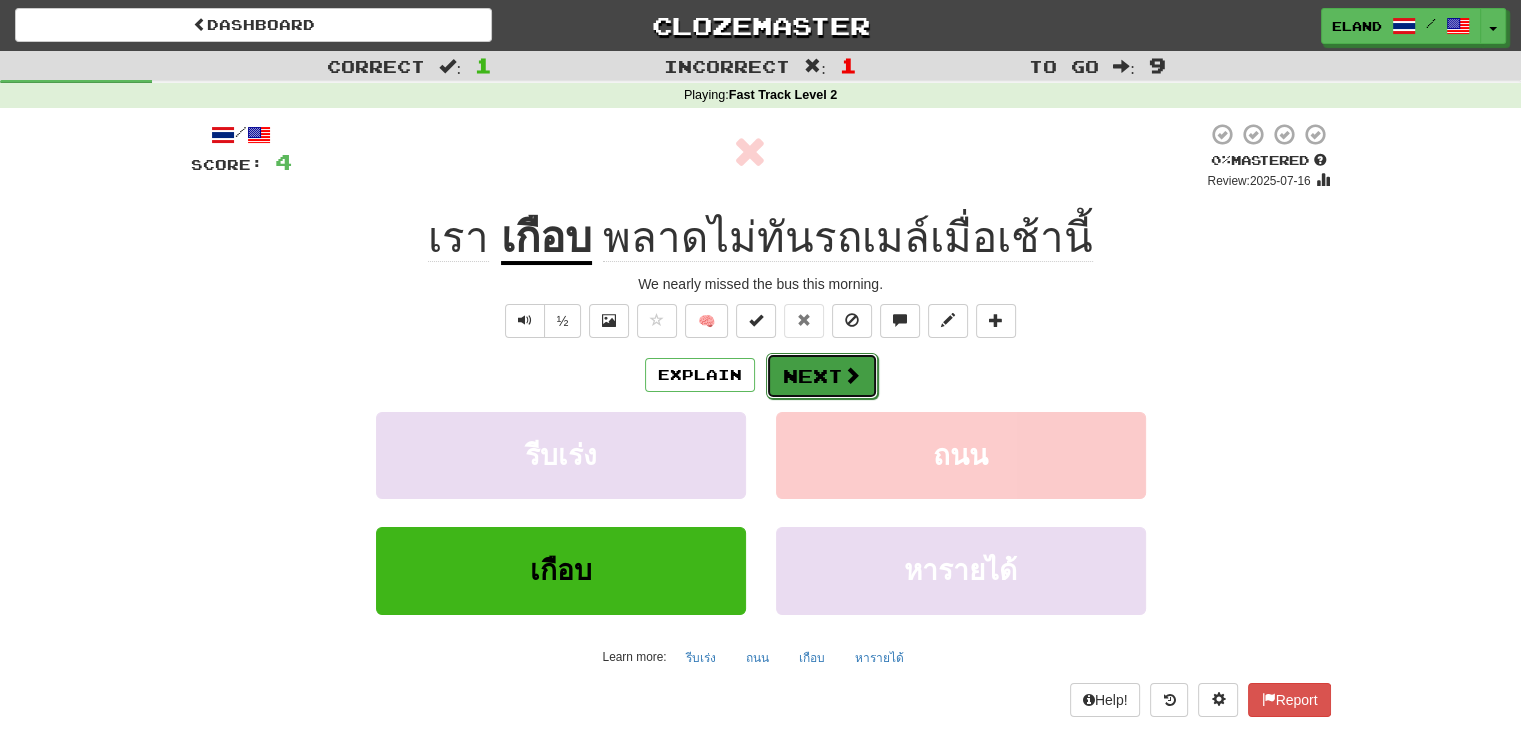 click on "Next" at bounding box center [822, 376] 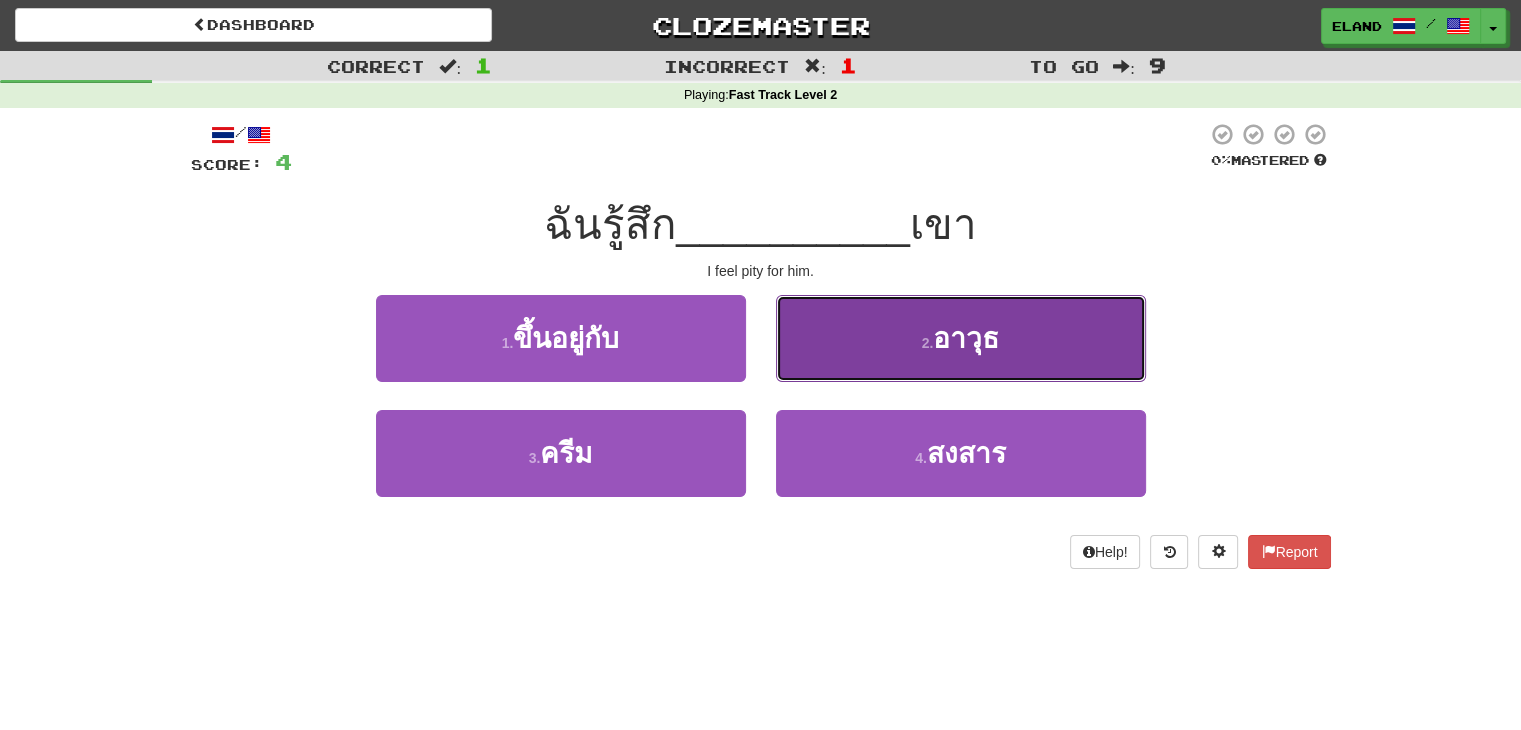 click on "2 .  อาวุธ" at bounding box center [961, 338] 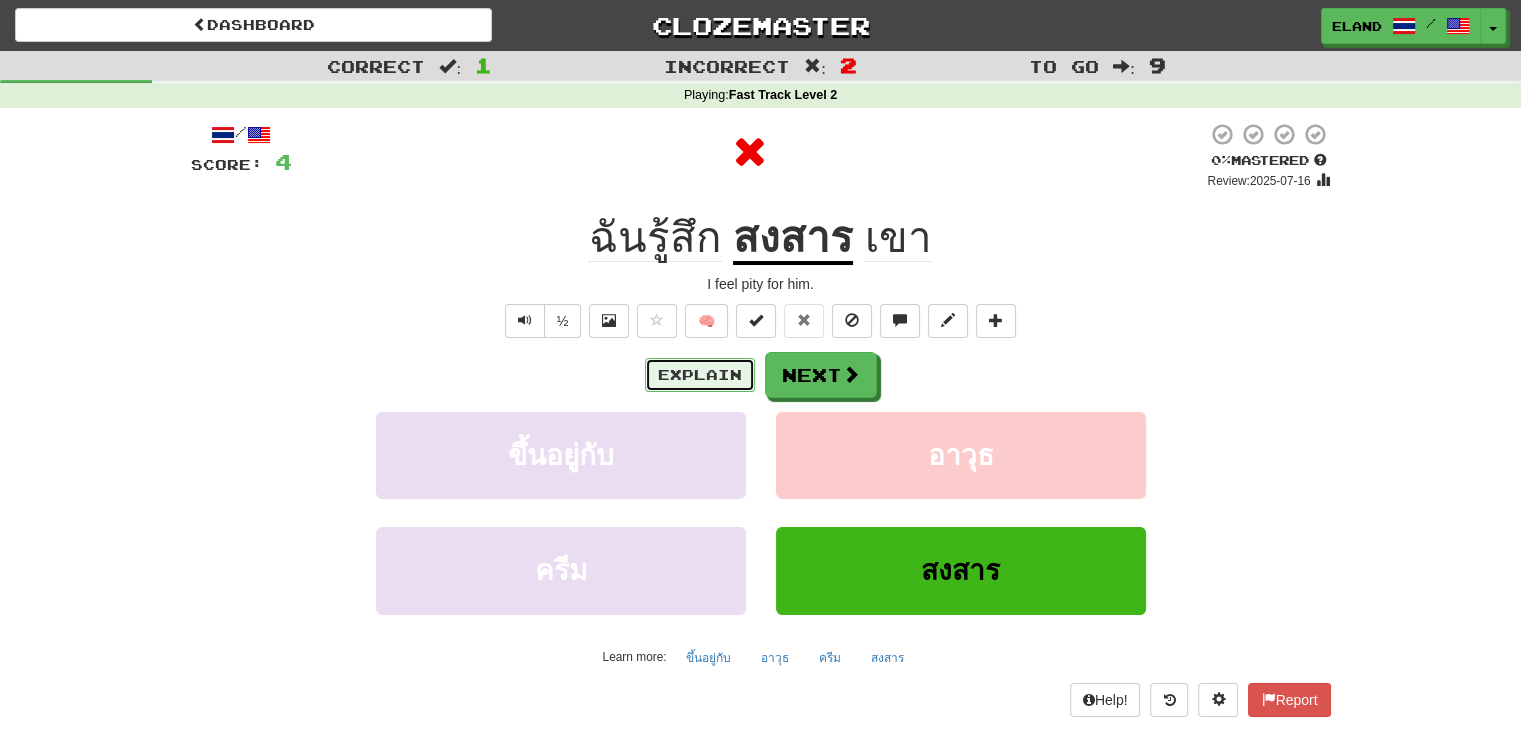 click on "Explain" at bounding box center (700, 375) 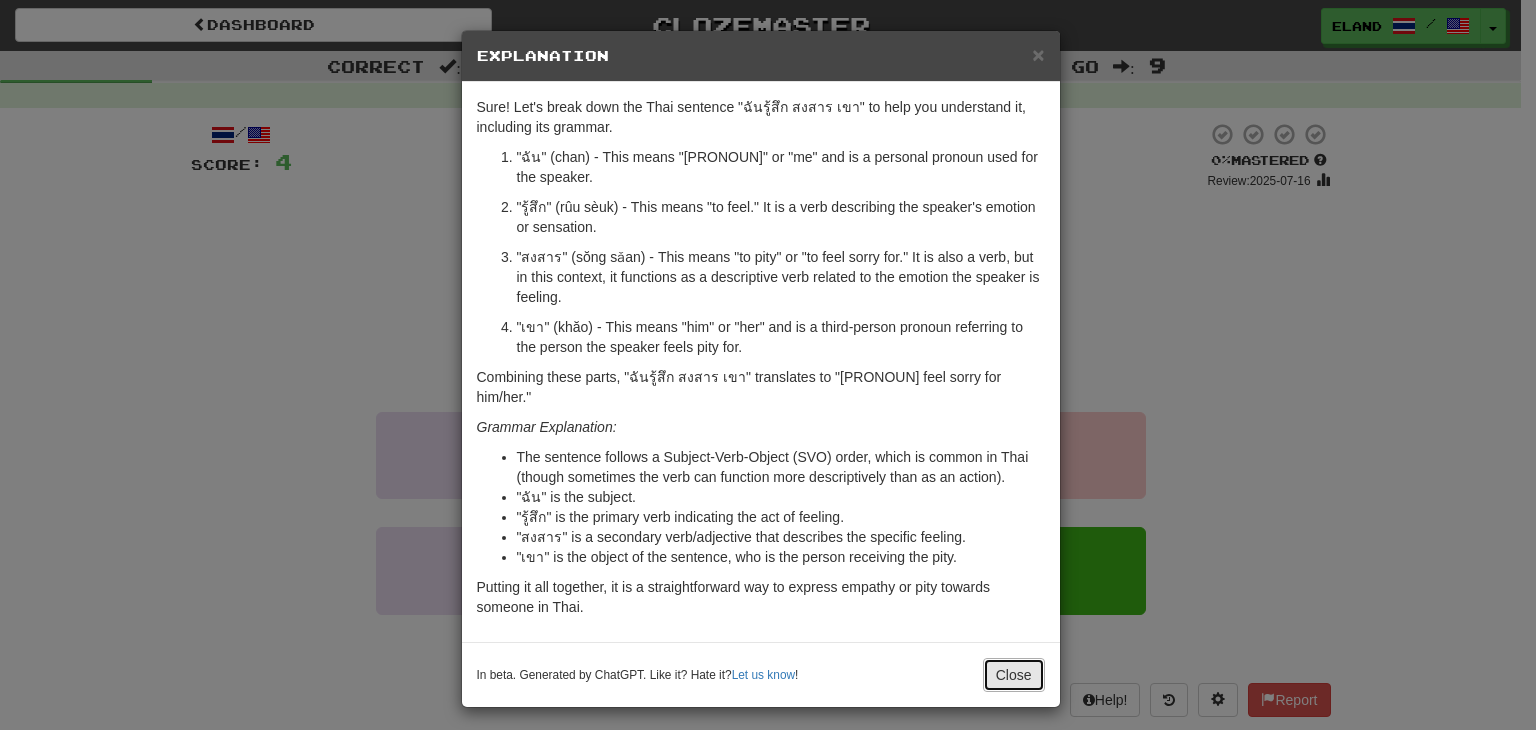 click on "Close" at bounding box center [1014, 675] 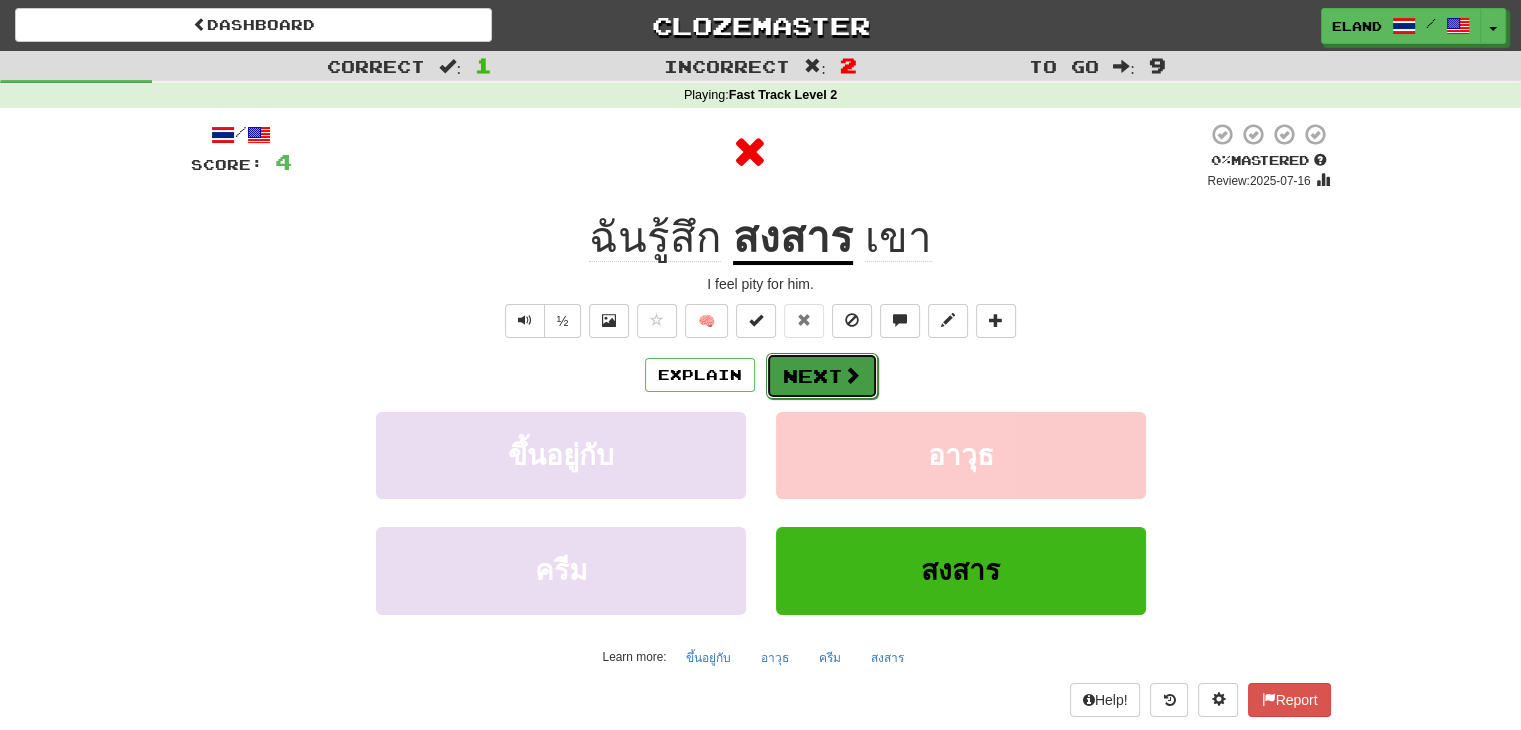 click on "Next" at bounding box center (822, 376) 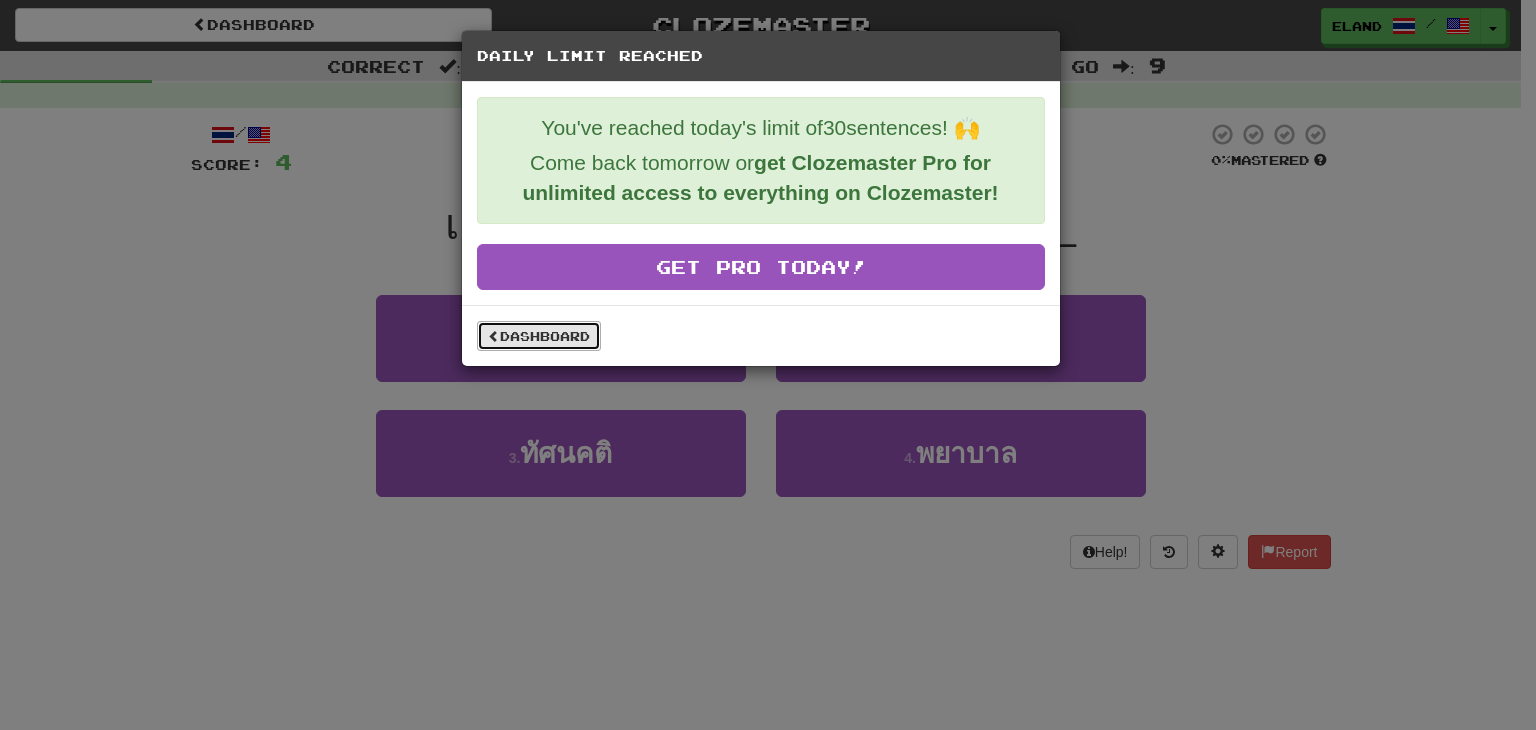 click on "Dashboard" at bounding box center (539, 336) 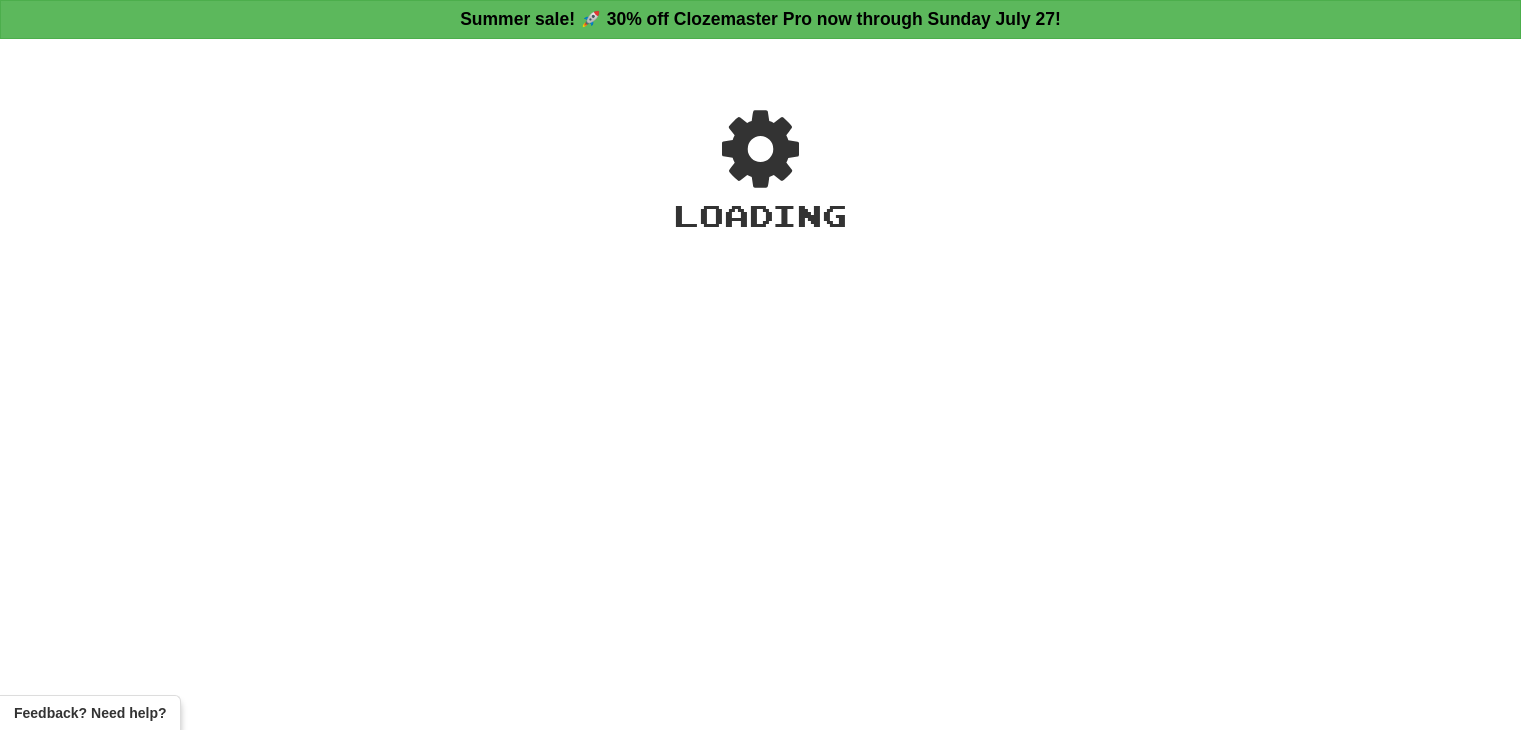 scroll, scrollTop: 0, scrollLeft: 0, axis: both 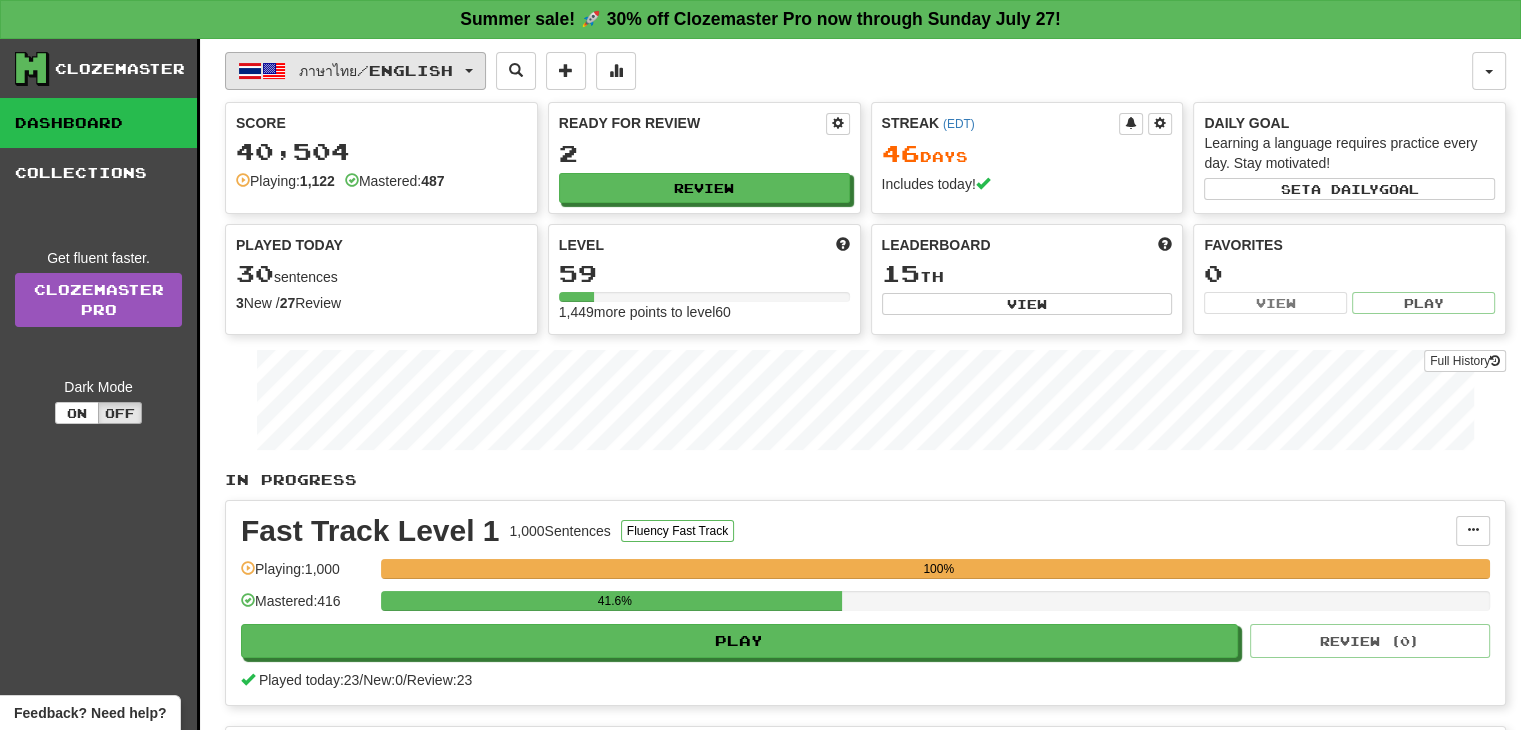 click on "ภาษาไทย  /  English" at bounding box center [376, 70] 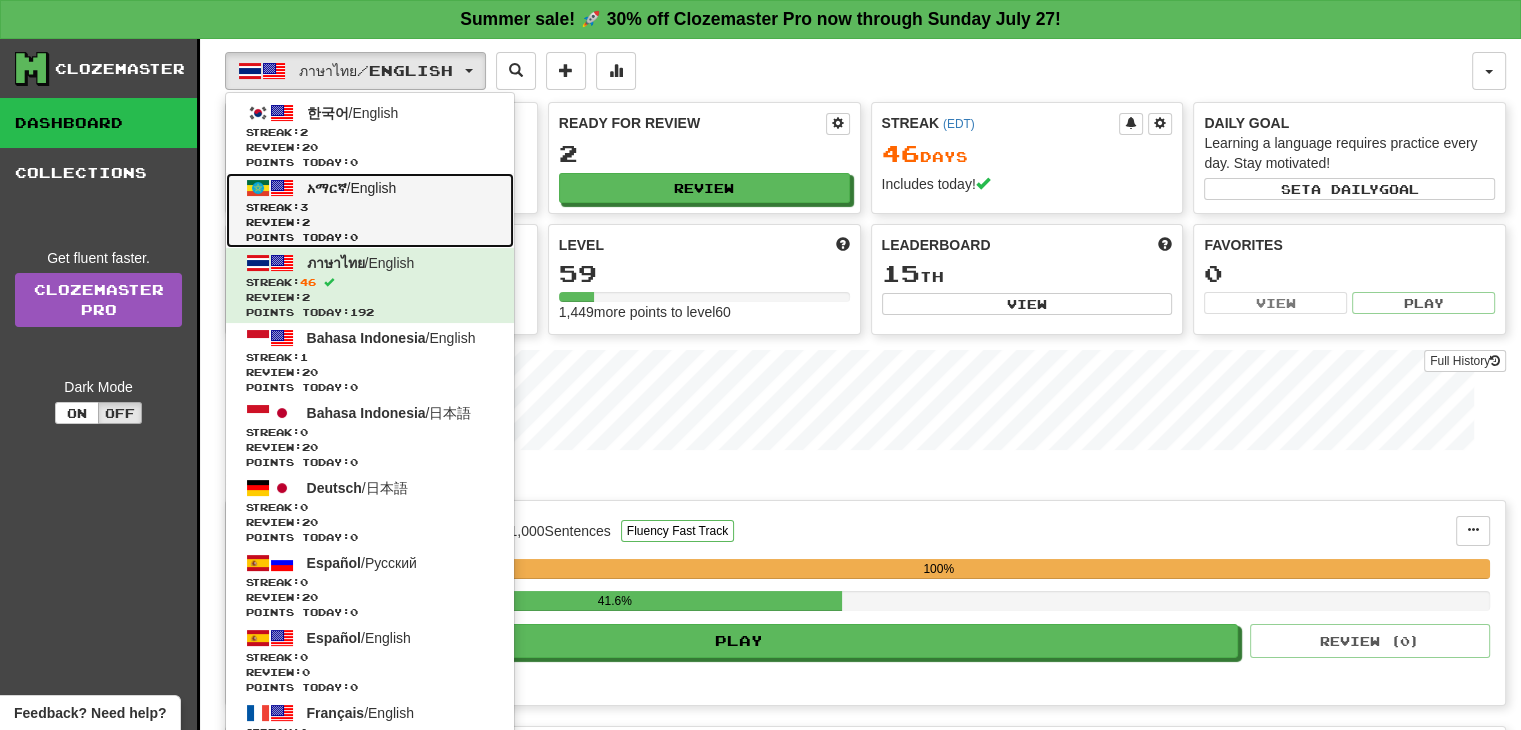 click on "Streak:  3" at bounding box center [370, 207] 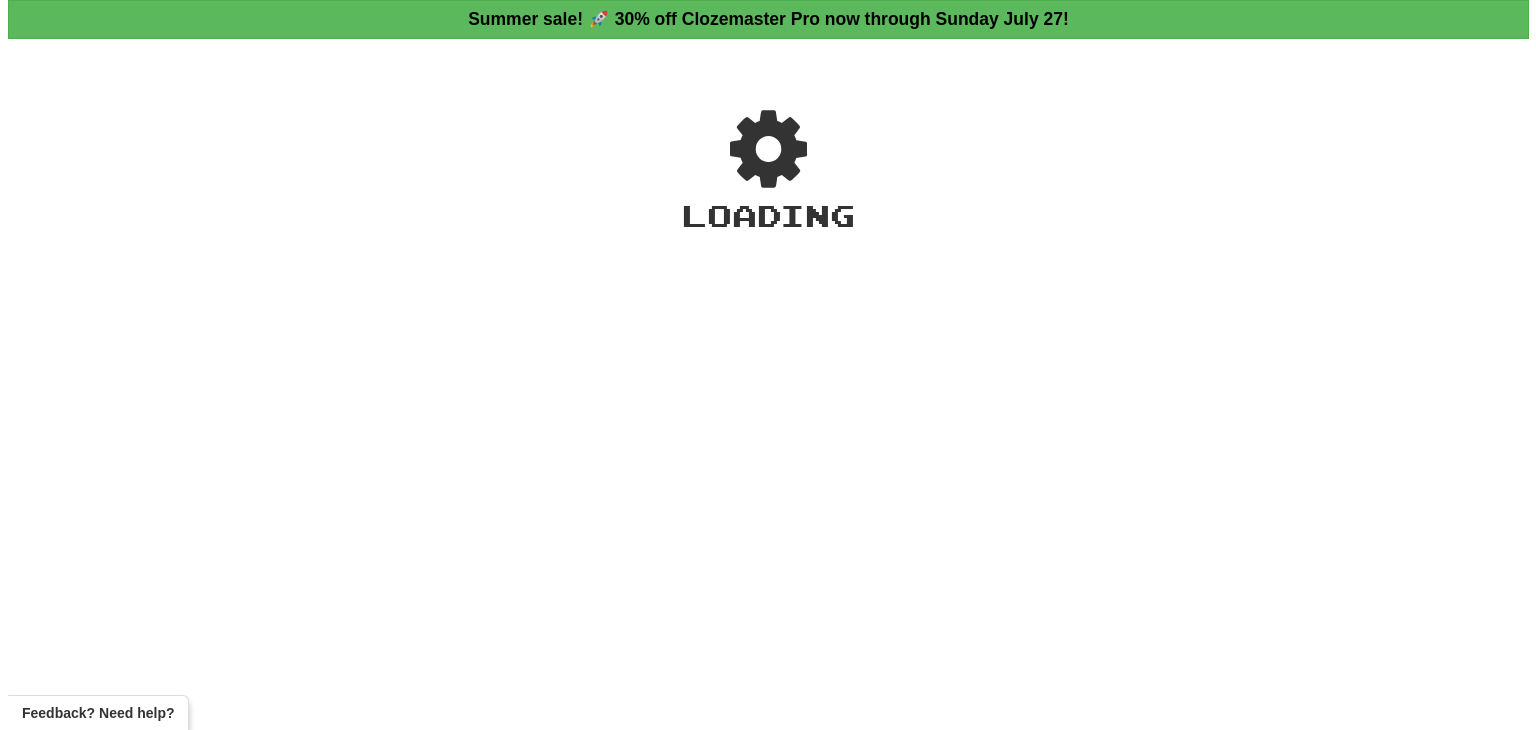scroll, scrollTop: 0, scrollLeft: 0, axis: both 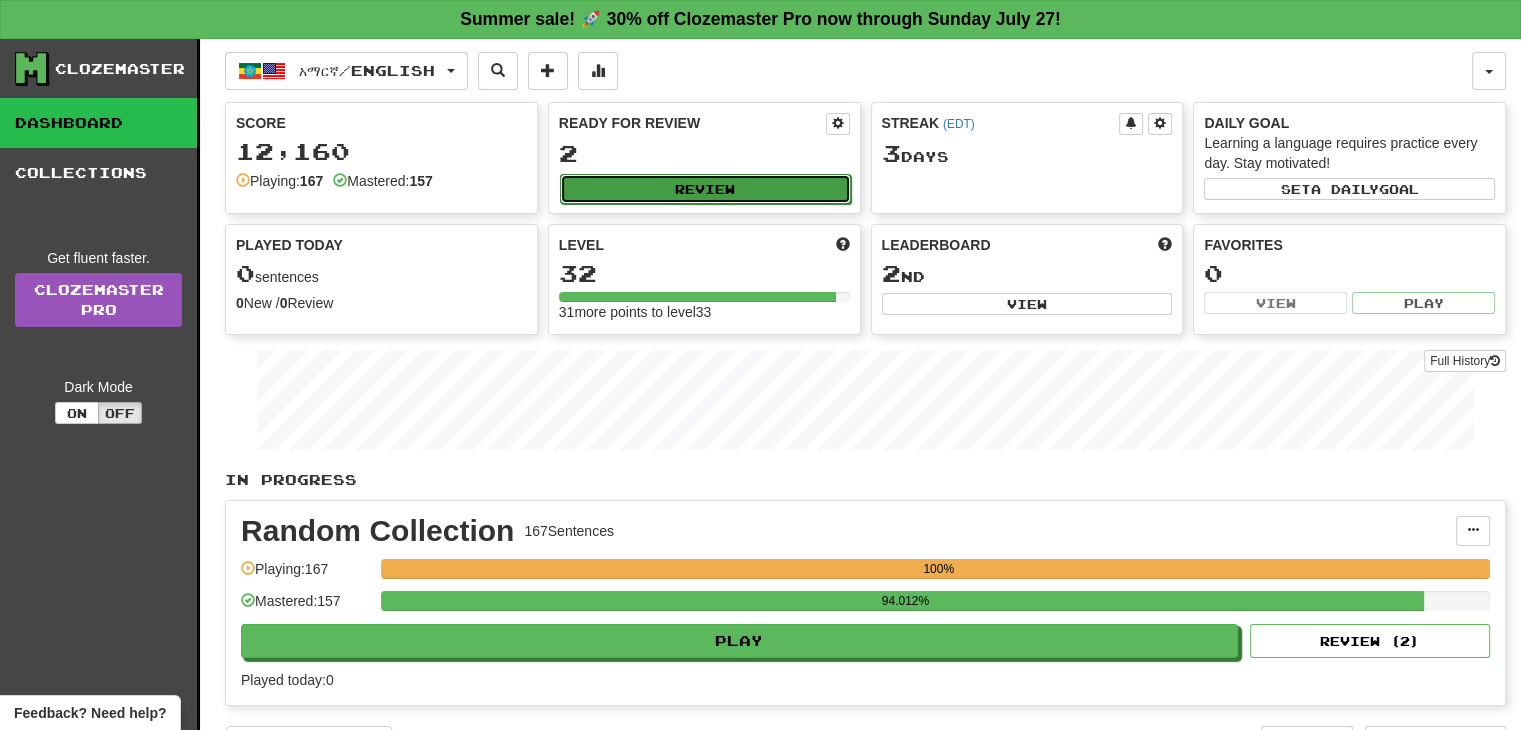 click on "Review" at bounding box center [705, 189] 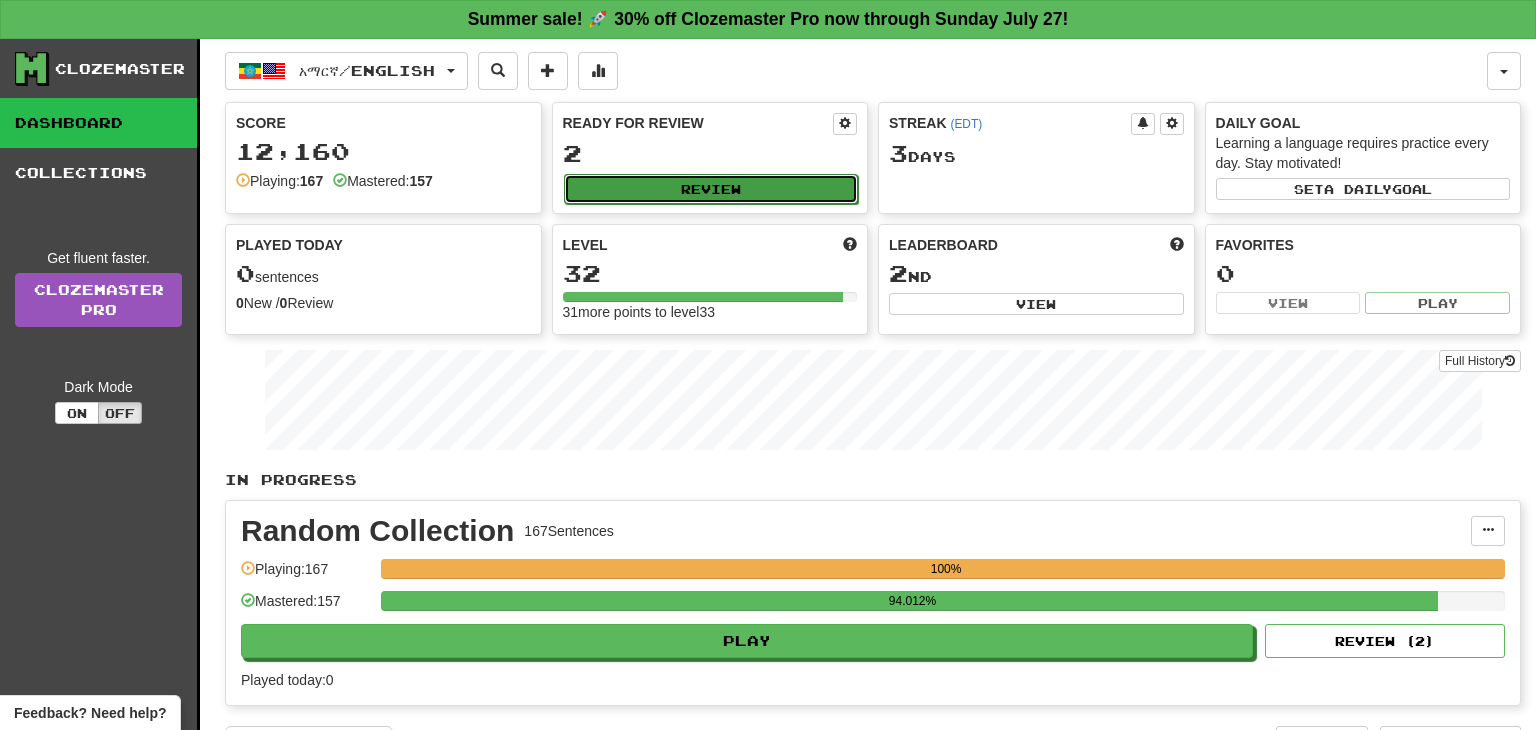 select on "**" 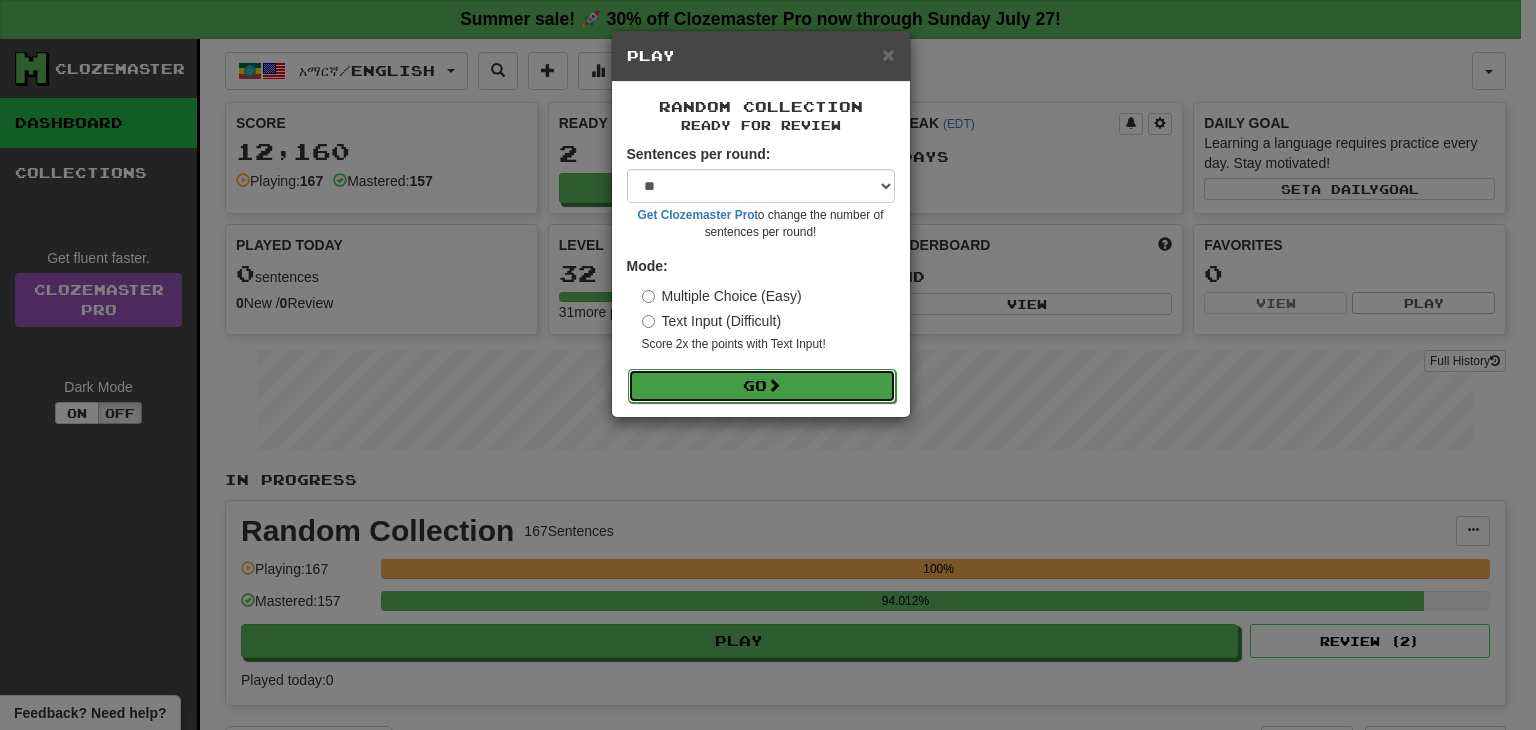 click on "Go" at bounding box center (762, 386) 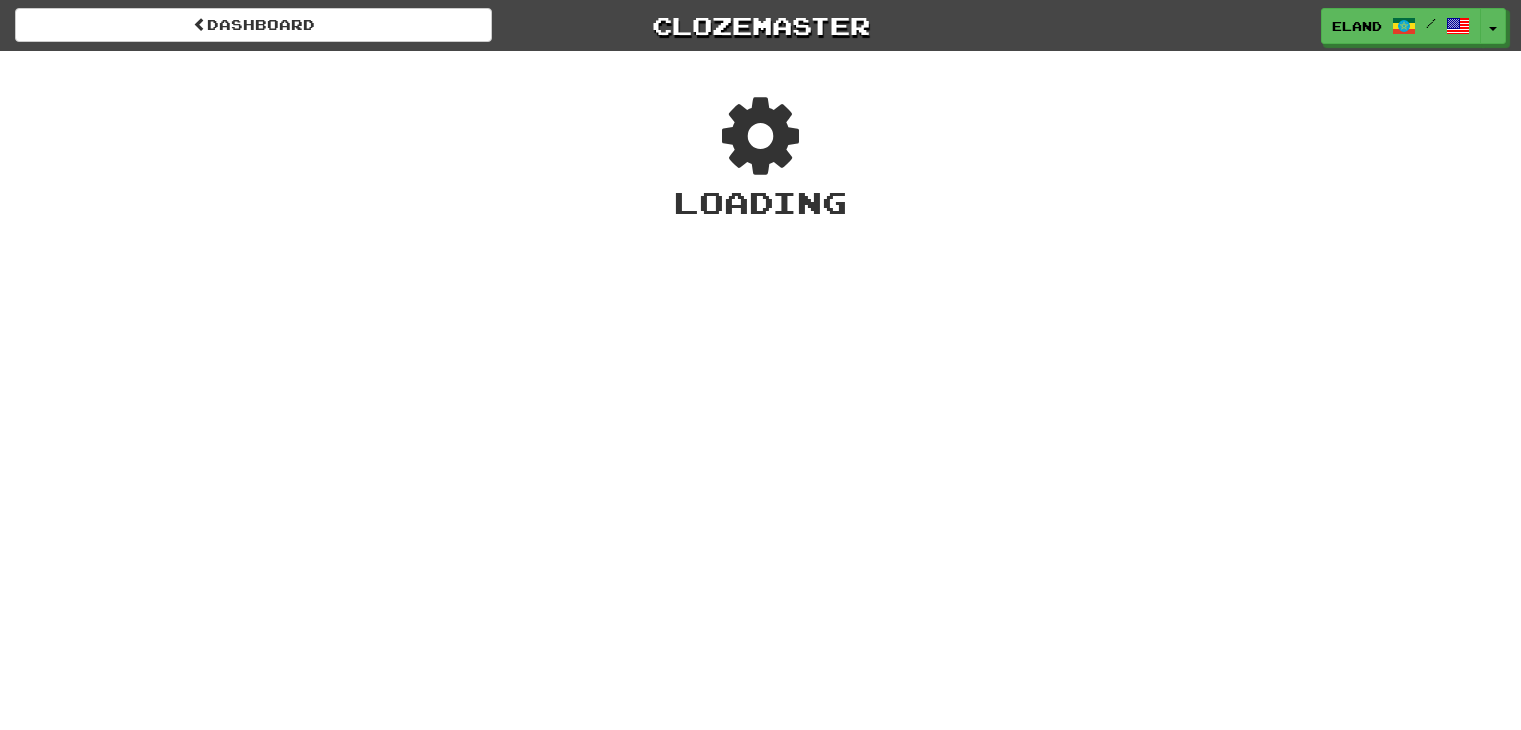 scroll, scrollTop: 0, scrollLeft: 0, axis: both 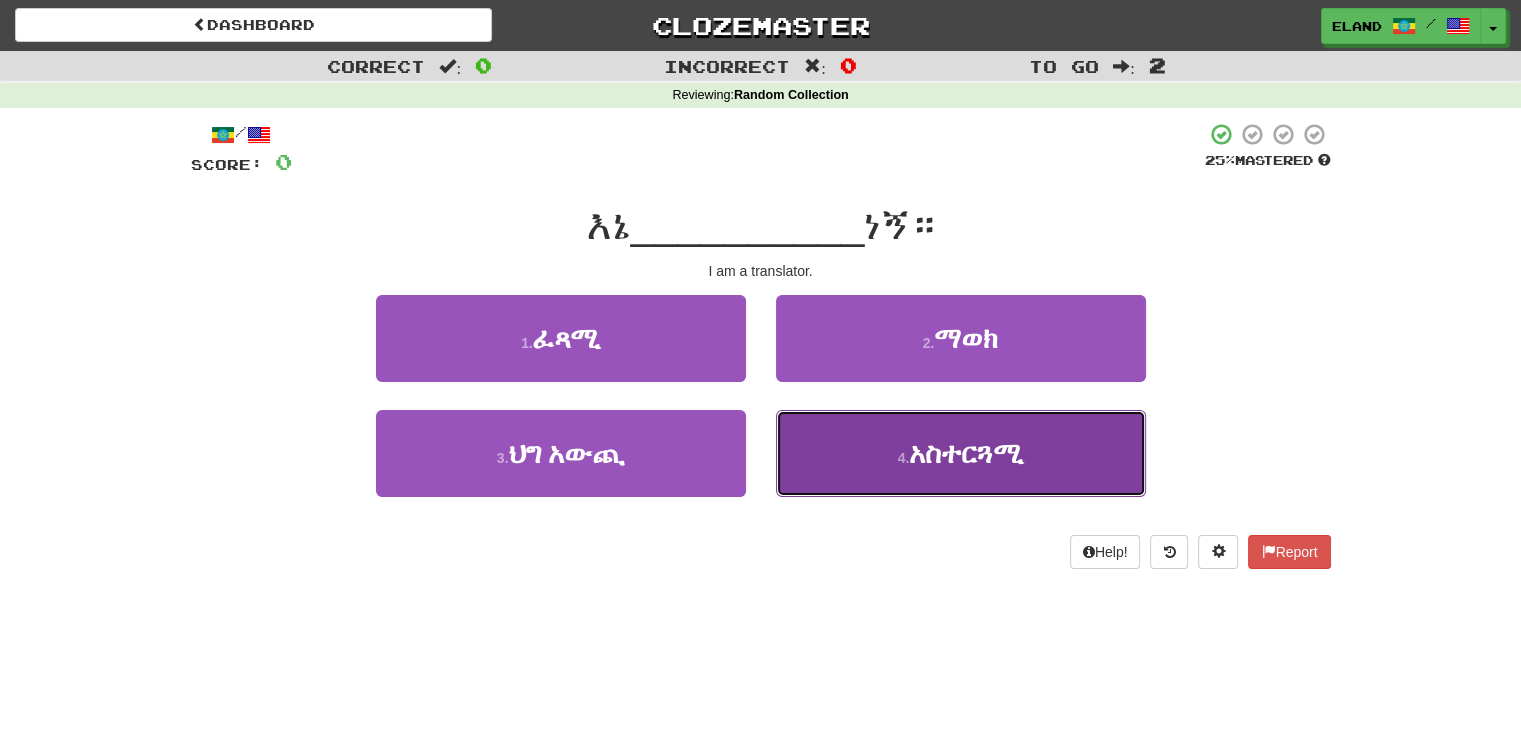 click on "4 .  አስተርጓሚ" at bounding box center (961, 453) 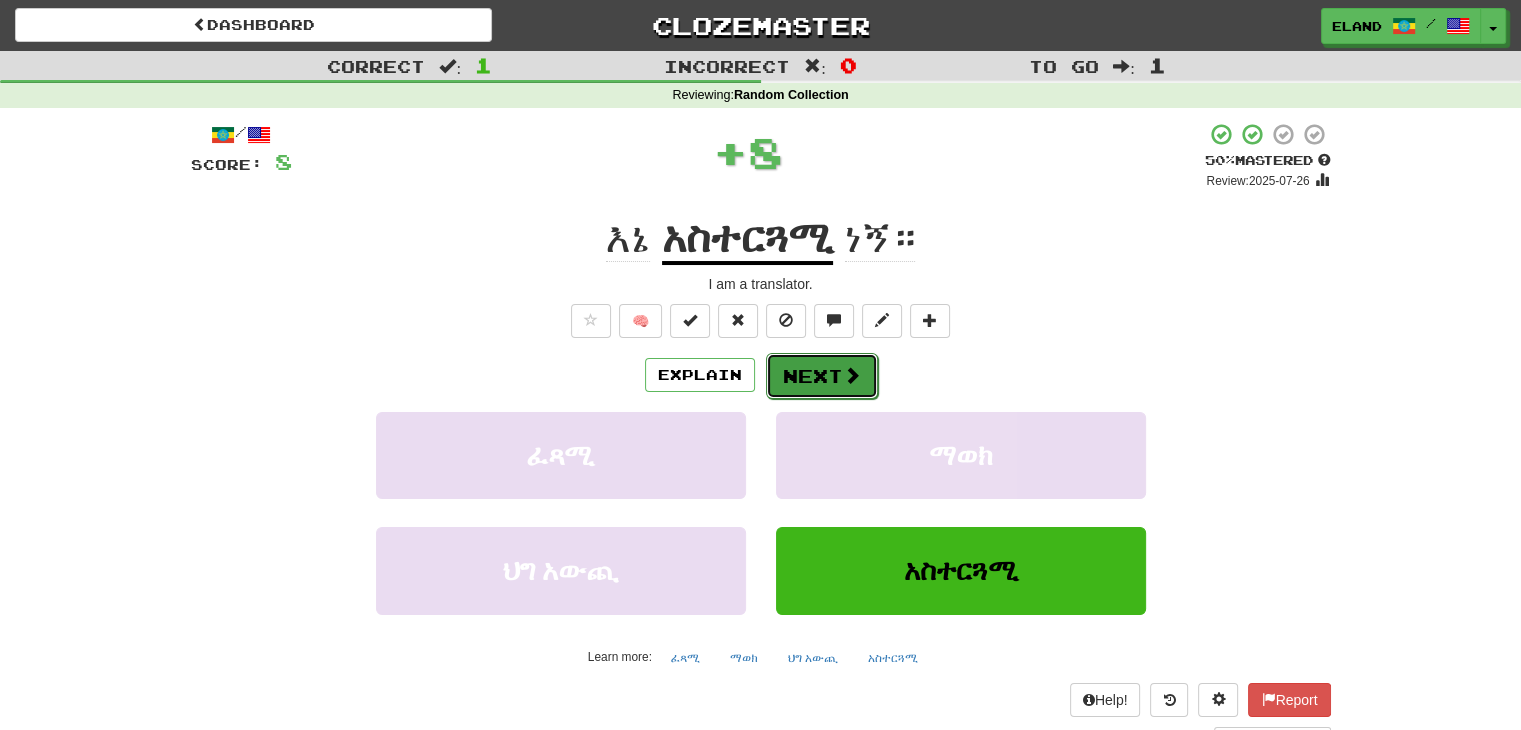 click on "Next" at bounding box center [822, 376] 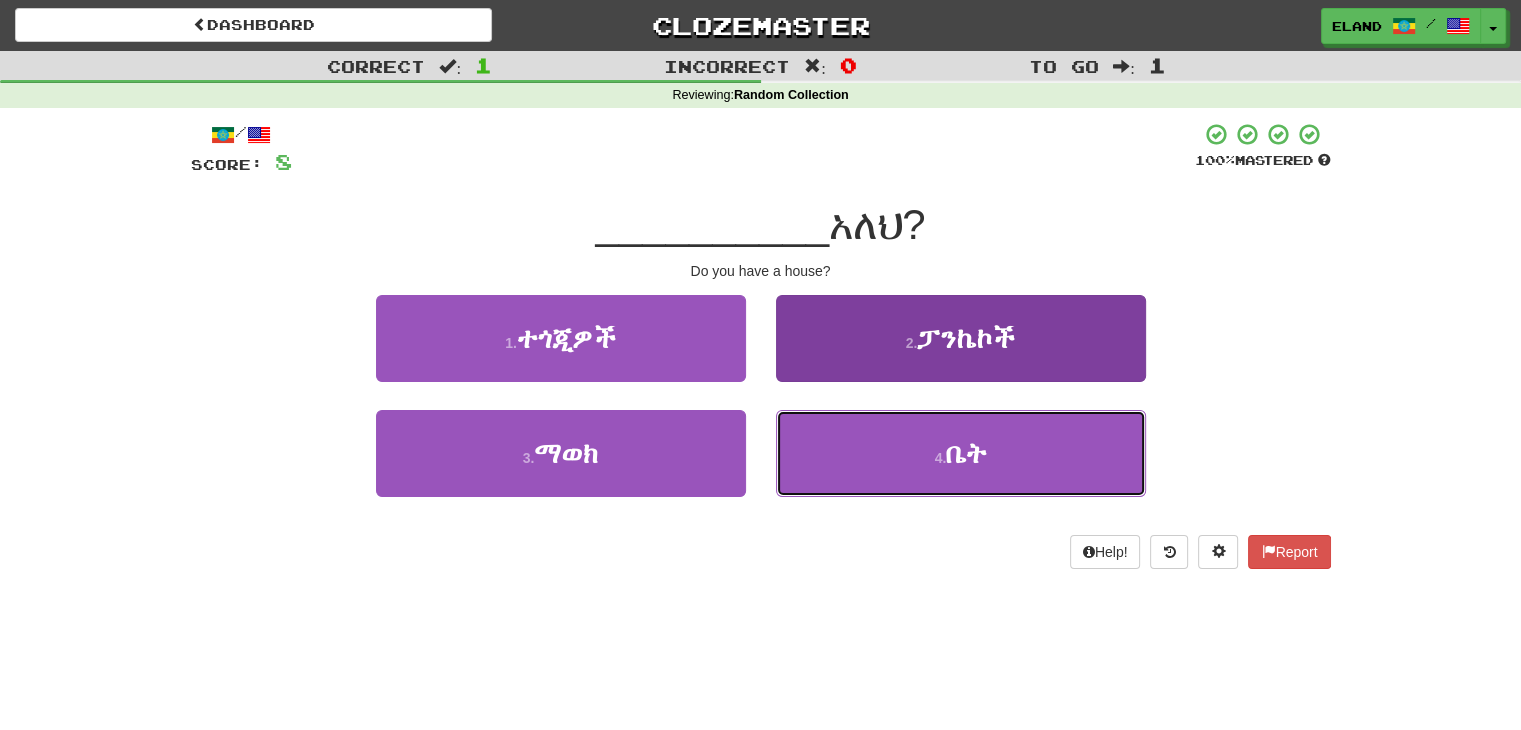 click on "ቤት" at bounding box center [966, 453] 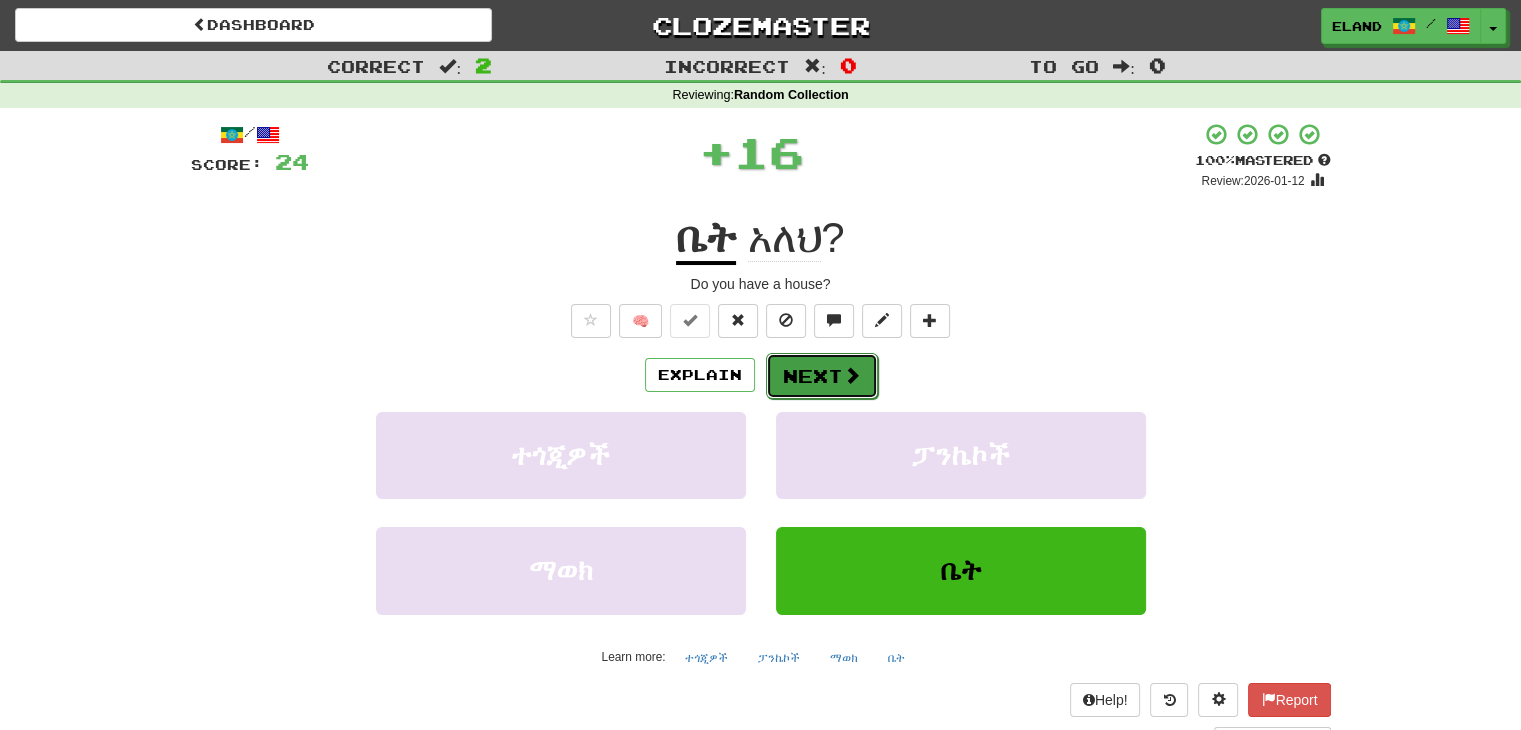 click on "Next" at bounding box center [822, 376] 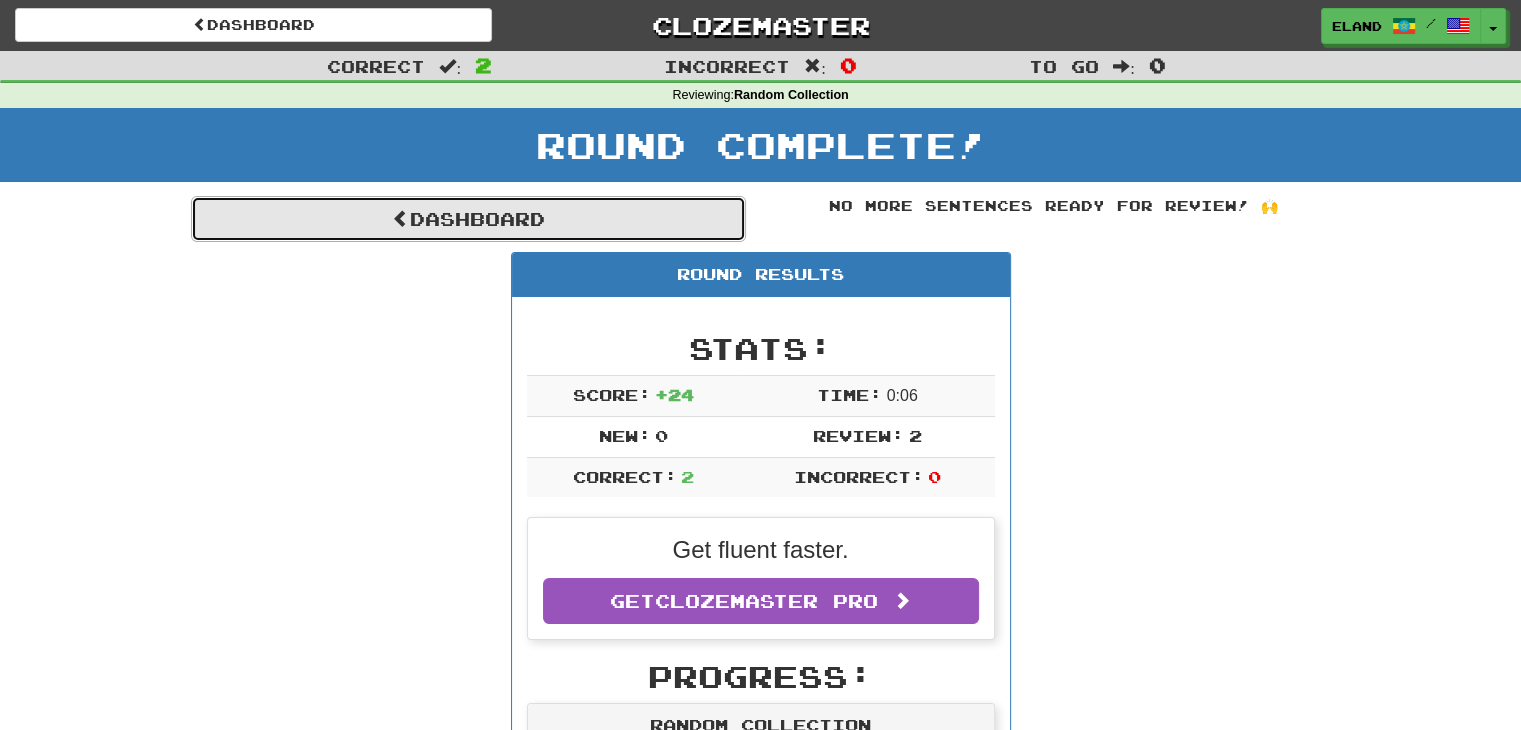 click on "Dashboard" at bounding box center [468, 219] 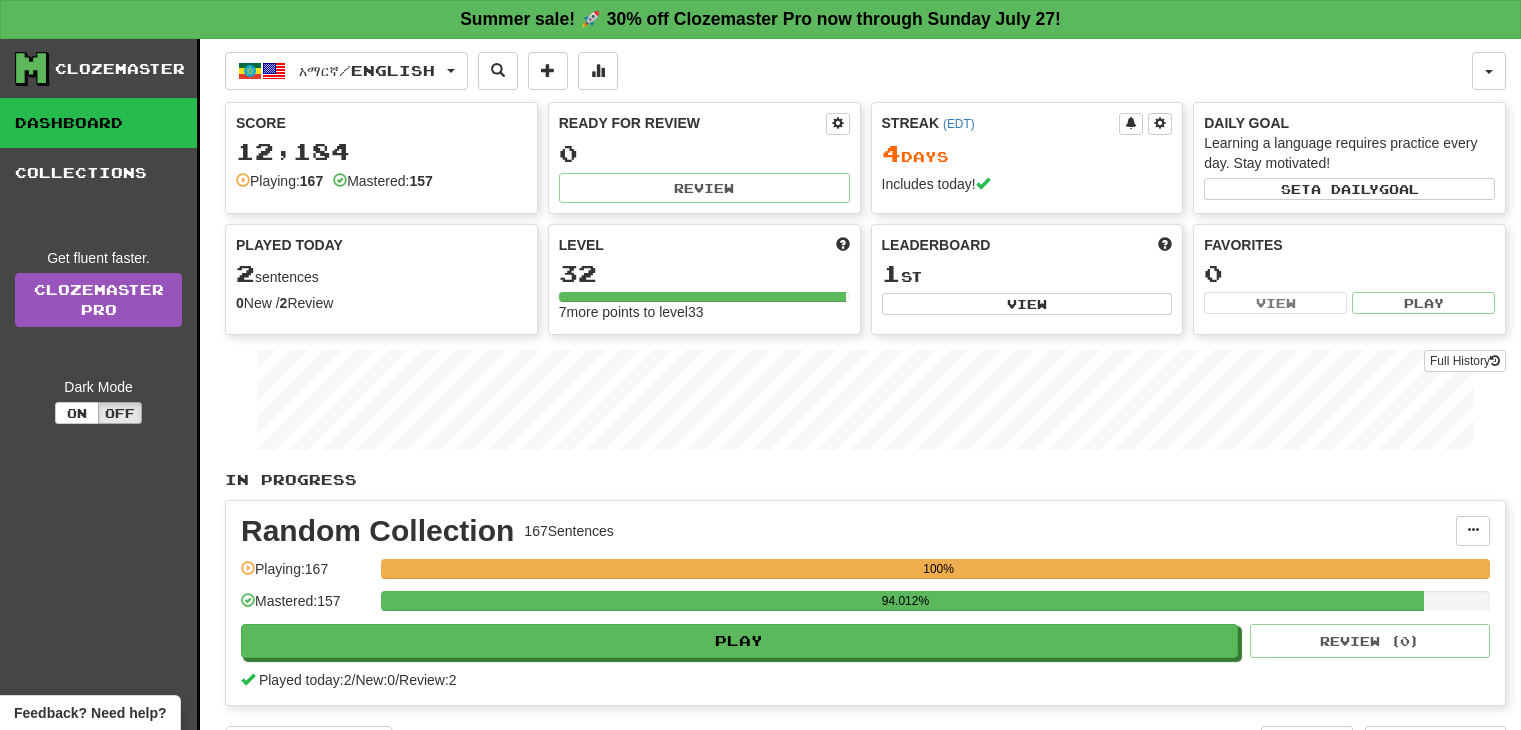 scroll, scrollTop: 0, scrollLeft: 0, axis: both 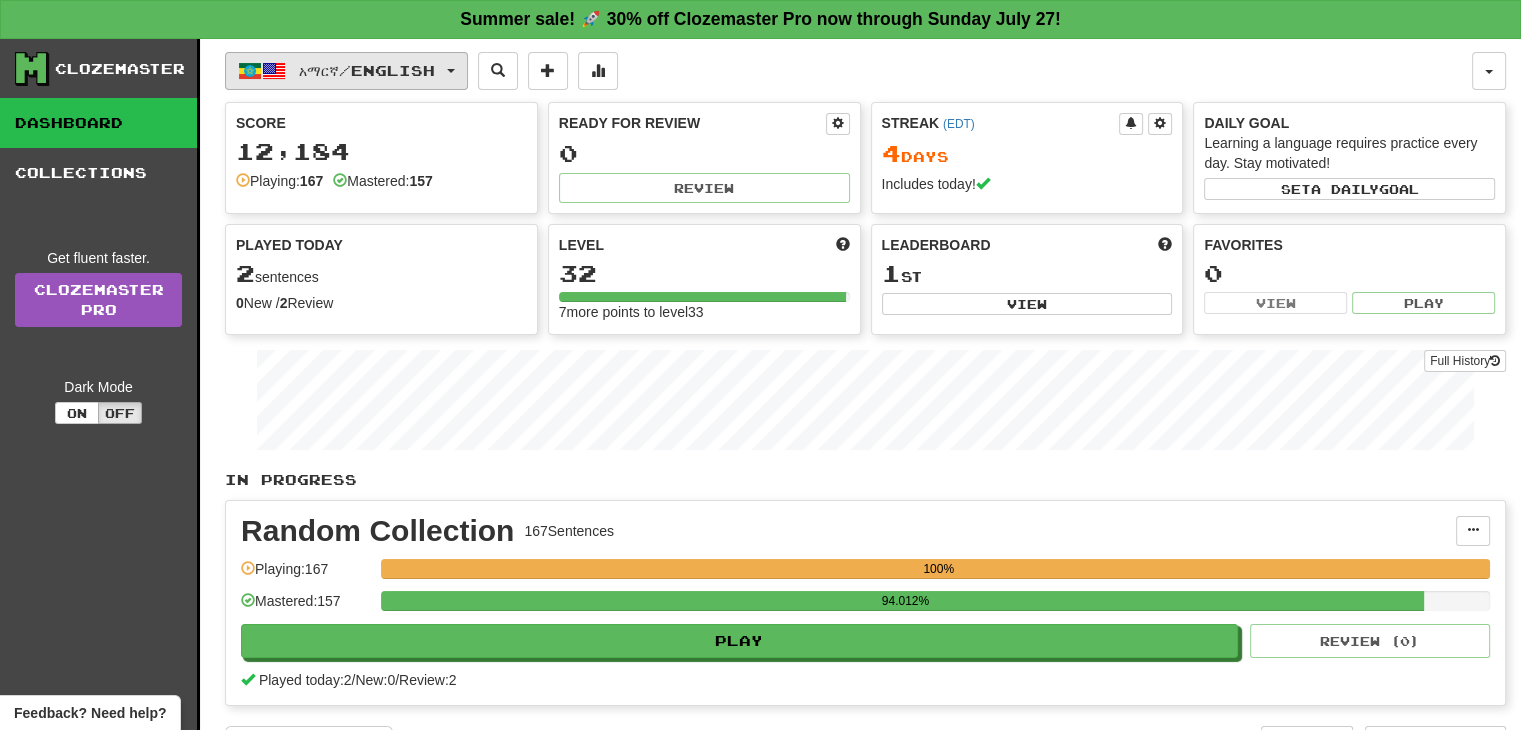 click on "አማርኛ  /  English" at bounding box center (367, 70) 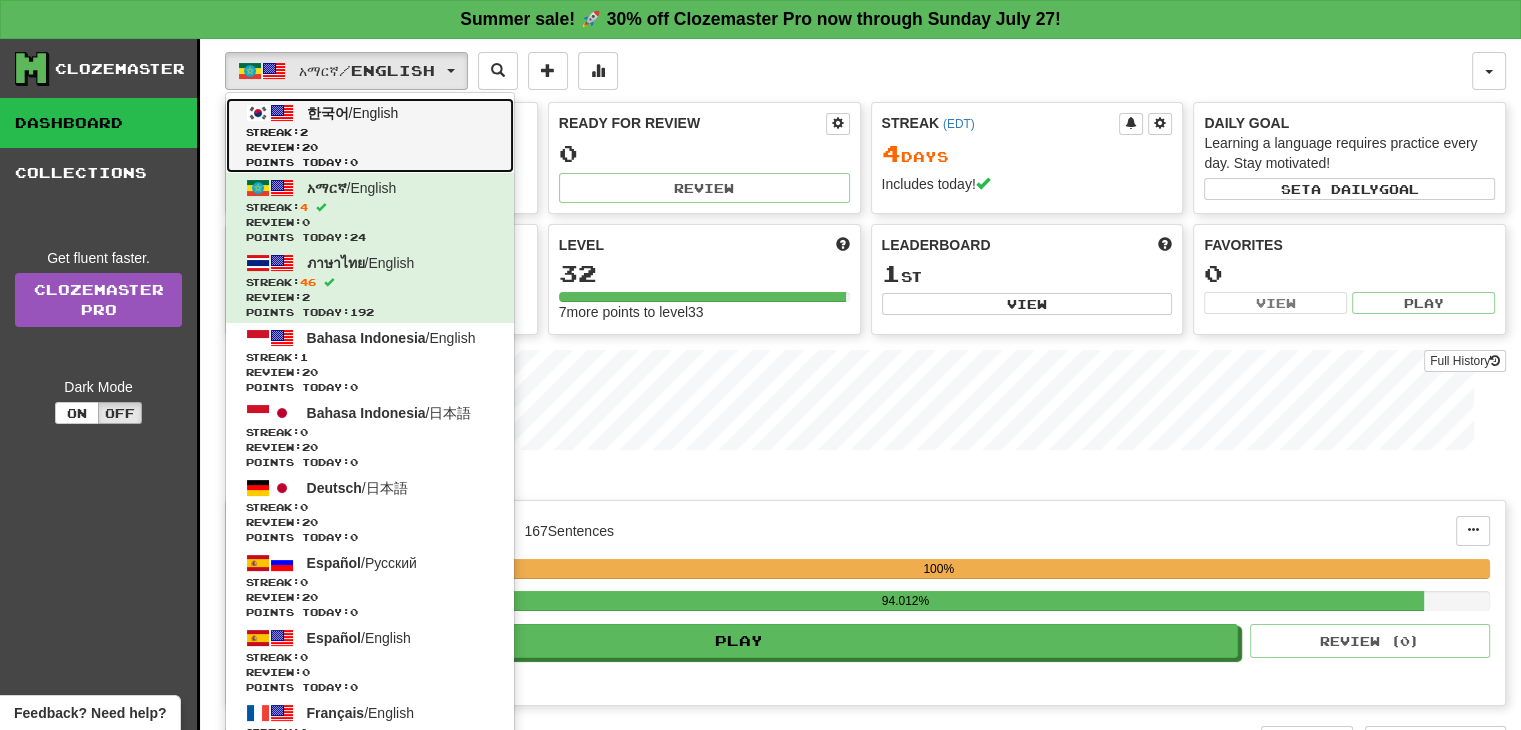 click on "Streak:  2" at bounding box center (370, 132) 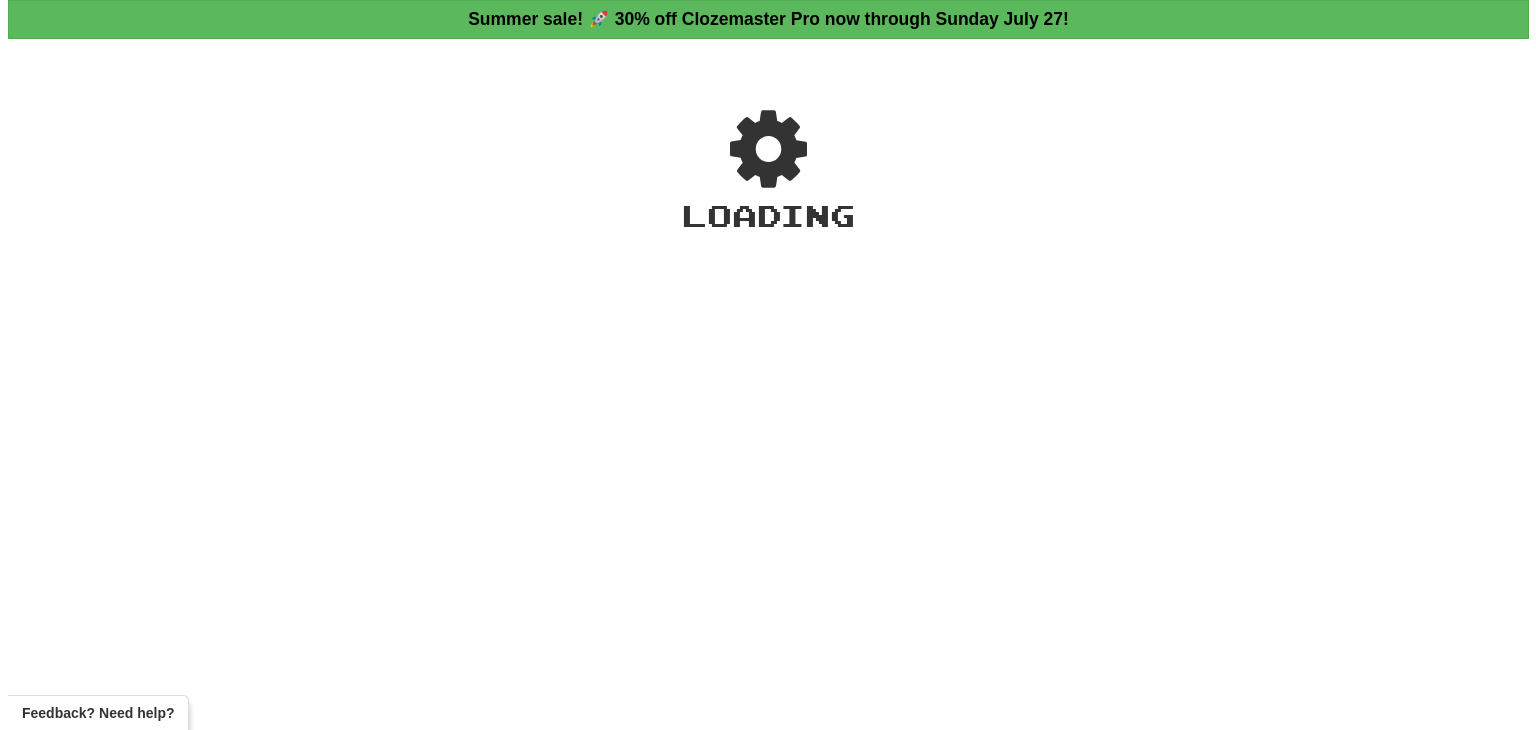 scroll, scrollTop: 0, scrollLeft: 0, axis: both 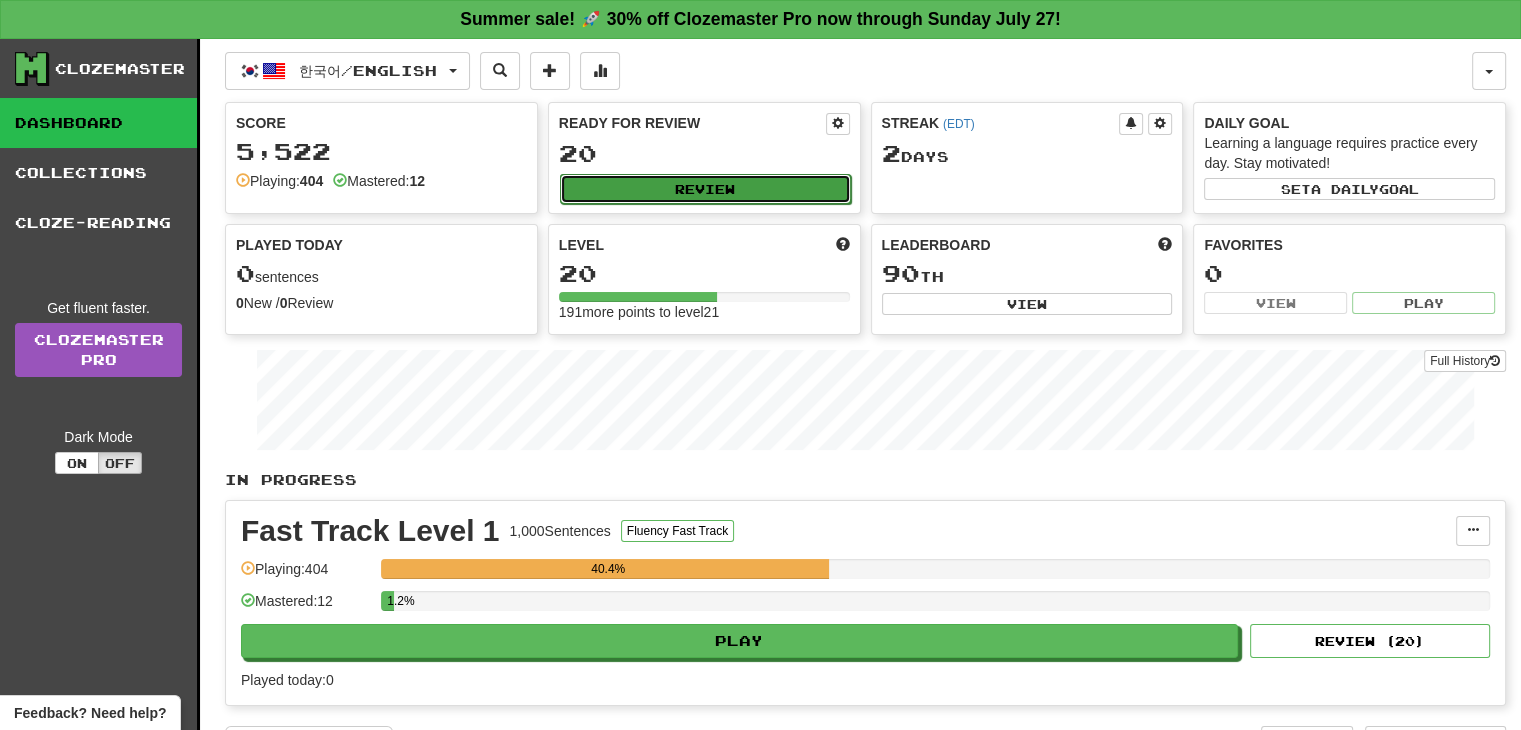 click on "Review" at bounding box center (705, 189) 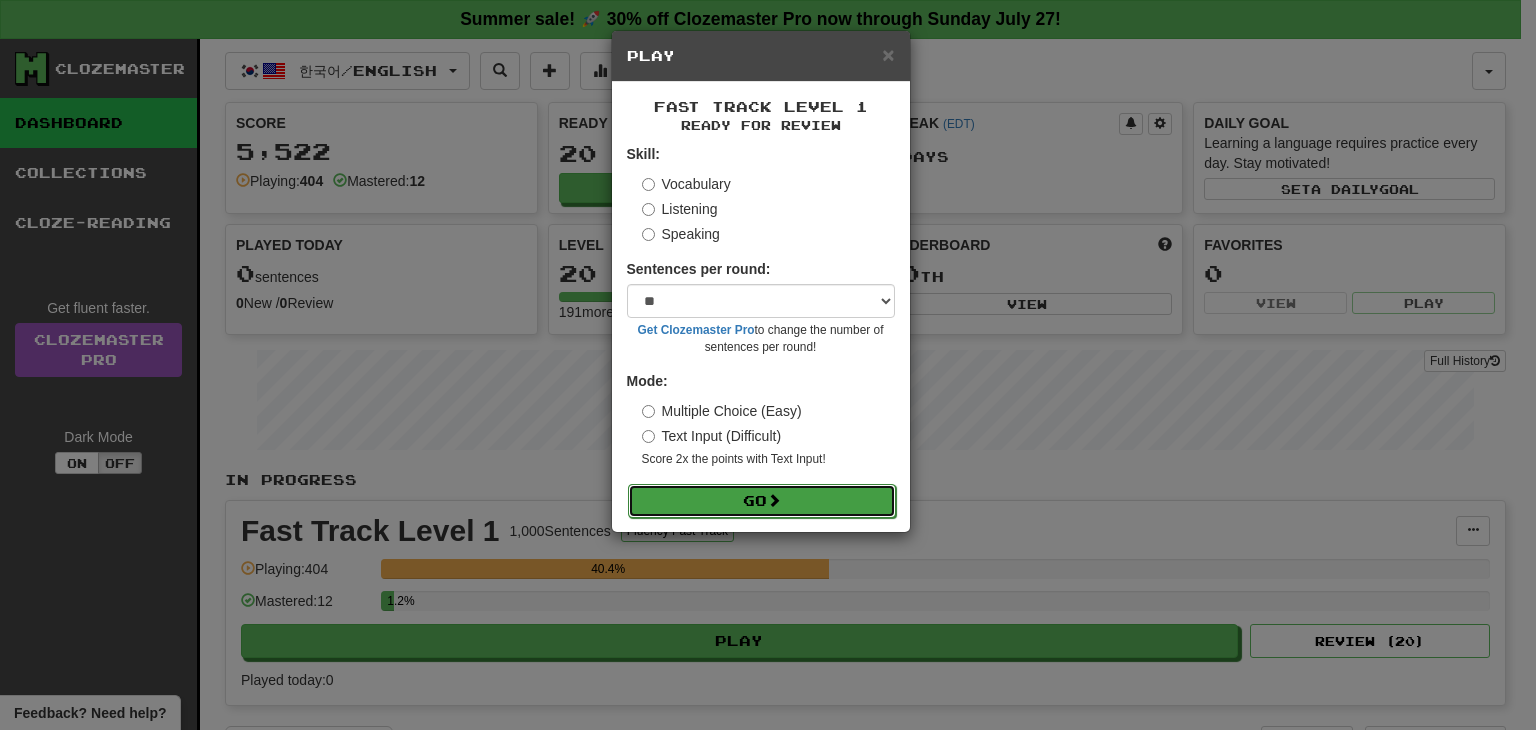 click on "Go" at bounding box center (762, 501) 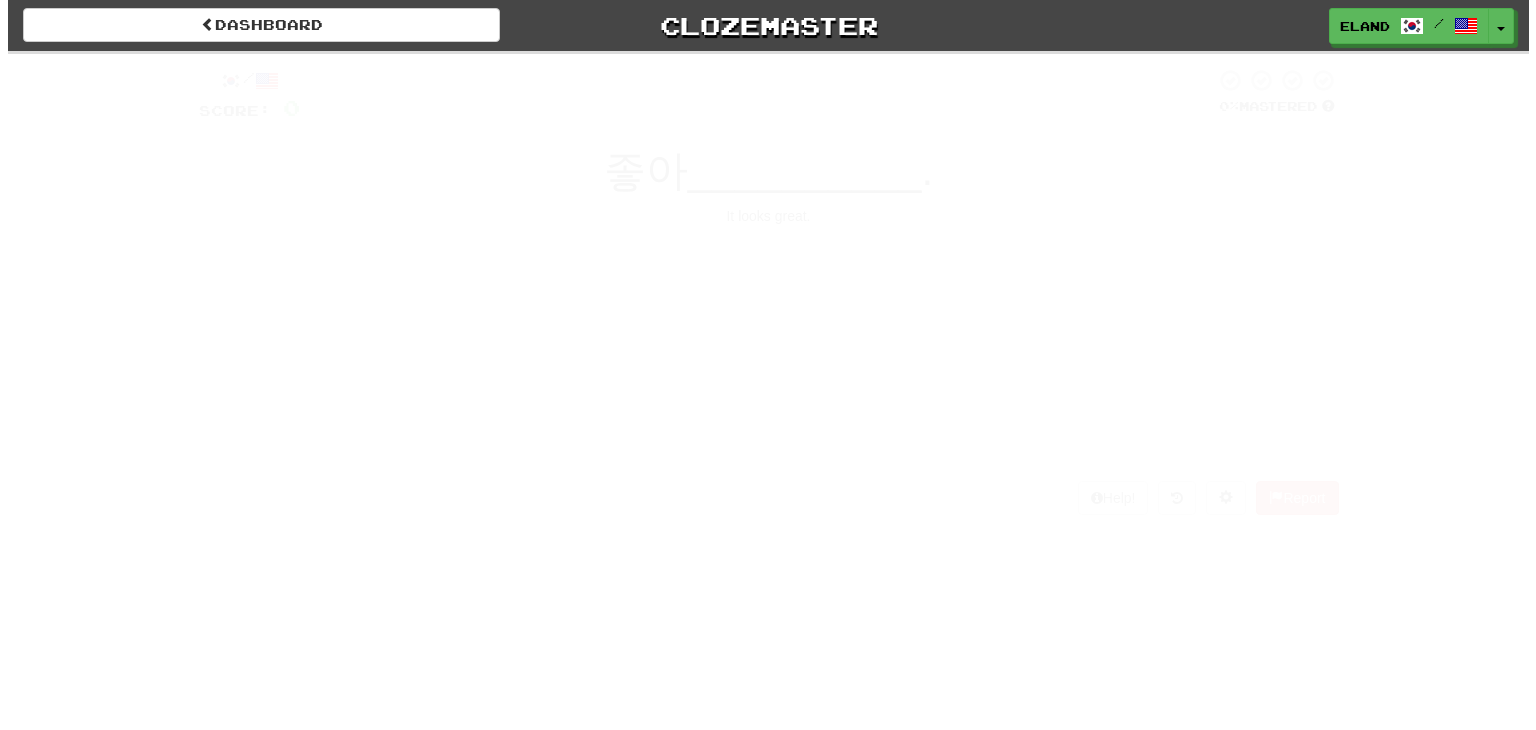 scroll, scrollTop: 0, scrollLeft: 0, axis: both 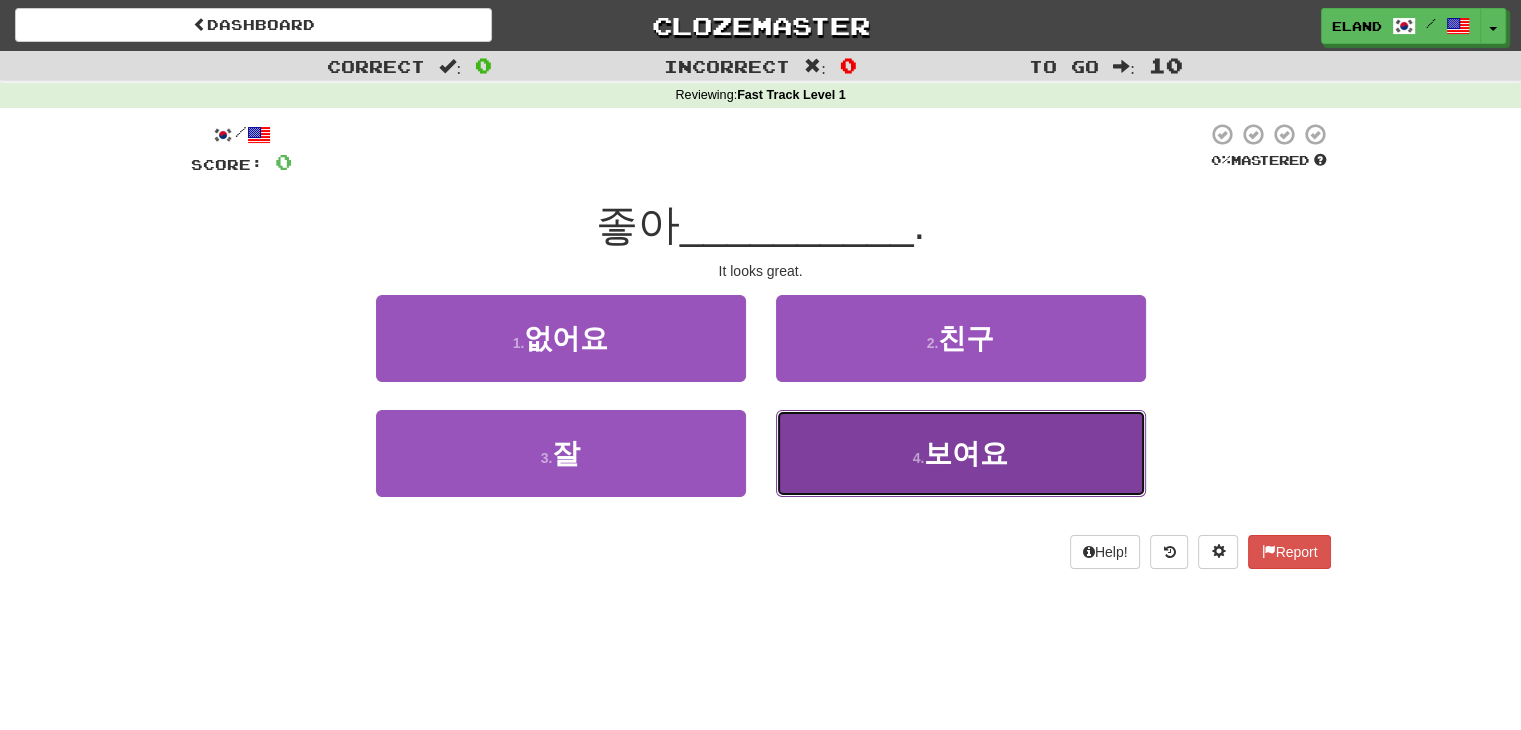 click on "4 .  보여요" at bounding box center [961, 453] 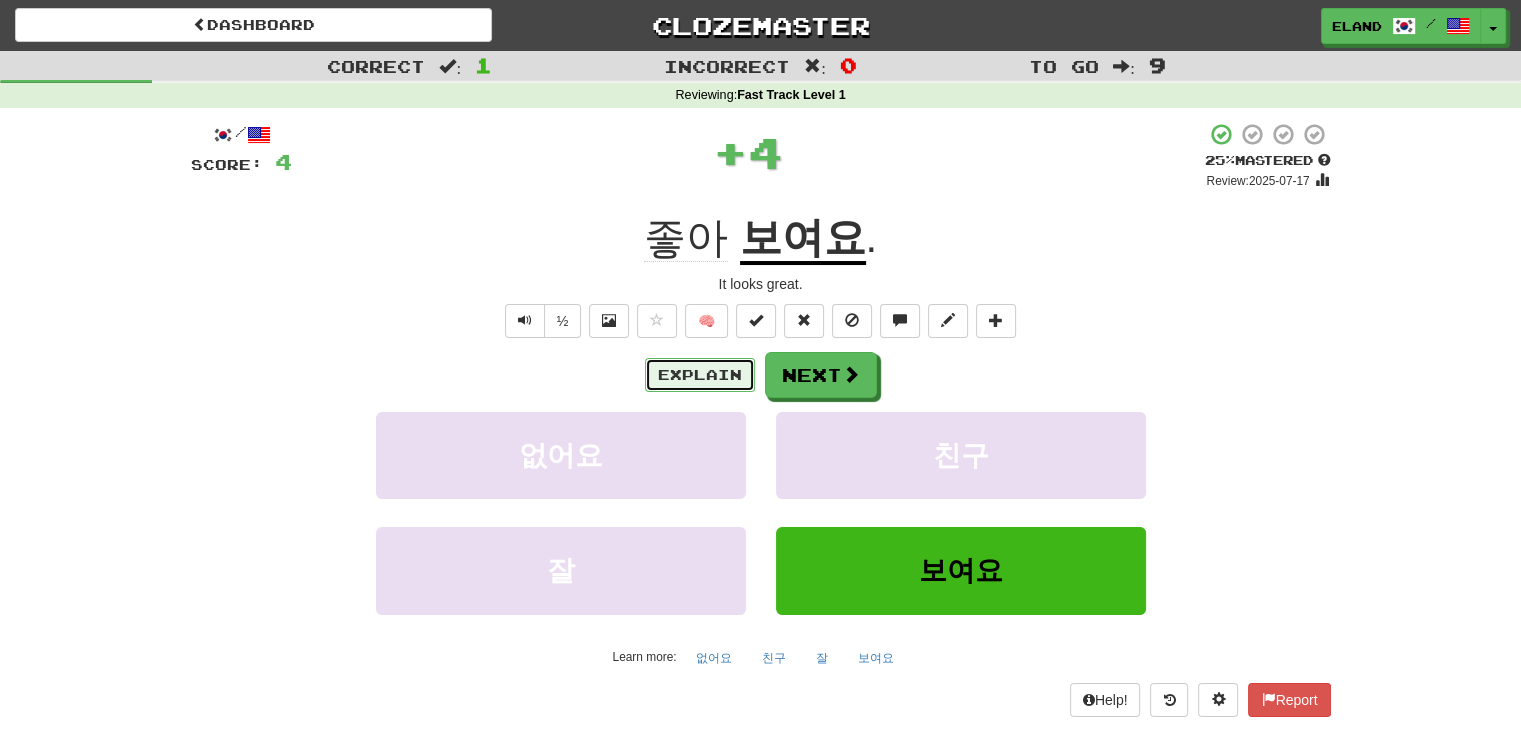 click on "Explain" at bounding box center [700, 375] 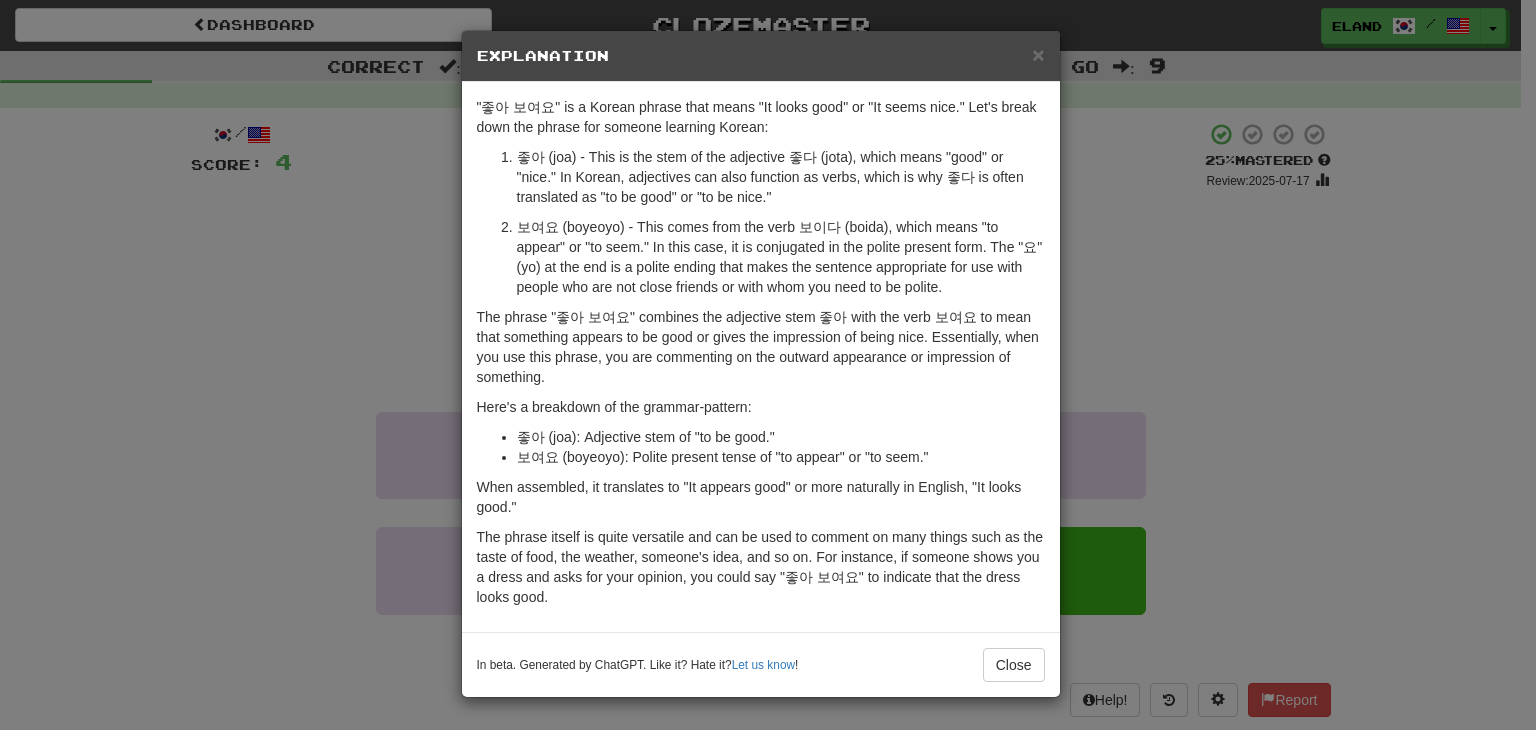 click on "In beta. Generated by ChatGPT. Like it? Hate it?  Let us know ! Close" at bounding box center (761, 664) 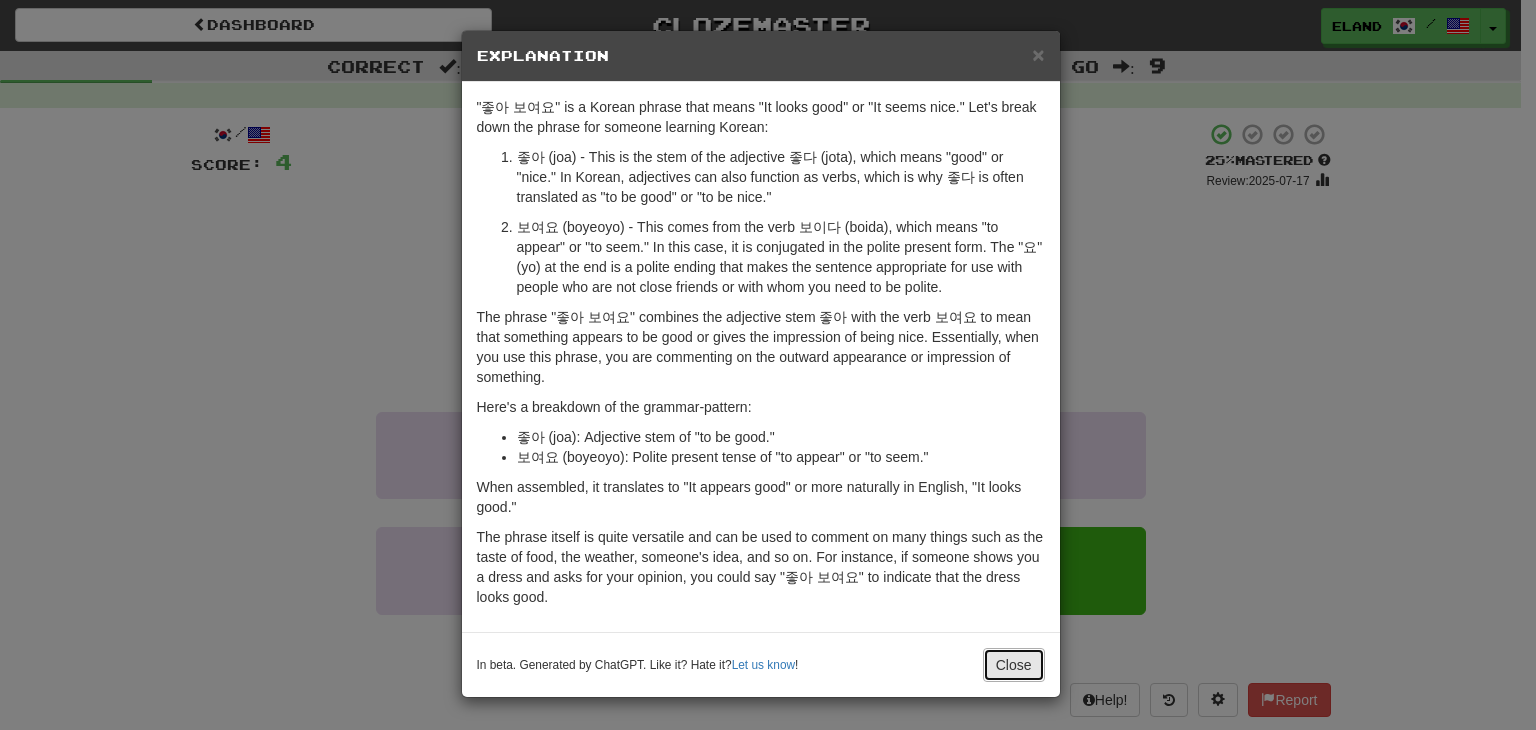 click on "Close" at bounding box center (1014, 665) 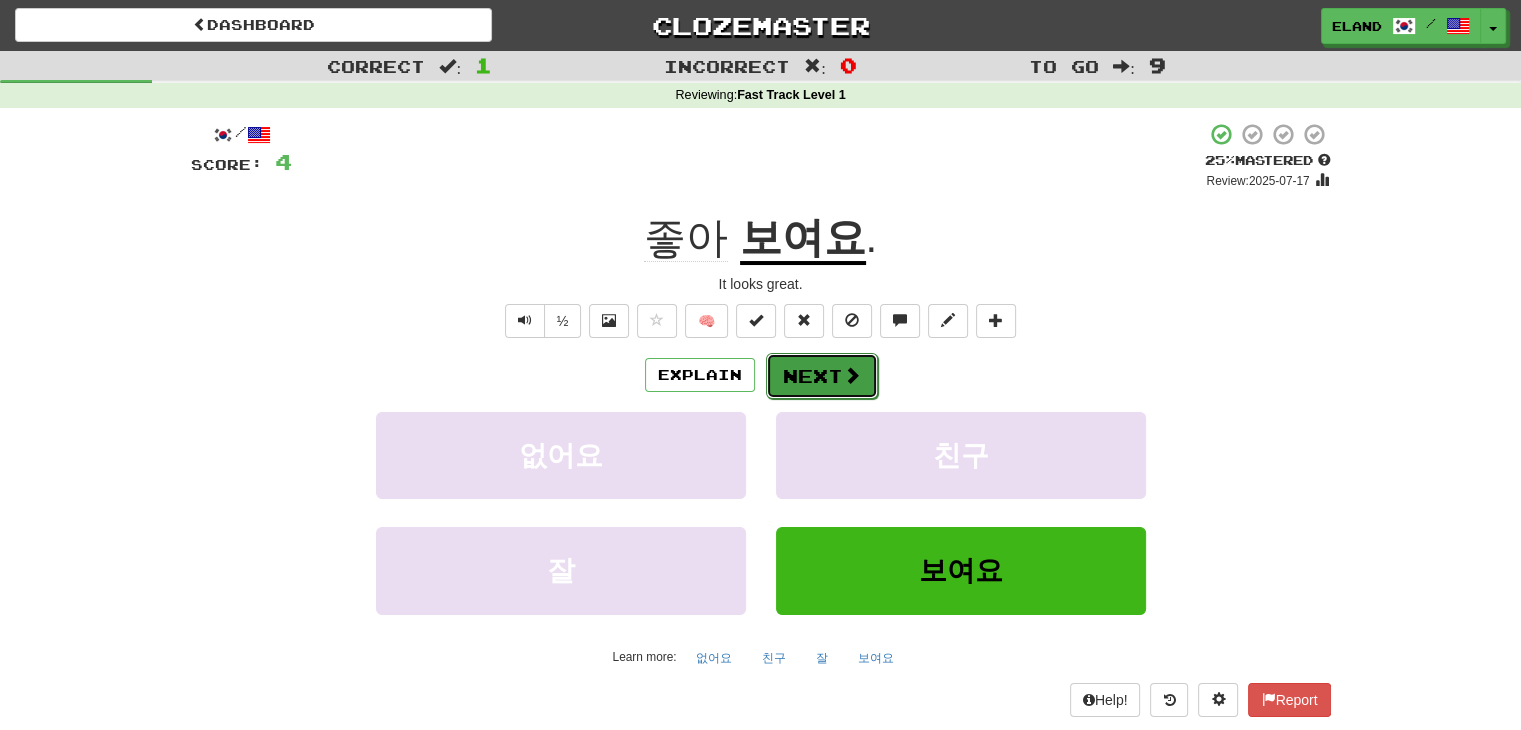 click on "Next" at bounding box center [822, 376] 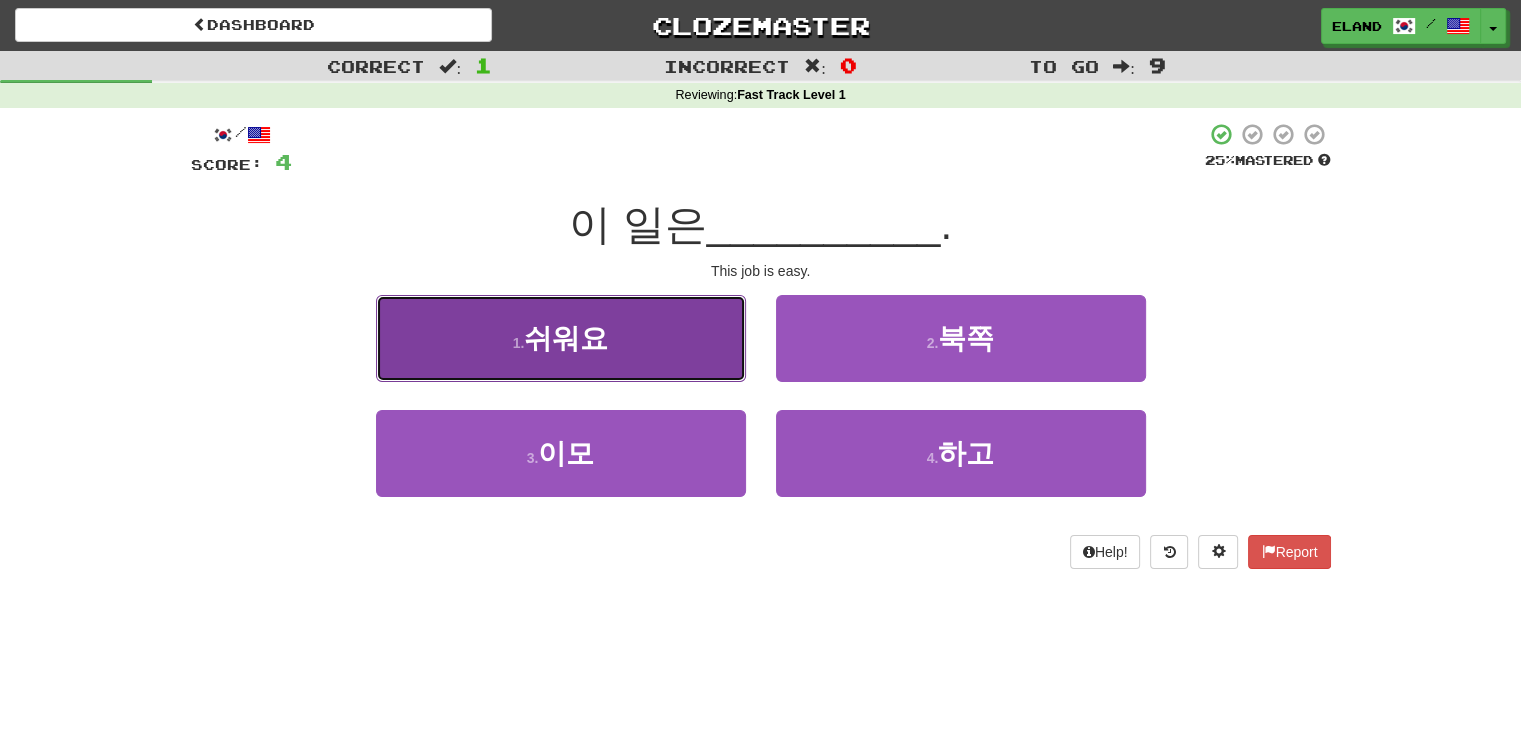 click on "1 .  쉬워요" at bounding box center (561, 338) 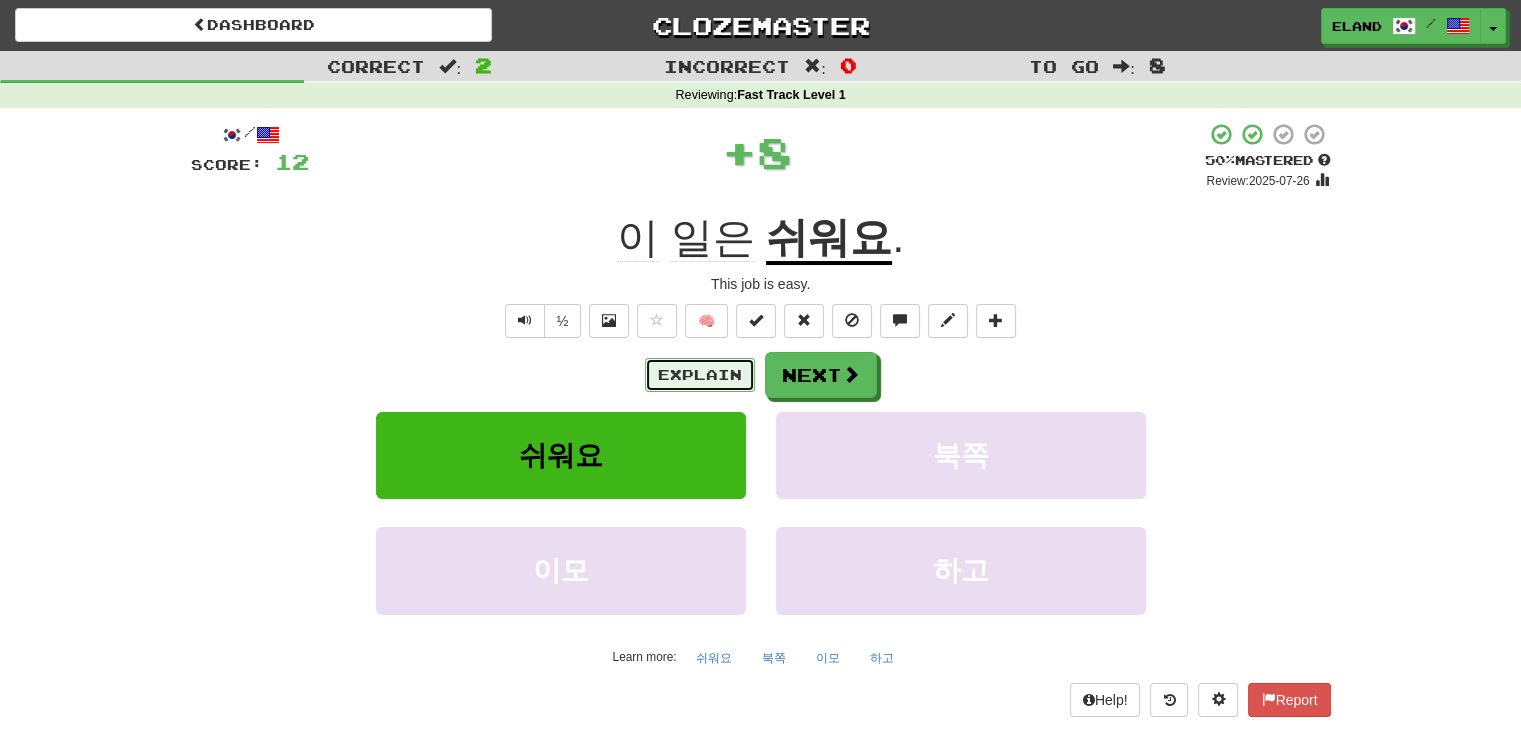 click on "Explain" at bounding box center (700, 375) 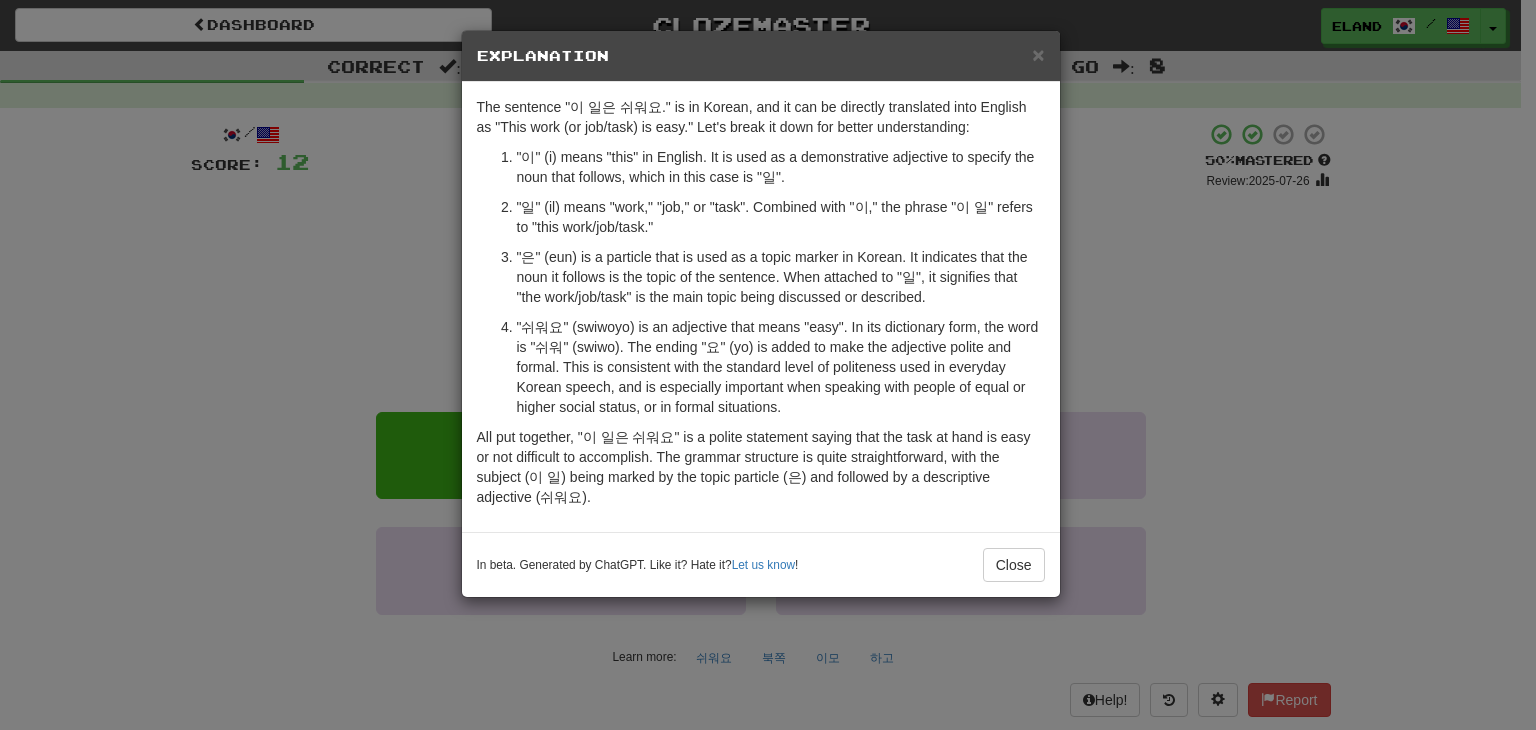 click on "In beta. Generated by ChatGPT. Like it? Hate it?  Let us know ! Close" at bounding box center [761, 564] 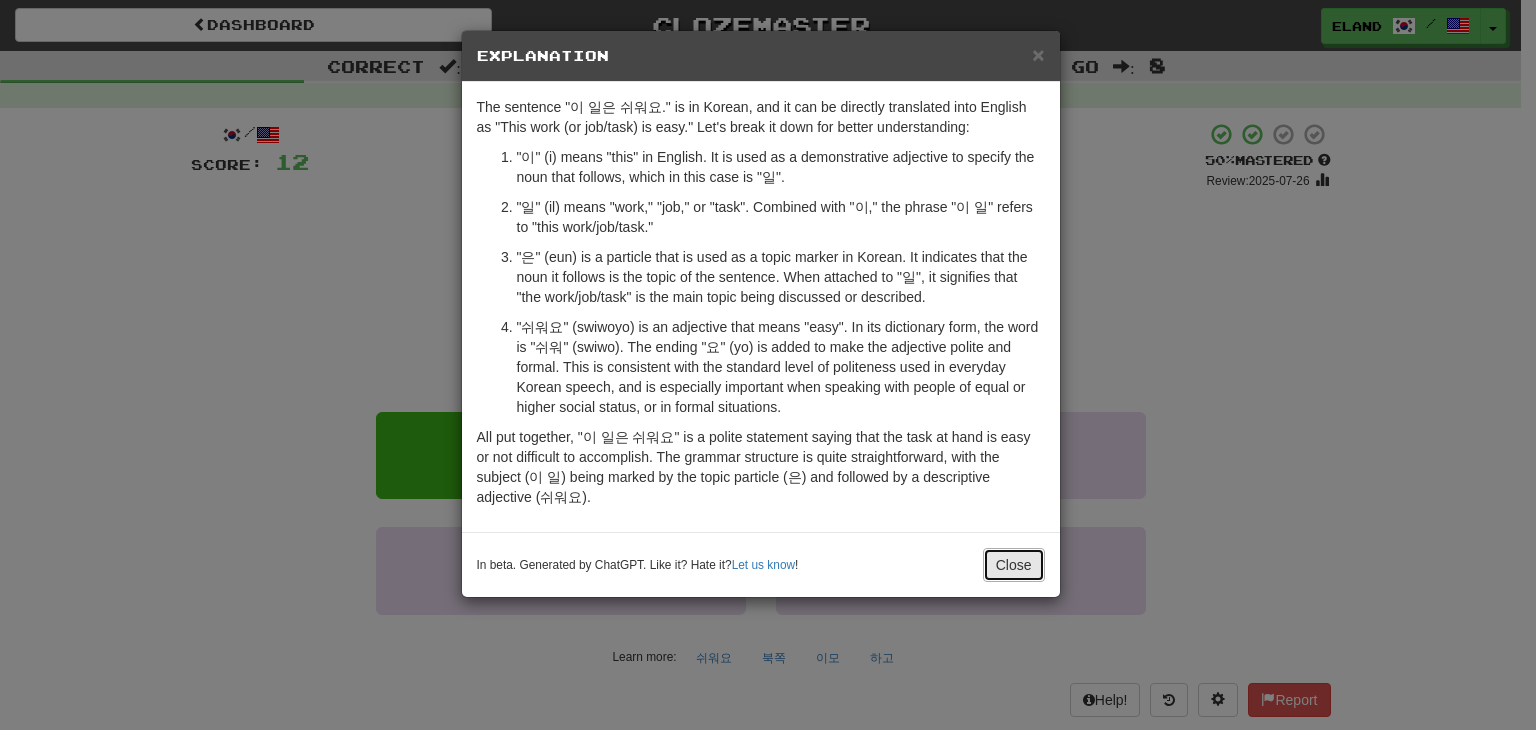 click on "Close" at bounding box center (1014, 565) 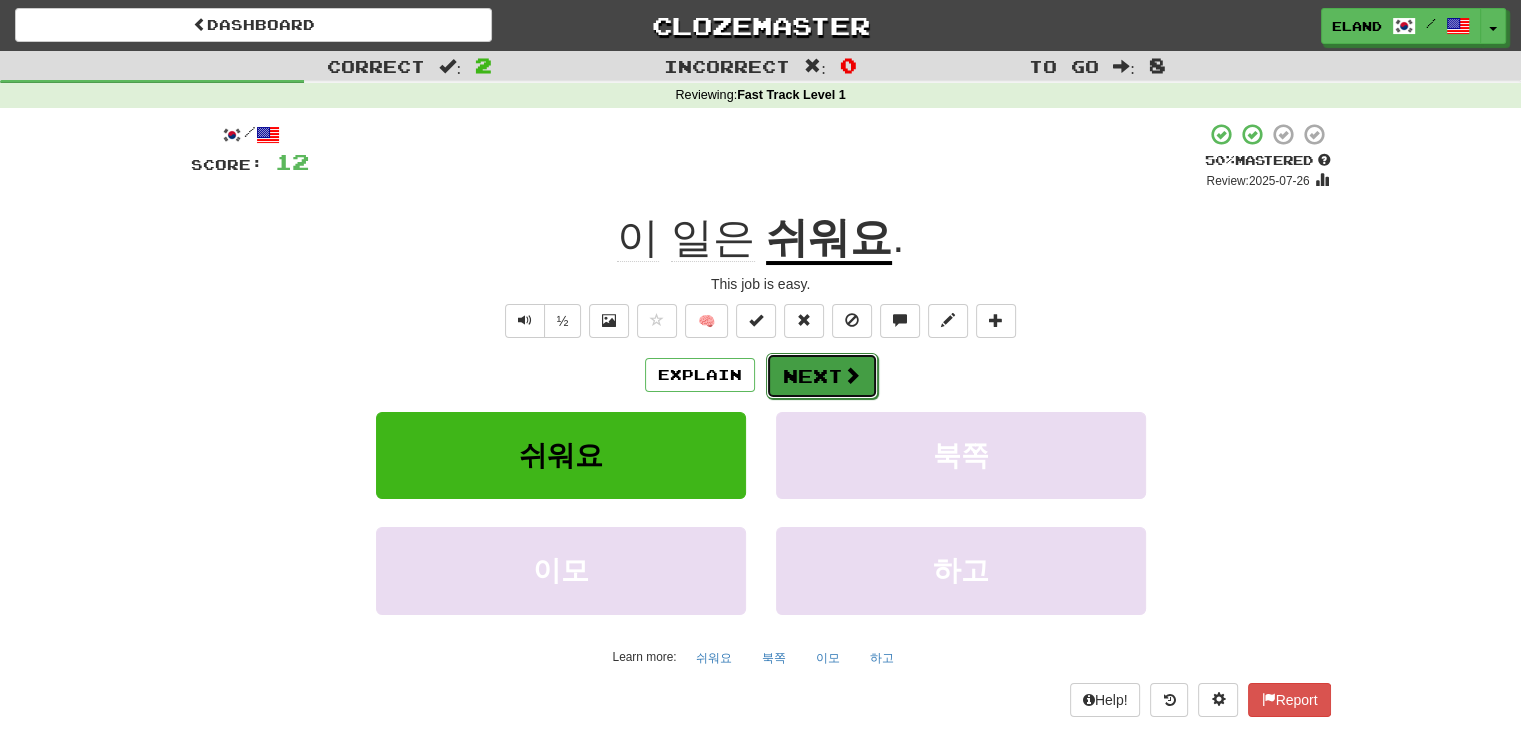 click on "Next" at bounding box center [822, 376] 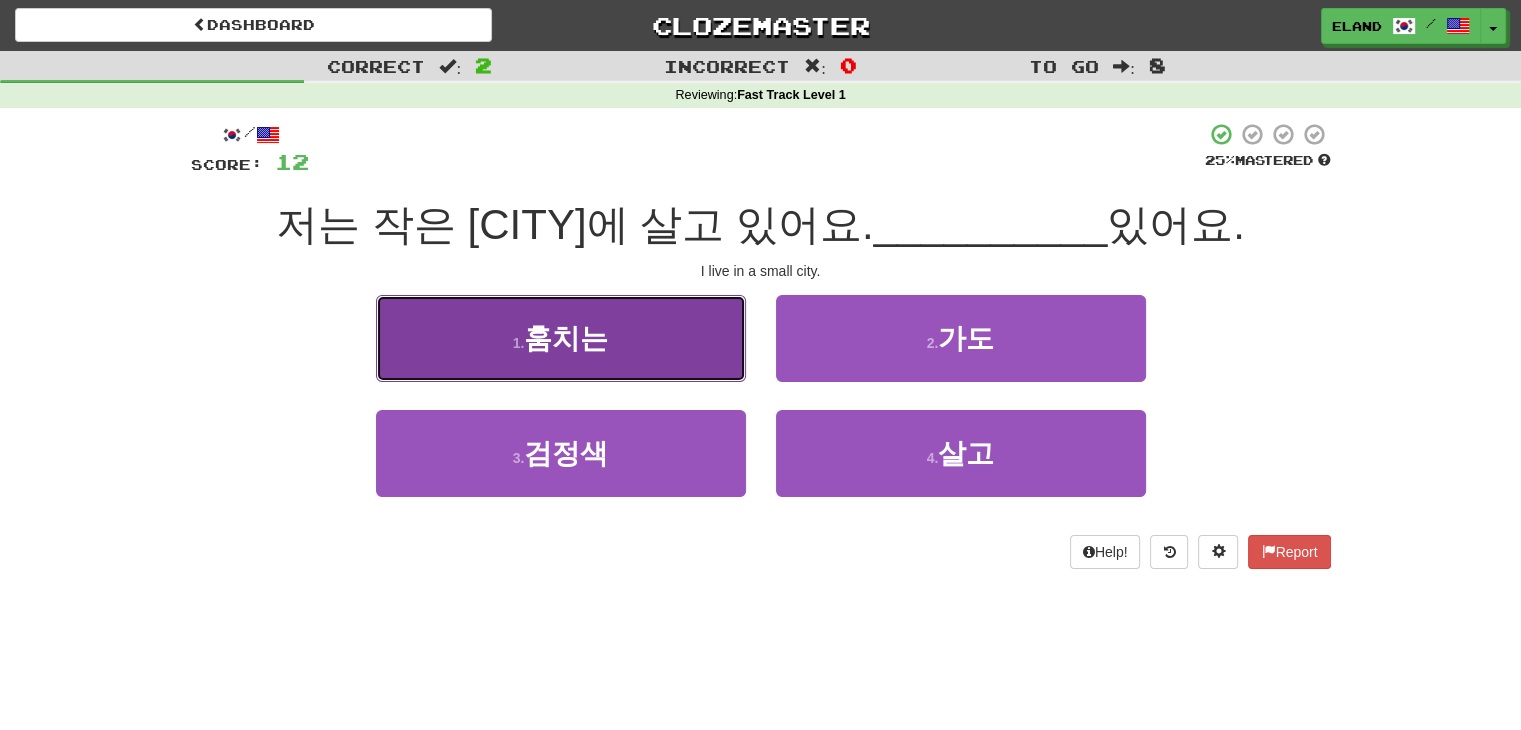 click on "1 .  훔치는" at bounding box center (561, 338) 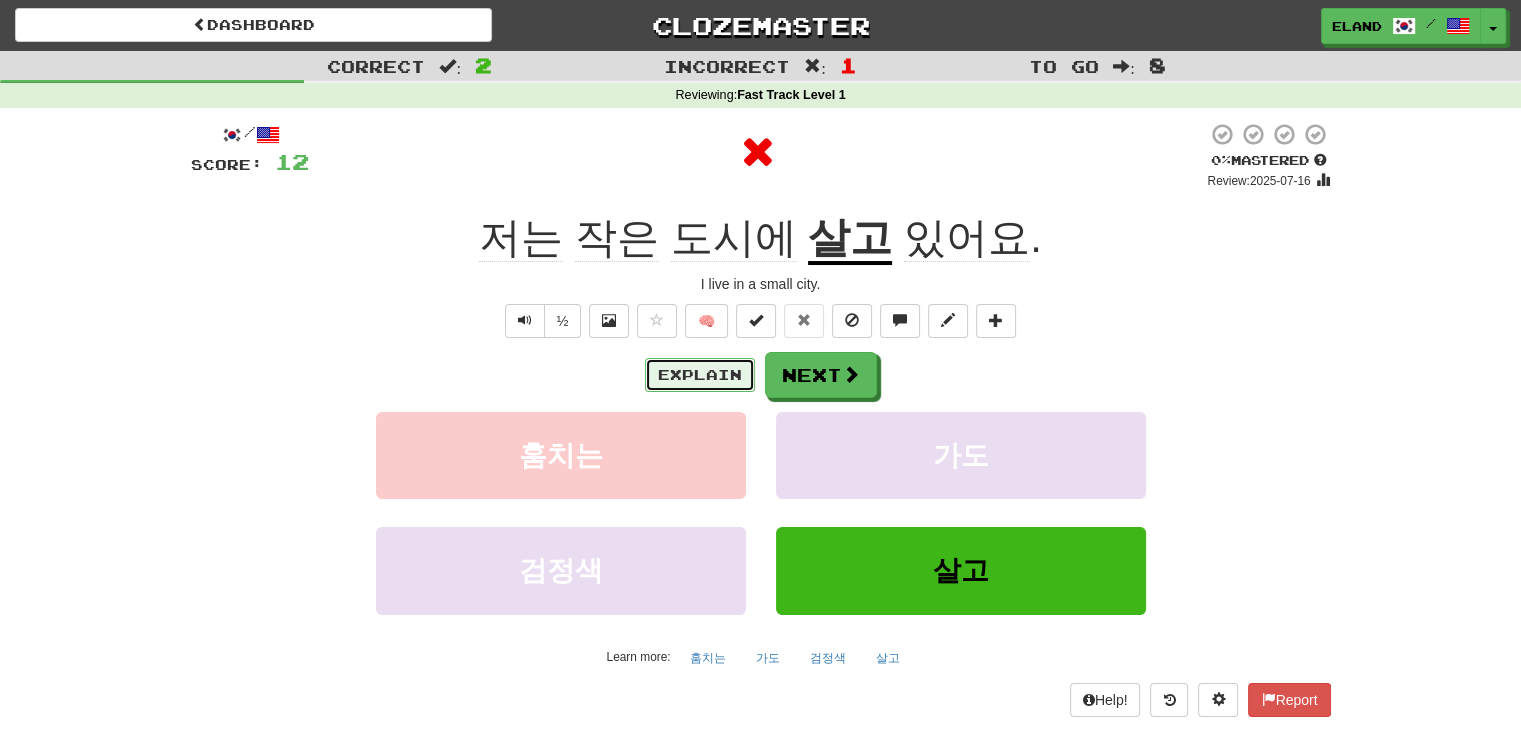 click on "Explain" at bounding box center (700, 375) 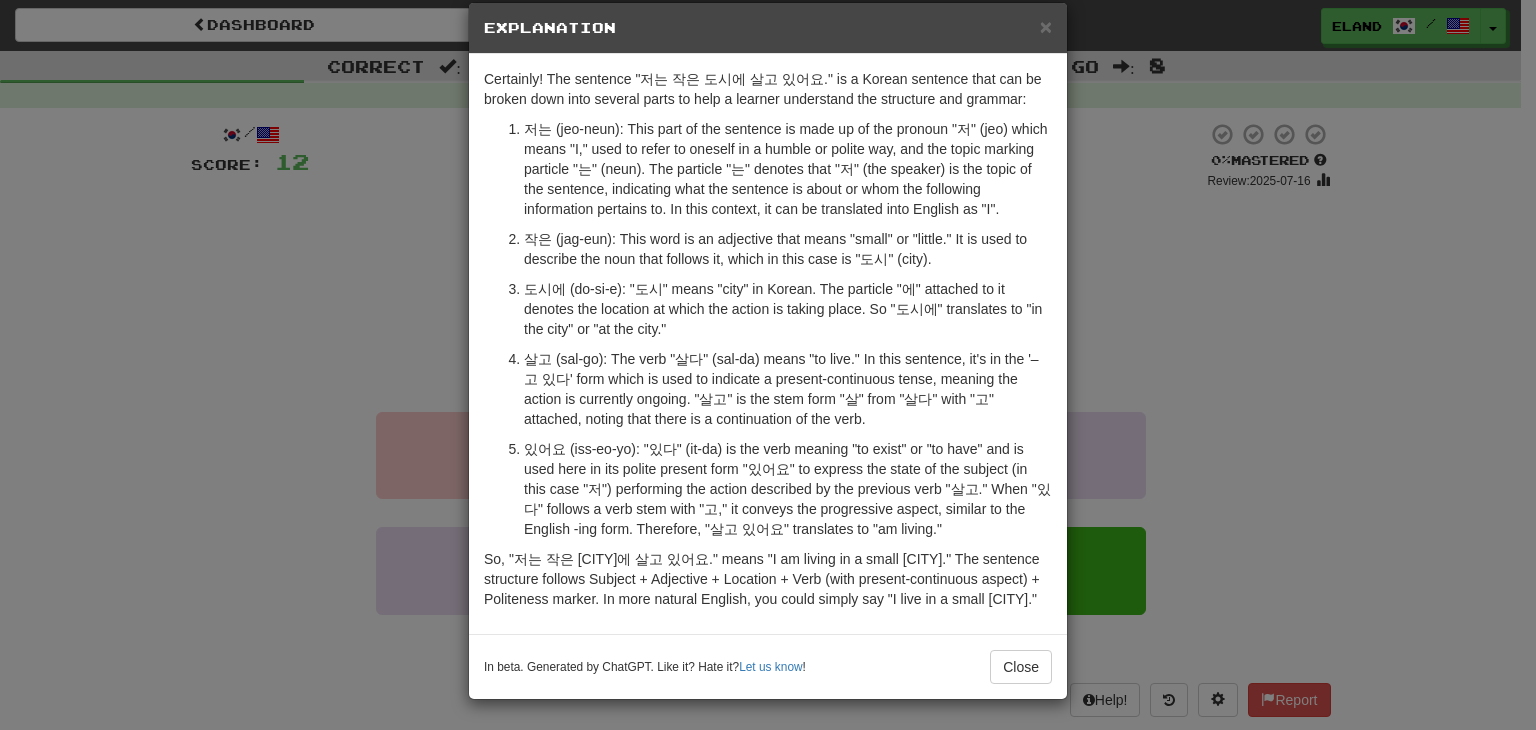 scroll, scrollTop: 47, scrollLeft: 0, axis: vertical 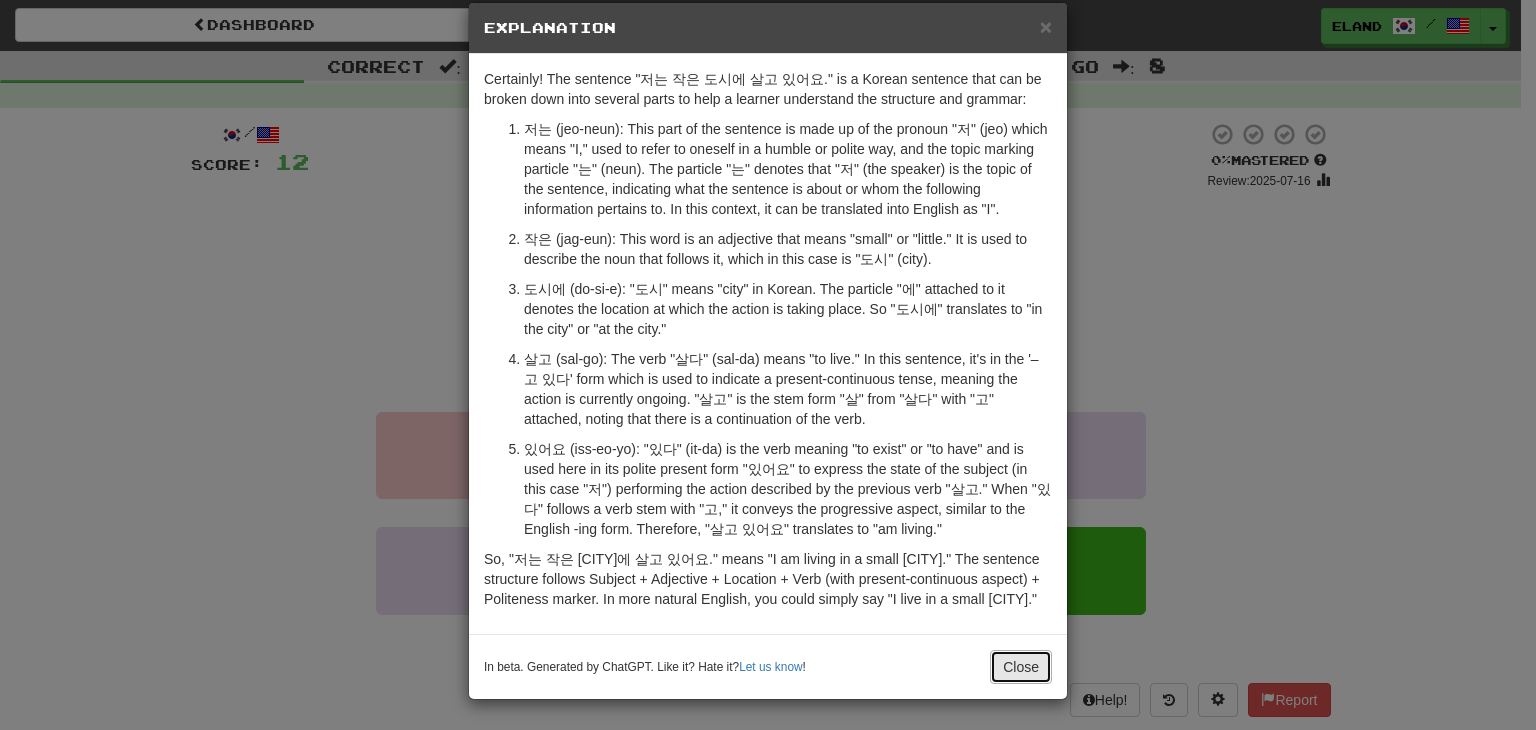 click on "Close" at bounding box center (1021, 667) 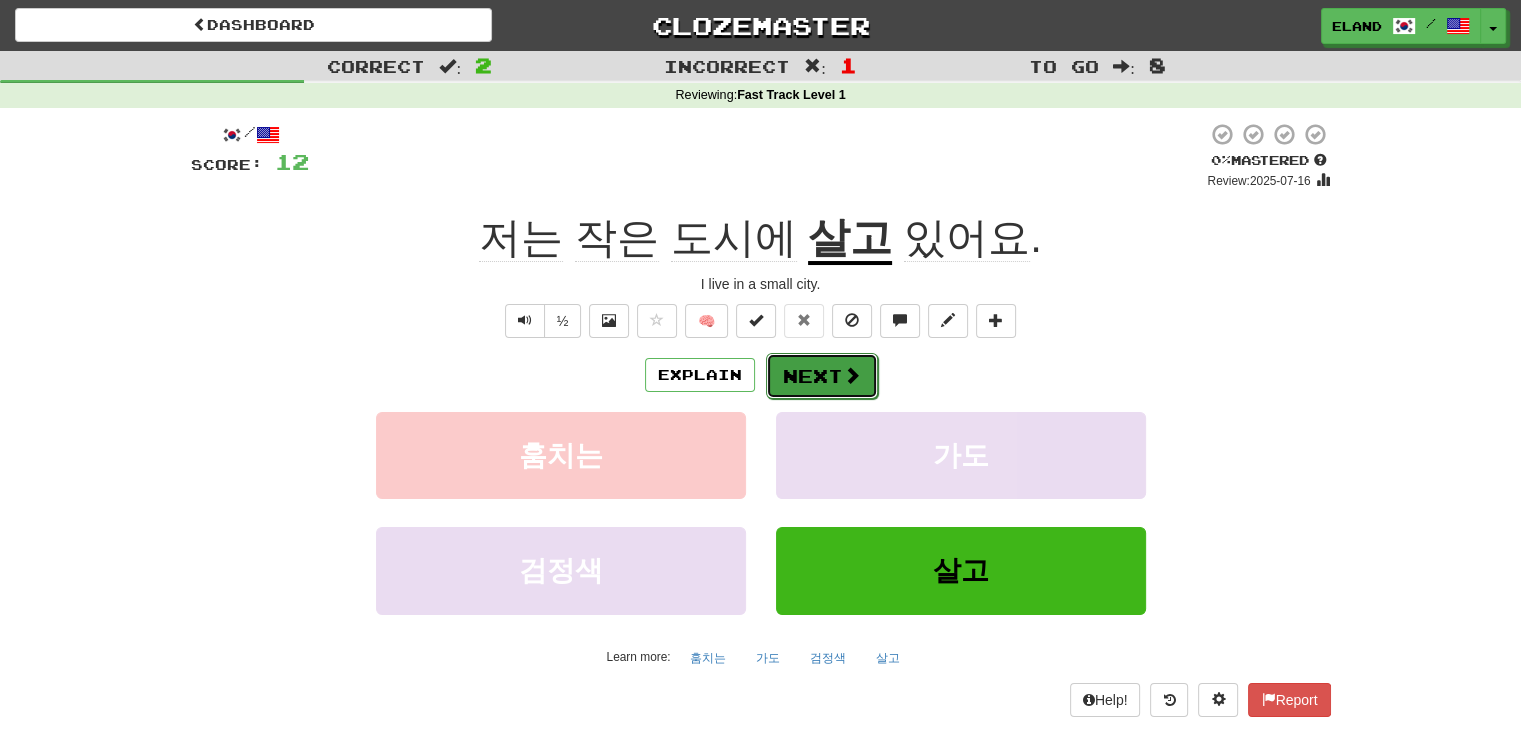 click on "Next" at bounding box center [822, 376] 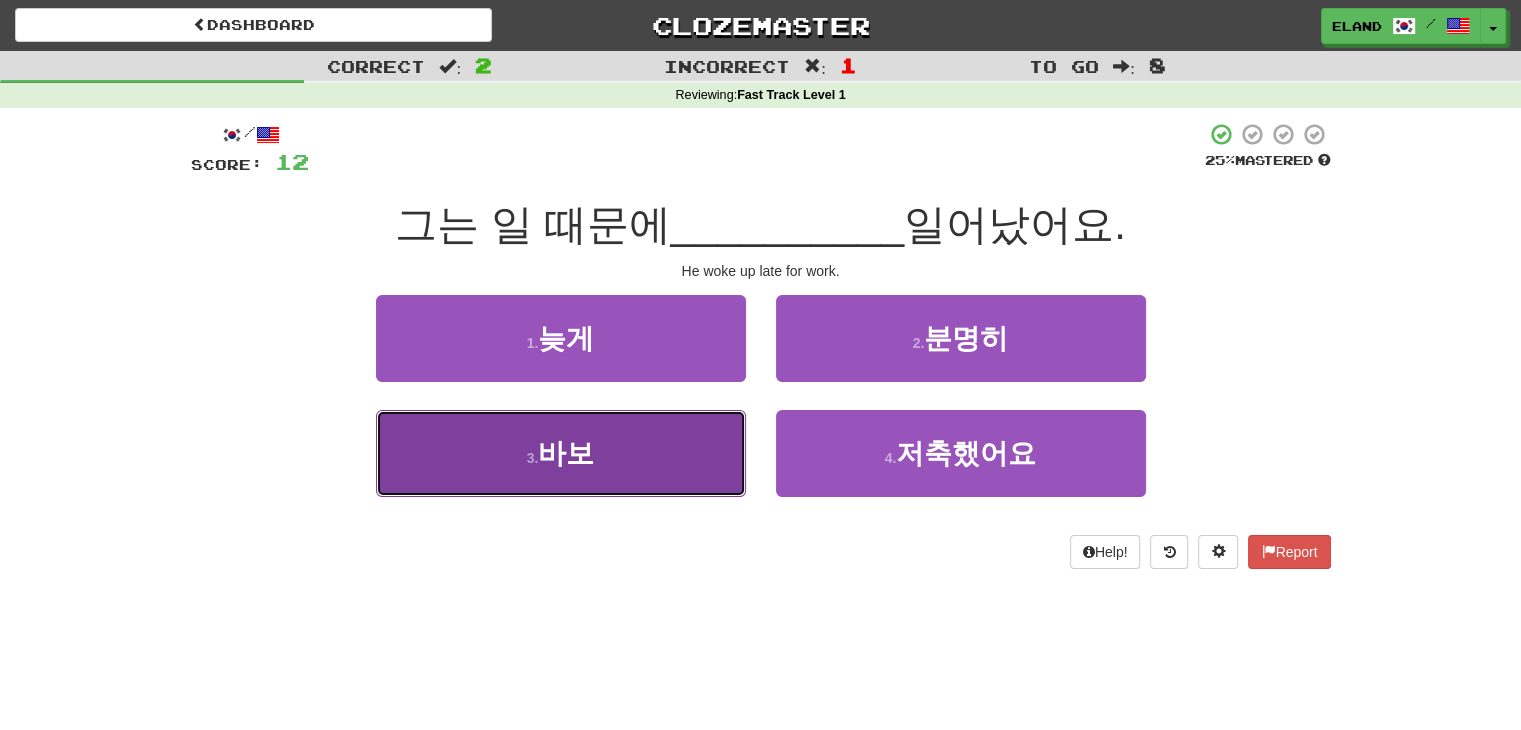 click on "3 .  바보" at bounding box center (561, 453) 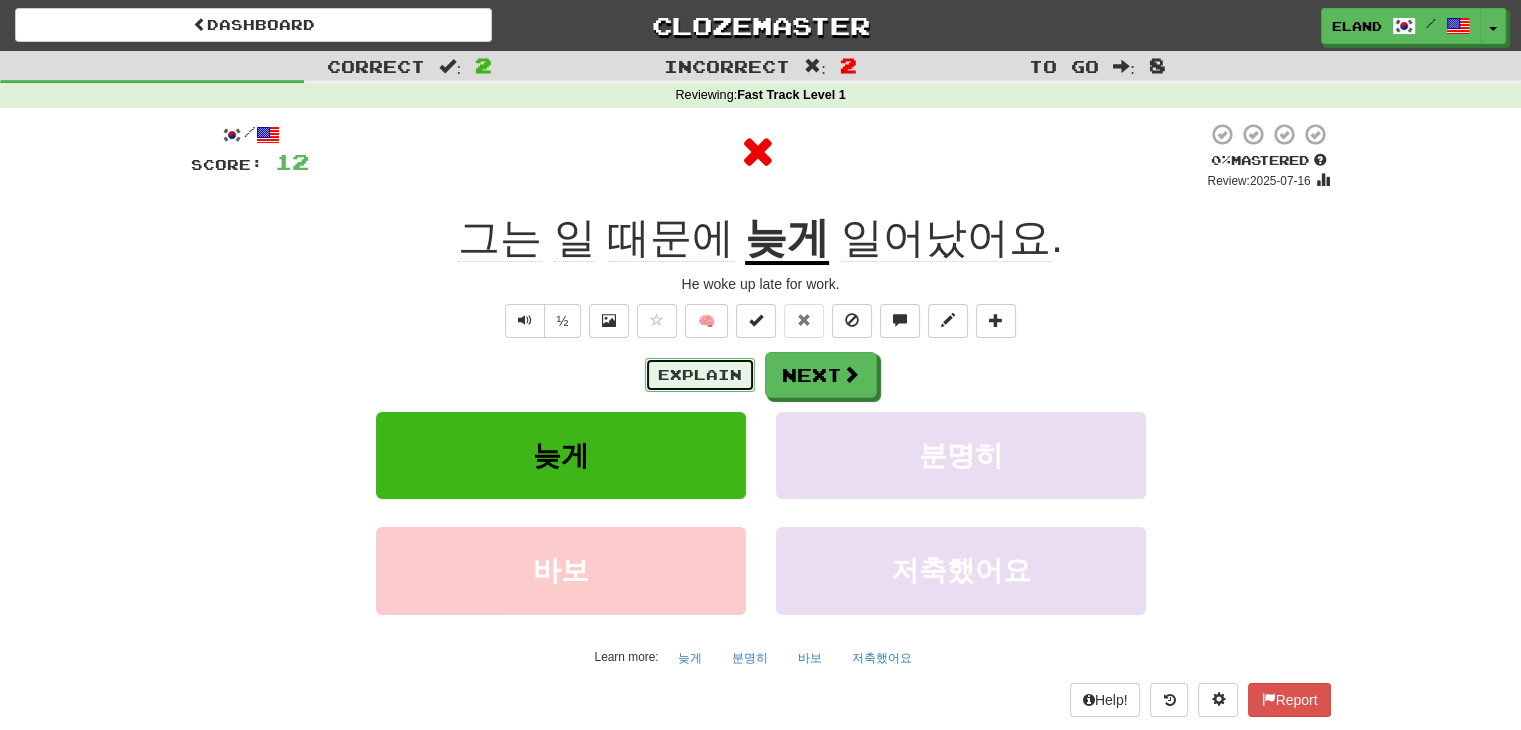 click on "Explain" at bounding box center [700, 375] 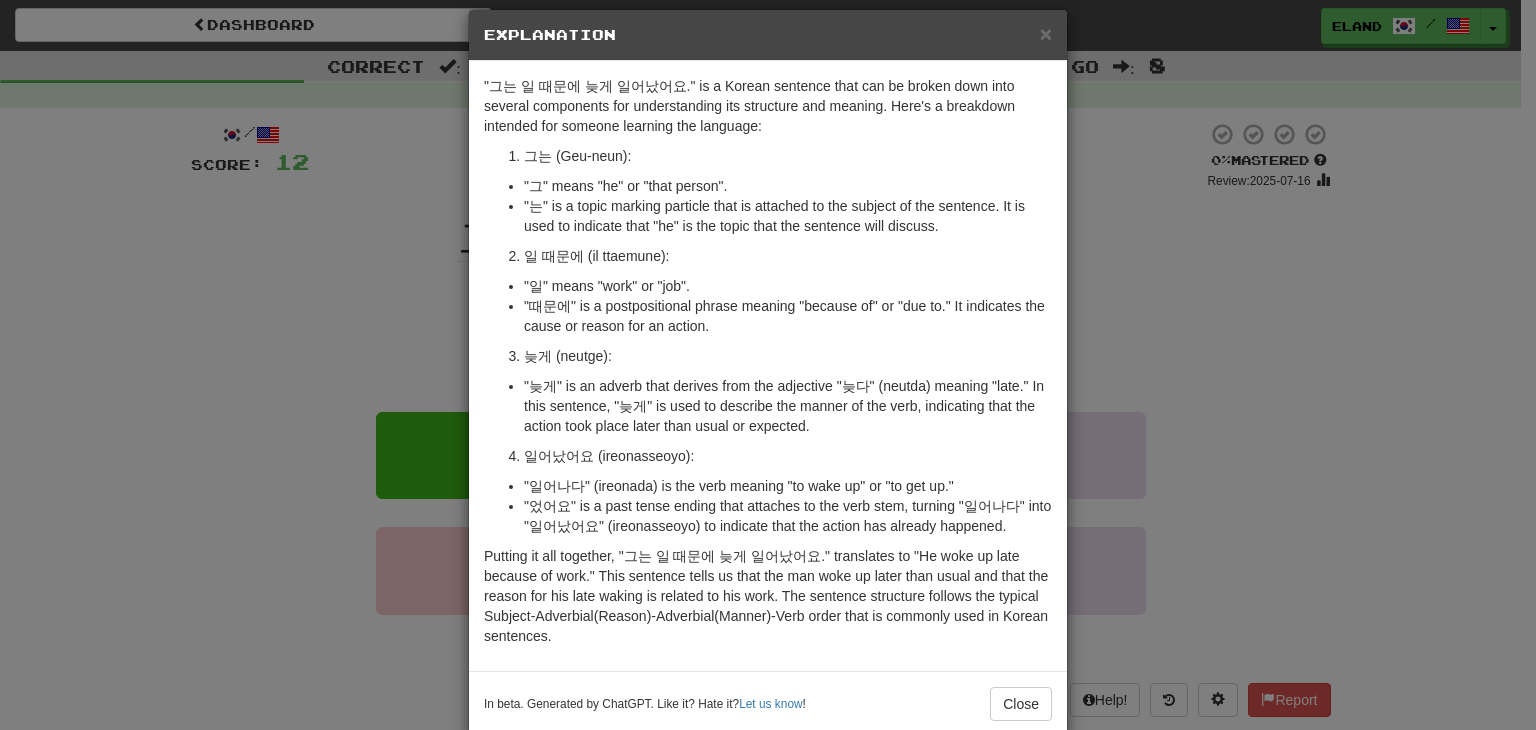 scroll, scrollTop: 57, scrollLeft: 0, axis: vertical 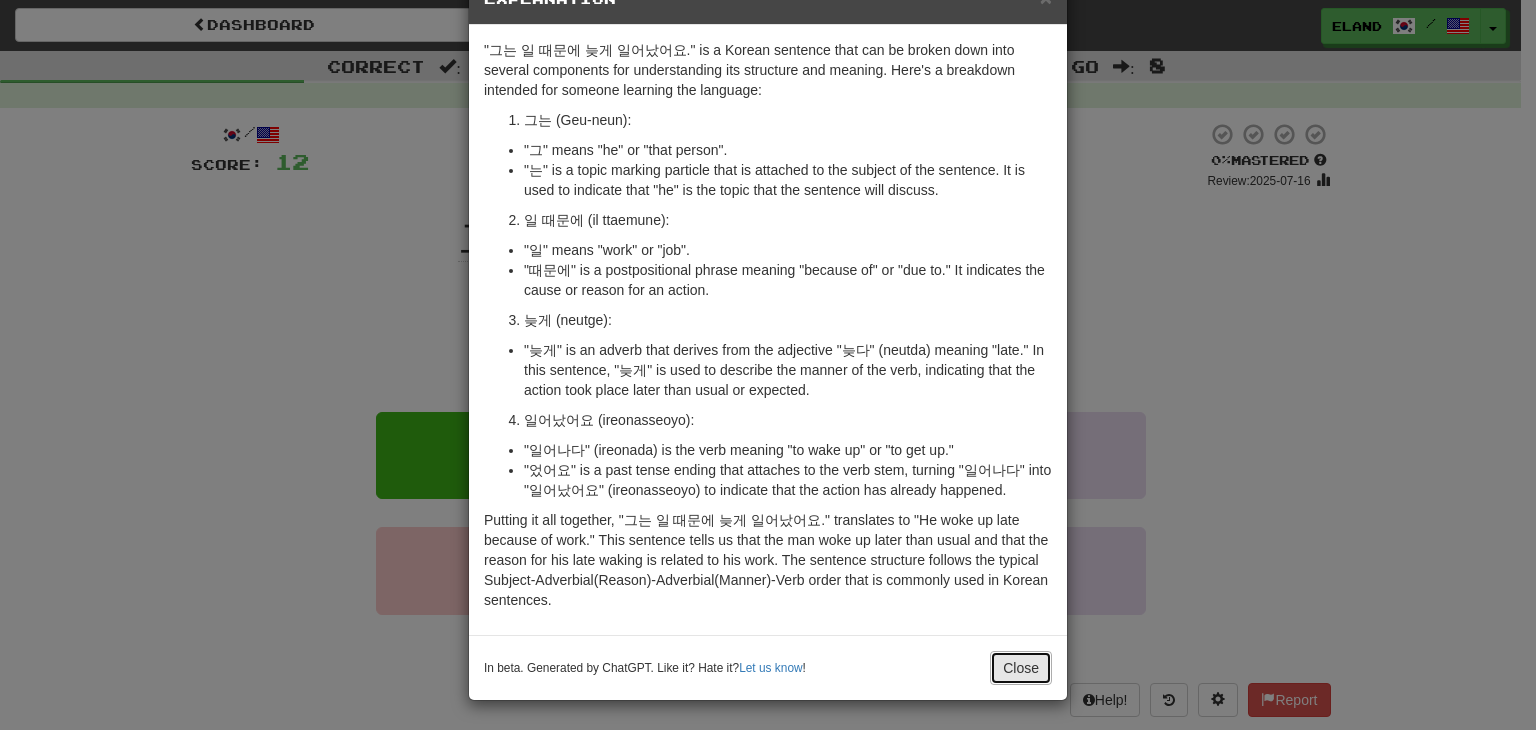 click on "Close" at bounding box center (1021, 668) 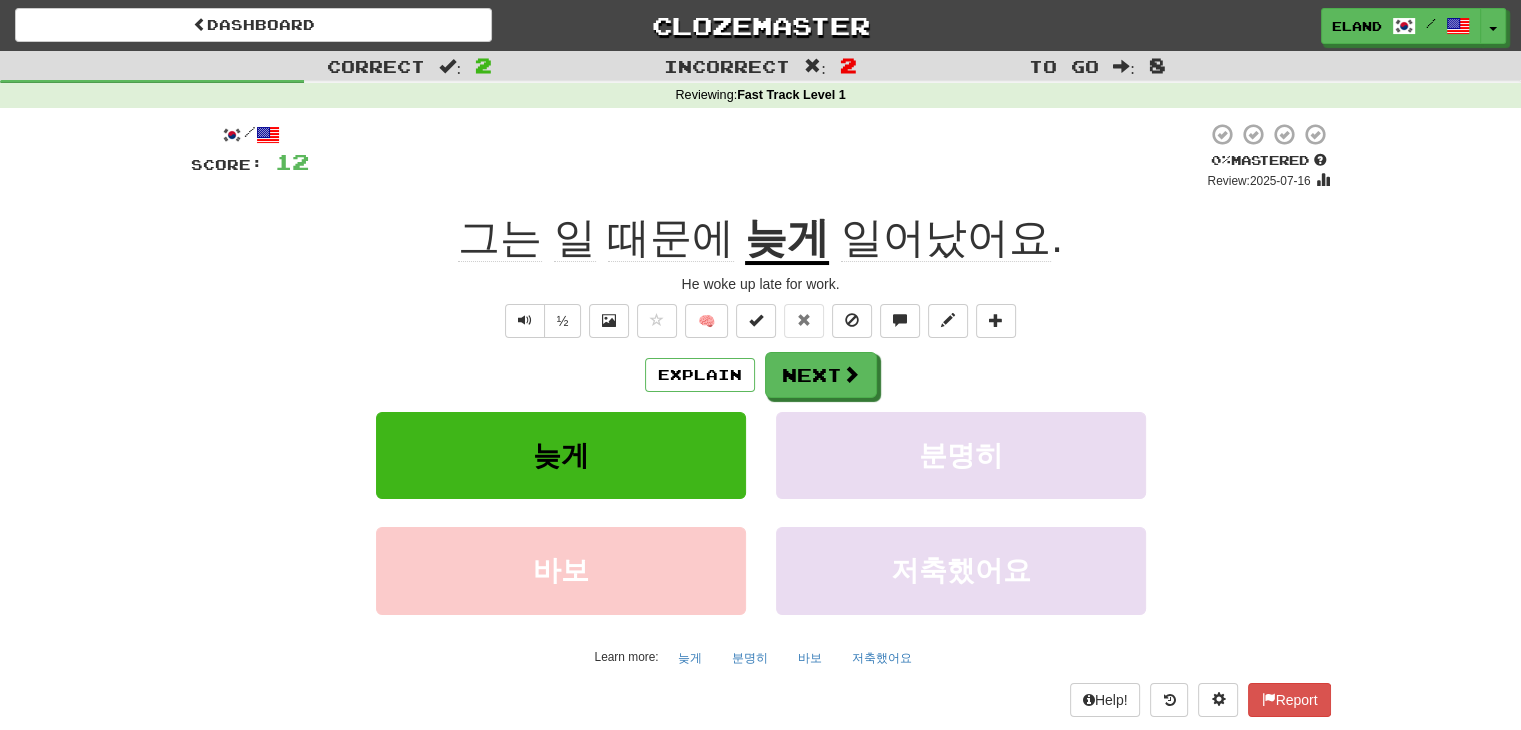 click on "Explain Next 늦게 분명히 바보 저축했어요 Learn more: 늦게 분명히 바보 저축했어요" at bounding box center (761, 512) 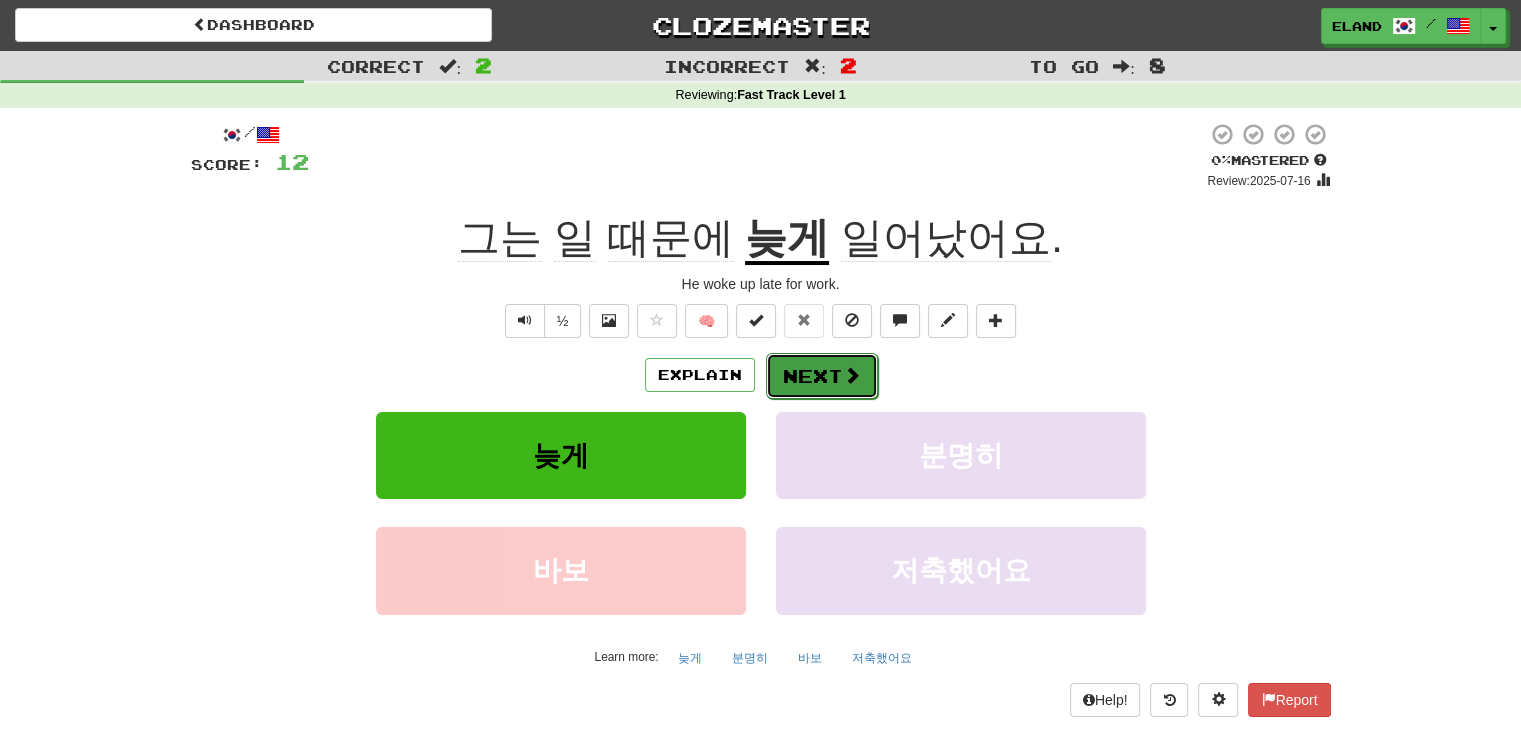 click on "Next" at bounding box center (822, 376) 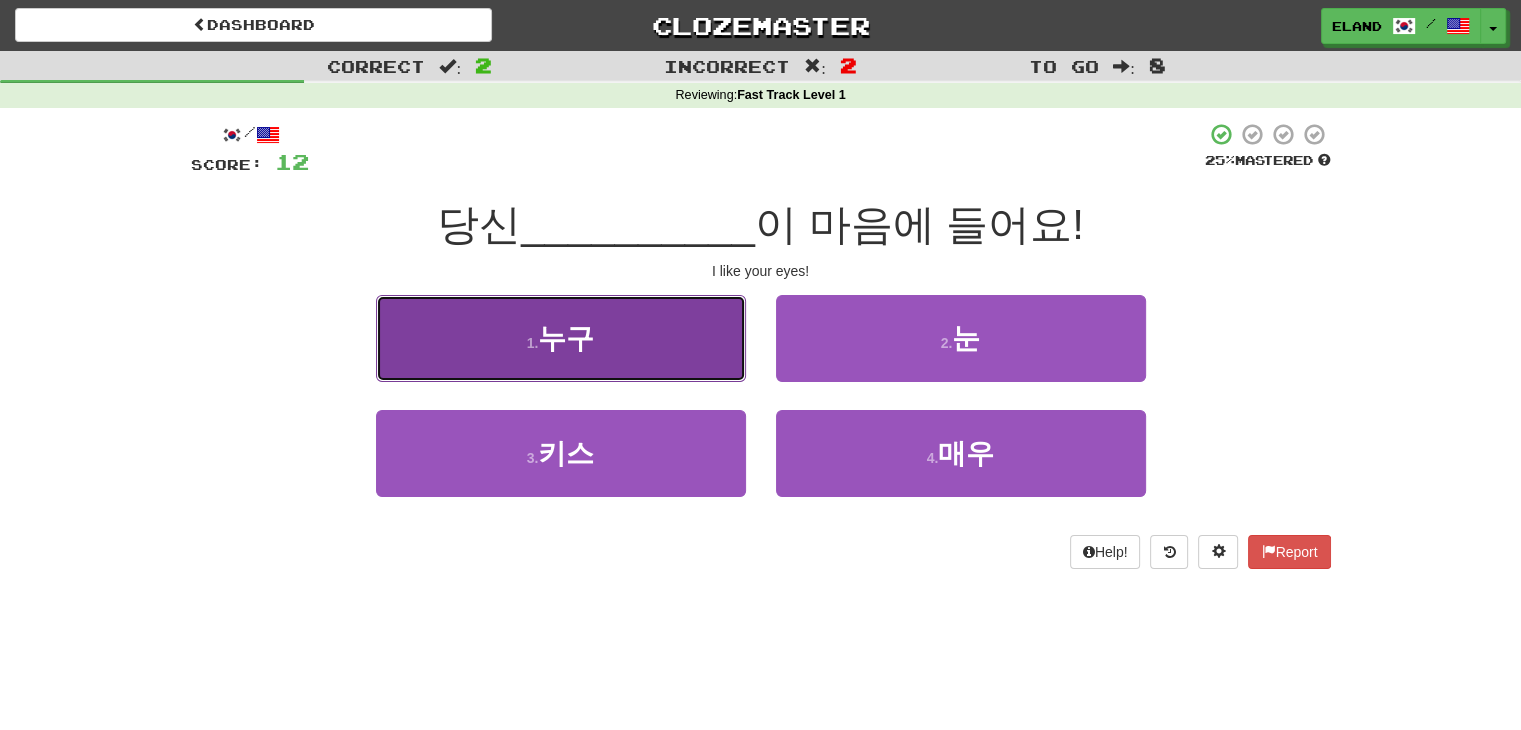 click on "1 .  누구" at bounding box center (561, 338) 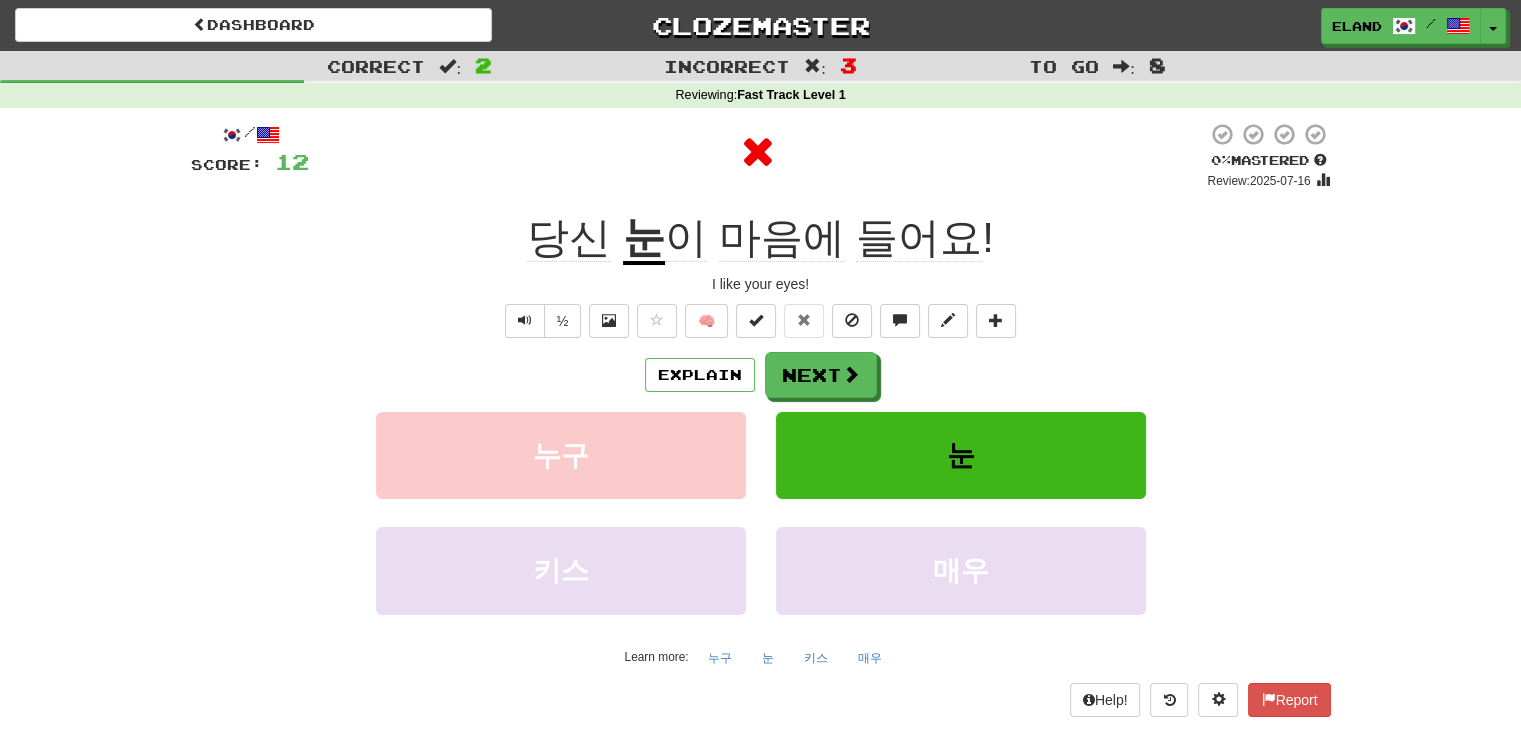 click on "Explain Next 누구 눈 키스 매우 Learn more: 누구 눈 키스 매우" at bounding box center [761, 512] 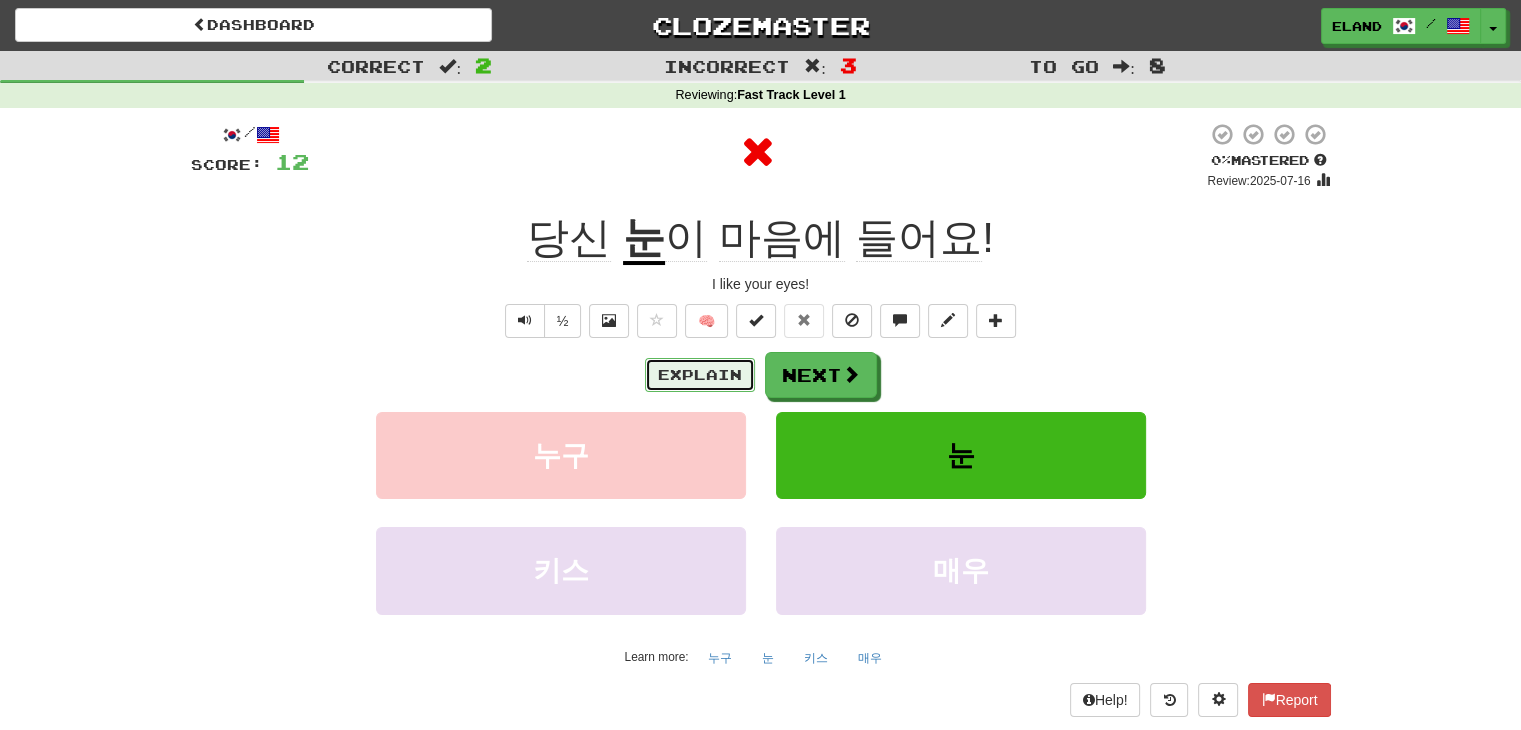 click on "Explain" at bounding box center (700, 375) 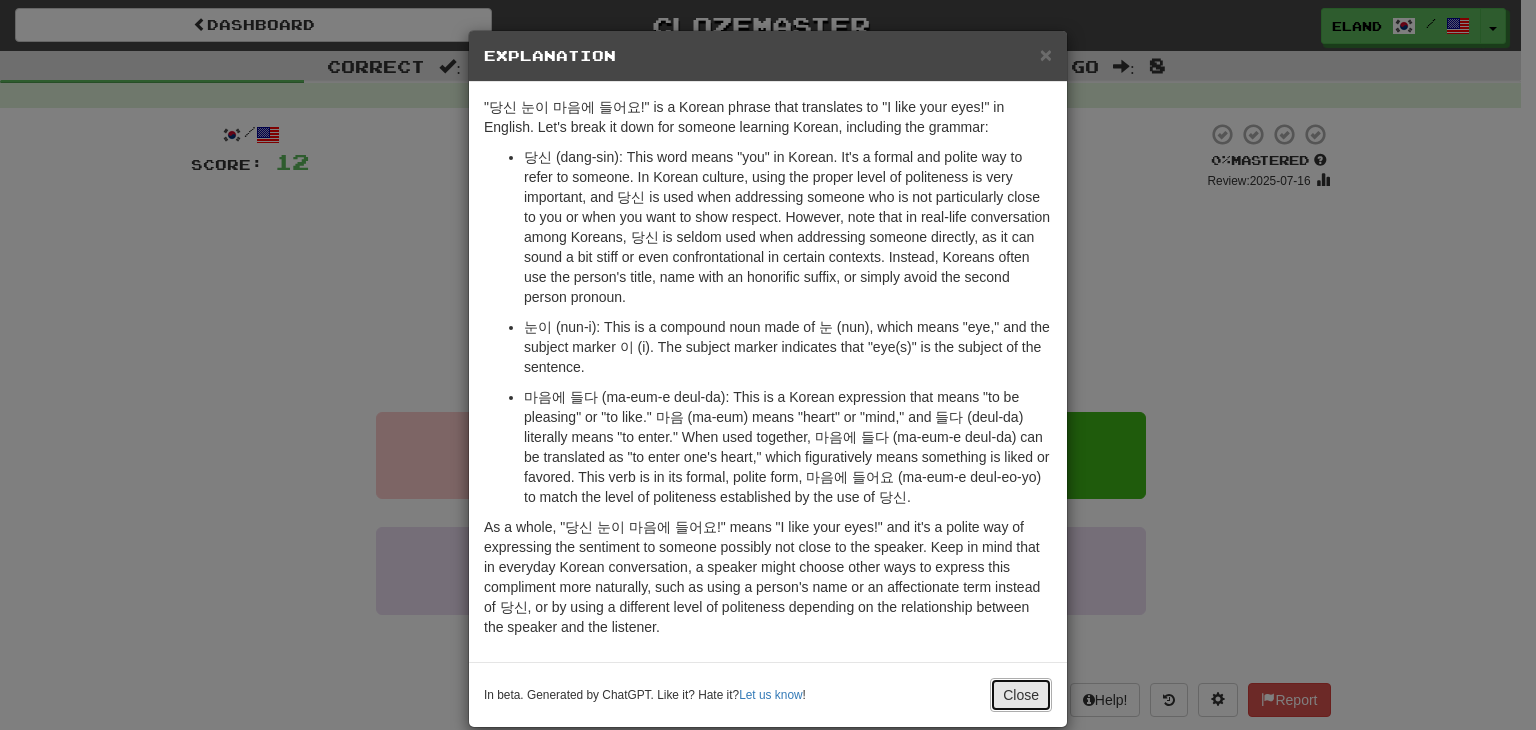 click on "Close" at bounding box center [1021, 695] 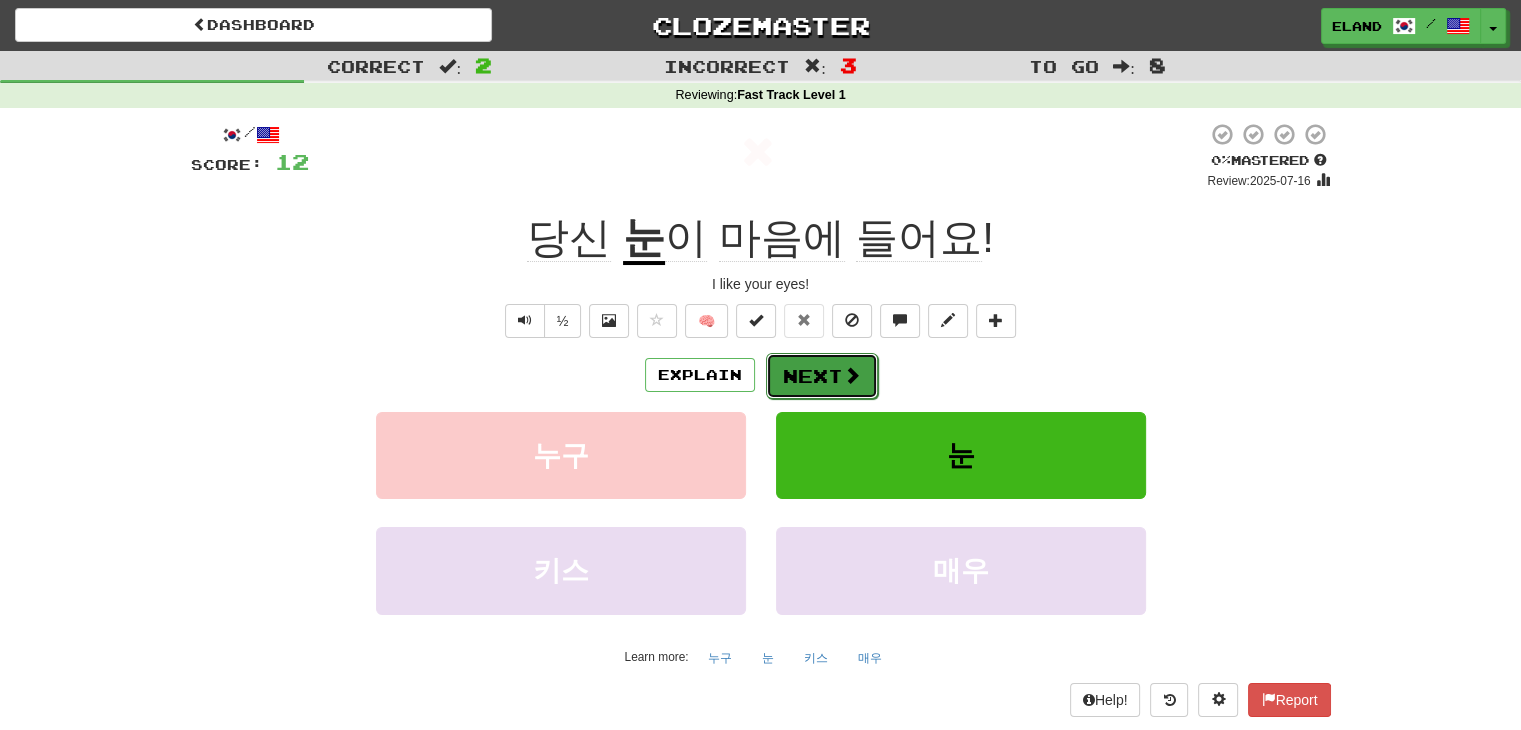 click on "Next" at bounding box center (822, 376) 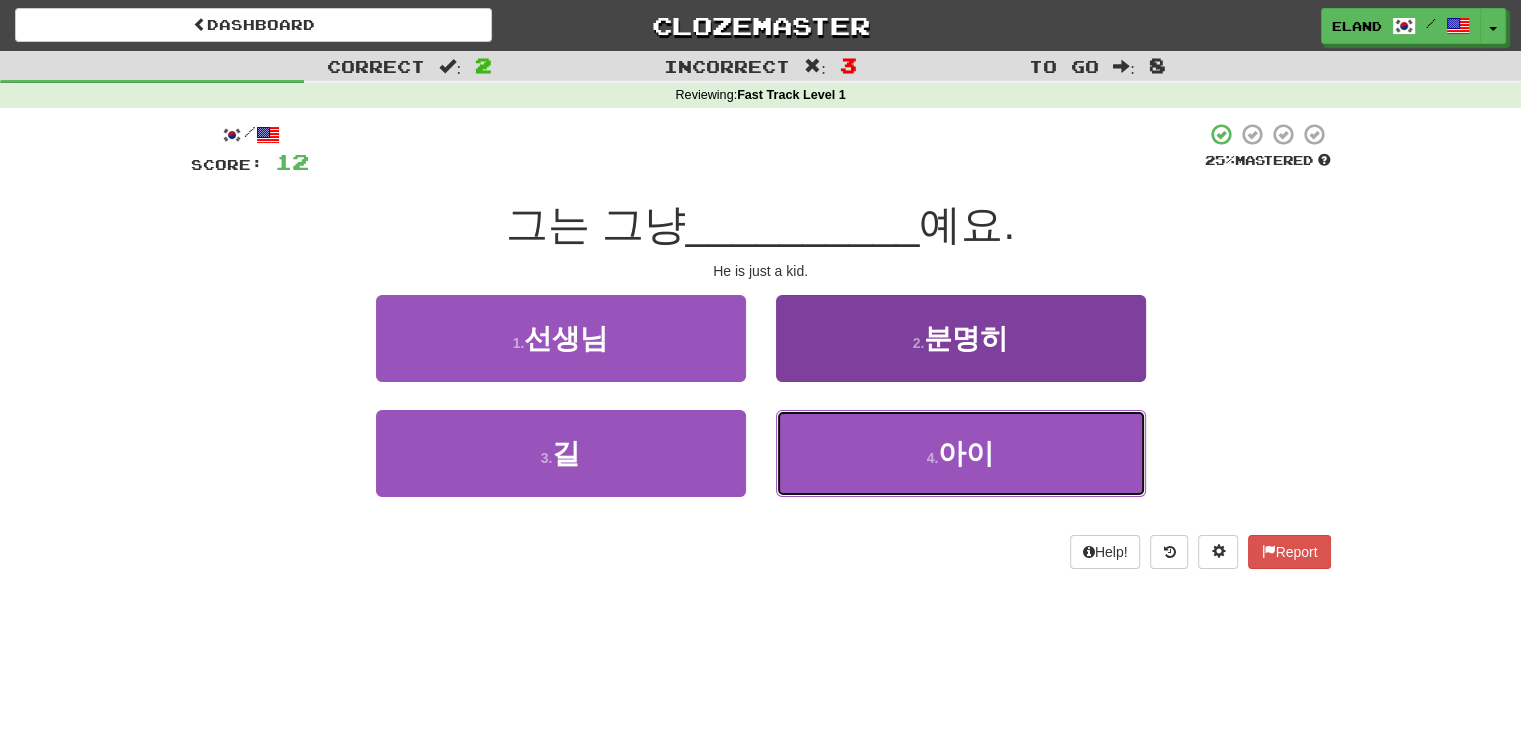 click on "4 .  아이" at bounding box center [961, 453] 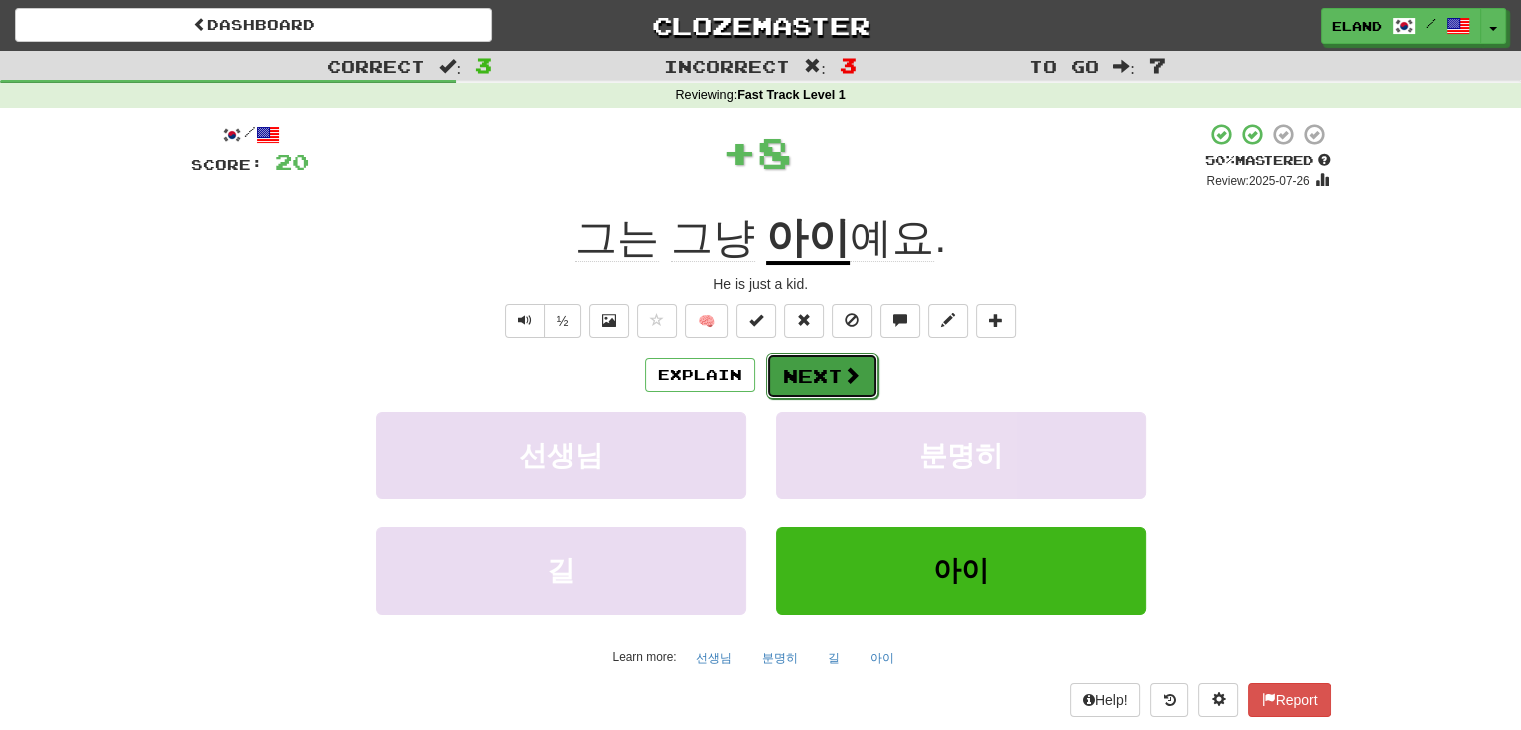 click at bounding box center (852, 375) 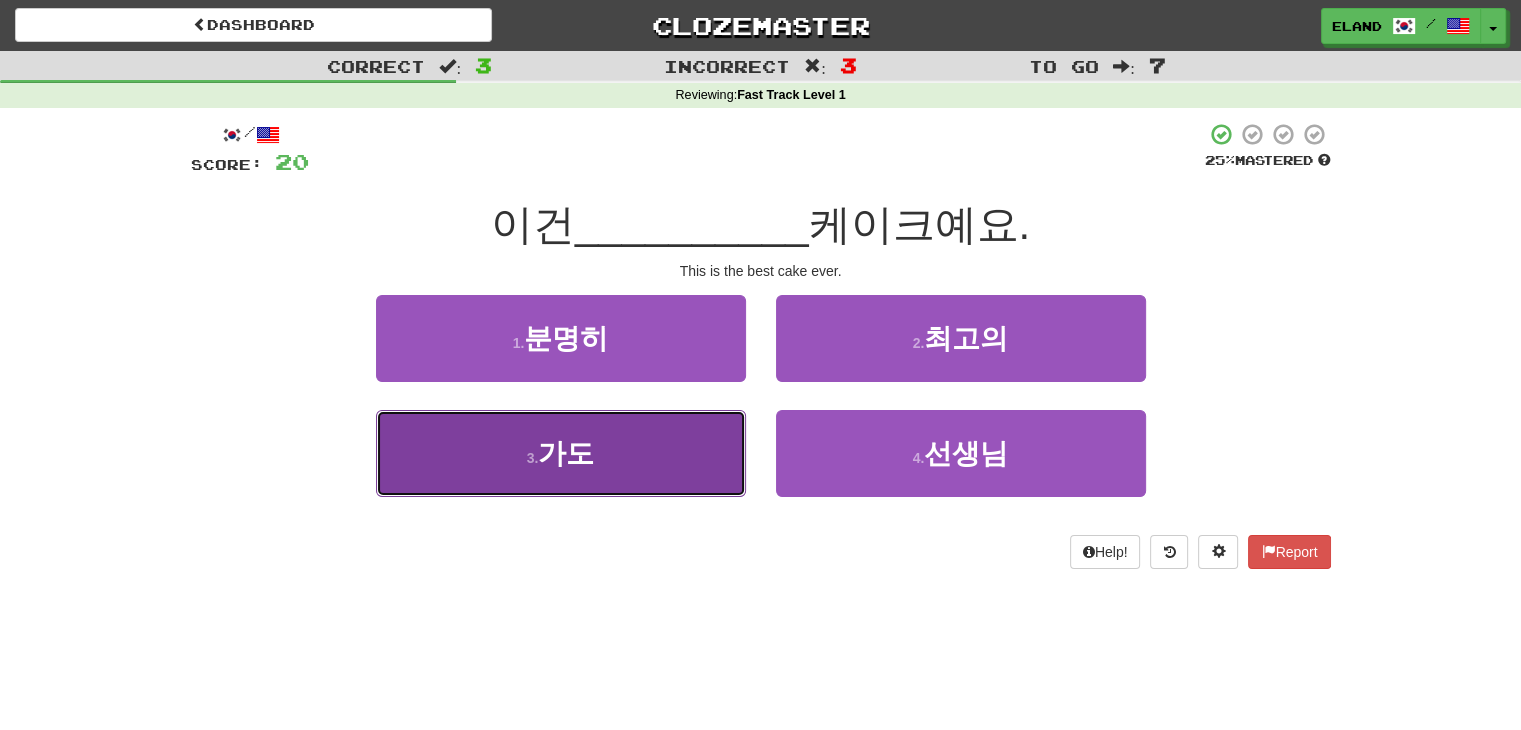 click on "3 .  가도" at bounding box center (561, 453) 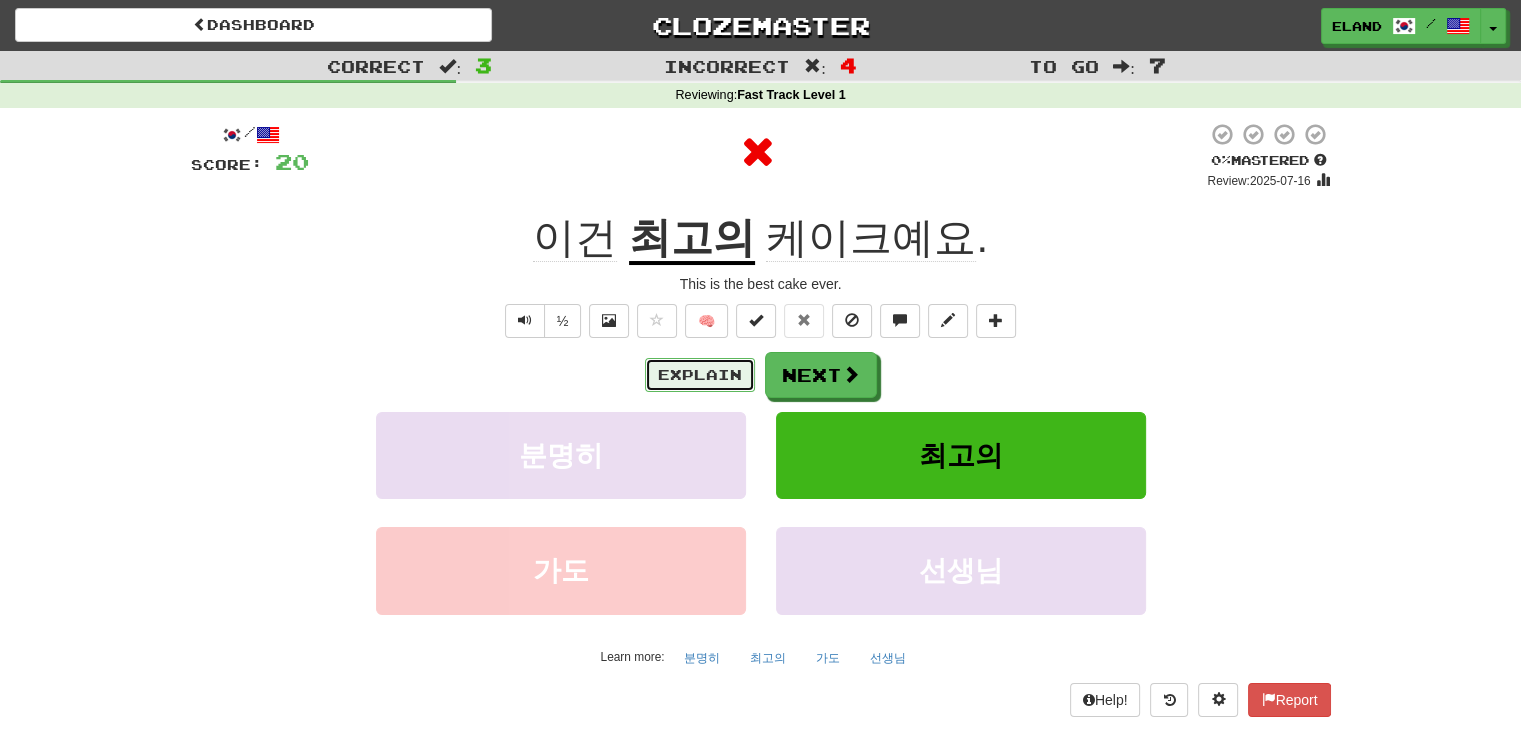 click on "Explain" at bounding box center (700, 375) 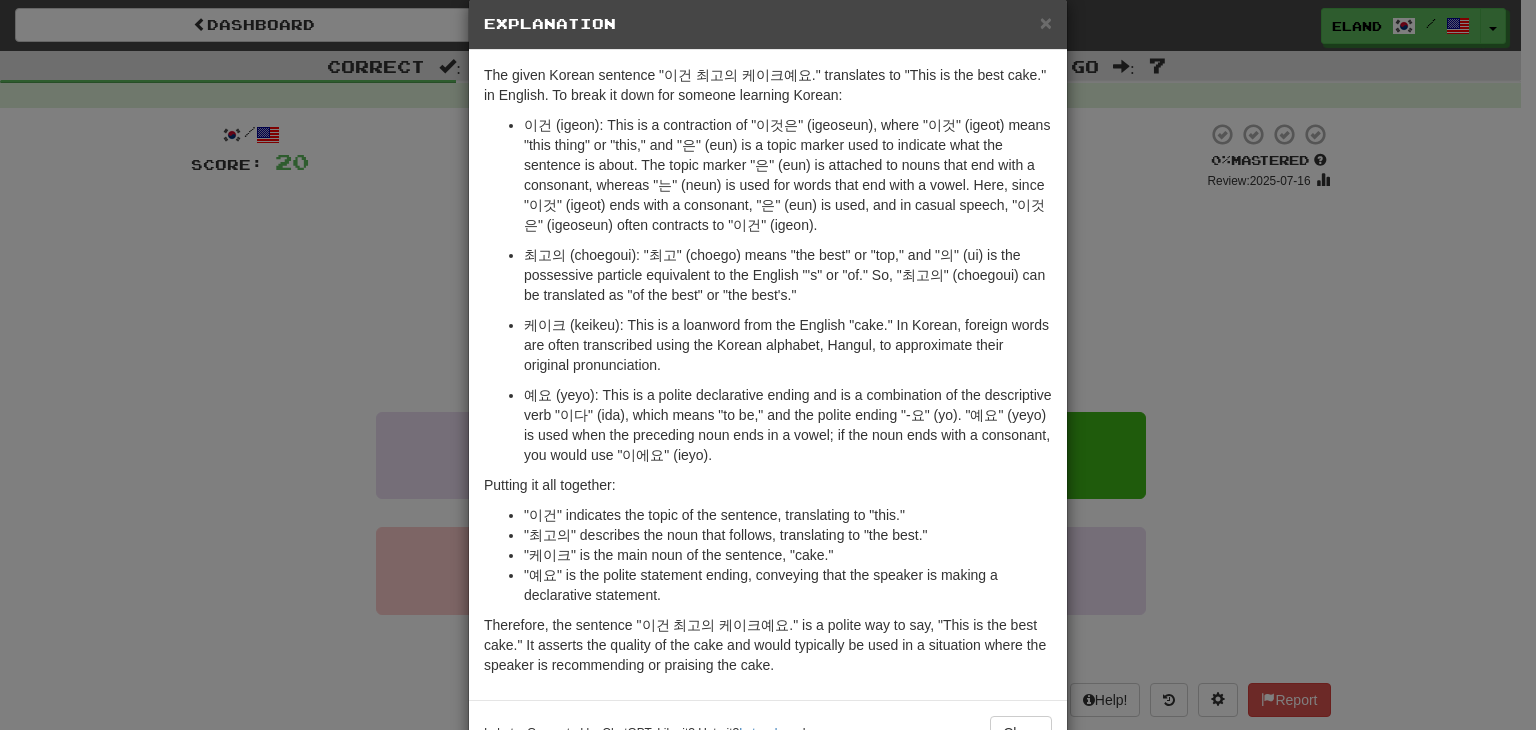 scroll, scrollTop: 97, scrollLeft: 0, axis: vertical 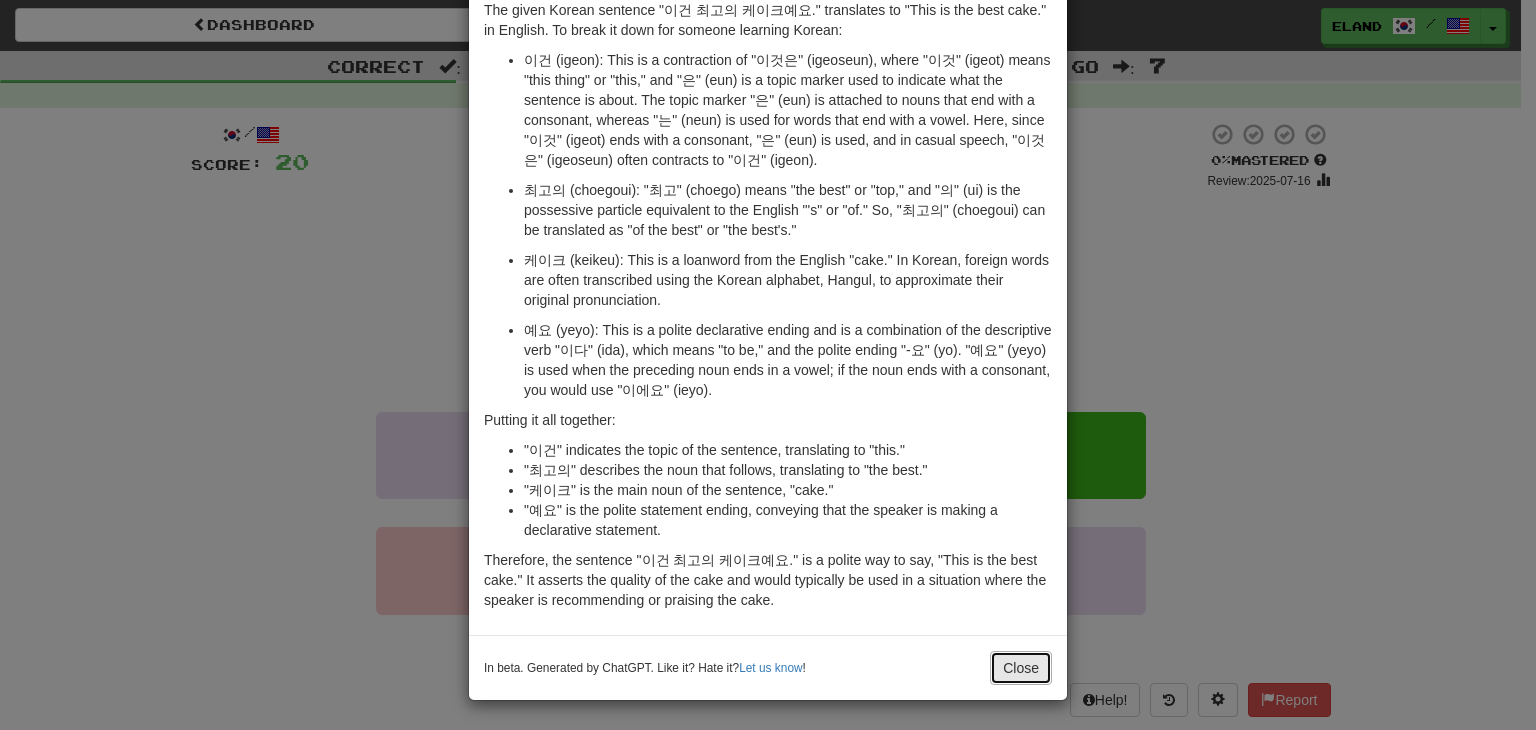 click on "Close" at bounding box center [1021, 668] 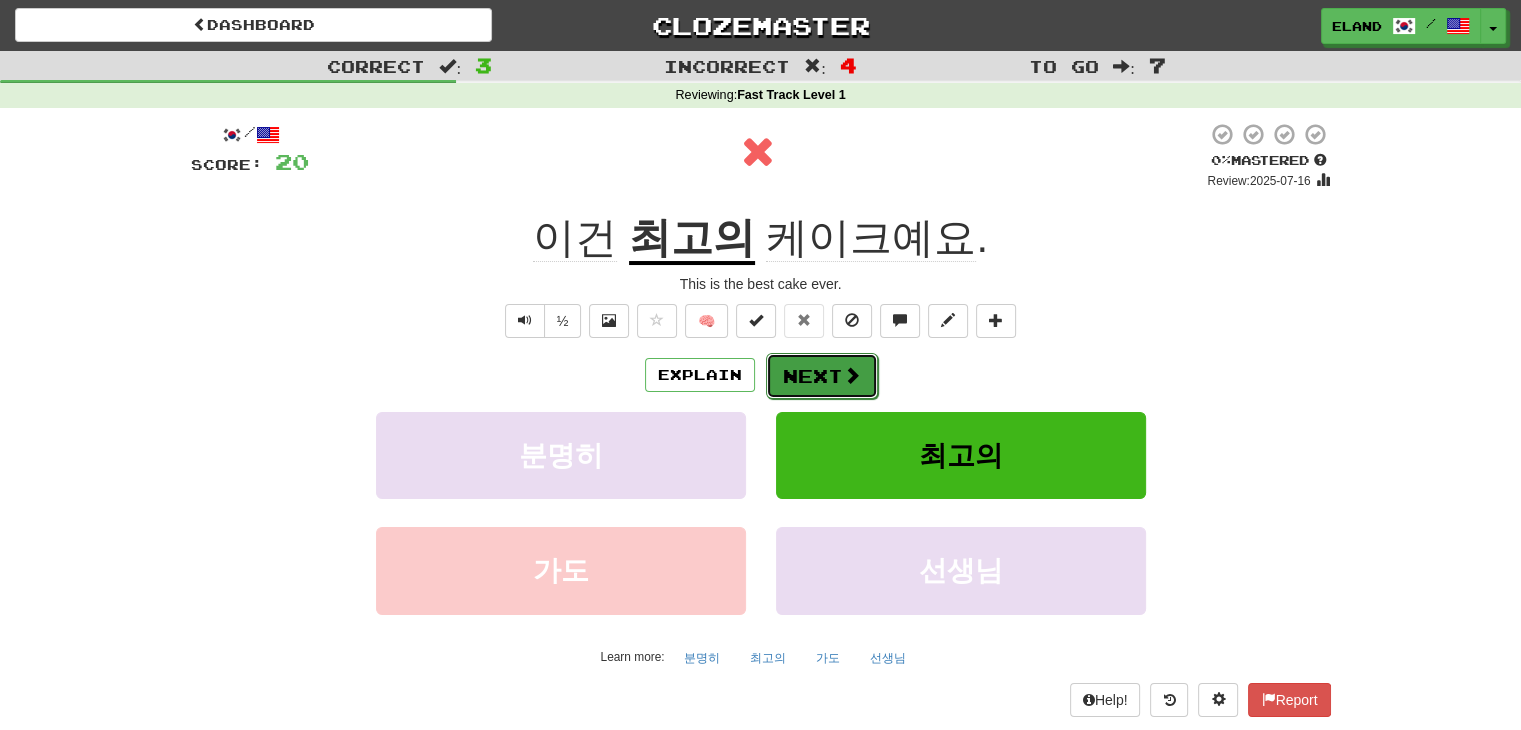 click on "Next" at bounding box center (822, 376) 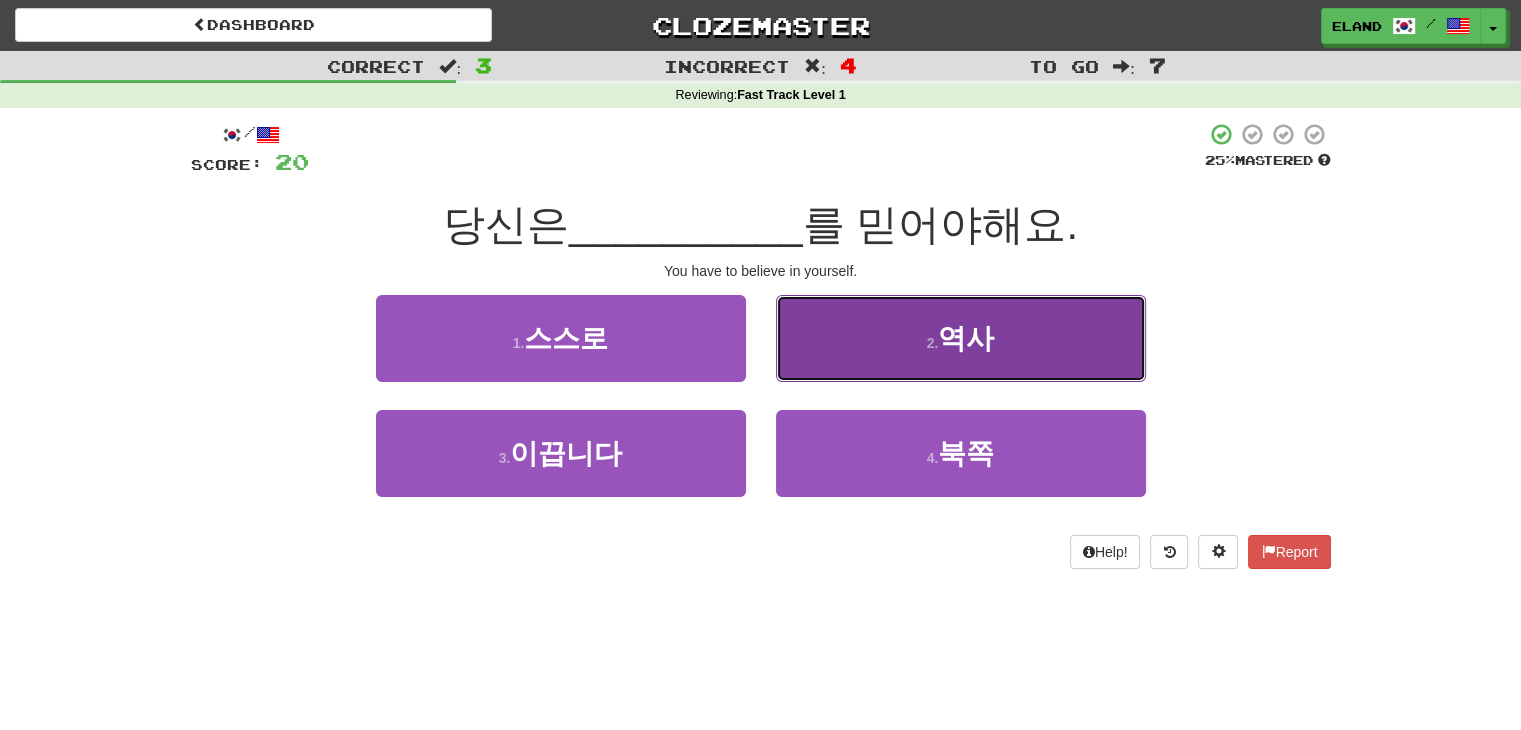 click on "2 .  역사" at bounding box center (961, 338) 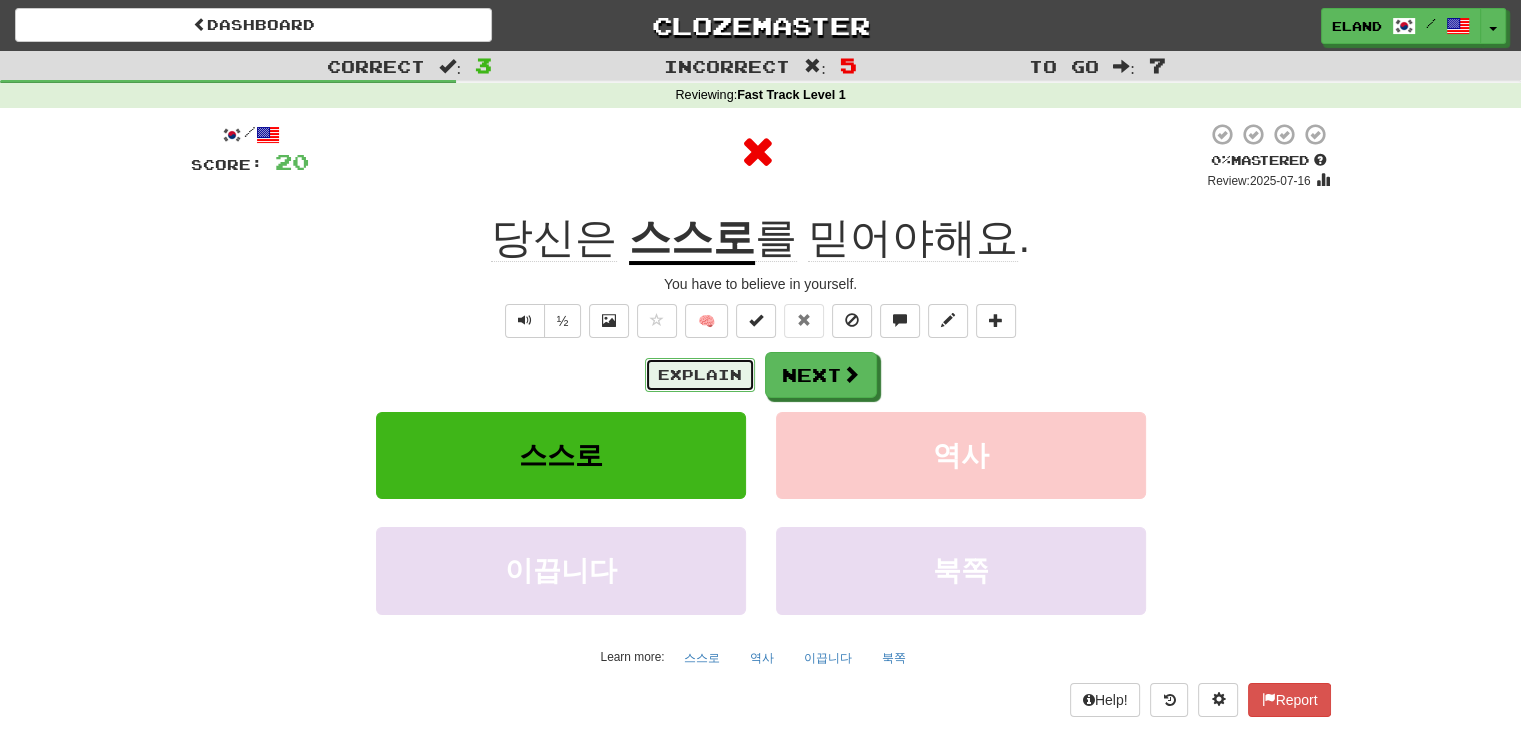 click on "Explain" at bounding box center [700, 375] 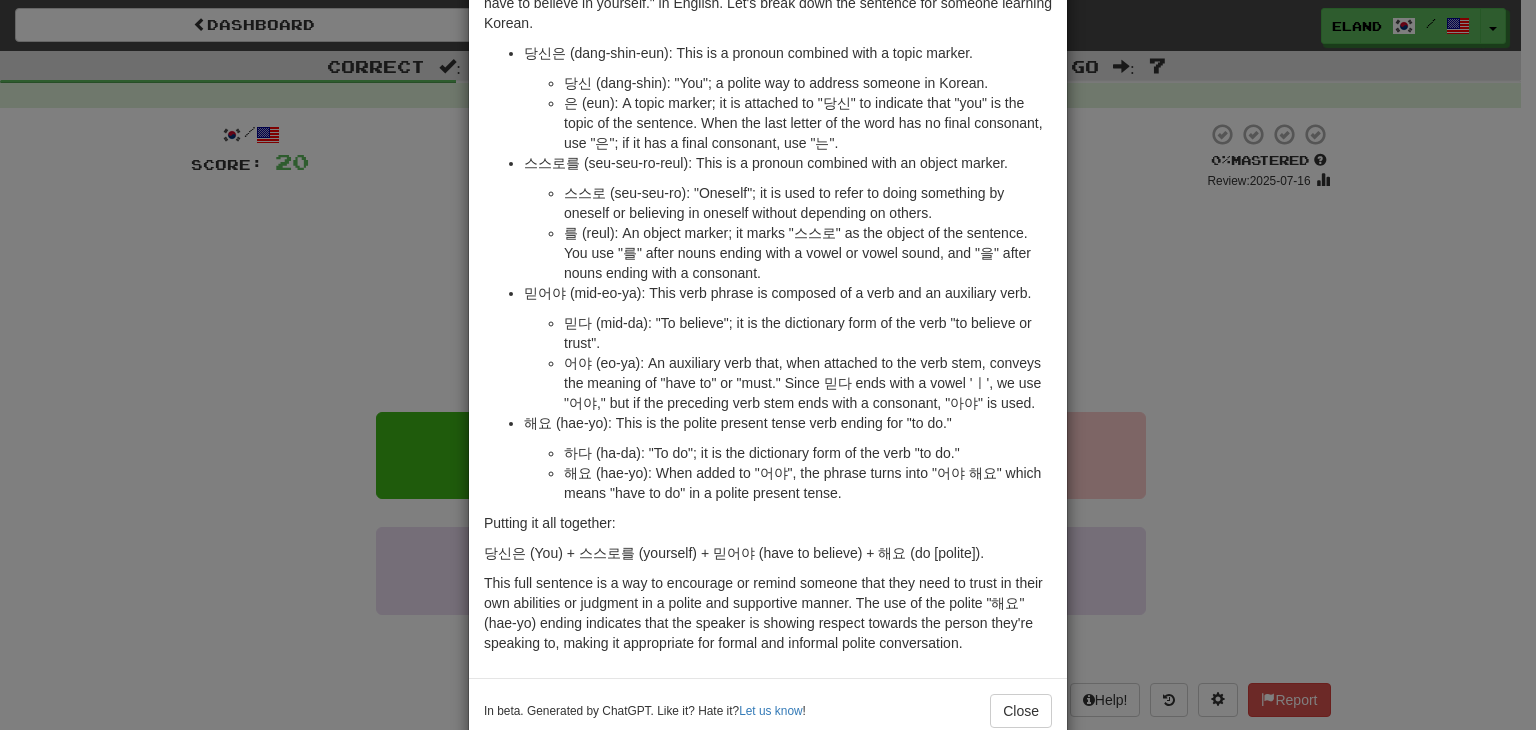 scroll, scrollTop: 167, scrollLeft: 0, axis: vertical 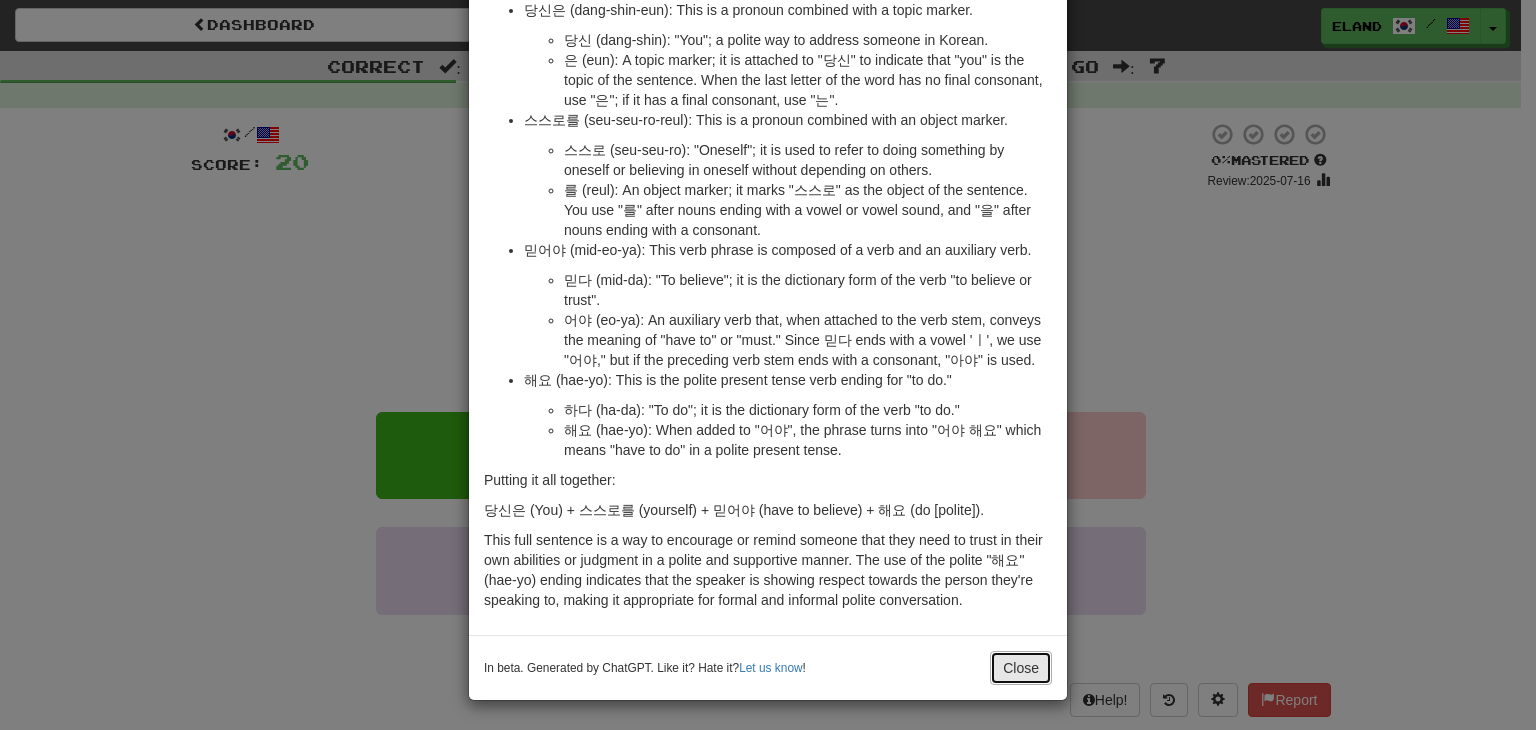 click on "Close" at bounding box center [1021, 668] 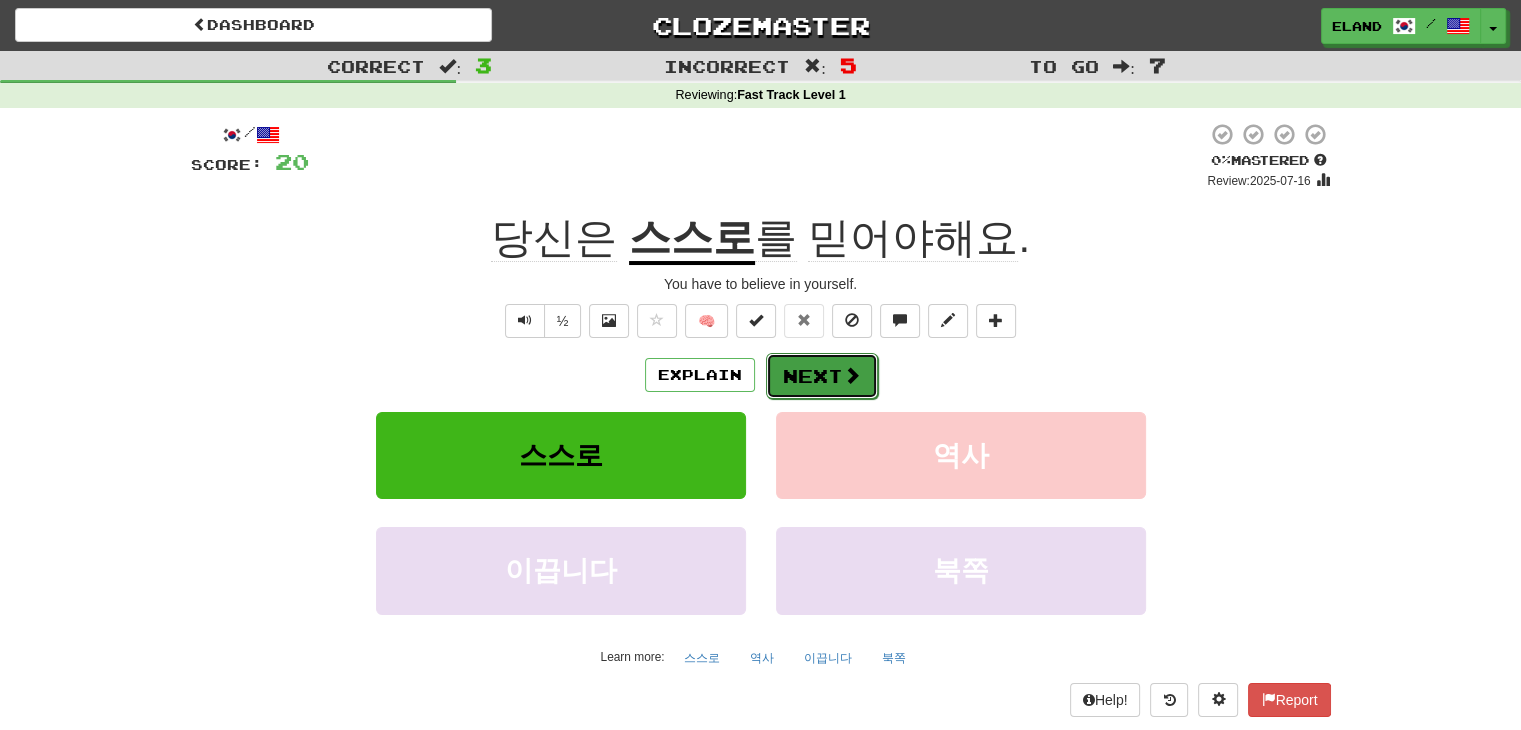 click on "Next" at bounding box center (822, 376) 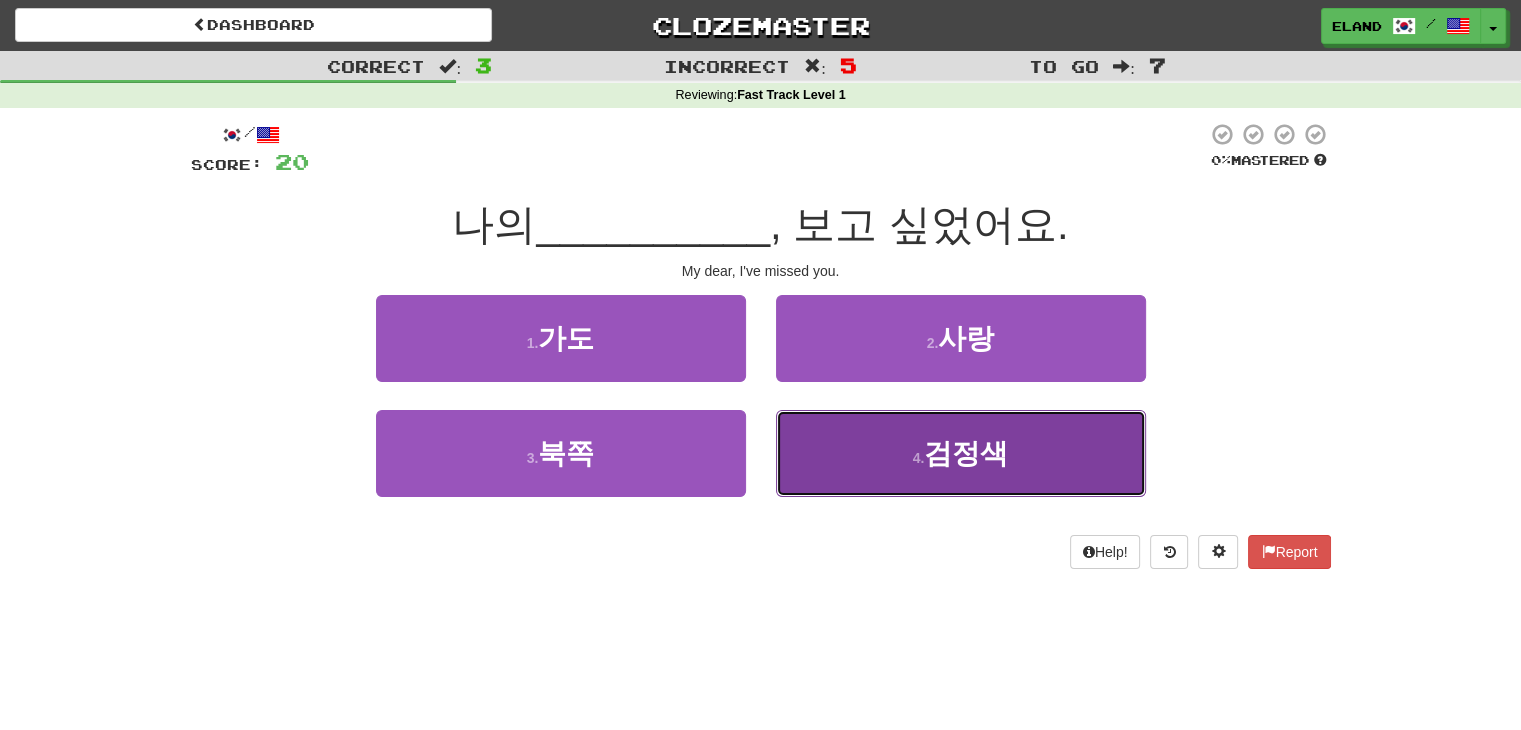 click on "4 .  검정색" at bounding box center [961, 453] 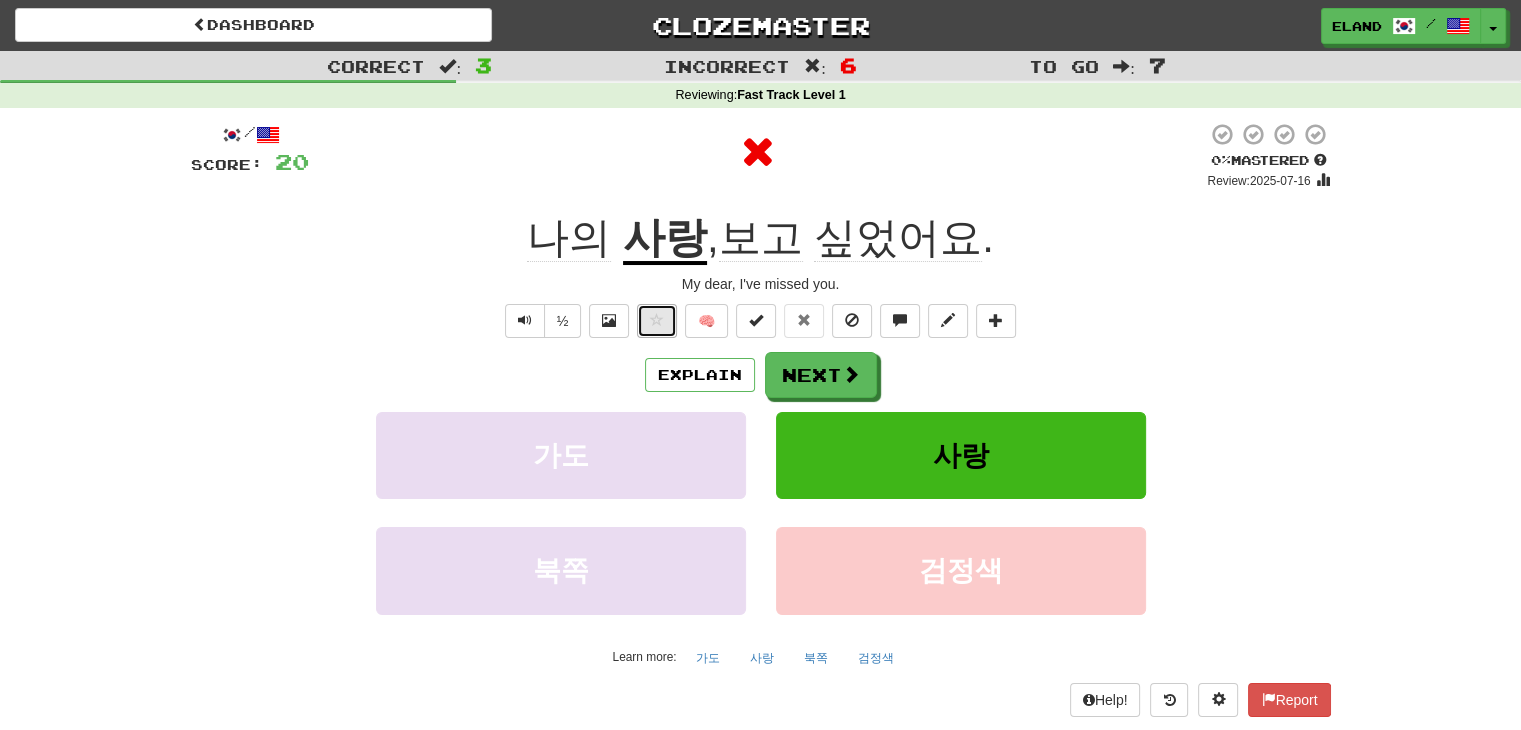 click at bounding box center (657, 321) 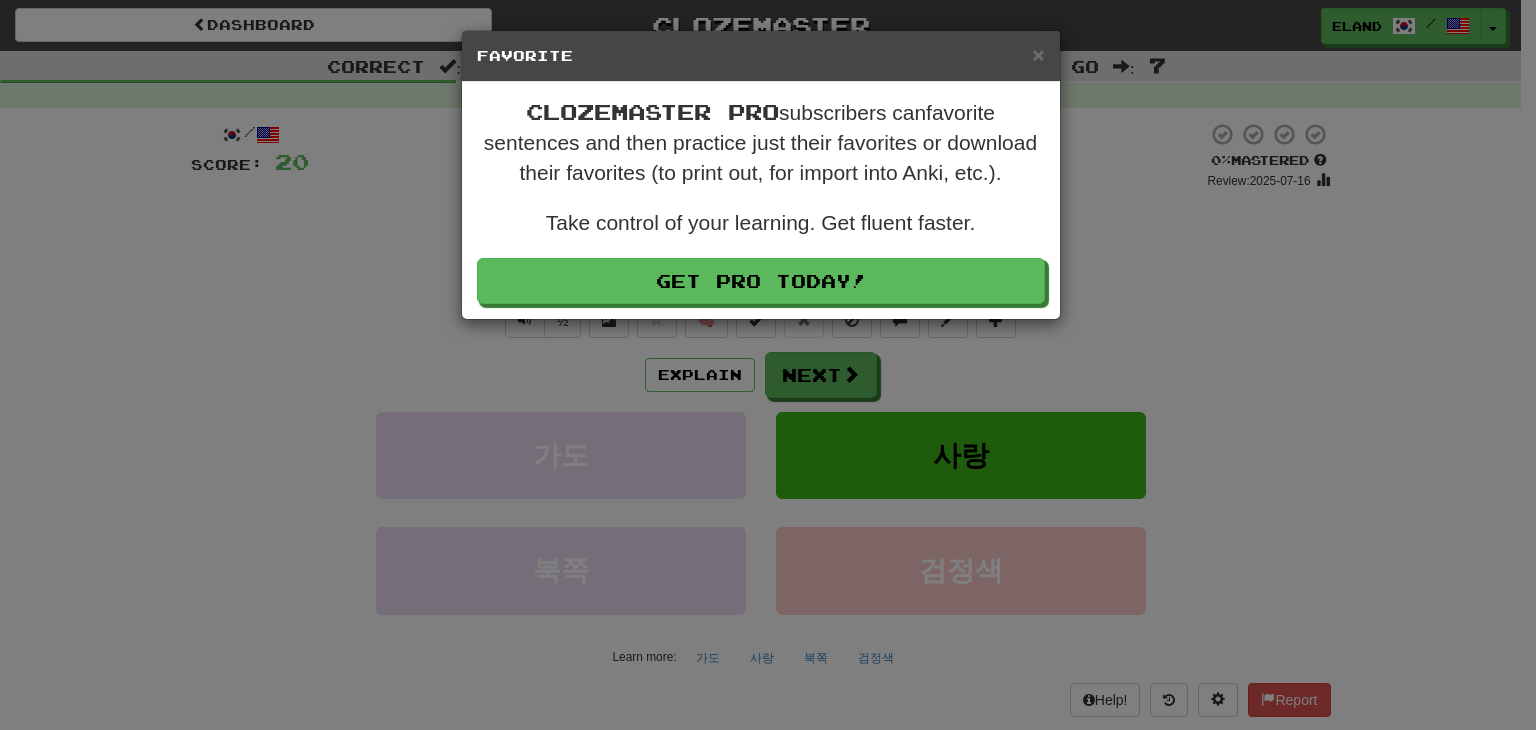 click on "Favorite" at bounding box center (761, 56) 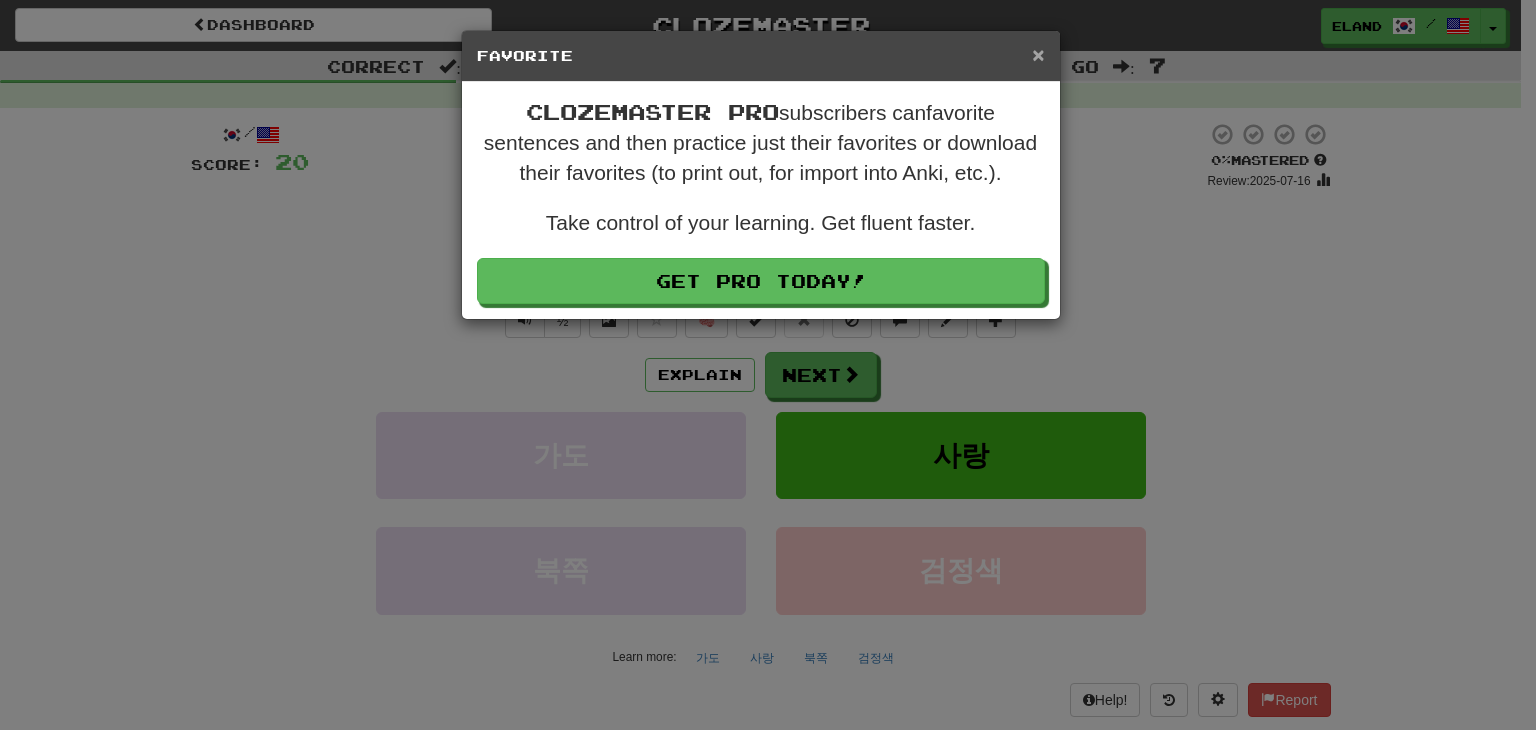 click on "×" at bounding box center [1038, 54] 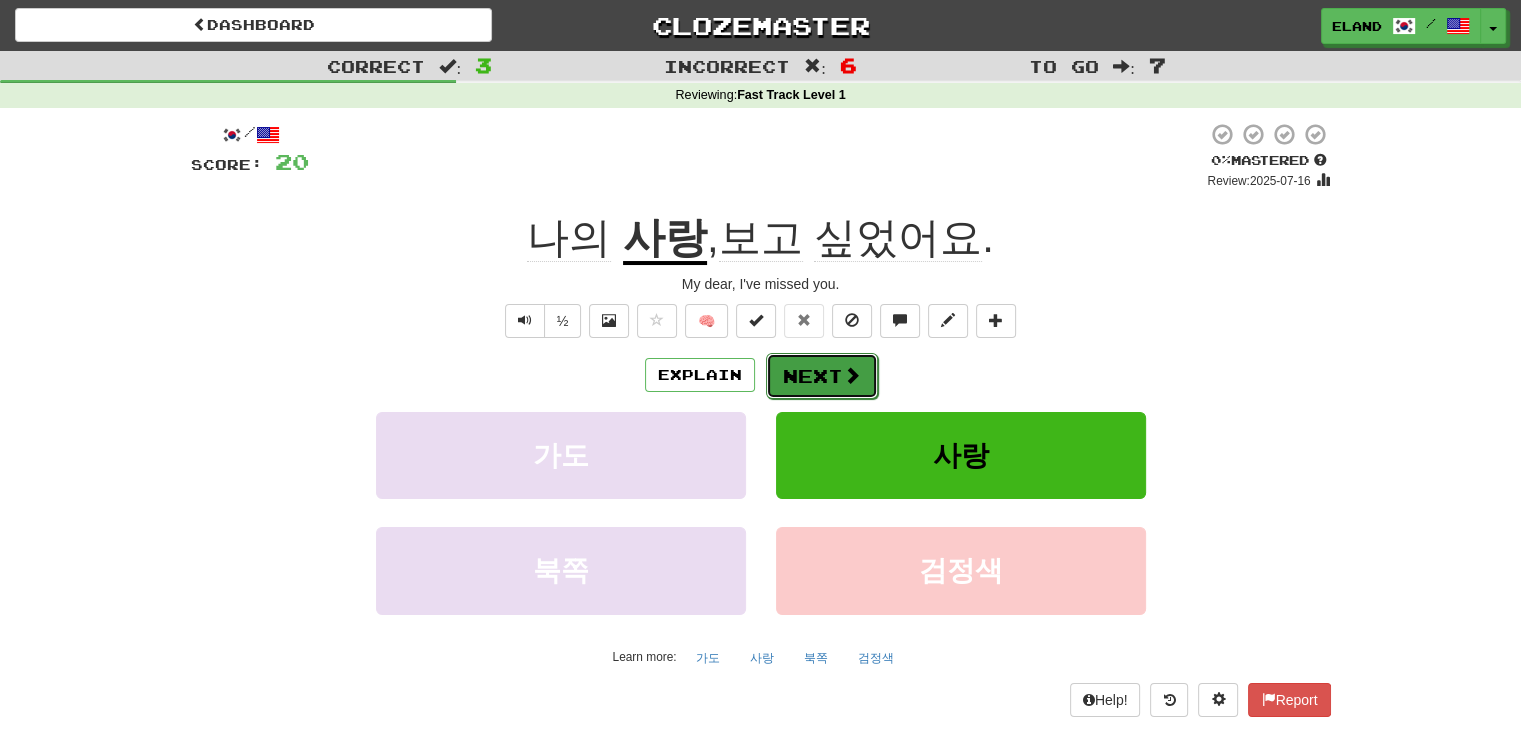 click on "Next" at bounding box center (822, 376) 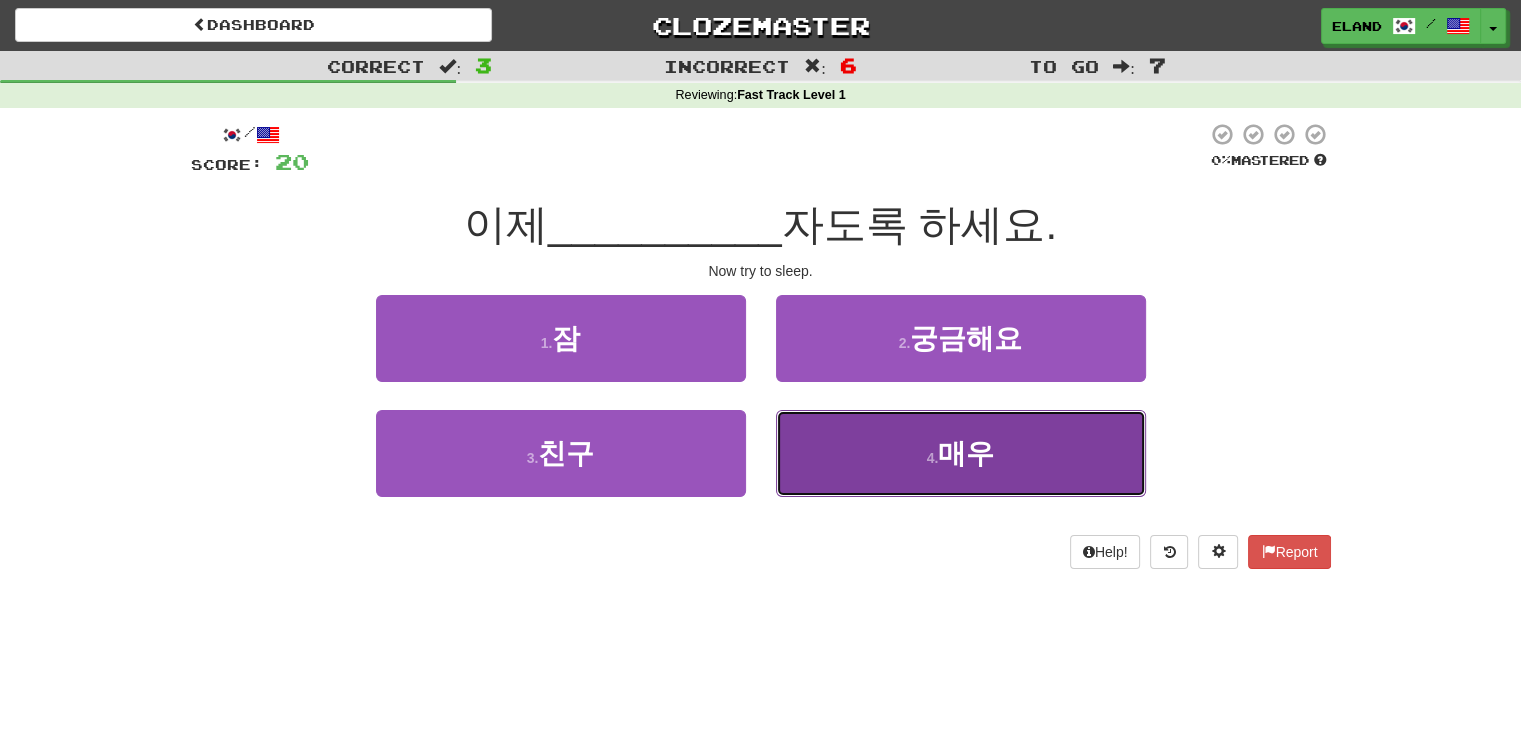 click on "4 .  매우" at bounding box center [961, 453] 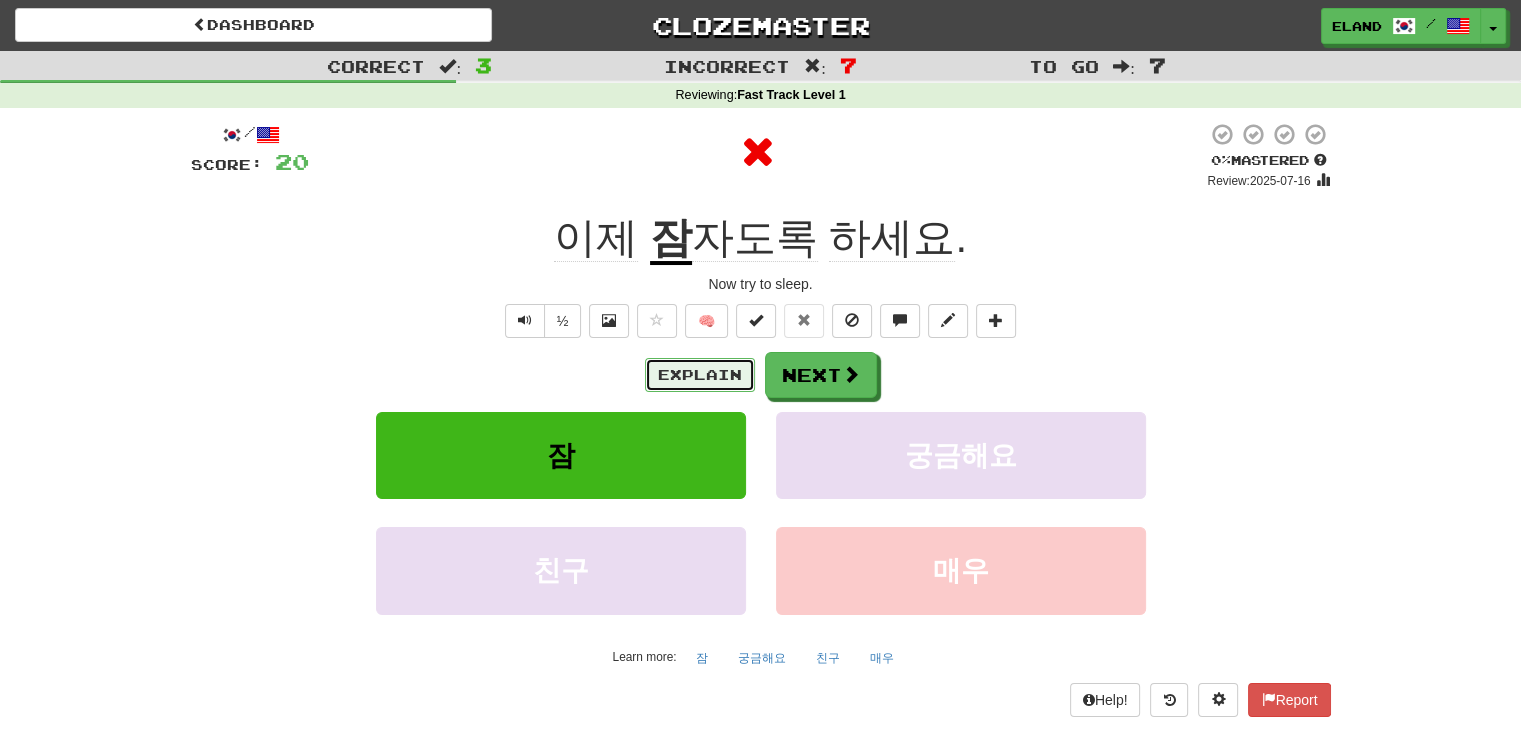 click on "Explain" at bounding box center (700, 375) 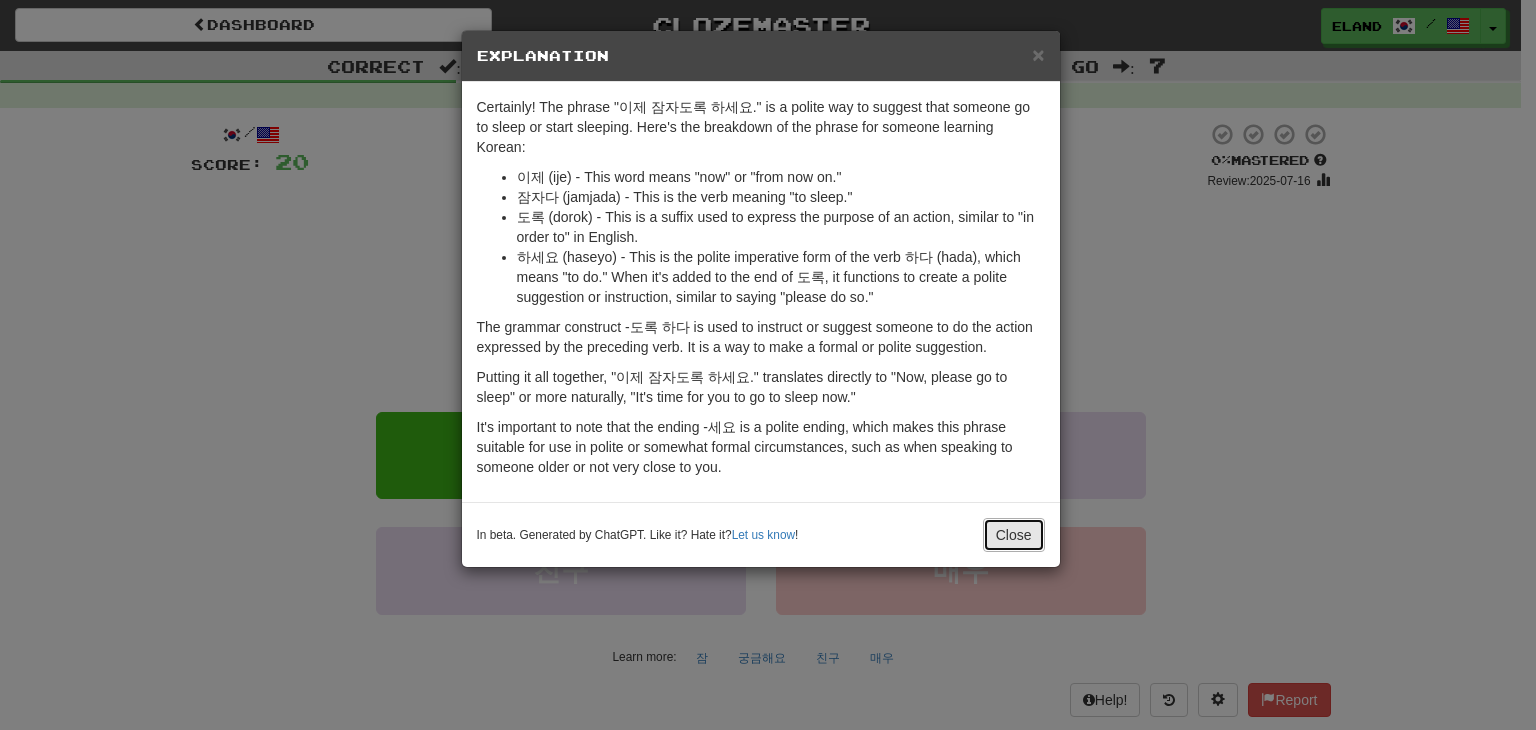 click on "Close" at bounding box center (1014, 535) 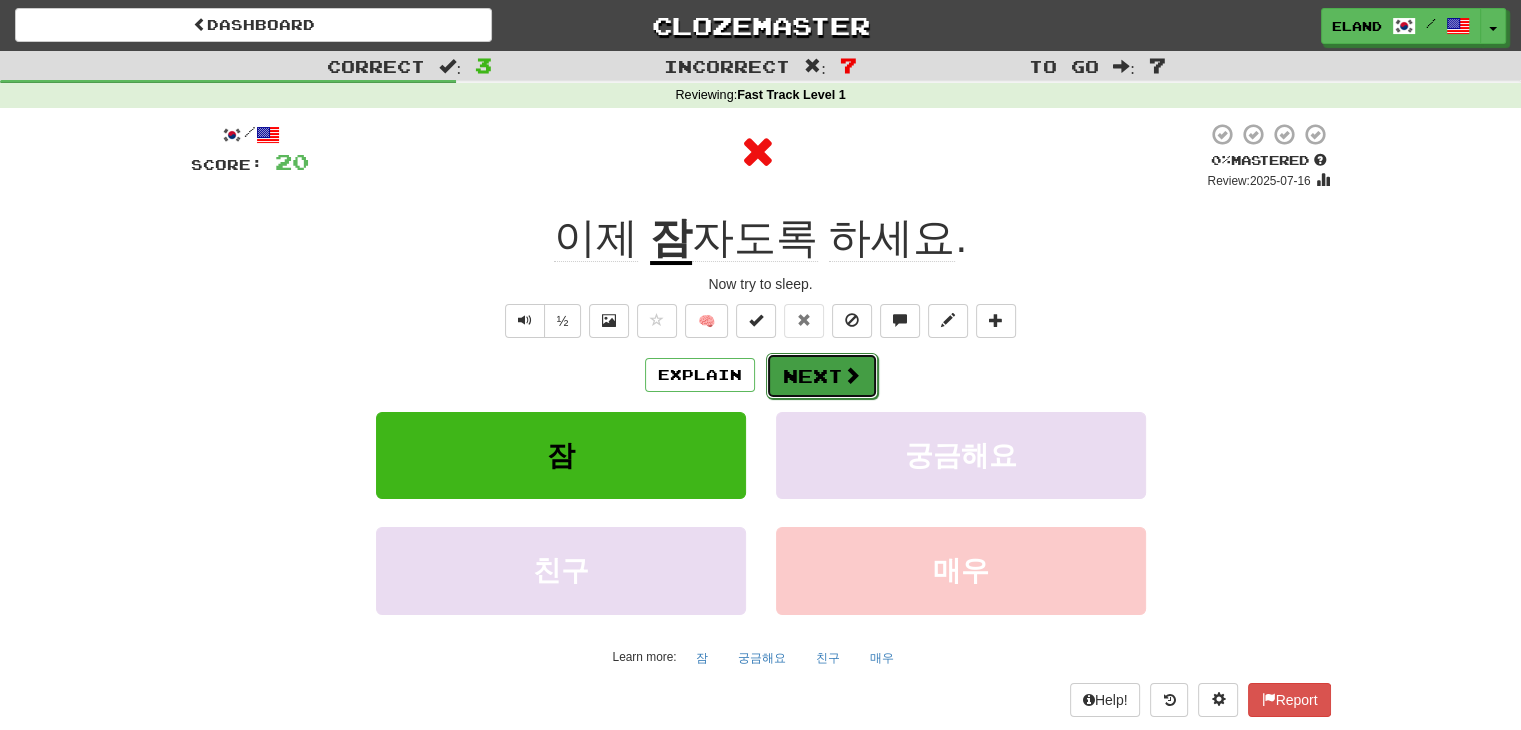 click on "Next" at bounding box center [822, 376] 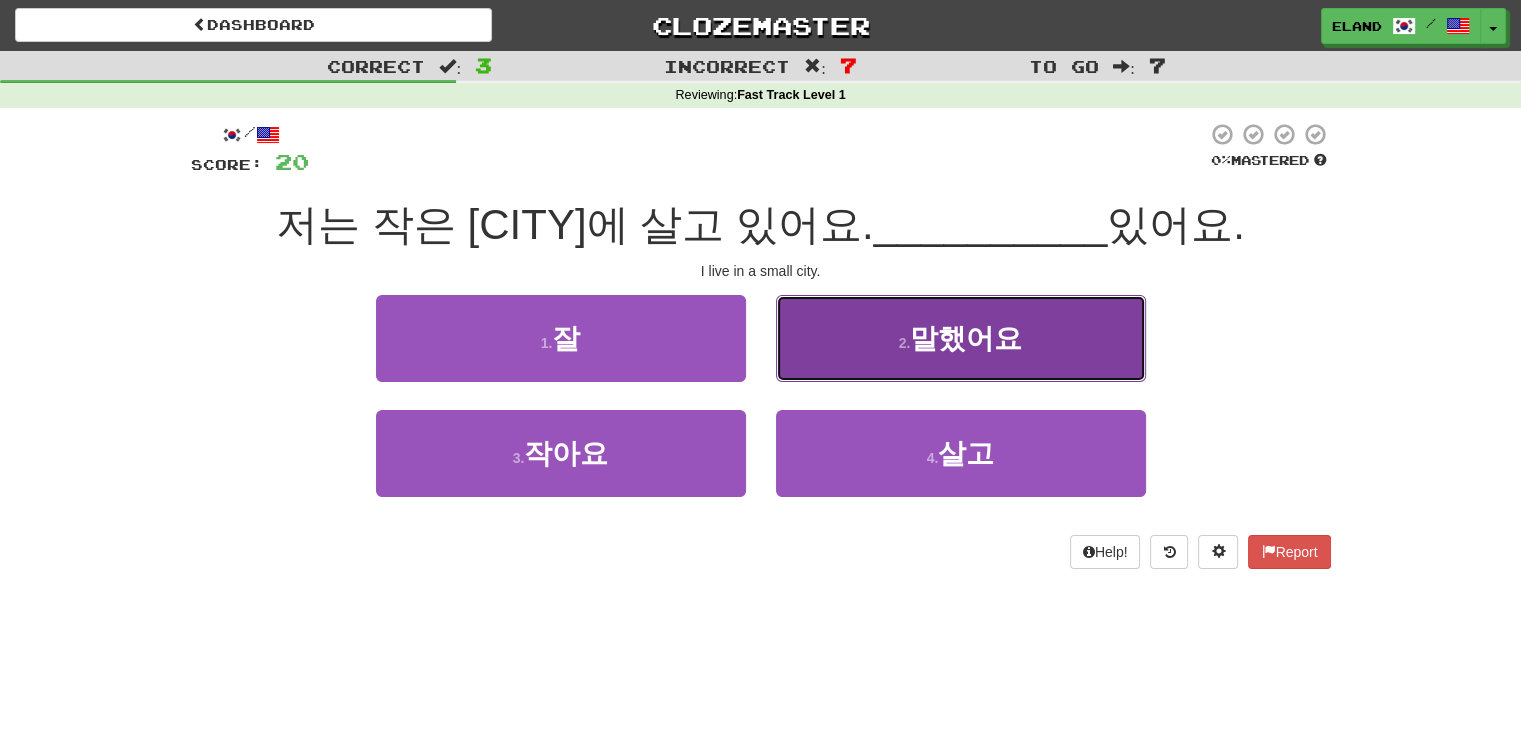 click on "2 .  말했어요" at bounding box center [961, 338] 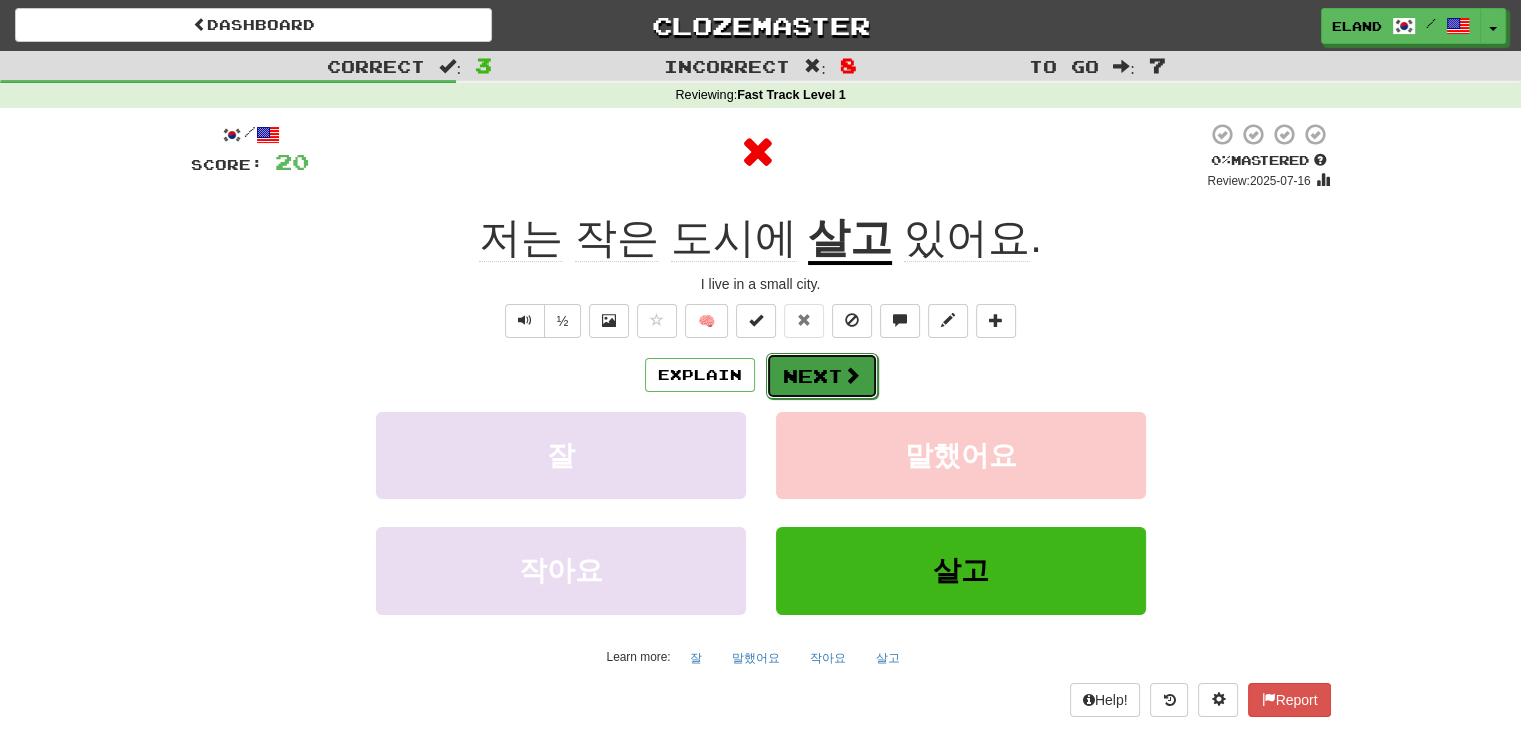 click on "Next" at bounding box center [822, 376] 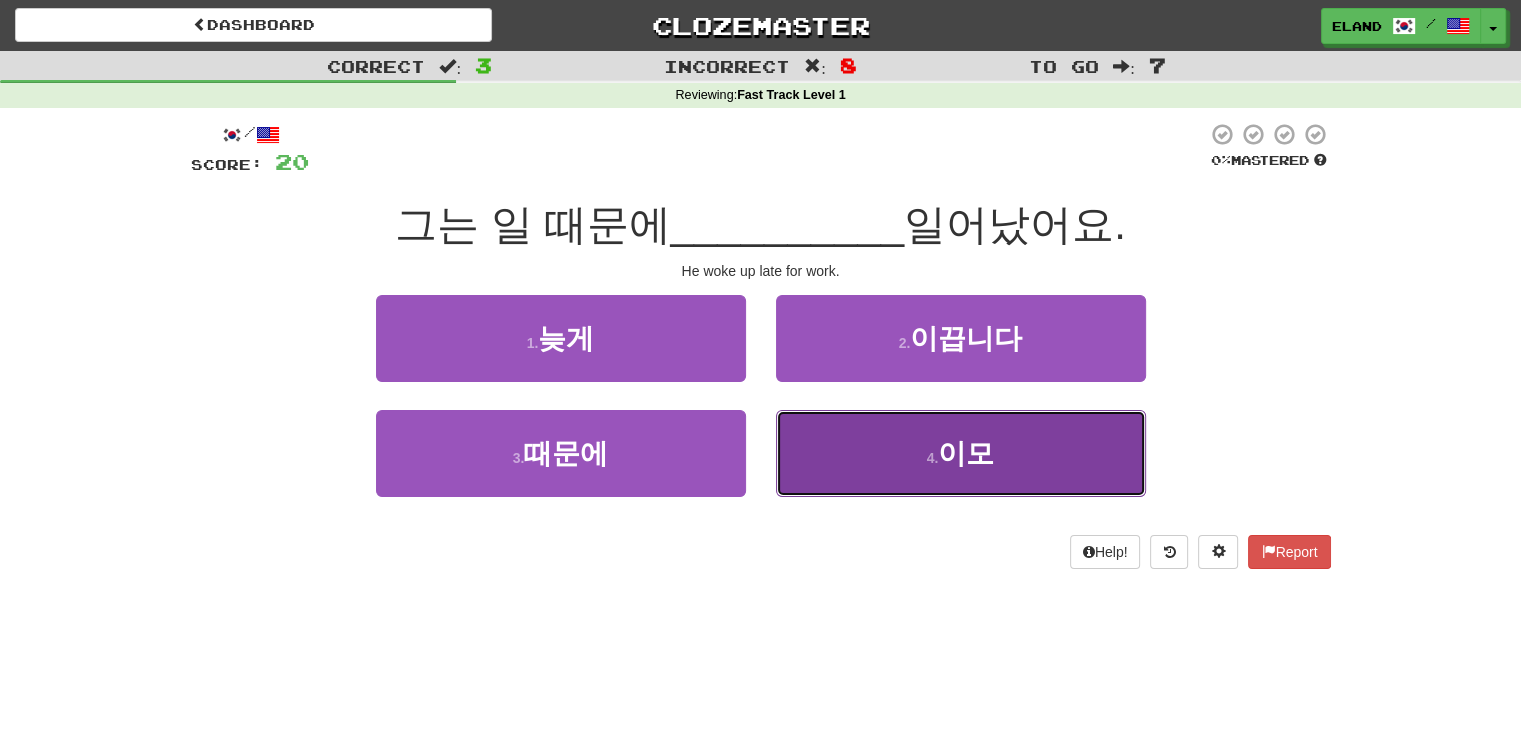 click on "4 .  이모" at bounding box center (961, 453) 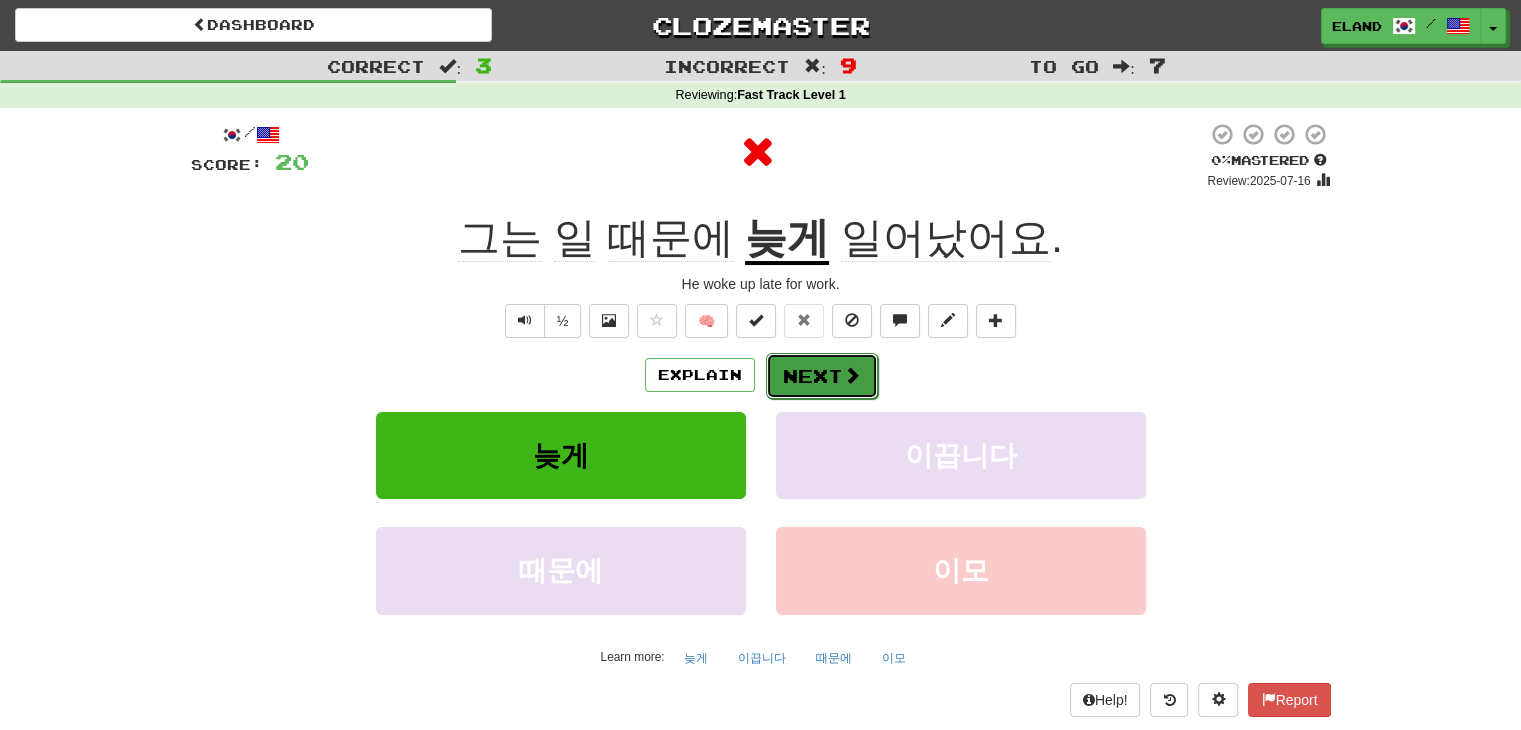 click on "Next" at bounding box center (822, 376) 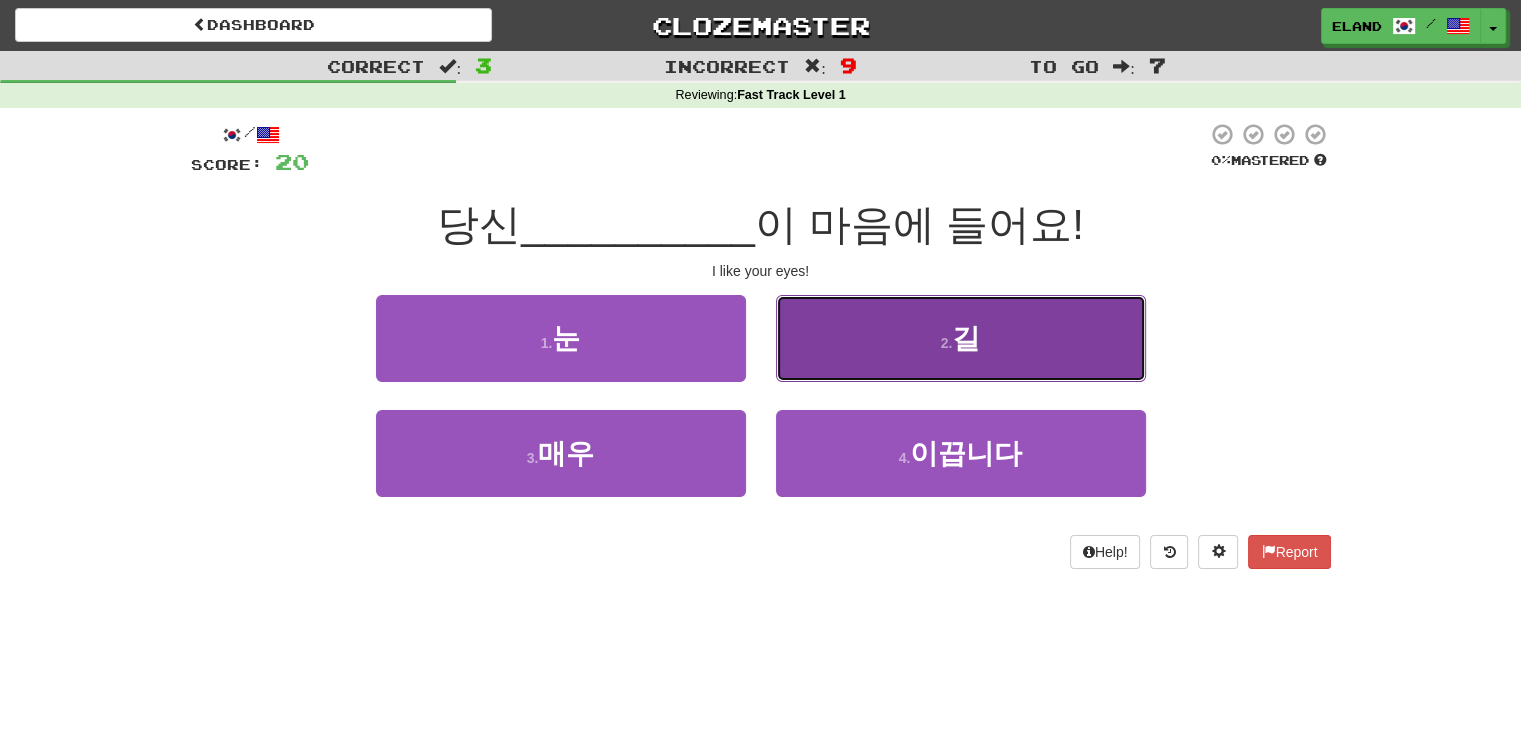 click on "2 .  길" at bounding box center [961, 338] 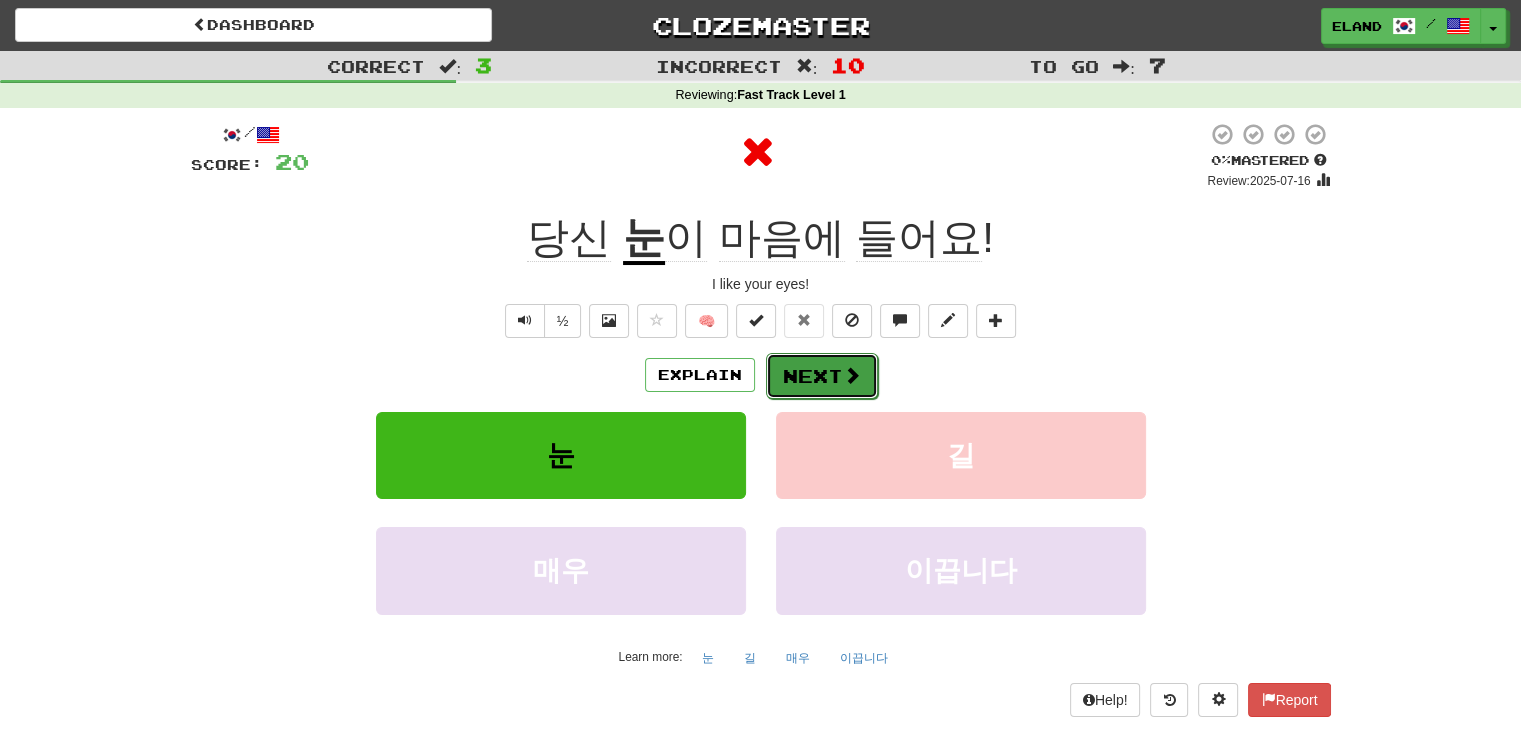 click on "Next" at bounding box center (822, 376) 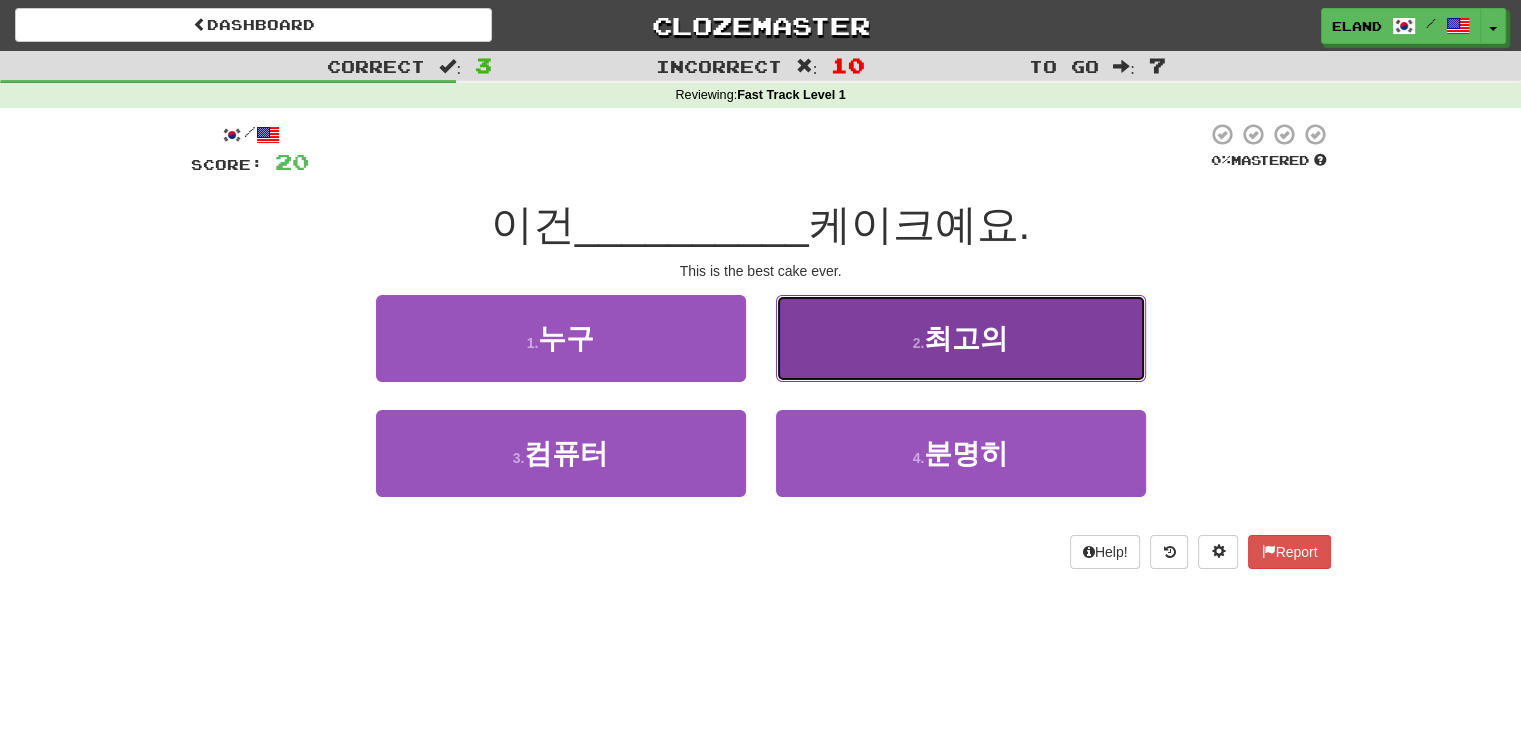 click on "2 .  최고의" at bounding box center (961, 338) 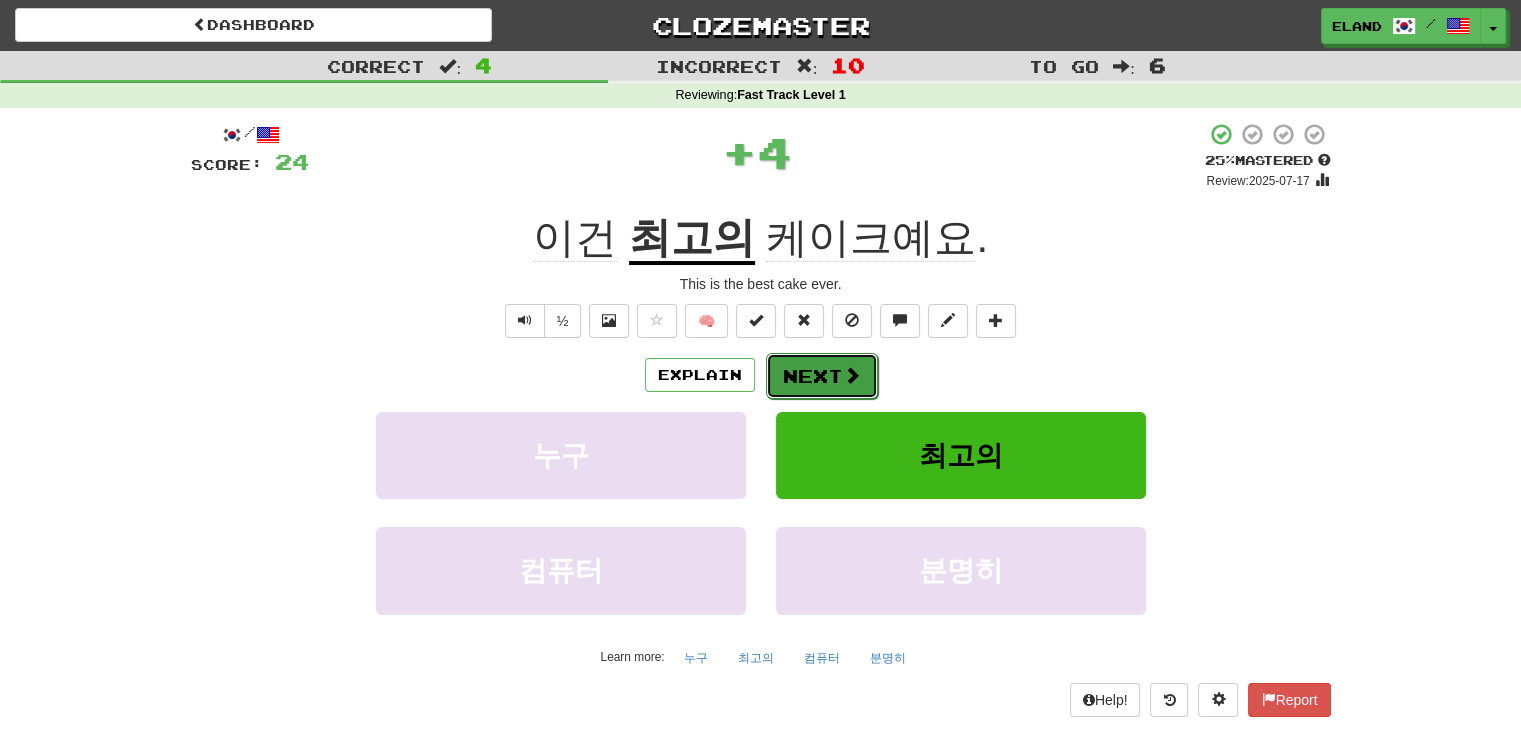 click on "Next" at bounding box center (822, 376) 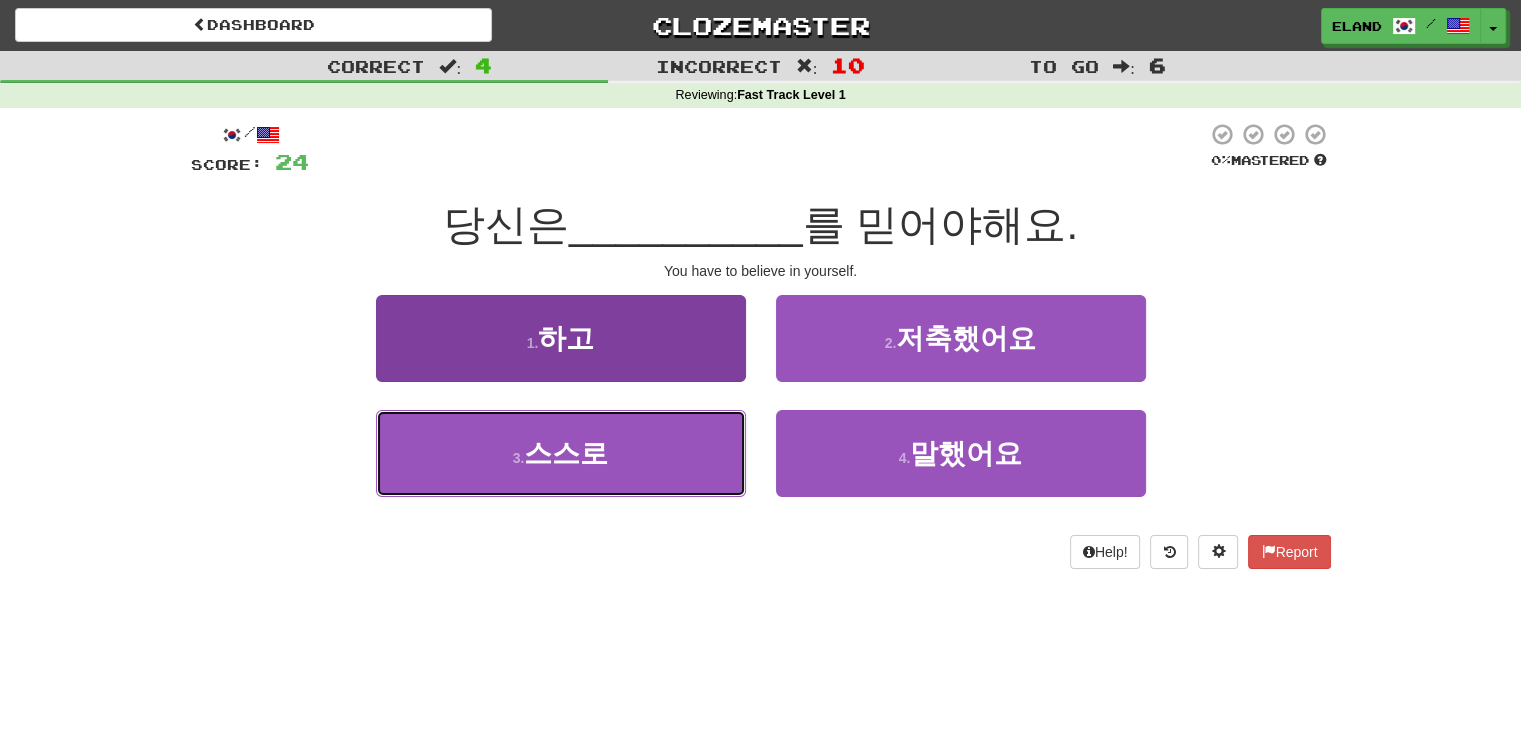 click on "3 .  스스로" at bounding box center [561, 453] 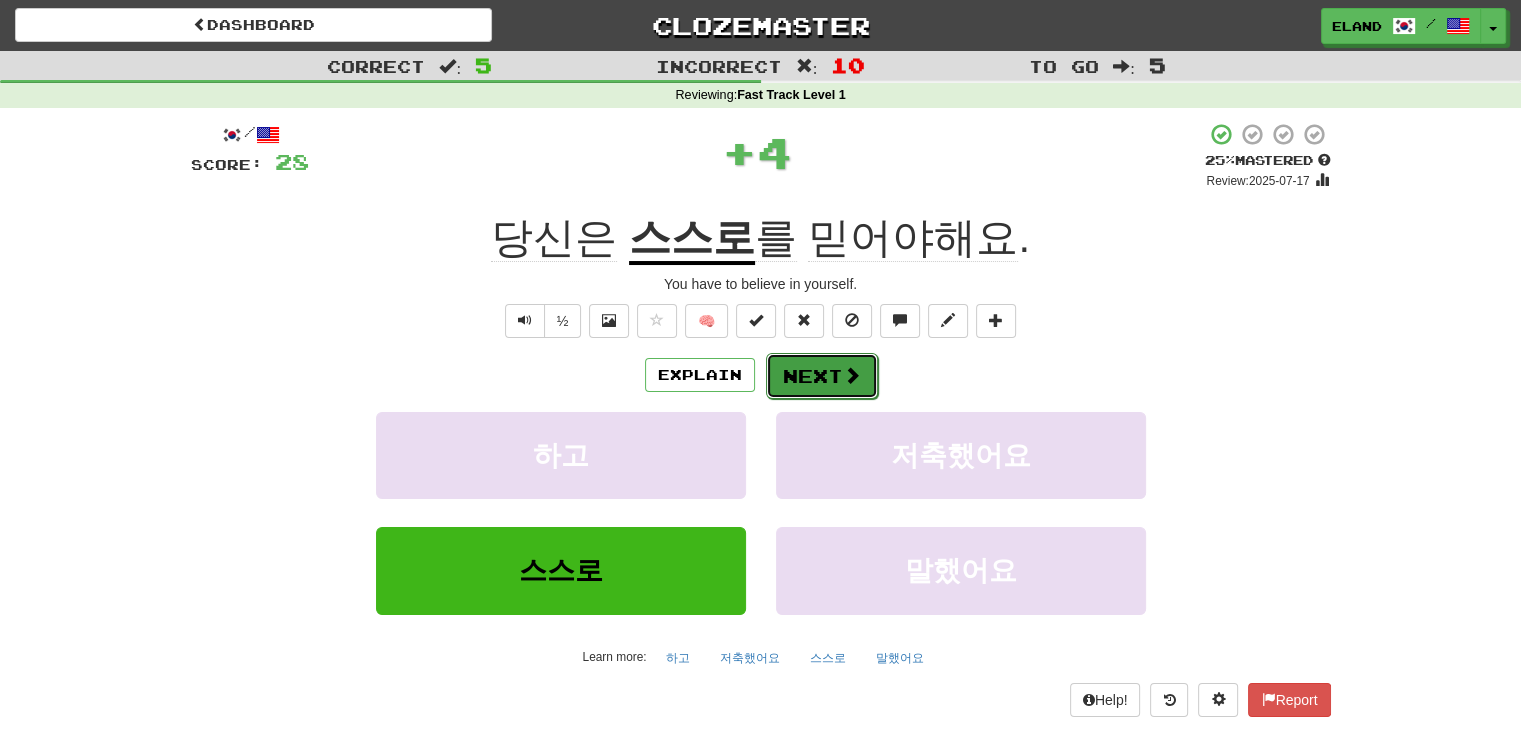 click on "Next" at bounding box center (822, 376) 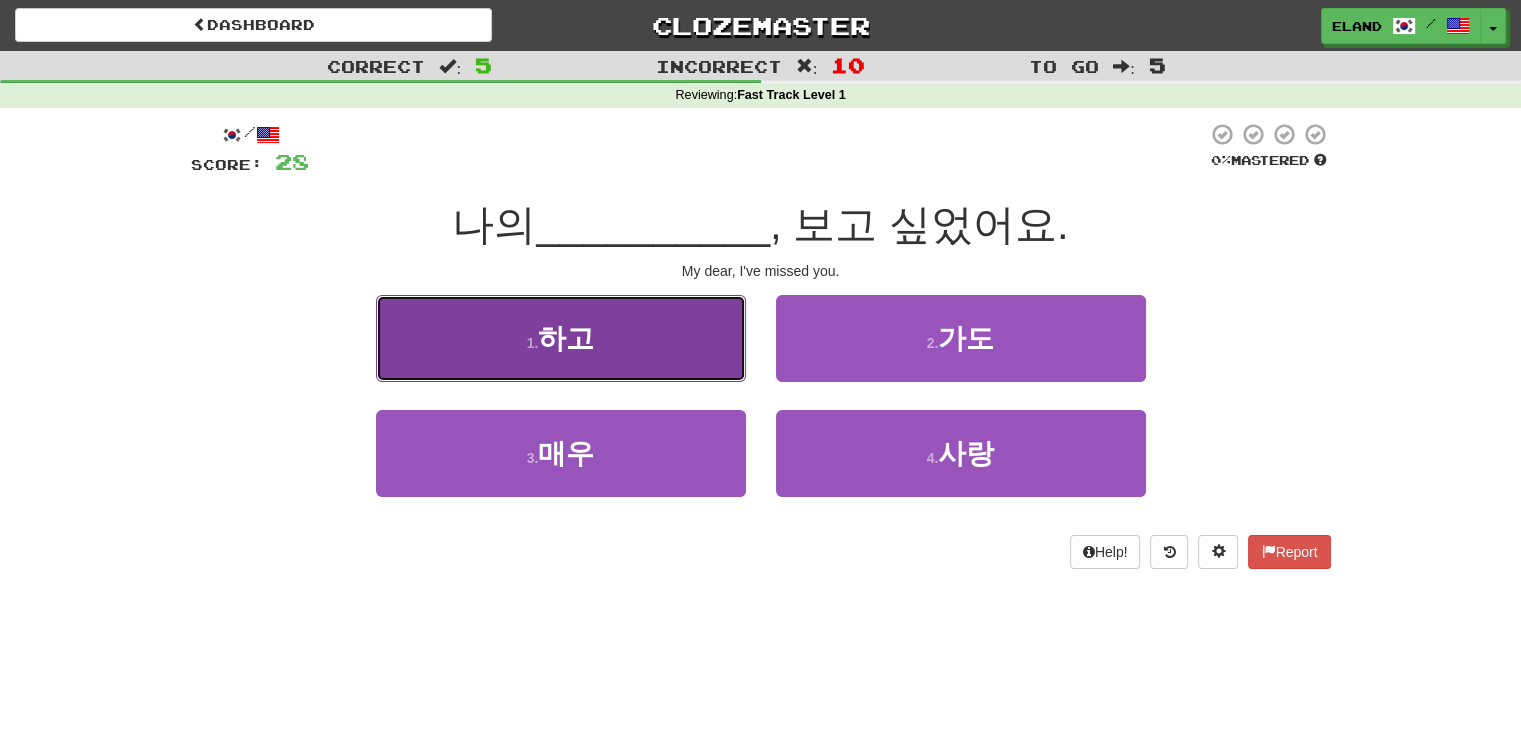 click on "하고" at bounding box center (566, 338) 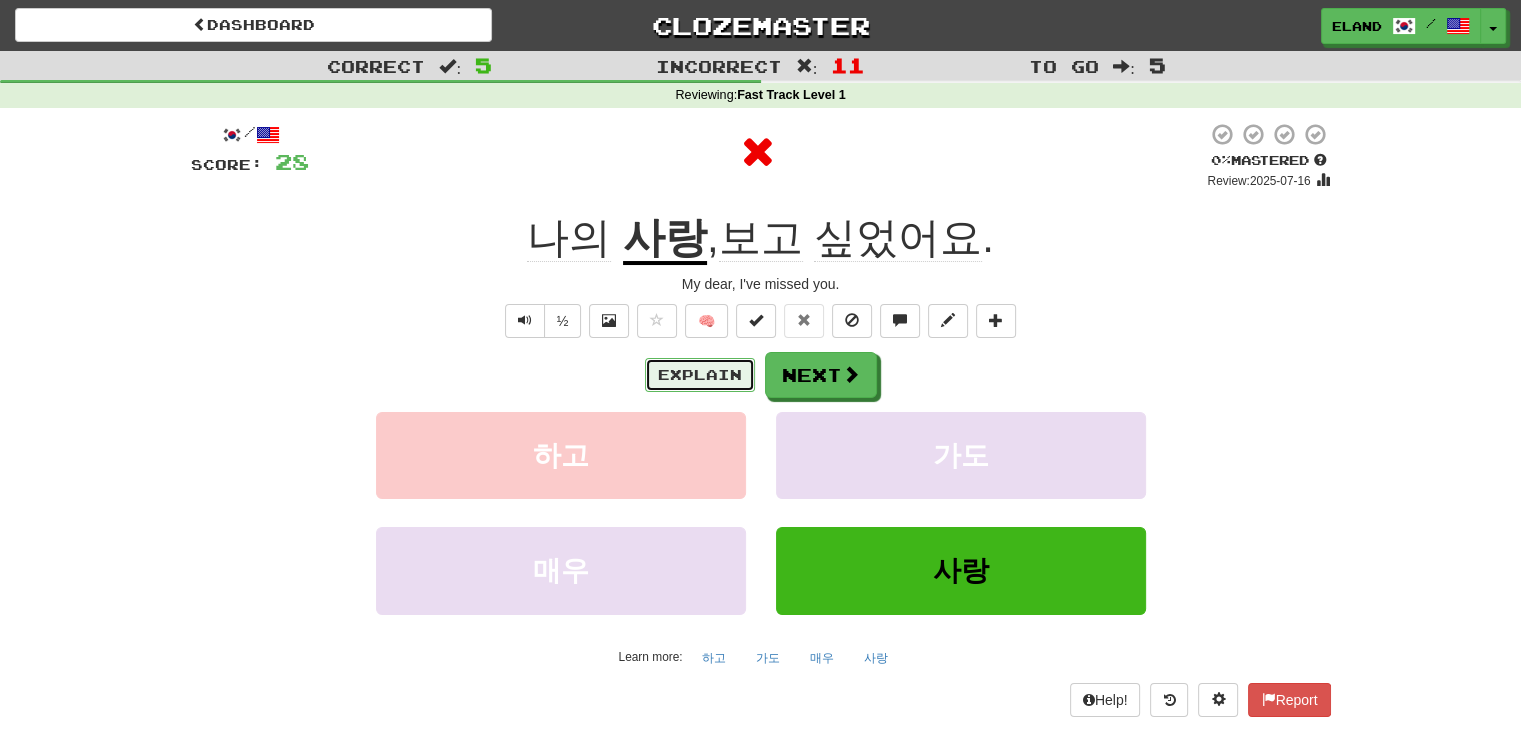 click on "Explain" at bounding box center (700, 375) 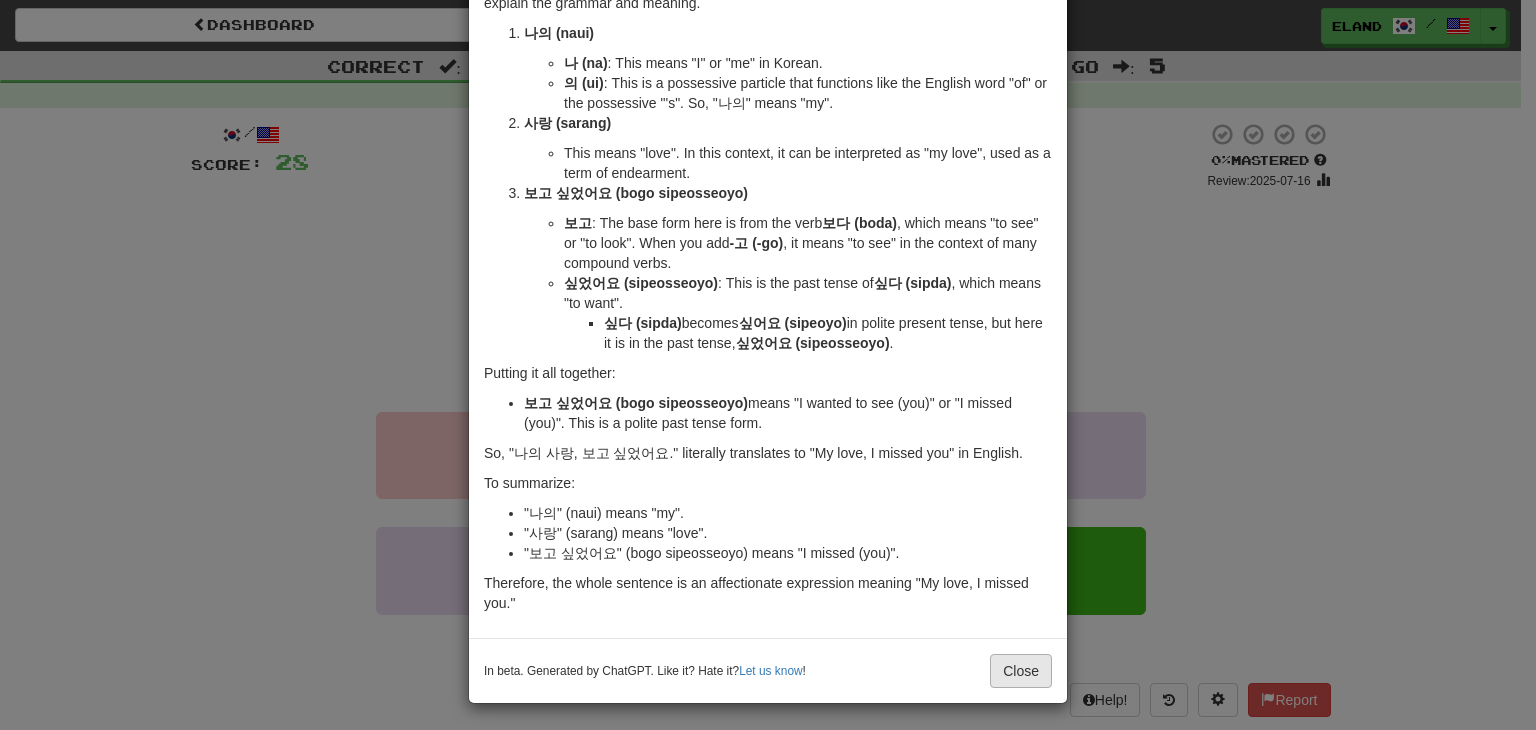 scroll, scrollTop: 127, scrollLeft: 0, axis: vertical 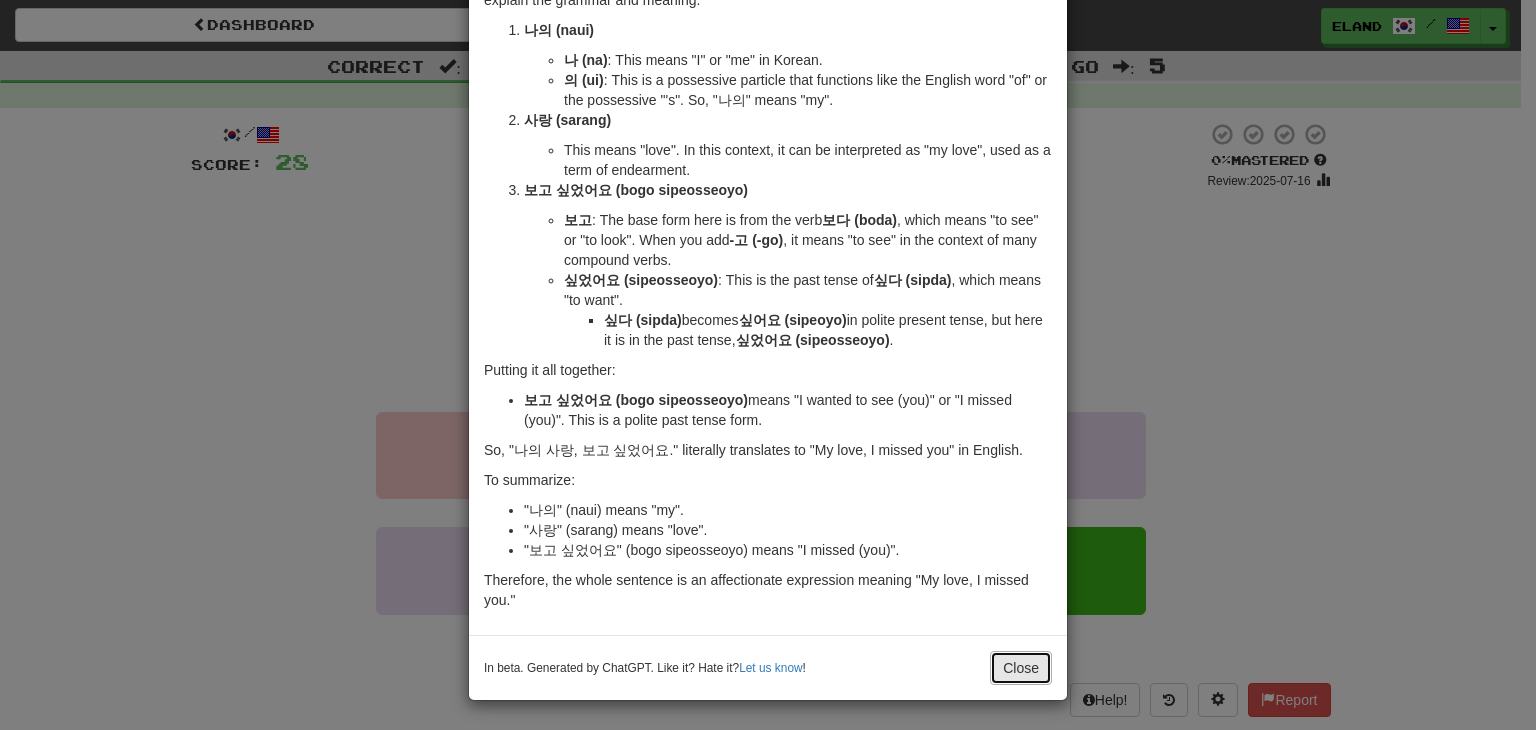 click on "Close" at bounding box center [1021, 668] 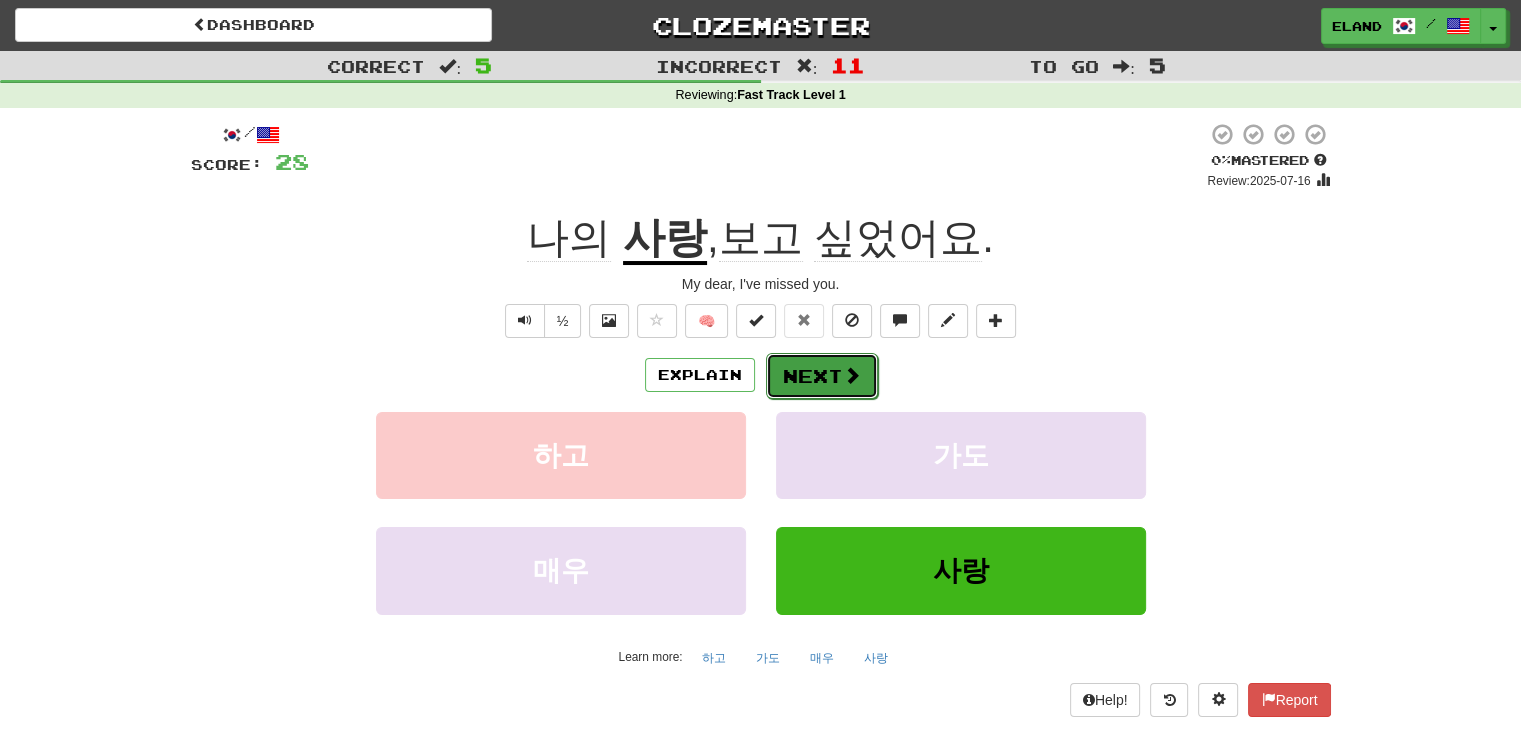 click on "Next" at bounding box center [822, 376] 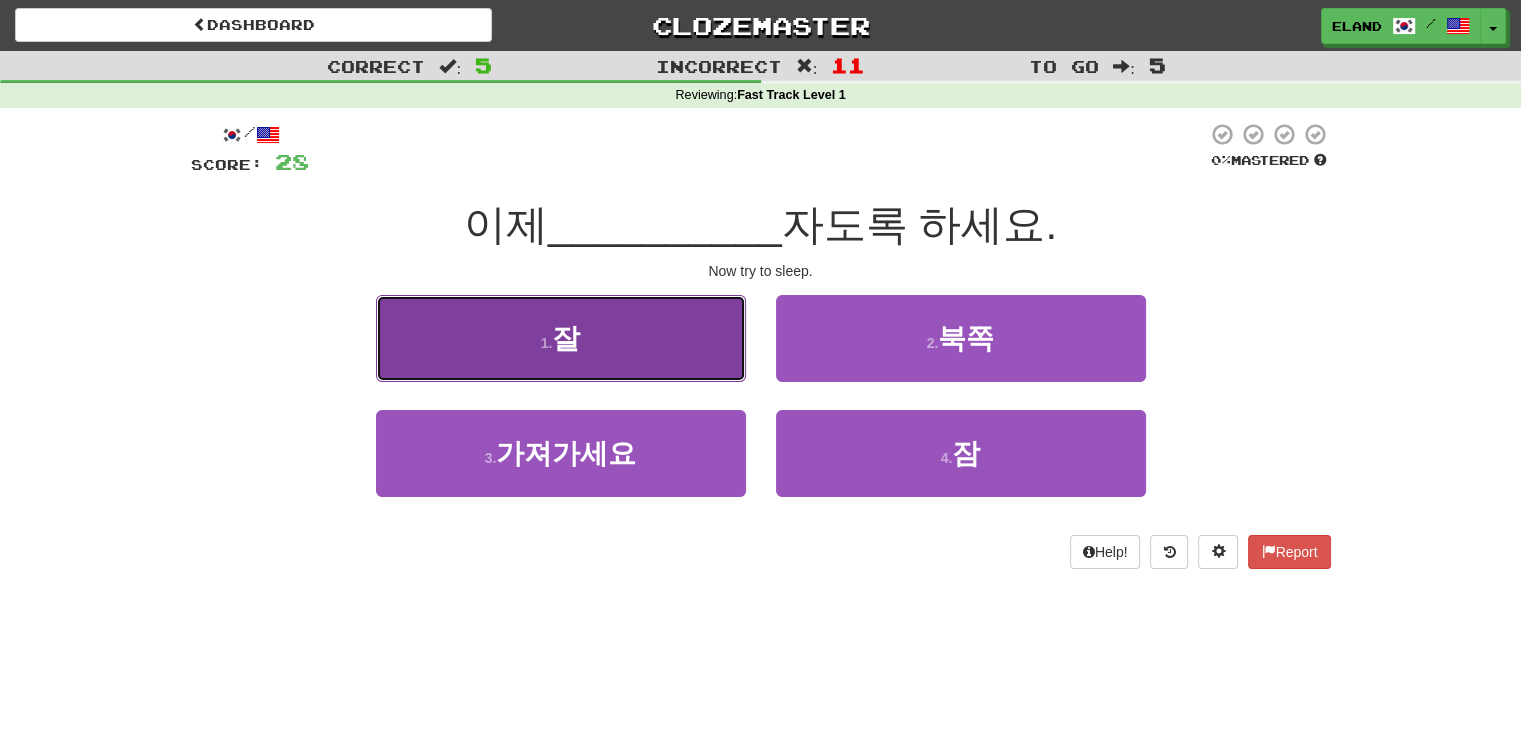 click on "1 .  잘" at bounding box center (561, 338) 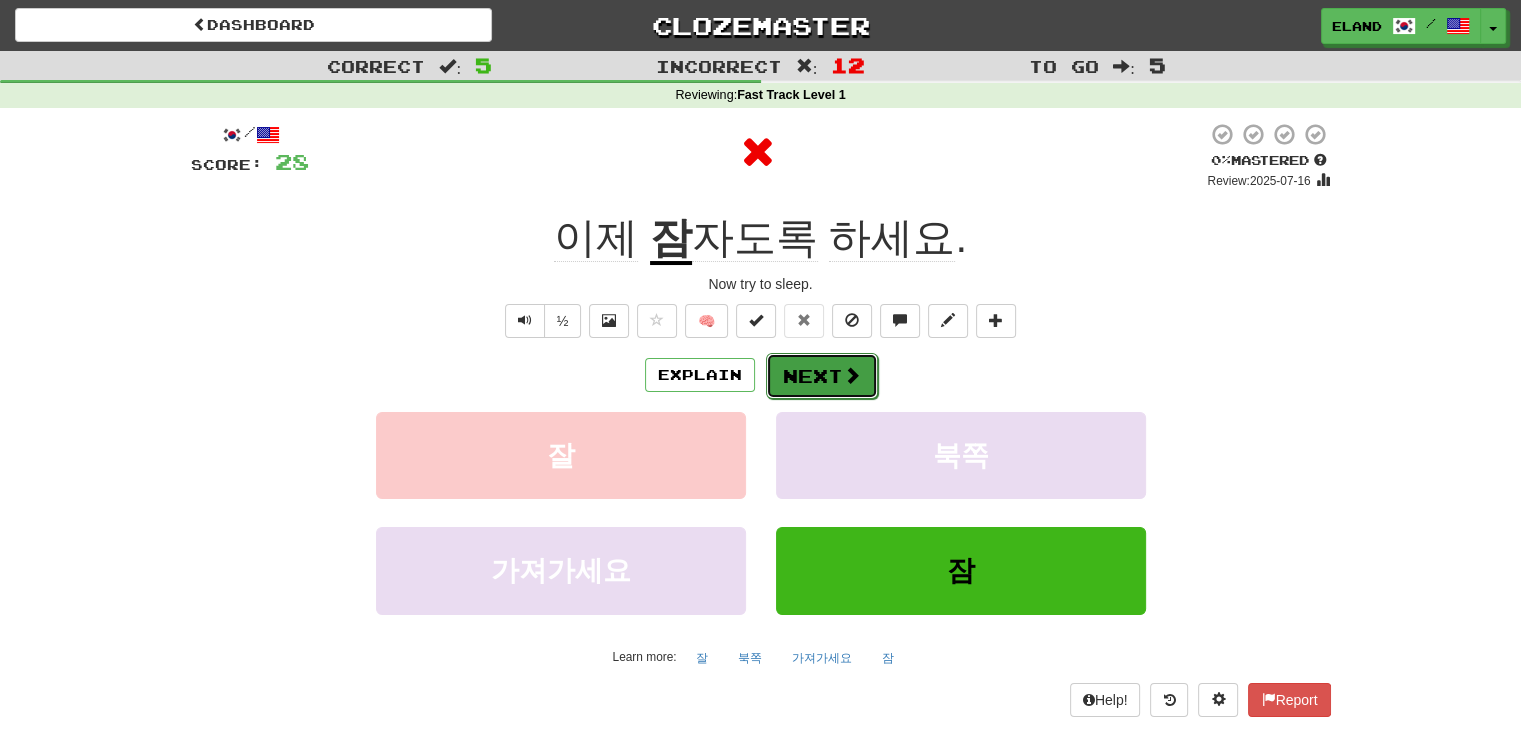 click on "Next" at bounding box center (822, 376) 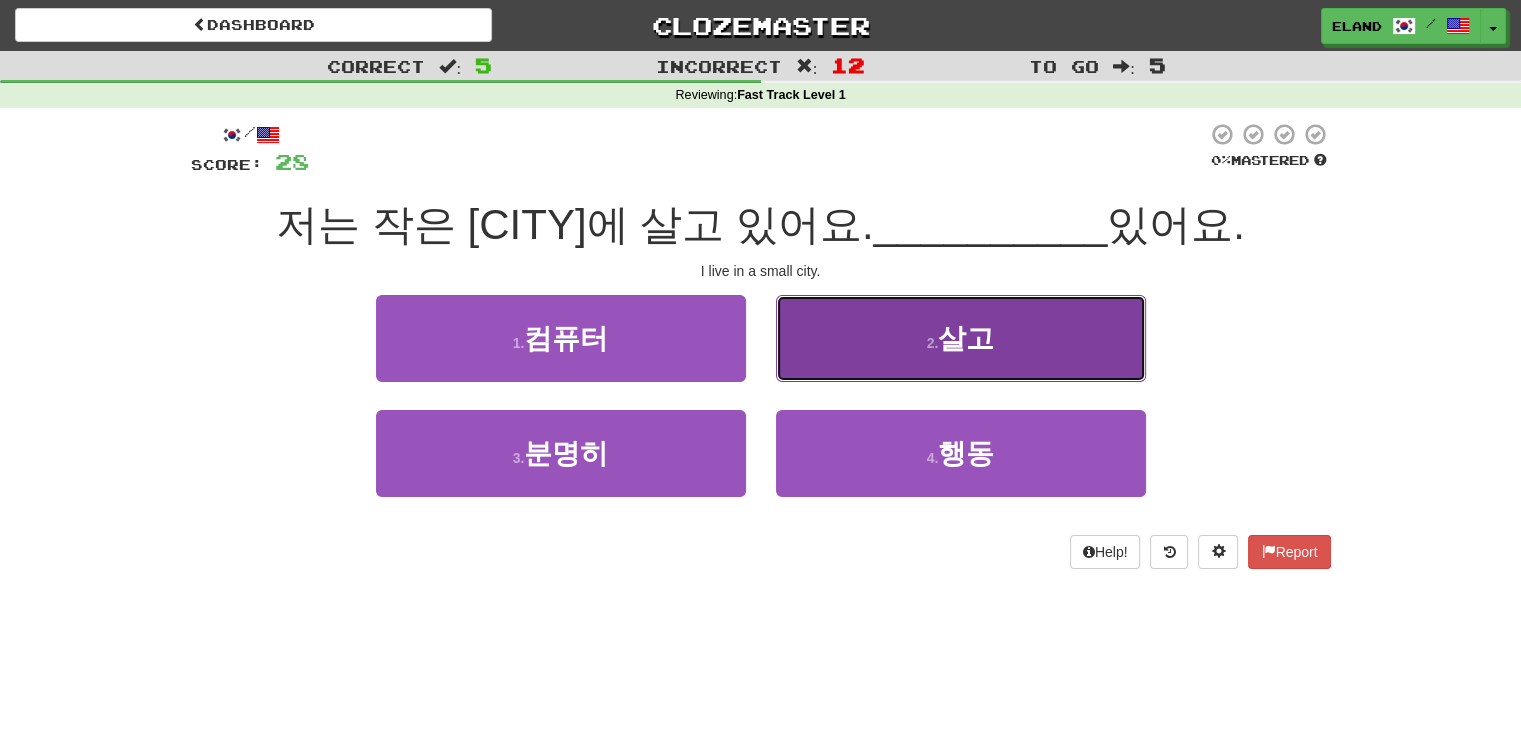 click on "2 .  살고" at bounding box center (961, 338) 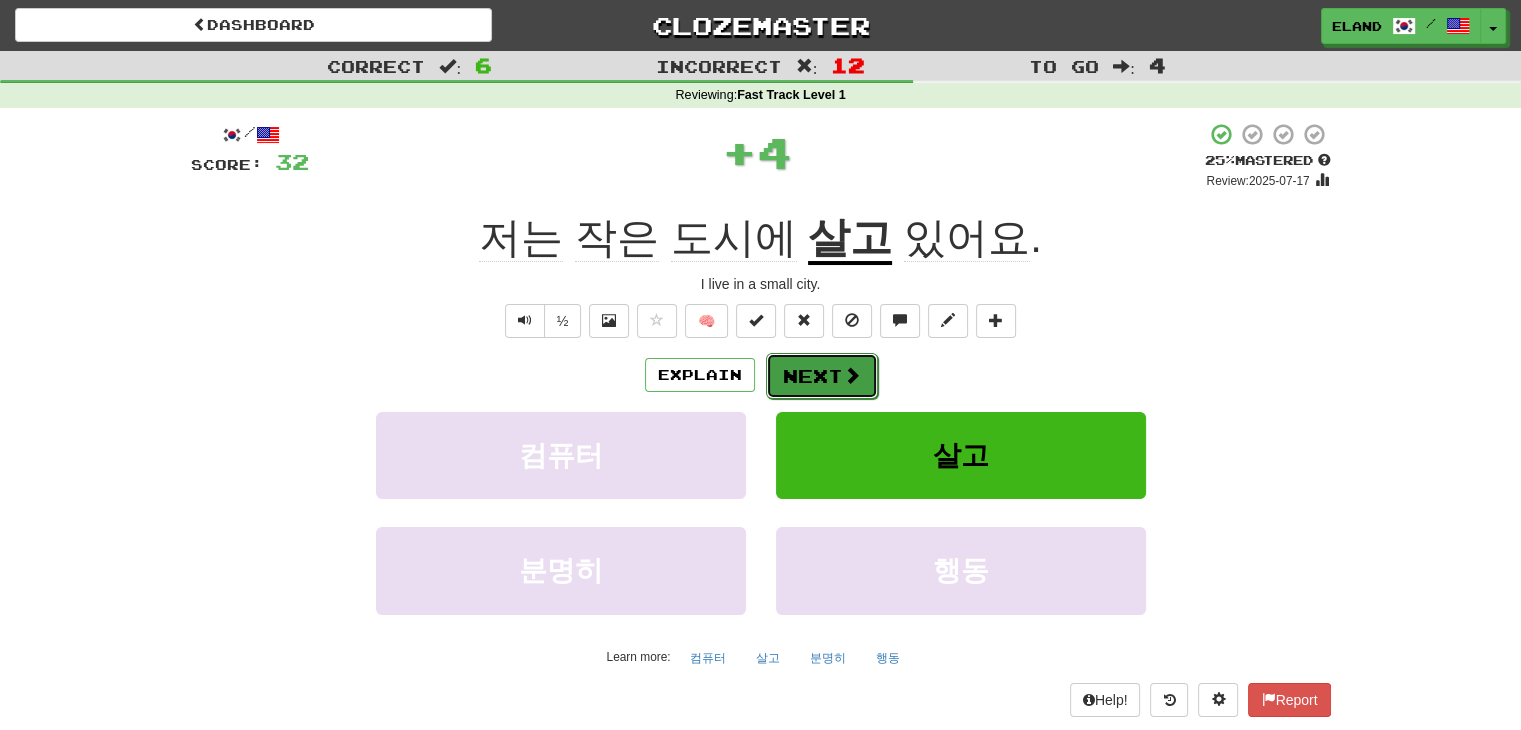 click on "Next" at bounding box center [822, 376] 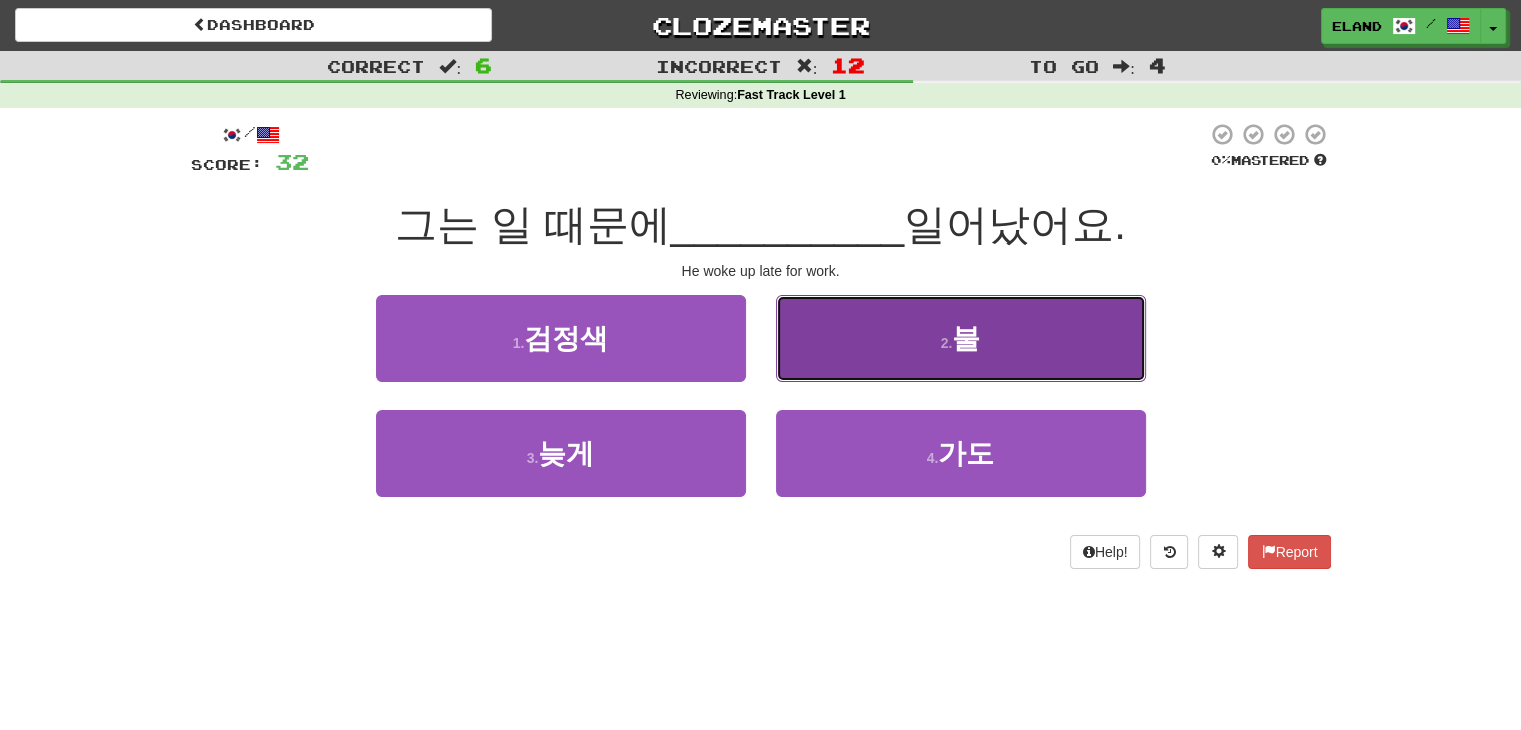 click on "2 .  불" at bounding box center (961, 338) 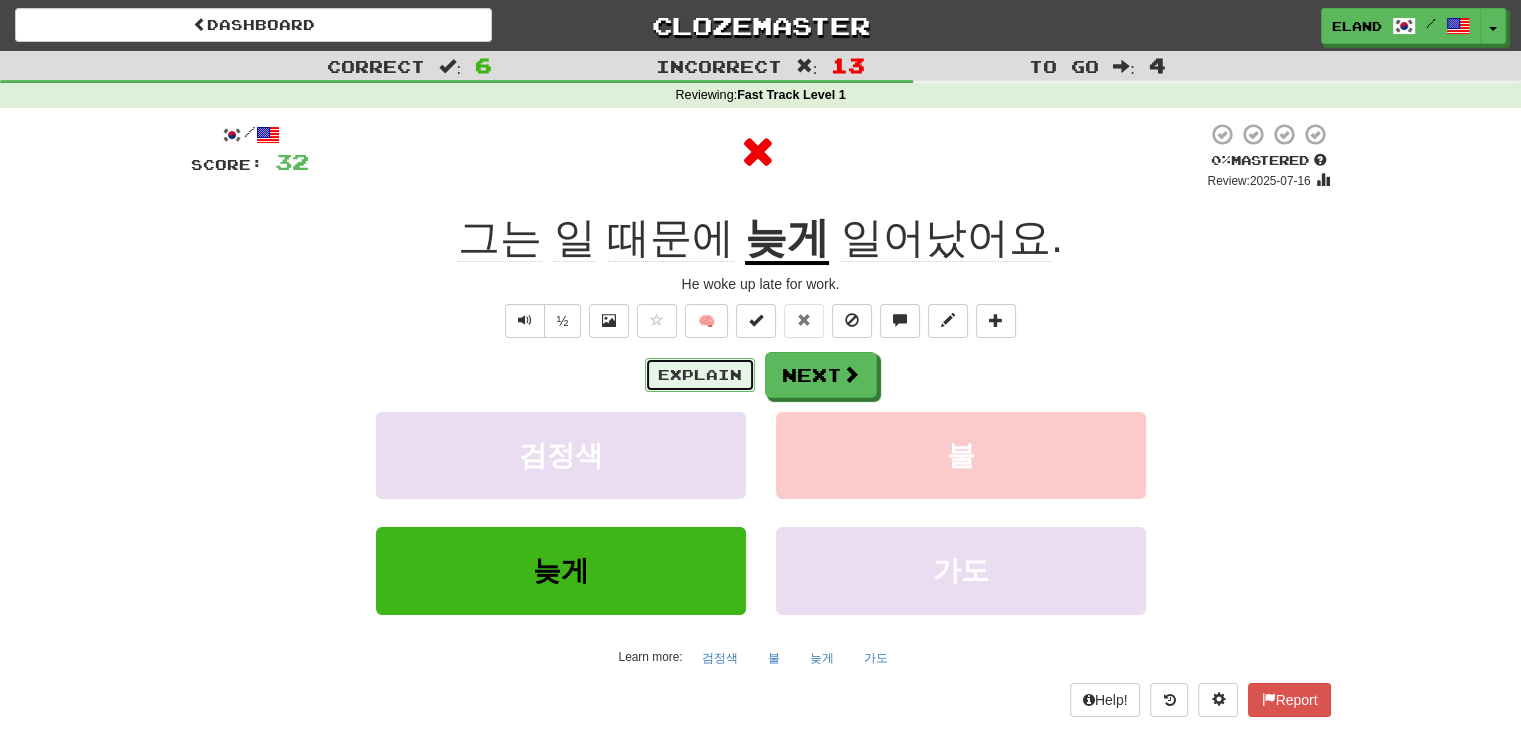 click on "Explain" at bounding box center (700, 375) 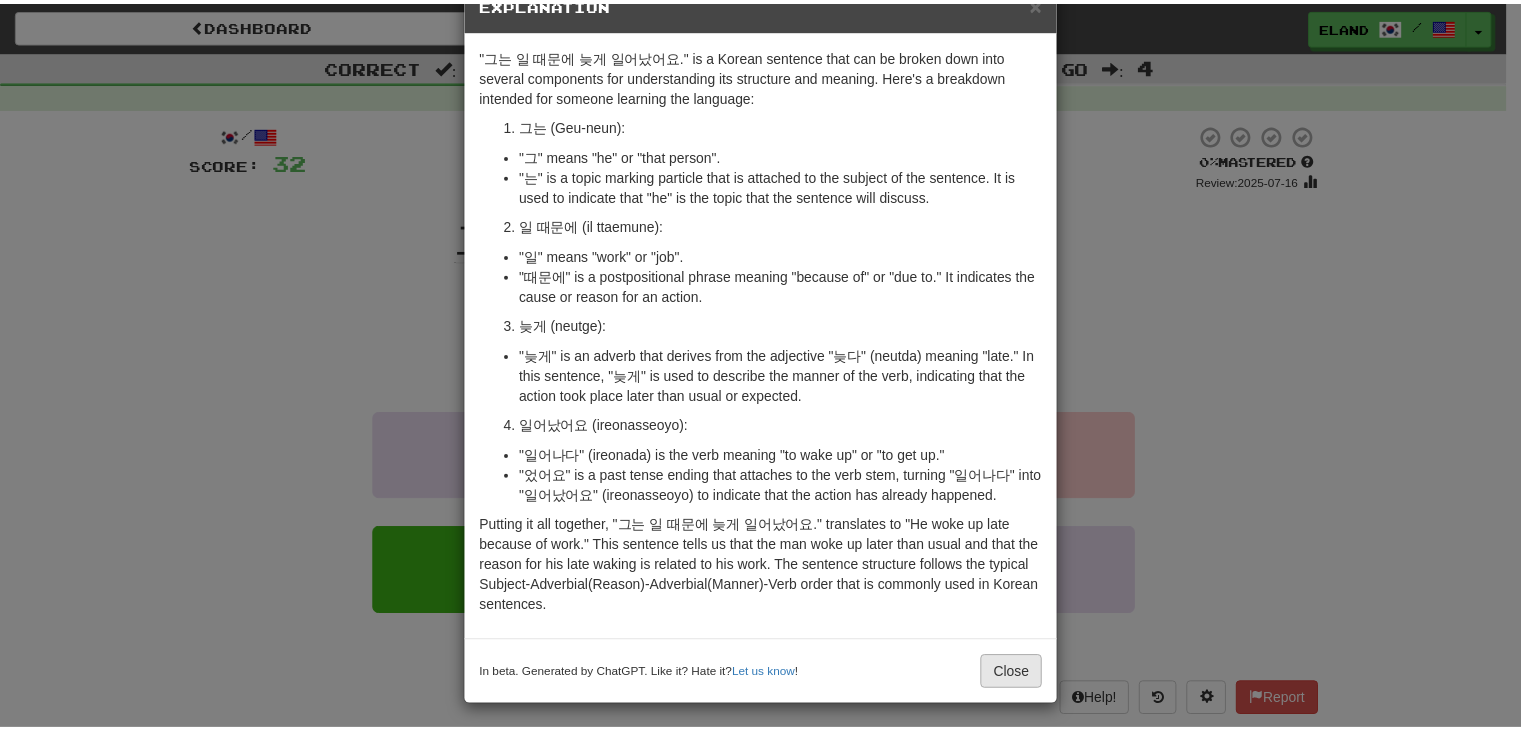 scroll, scrollTop: 57, scrollLeft: 0, axis: vertical 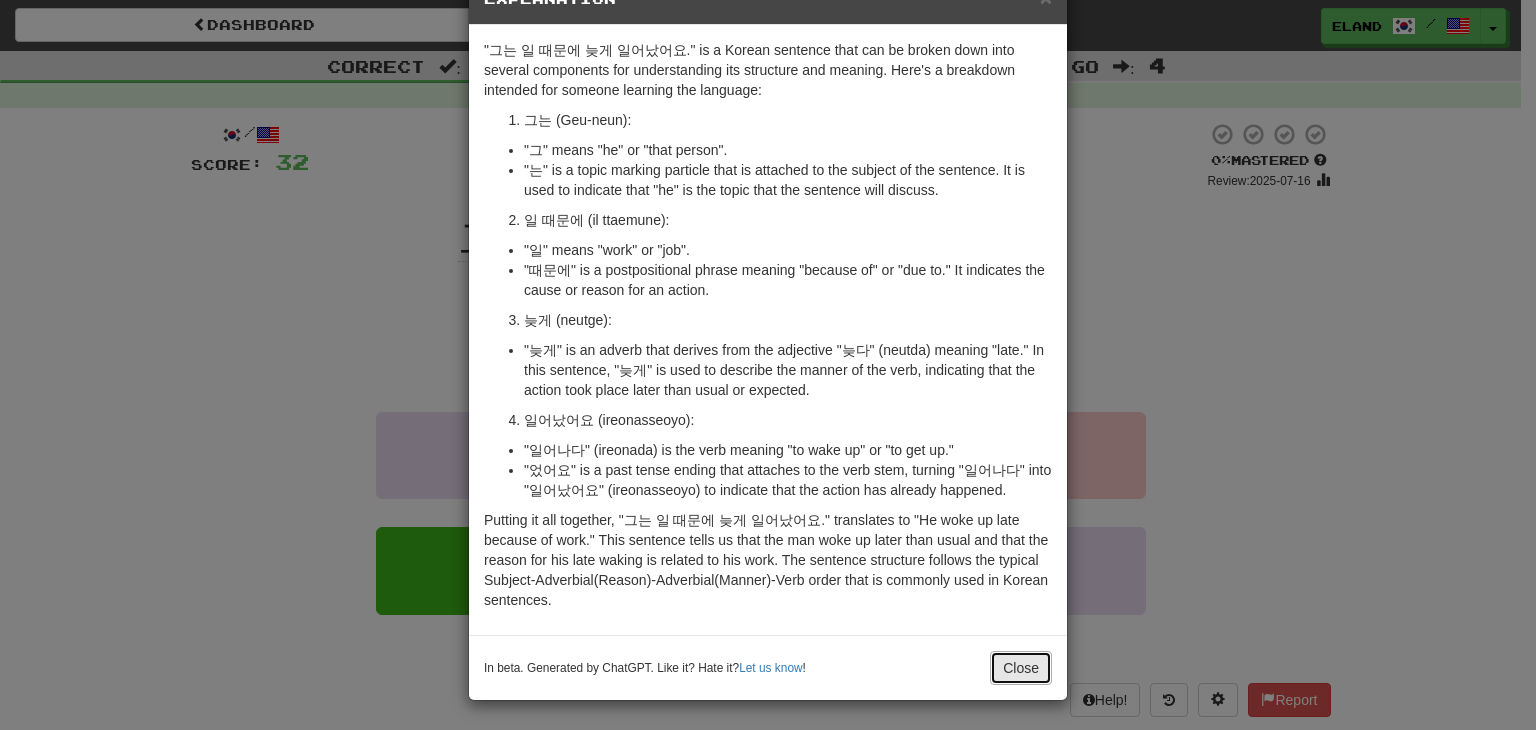 click on "Close" at bounding box center [1021, 668] 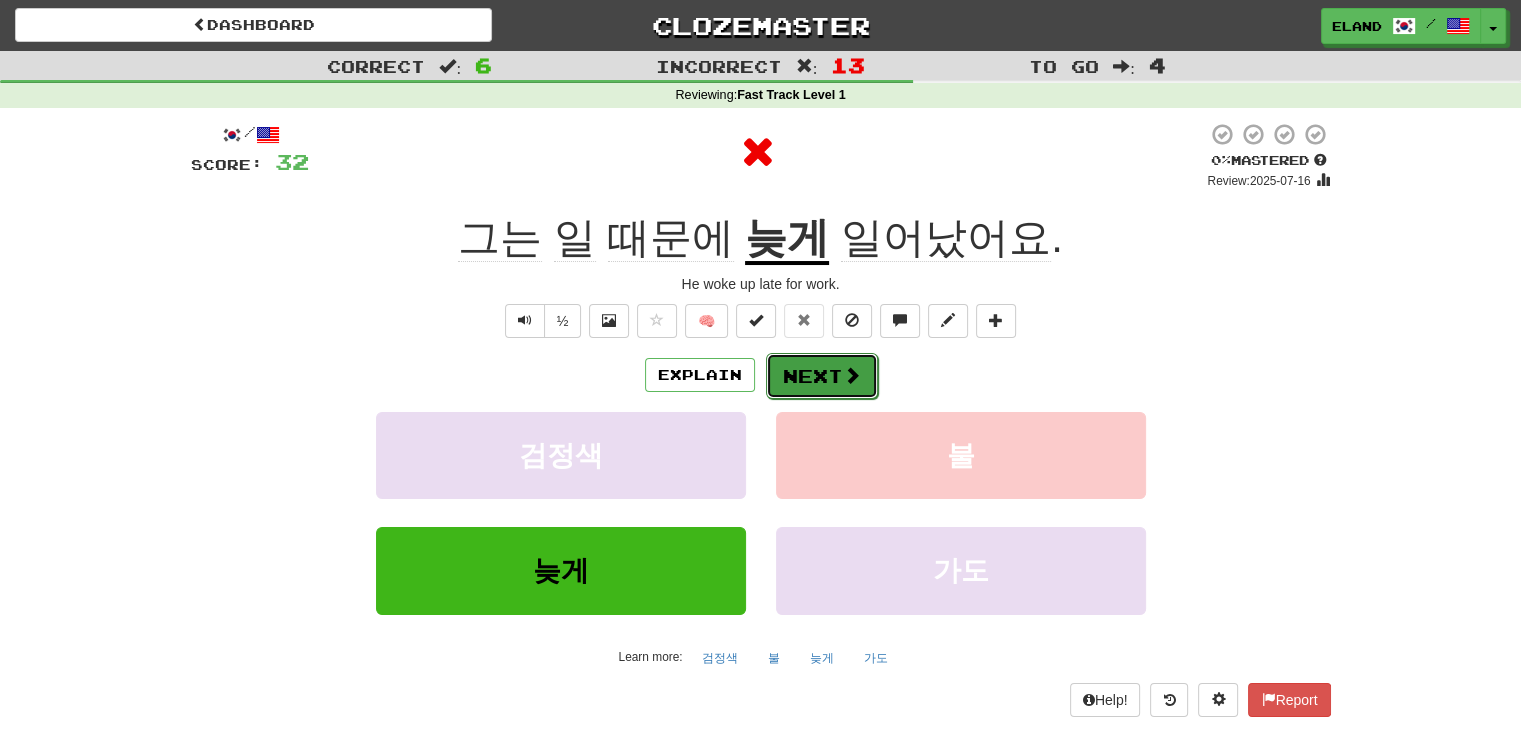 click on "Next" at bounding box center (822, 376) 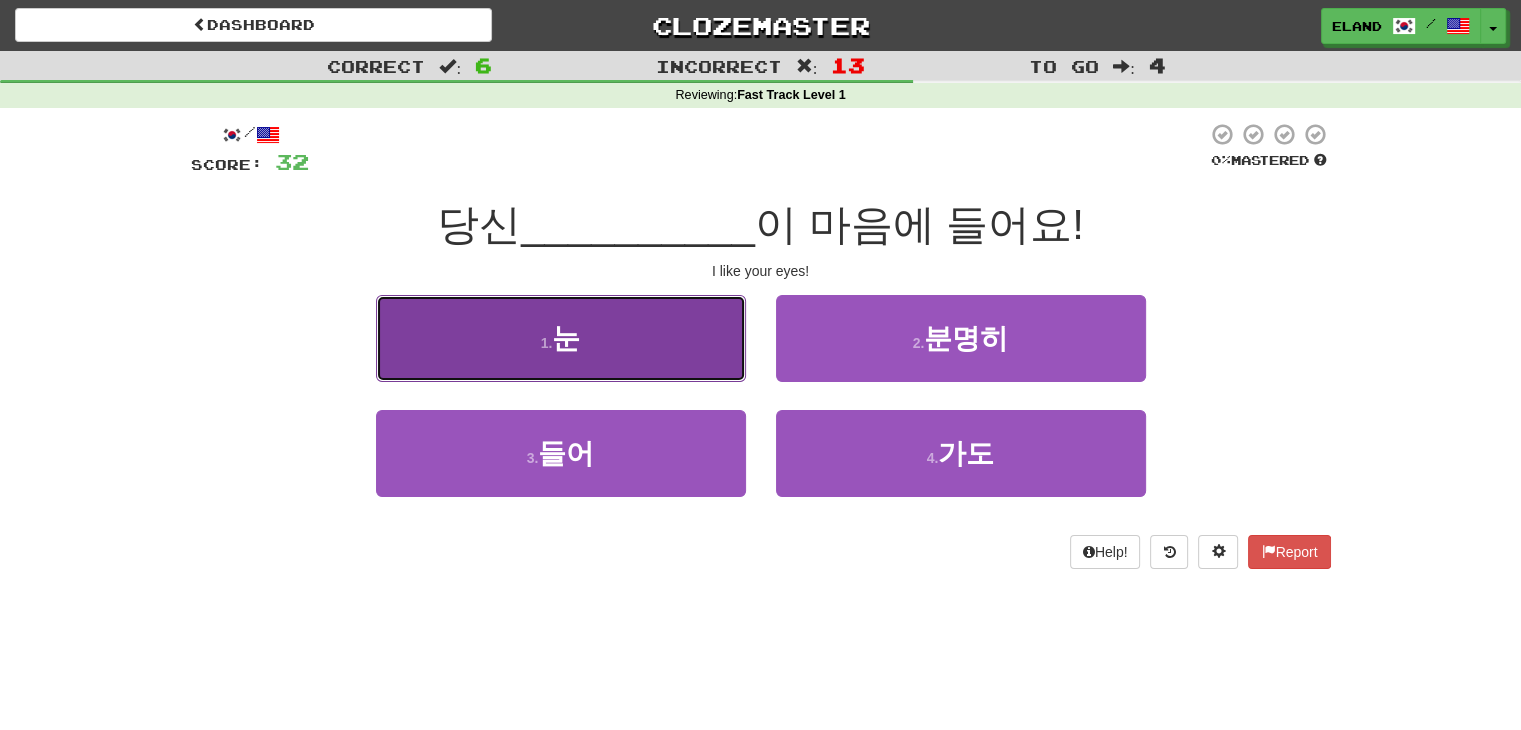 click on "1 .  눈" at bounding box center [561, 338] 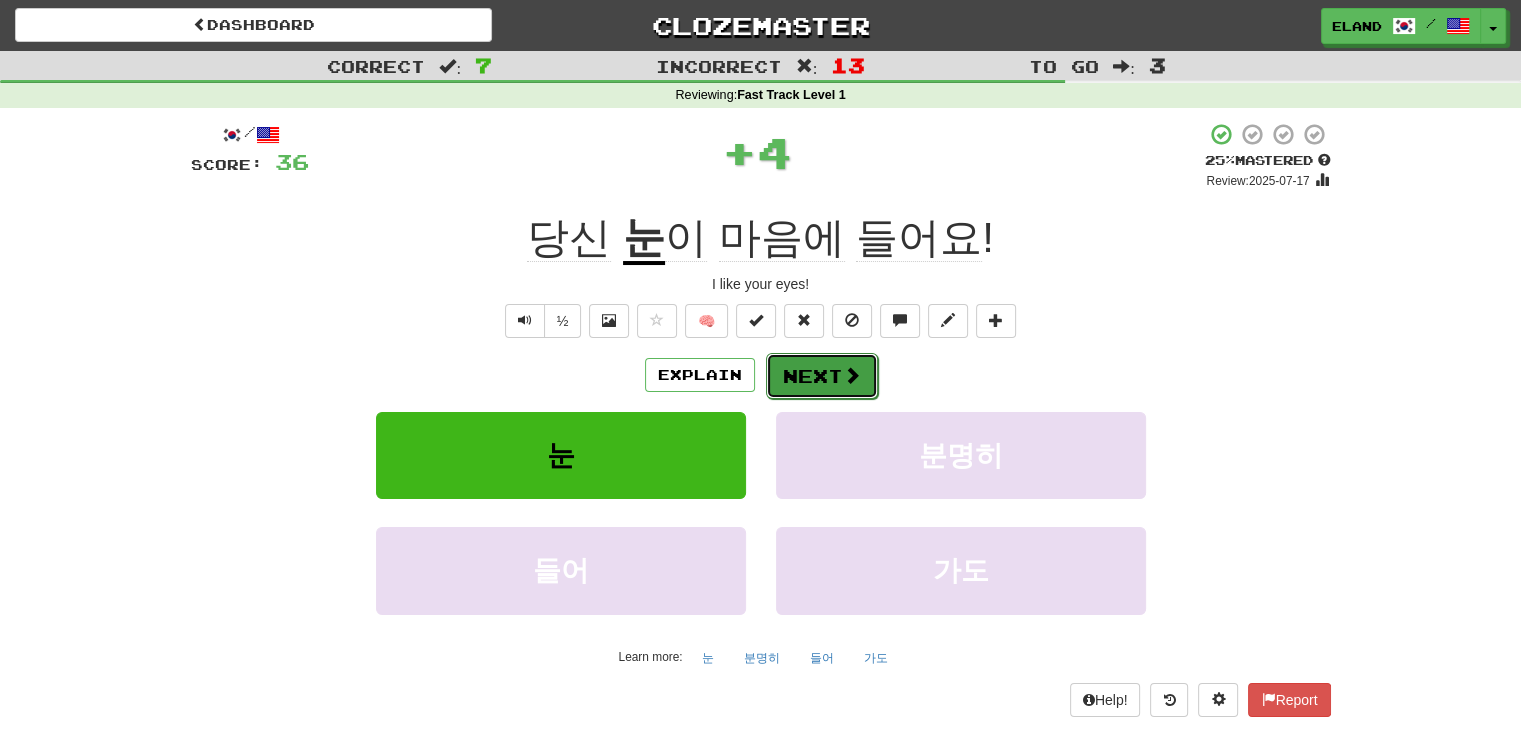 click on "Next" at bounding box center [822, 376] 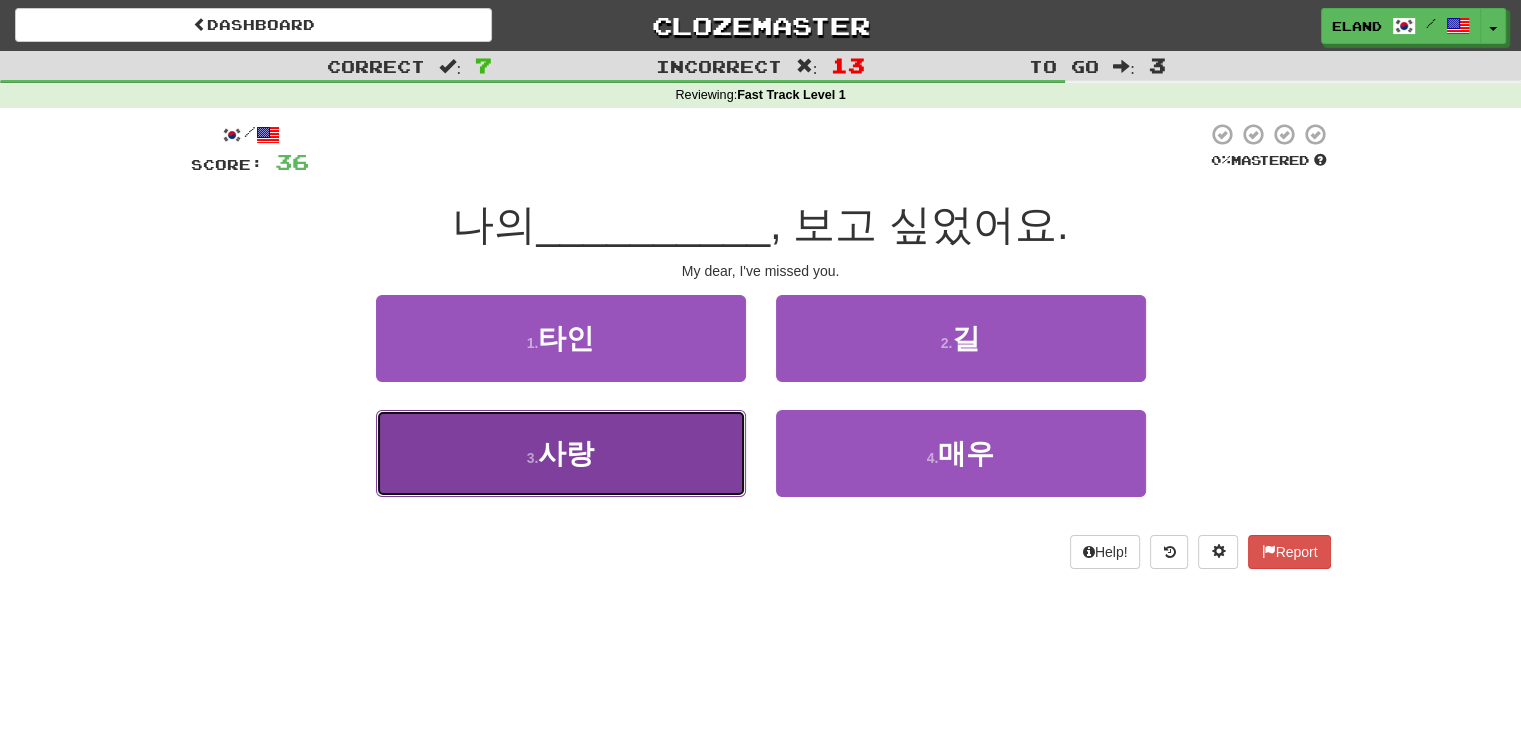click on "3 .  사랑" at bounding box center [561, 453] 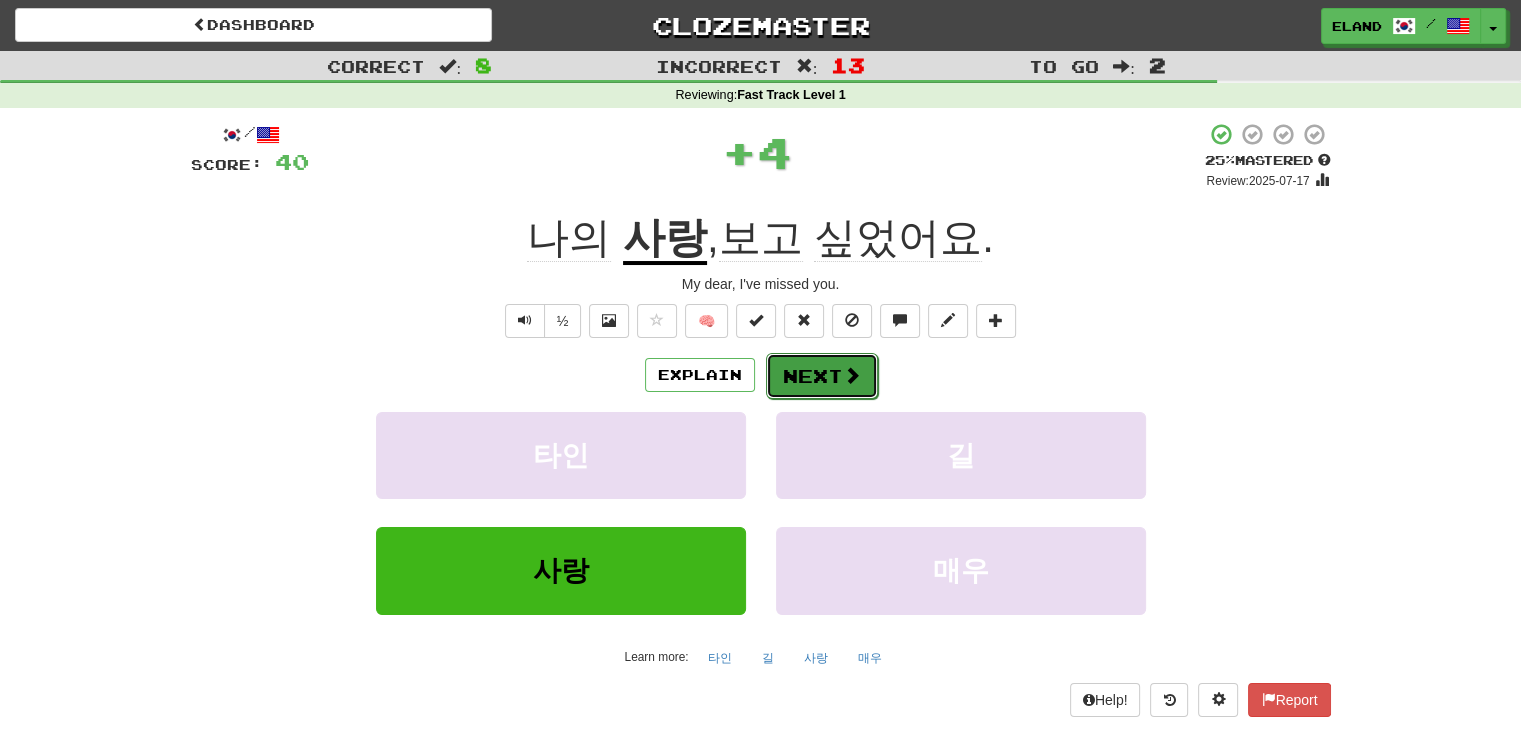 click on "Next" at bounding box center (822, 376) 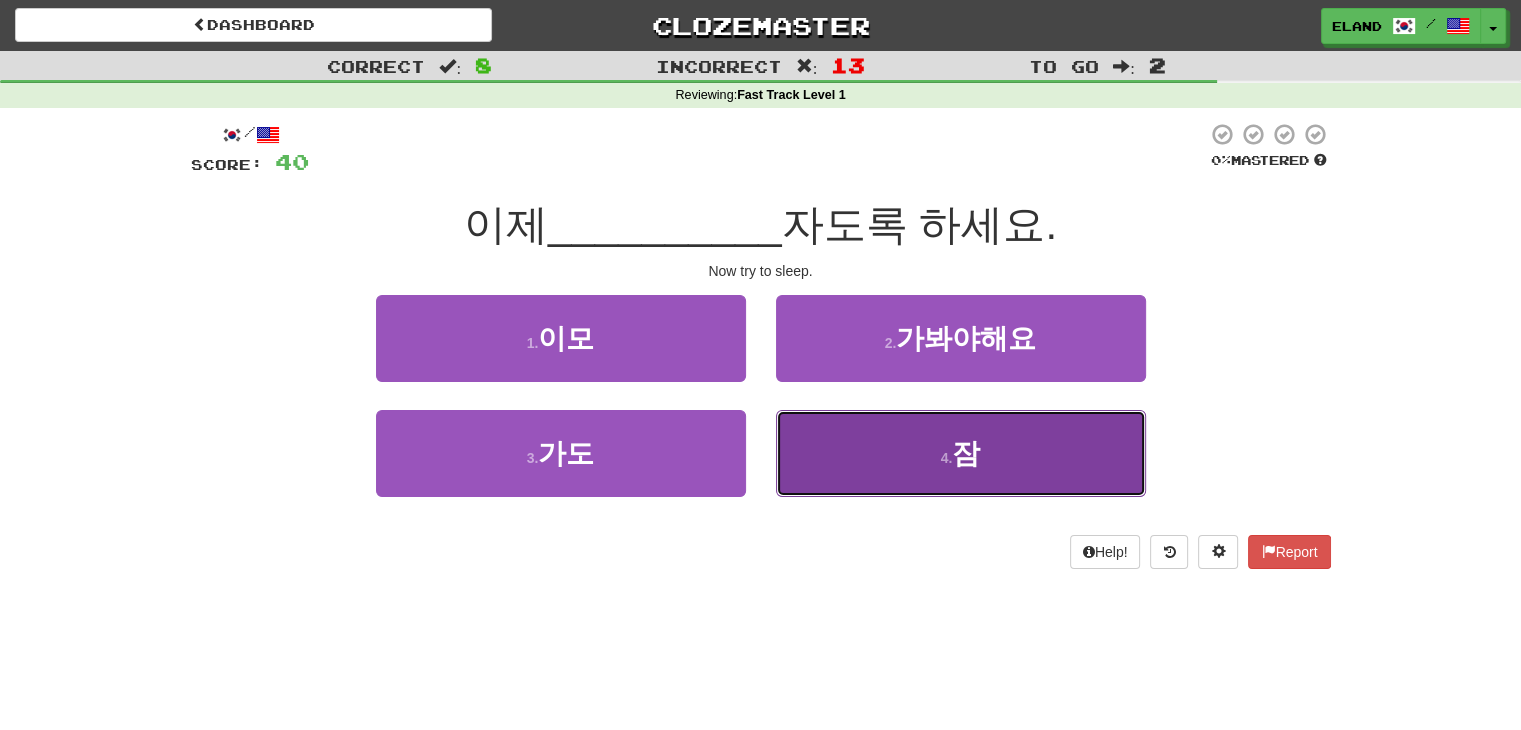 click on "4 .  잠" at bounding box center (961, 453) 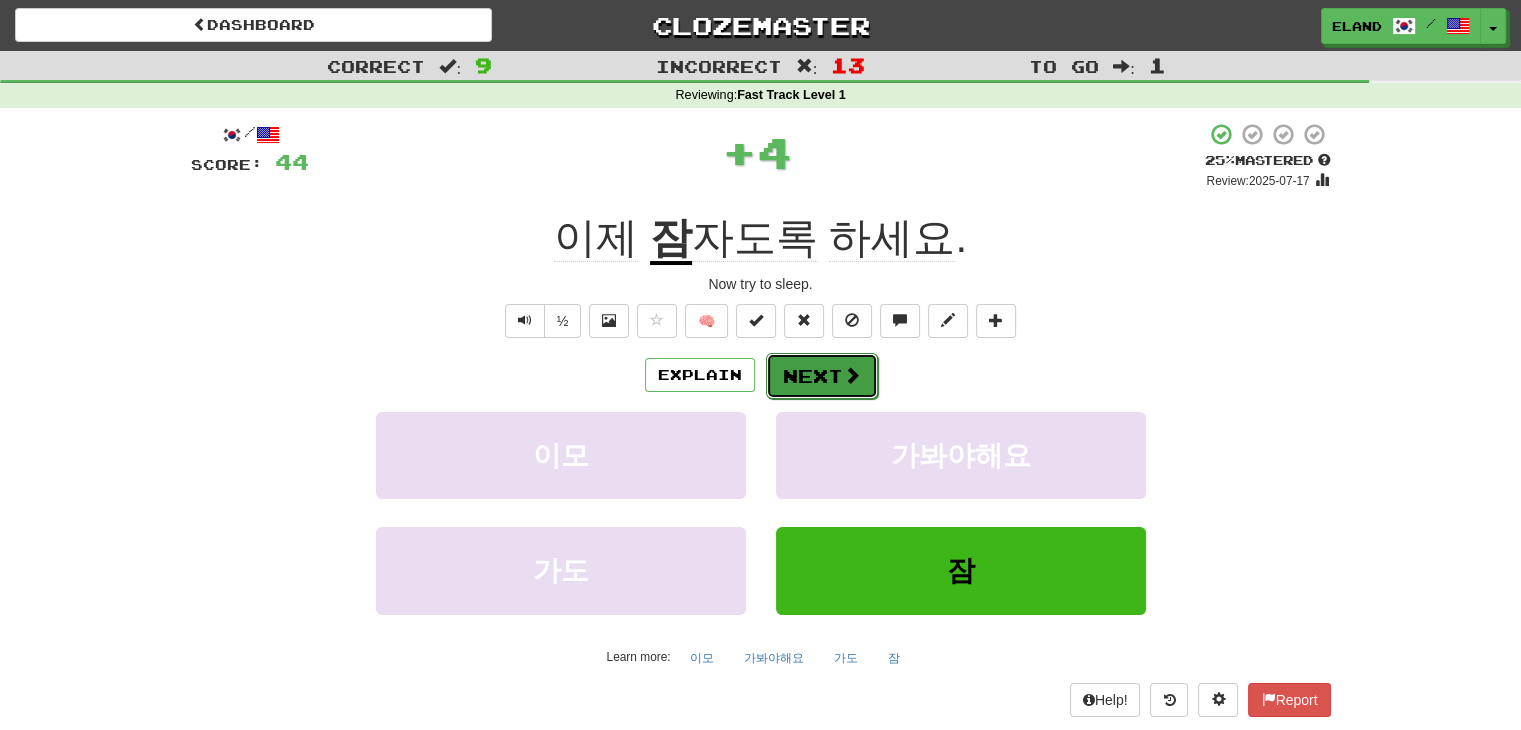 click on "Next" at bounding box center [822, 376] 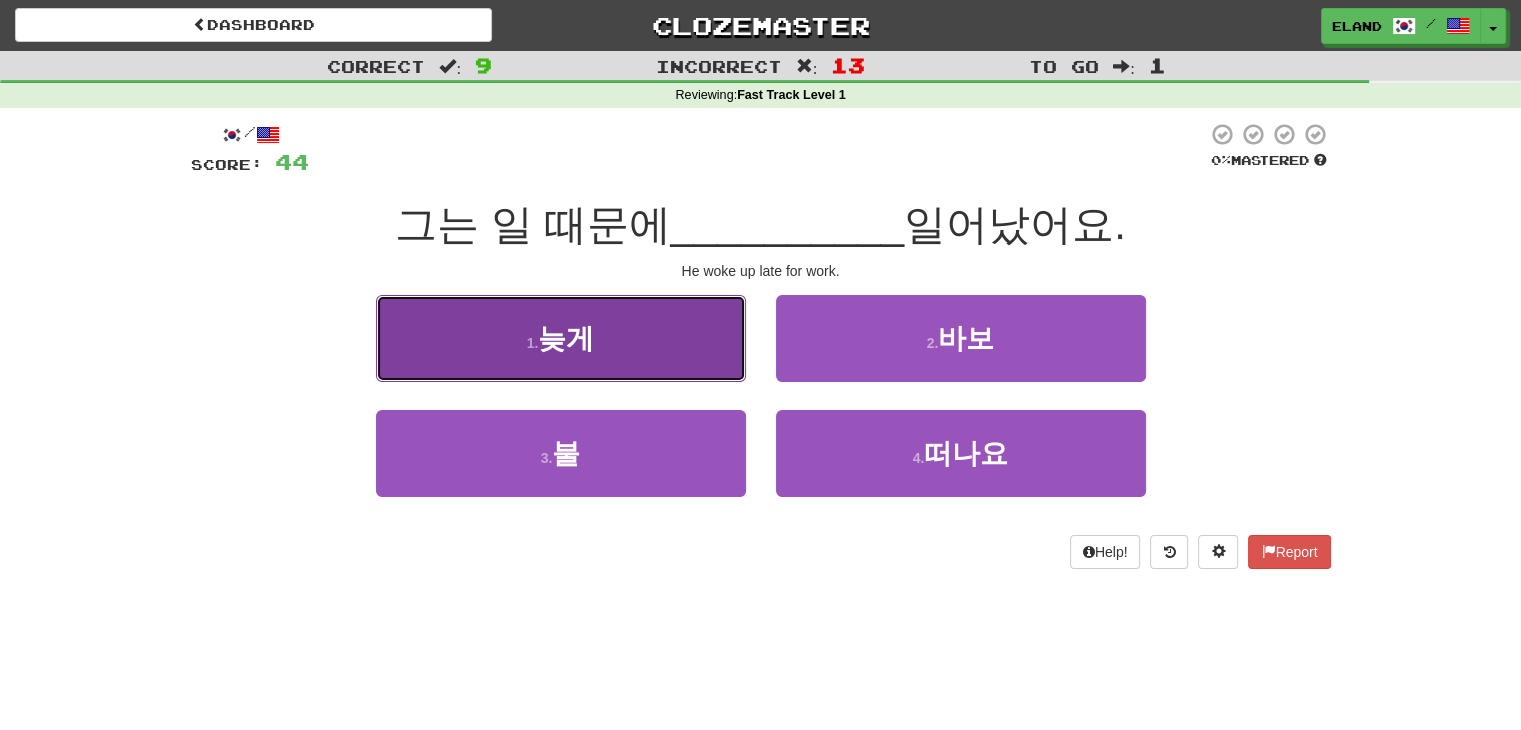 click on "1 .  늦게" at bounding box center [561, 338] 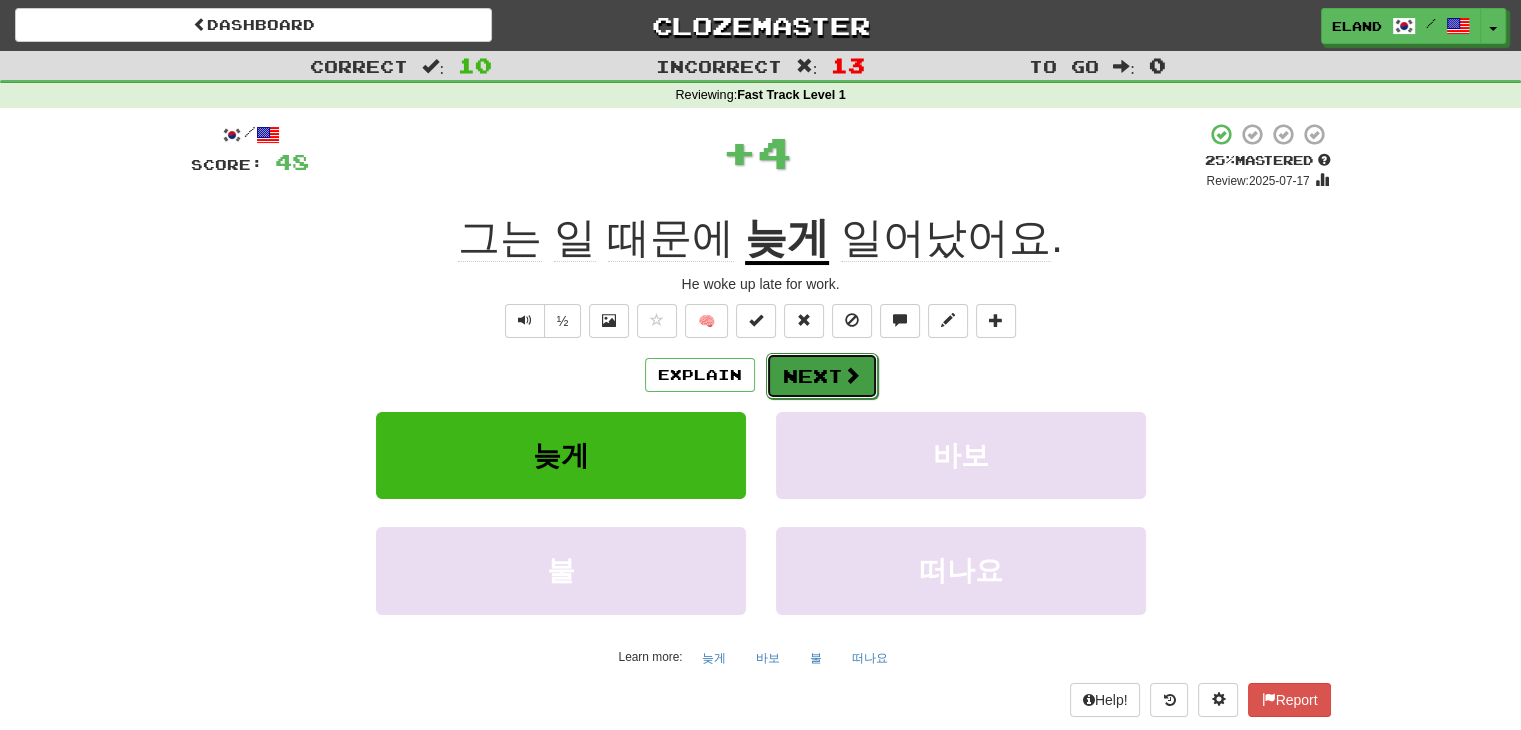 click on "Next" at bounding box center [822, 376] 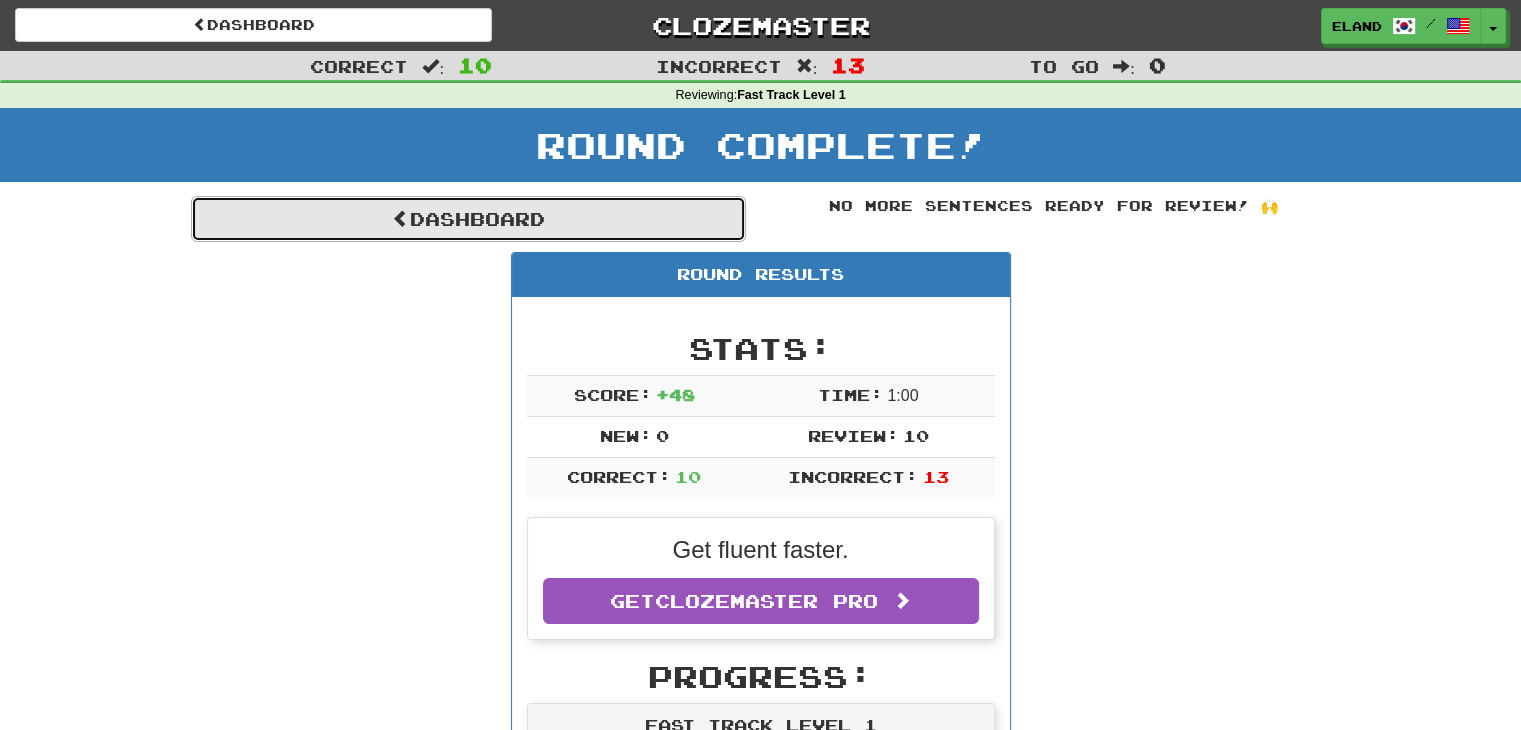 click on "Dashboard" at bounding box center [468, 219] 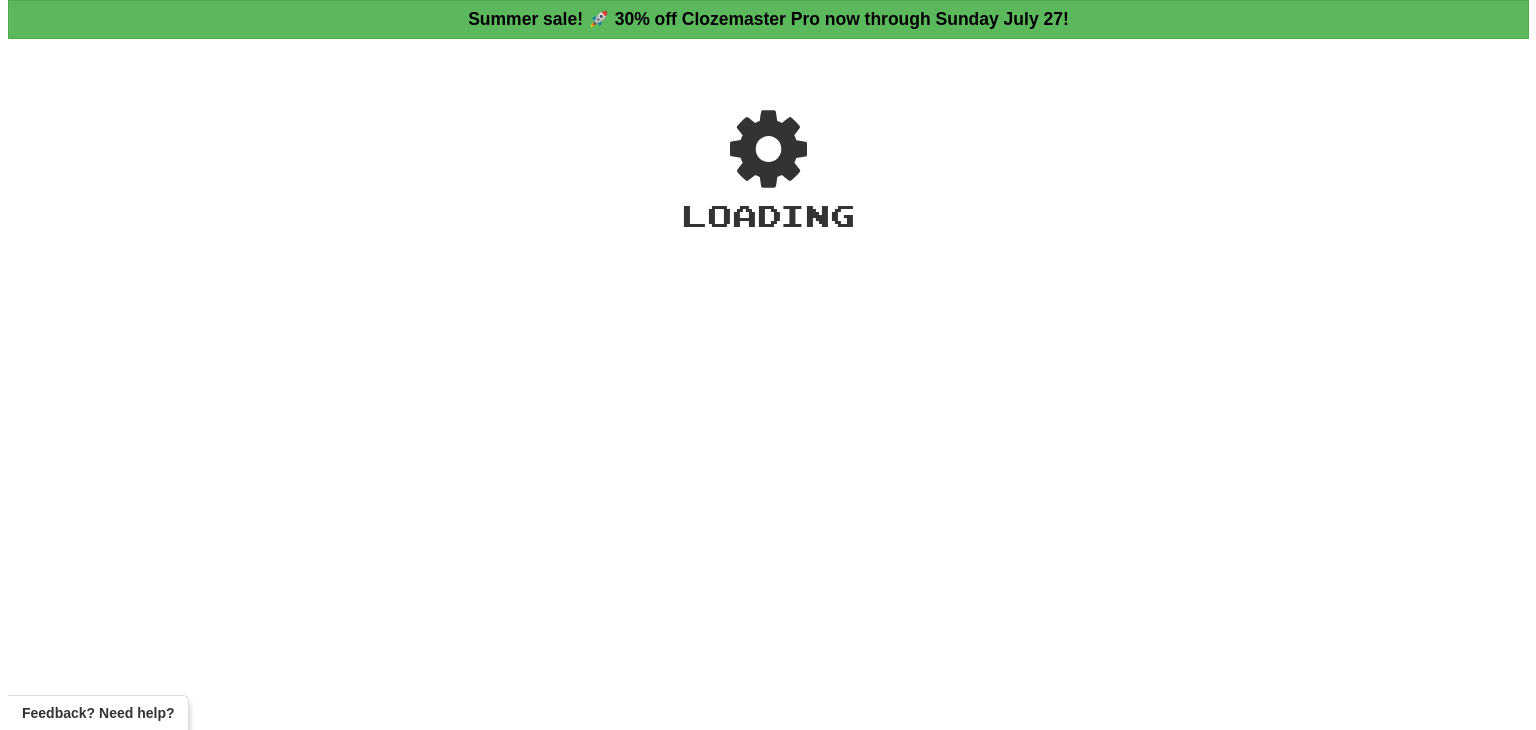 scroll, scrollTop: 0, scrollLeft: 0, axis: both 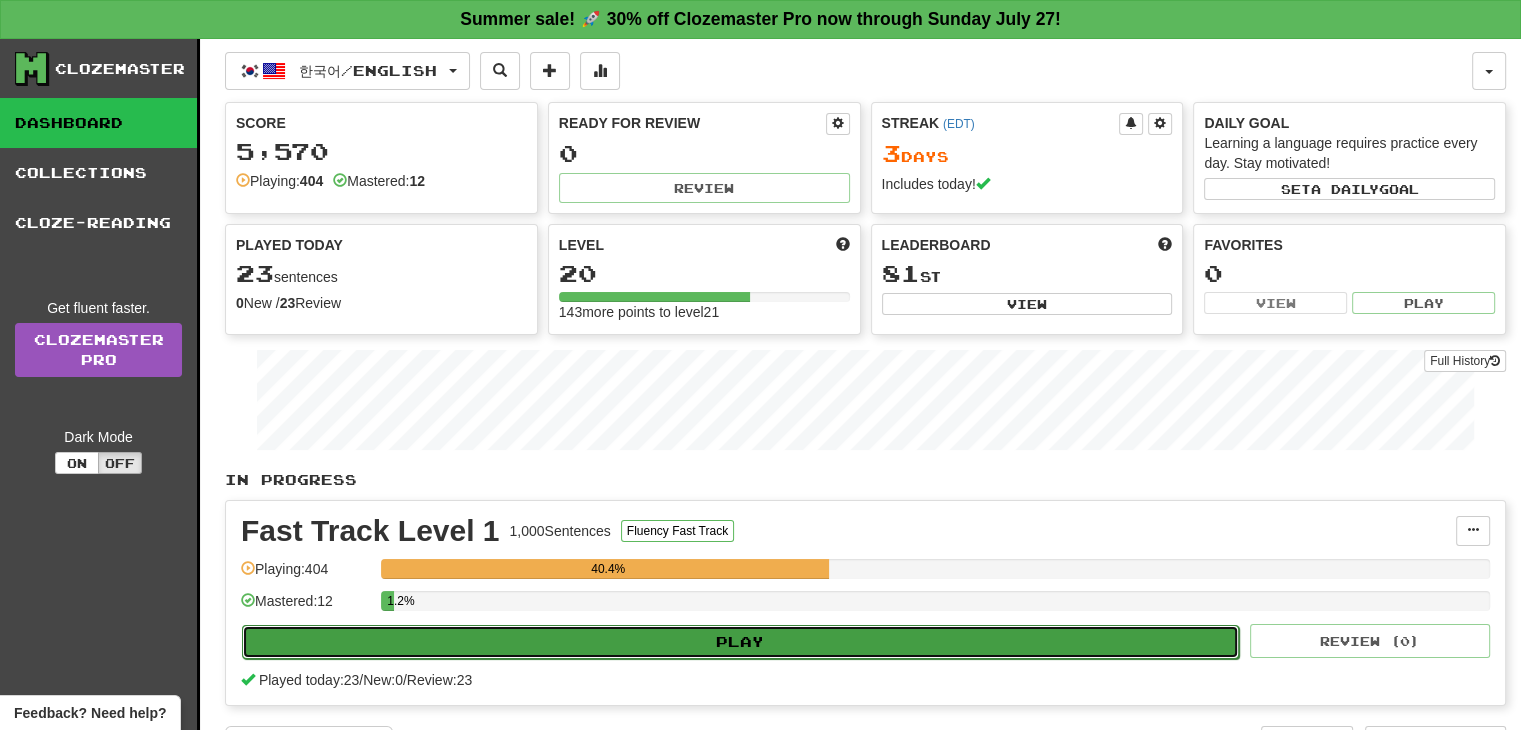click on "Play" at bounding box center (740, 642) 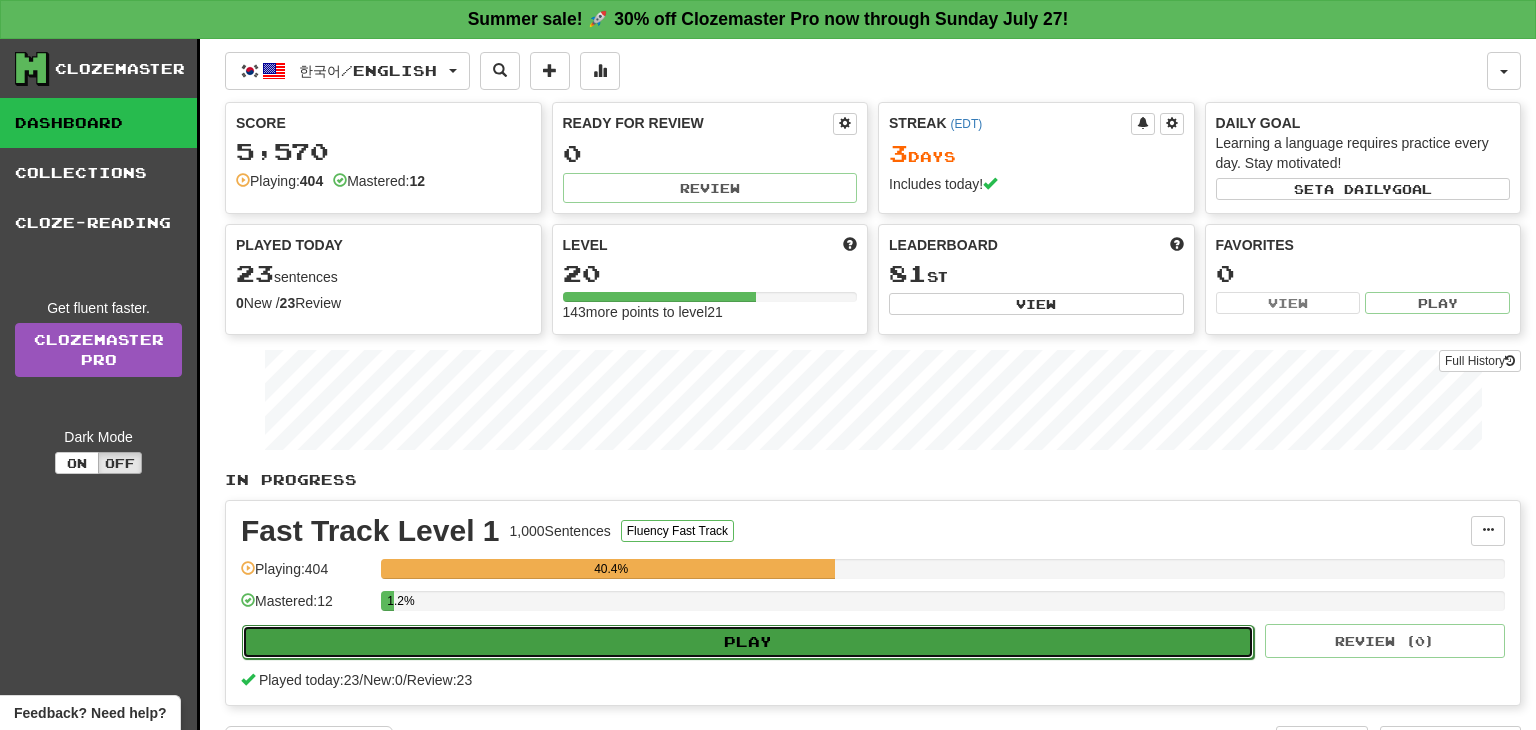 select on "**" 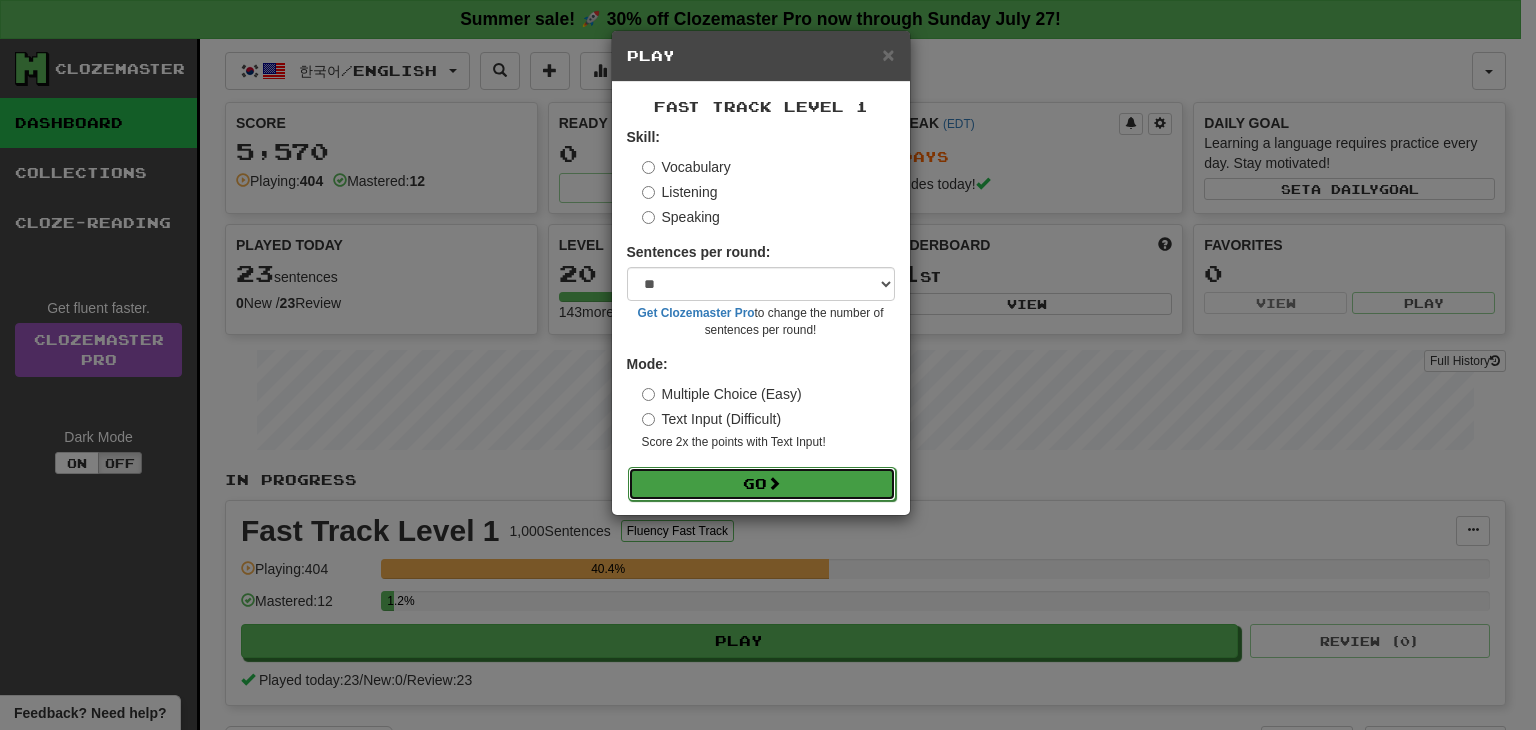 click at bounding box center (774, 483) 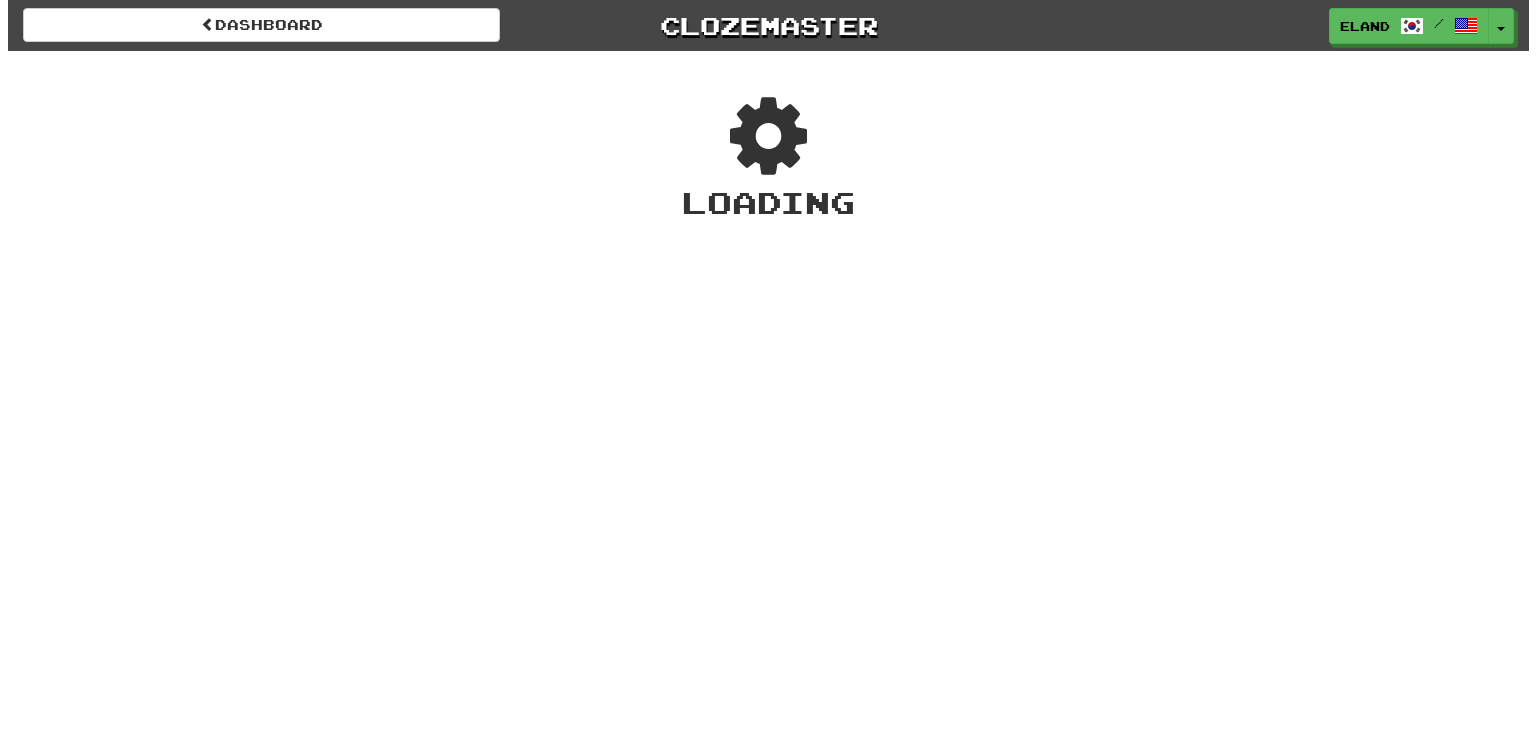 scroll, scrollTop: 0, scrollLeft: 0, axis: both 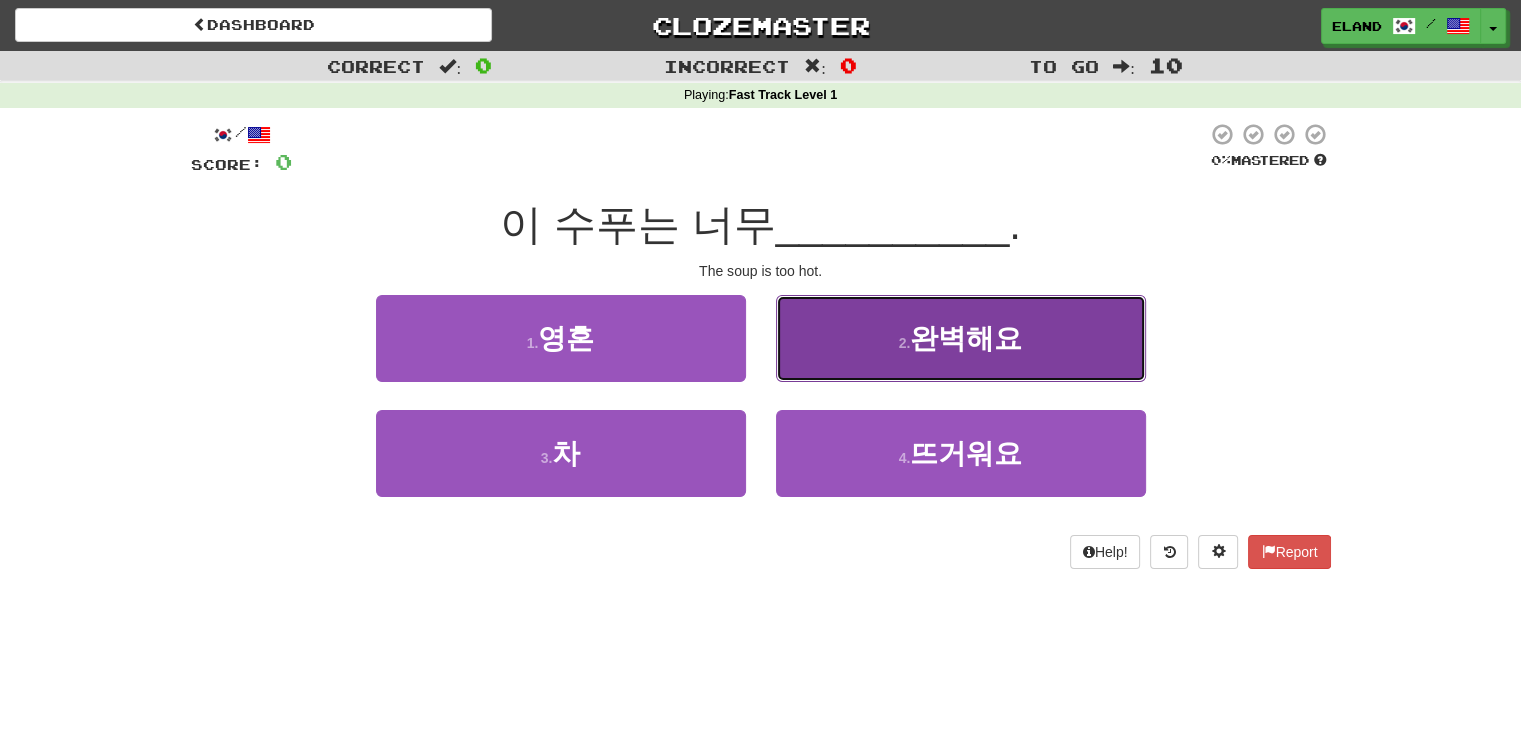 click on "2 .  완벽해요" at bounding box center (961, 338) 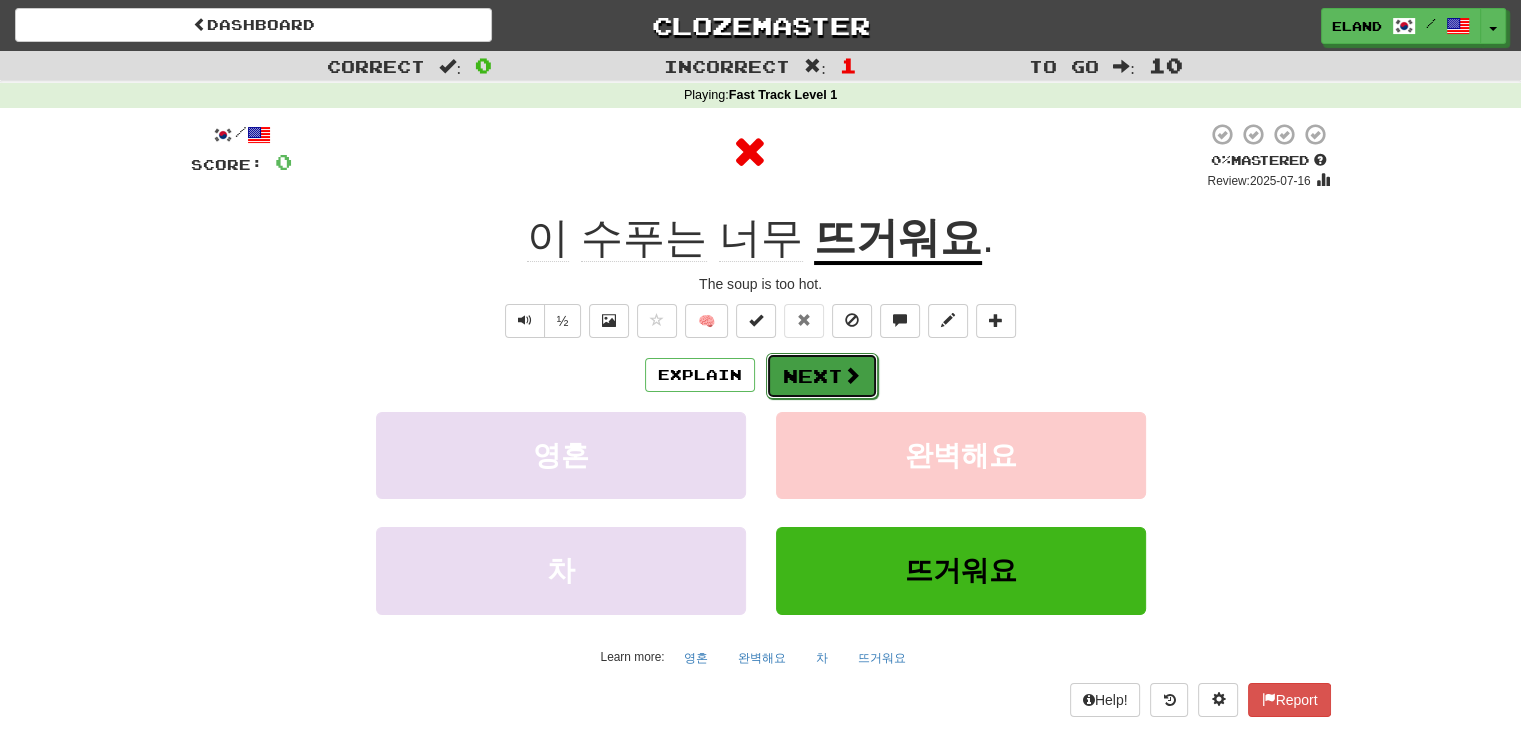 click at bounding box center (852, 375) 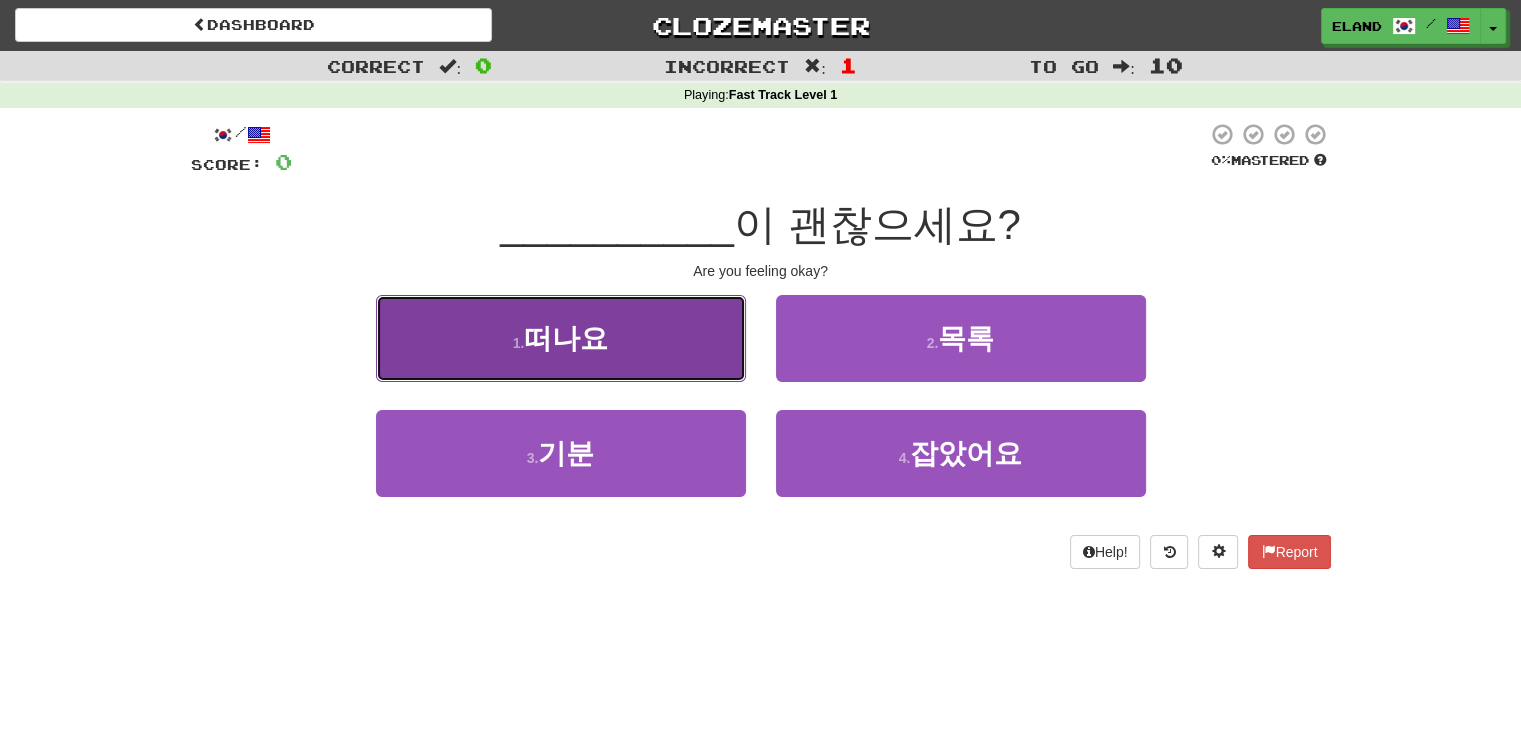 click on "1 .  떠나요" at bounding box center [561, 338] 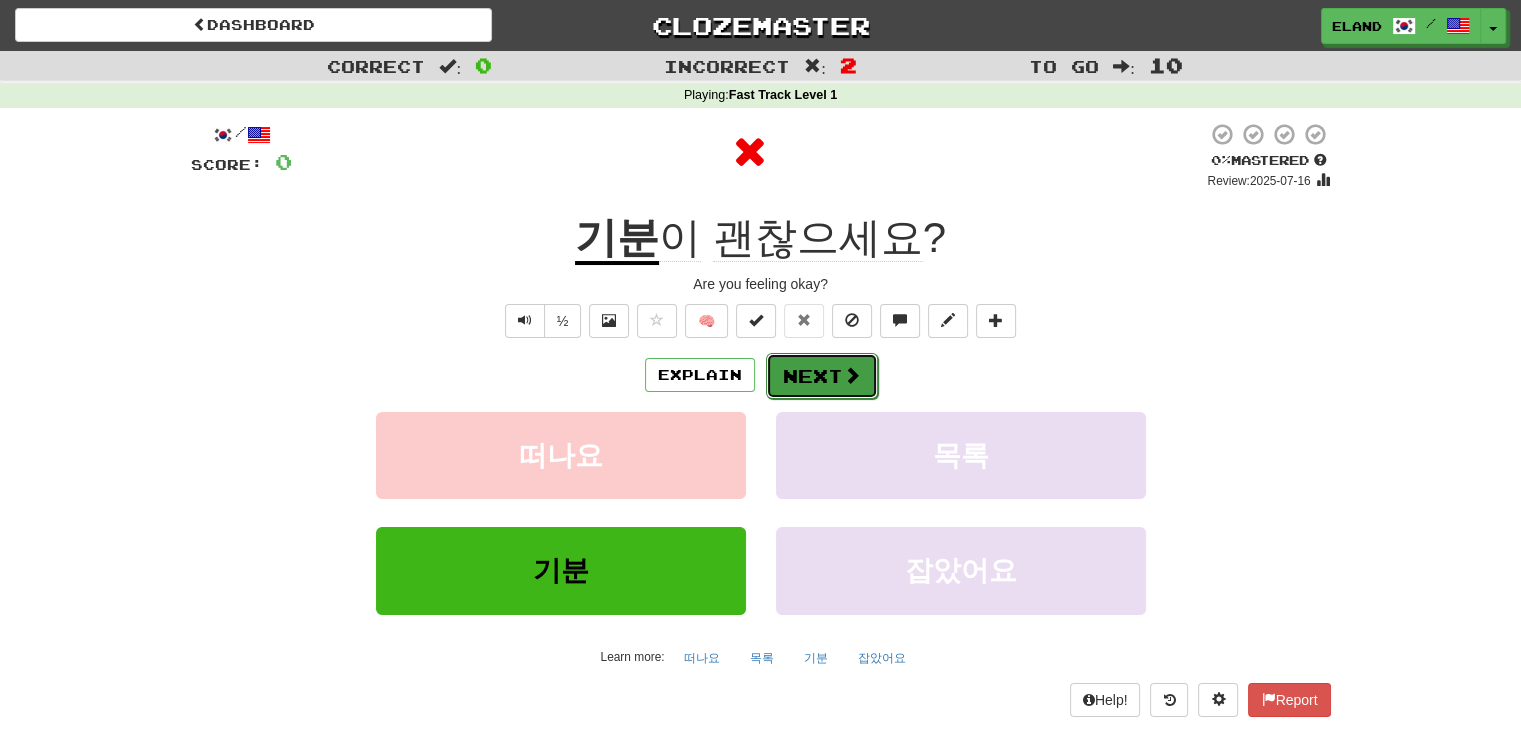 click on "Next" at bounding box center [822, 376] 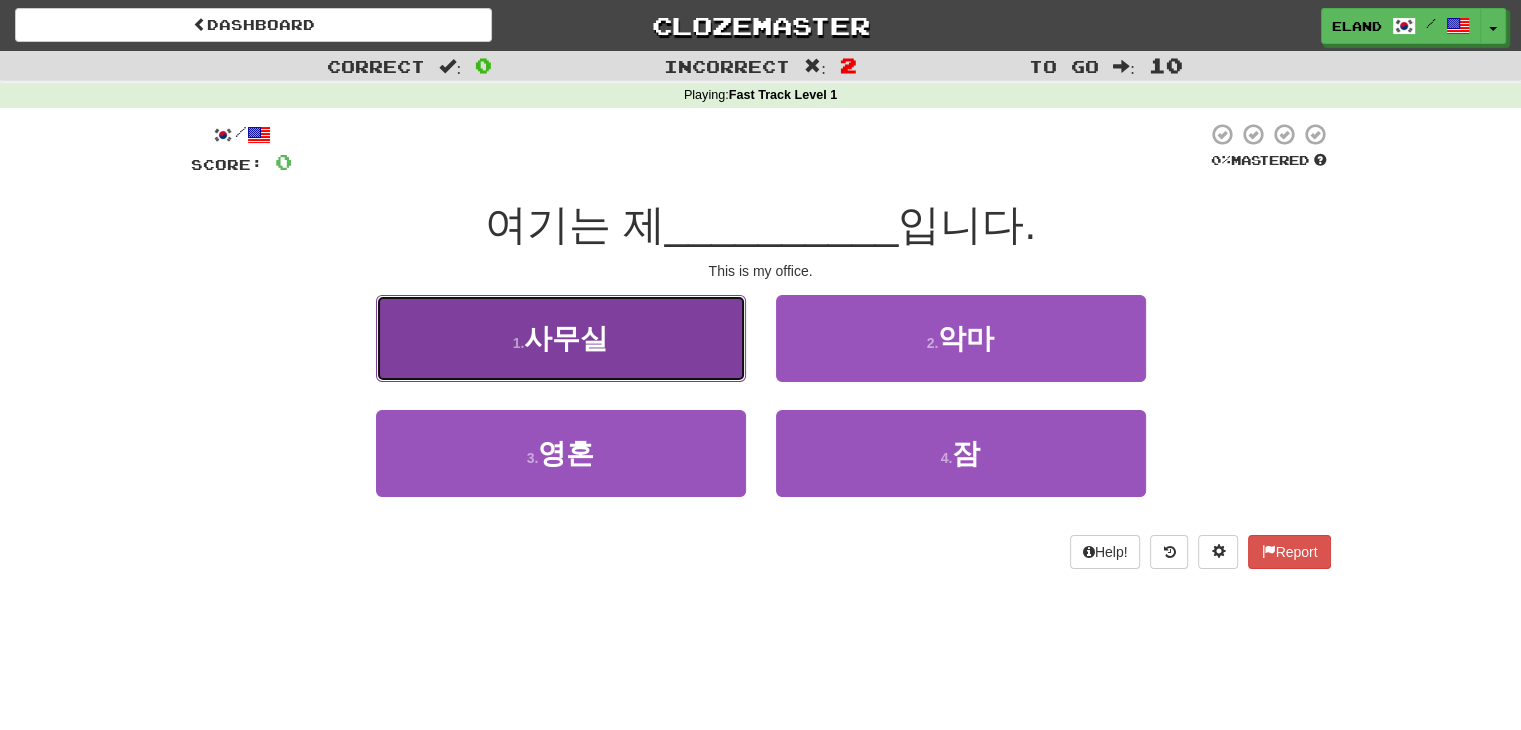 click on "1 .  사무실" at bounding box center [561, 338] 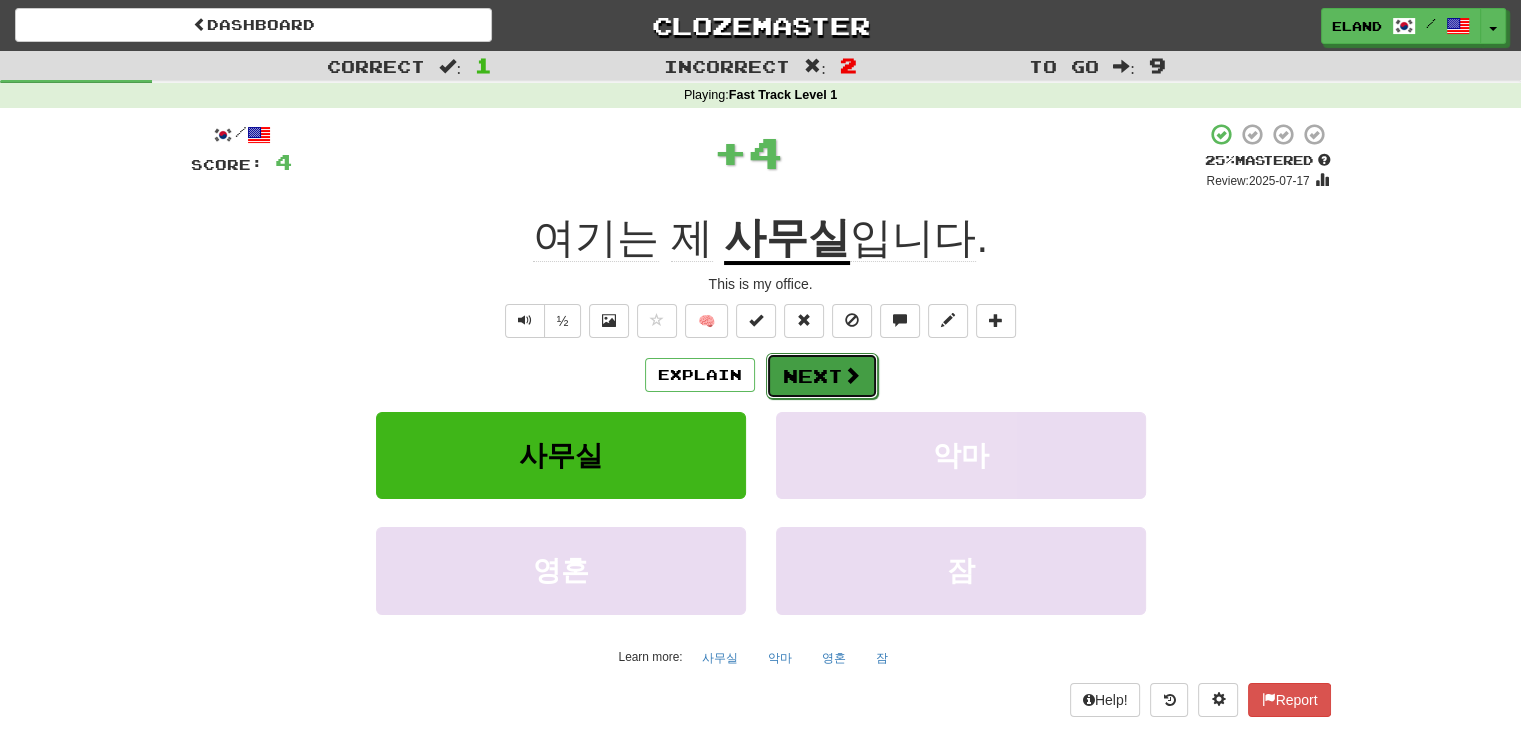 click on "Next" at bounding box center (822, 376) 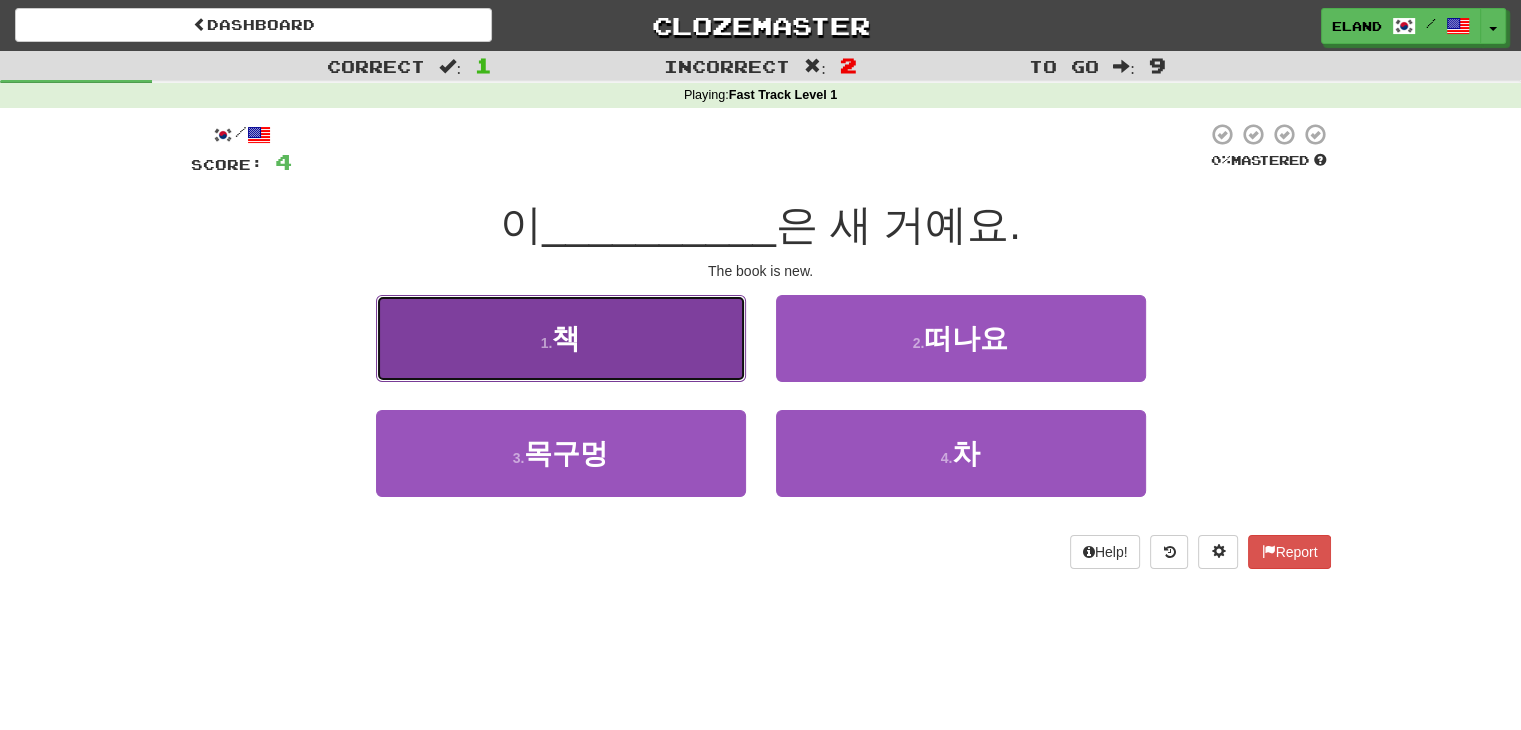 click on "1 .  책" at bounding box center (561, 338) 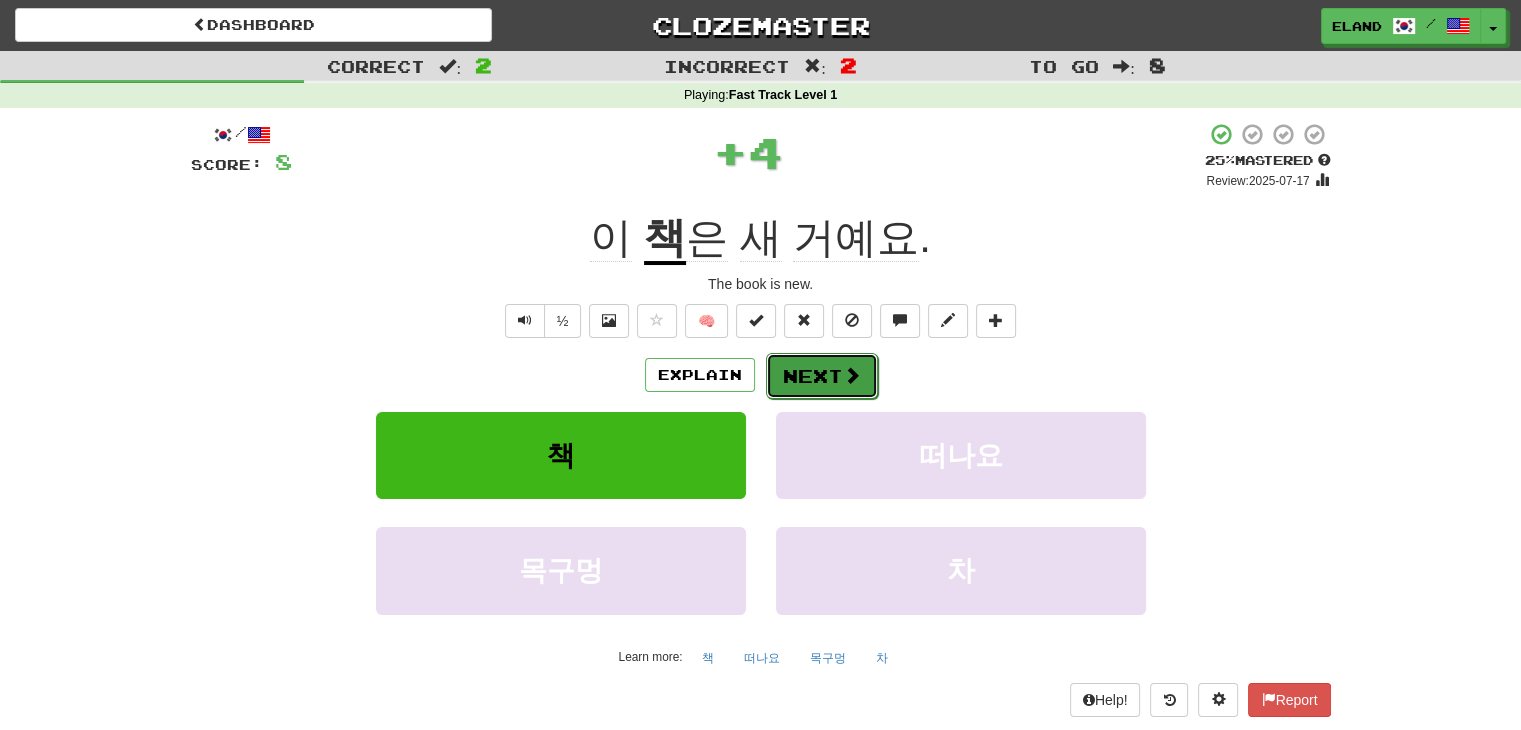 click on "Next" at bounding box center (822, 376) 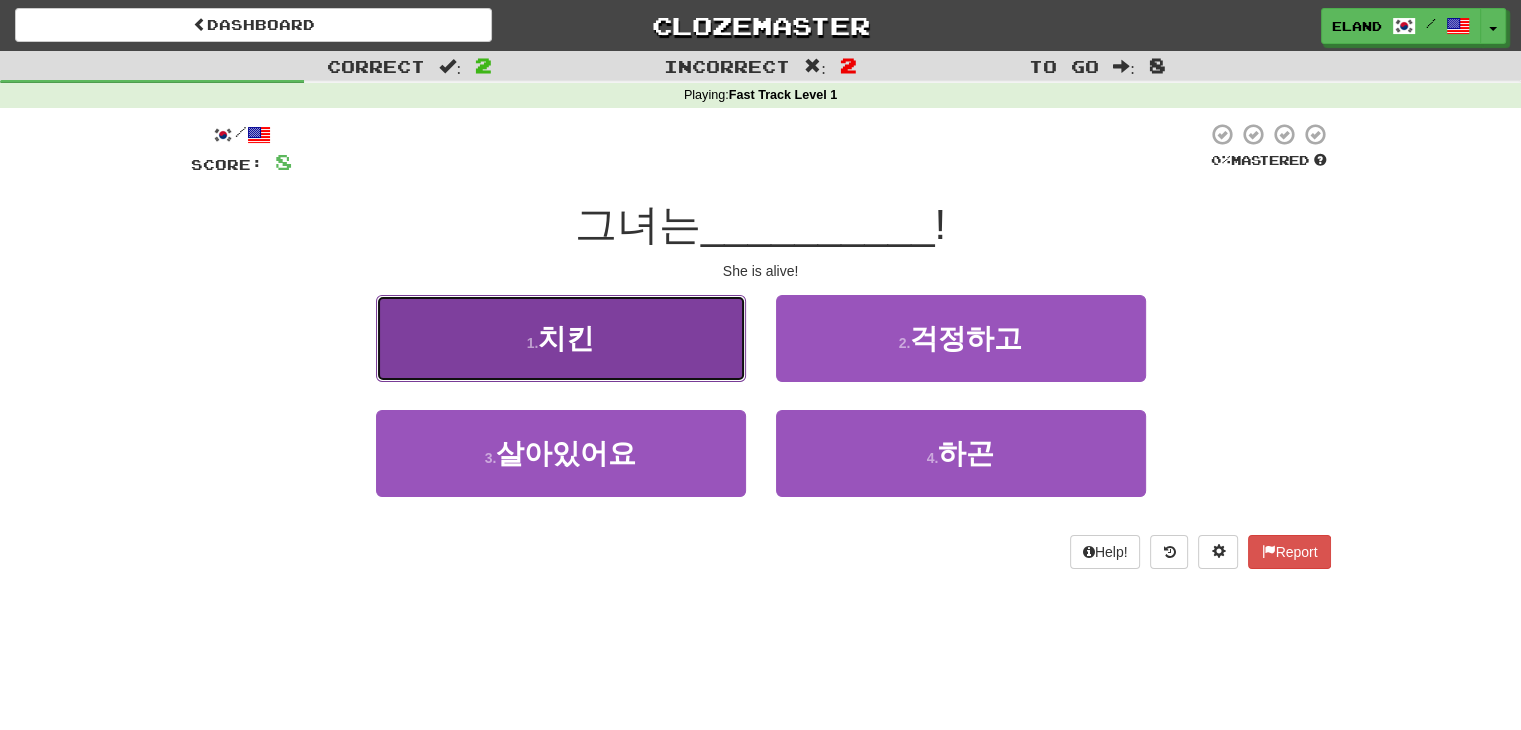 click on "1 .  치킨" at bounding box center (561, 338) 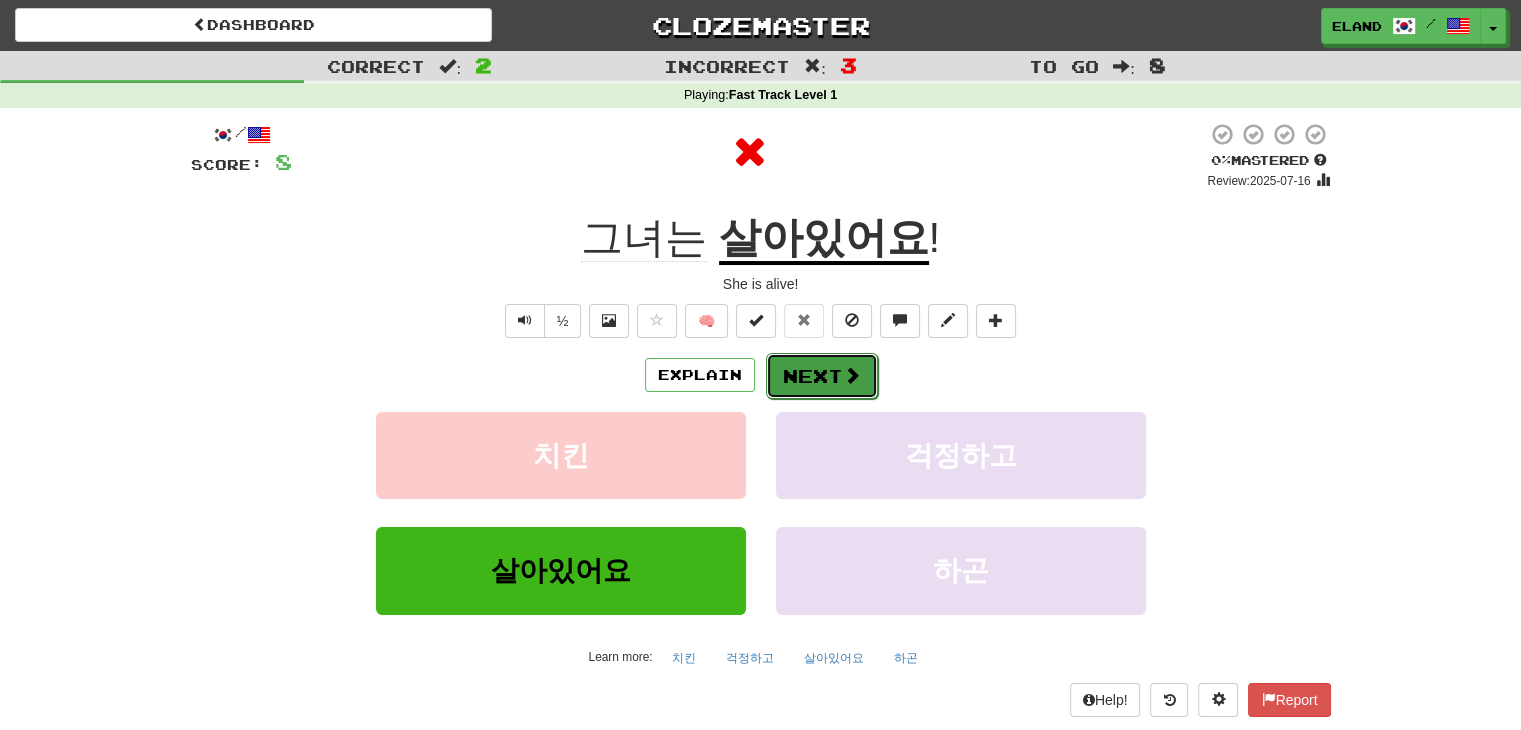 click on "Next" at bounding box center [822, 376] 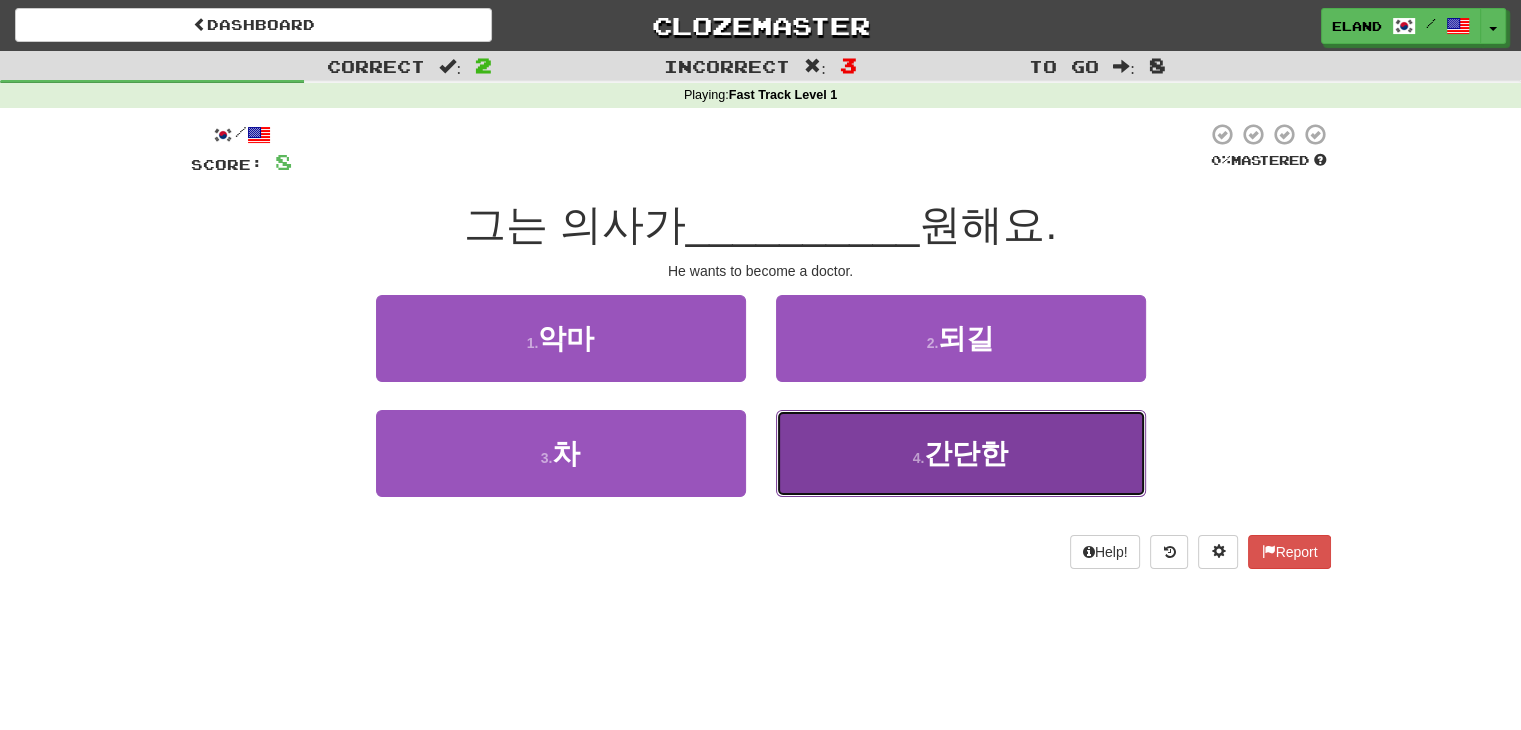 click on "4 ." at bounding box center [919, 458] 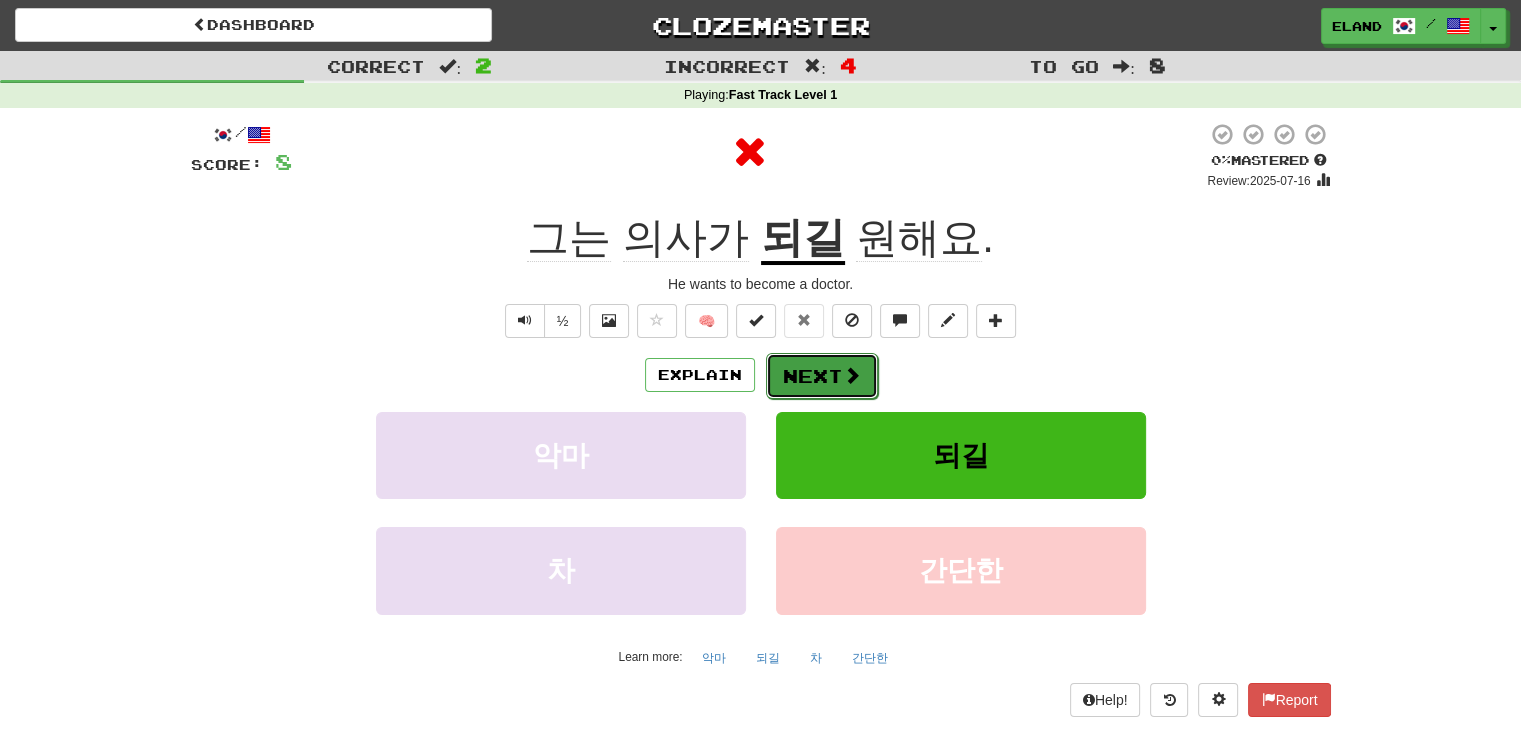 click on "Next" at bounding box center [822, 376] 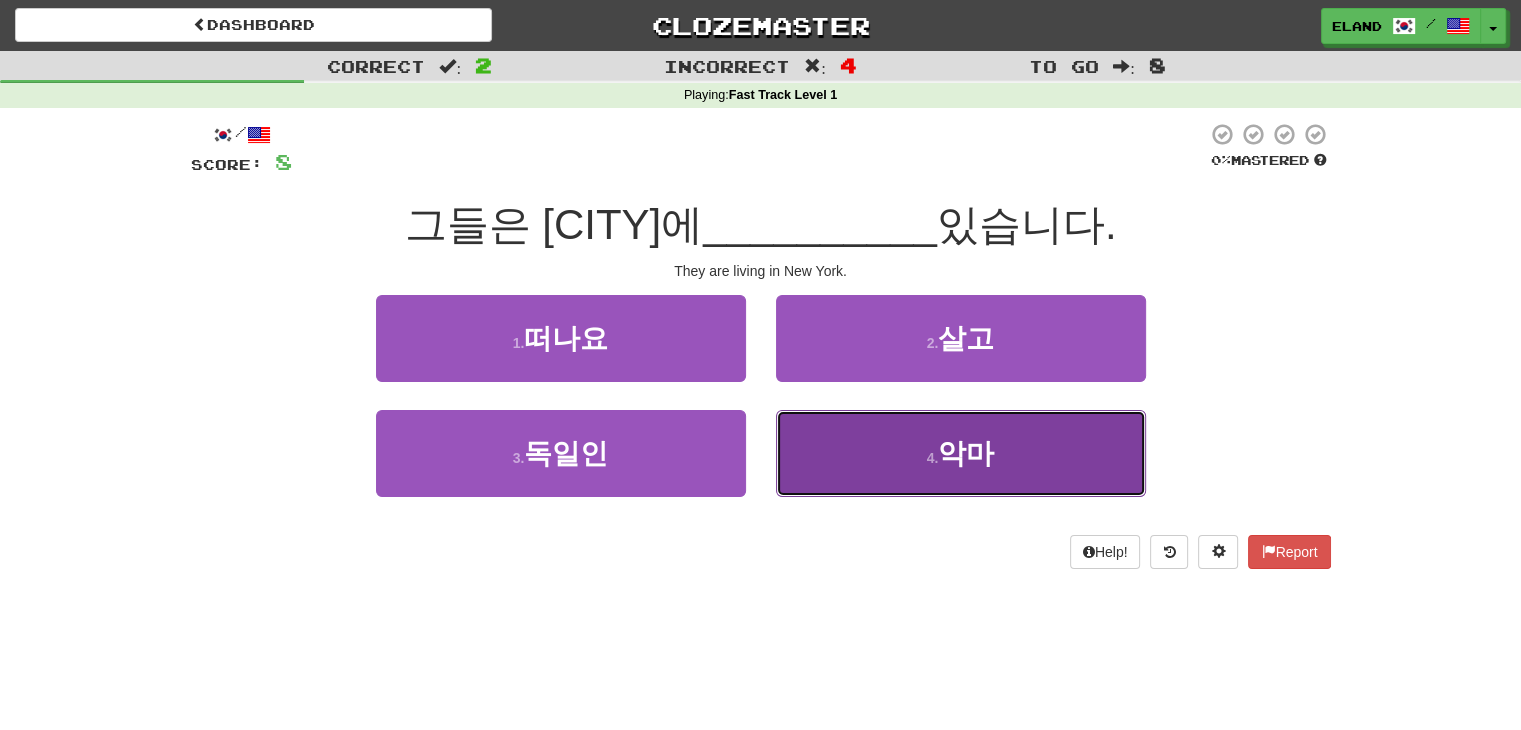 click on "4 .  악마" at bounding box center (961, 453) 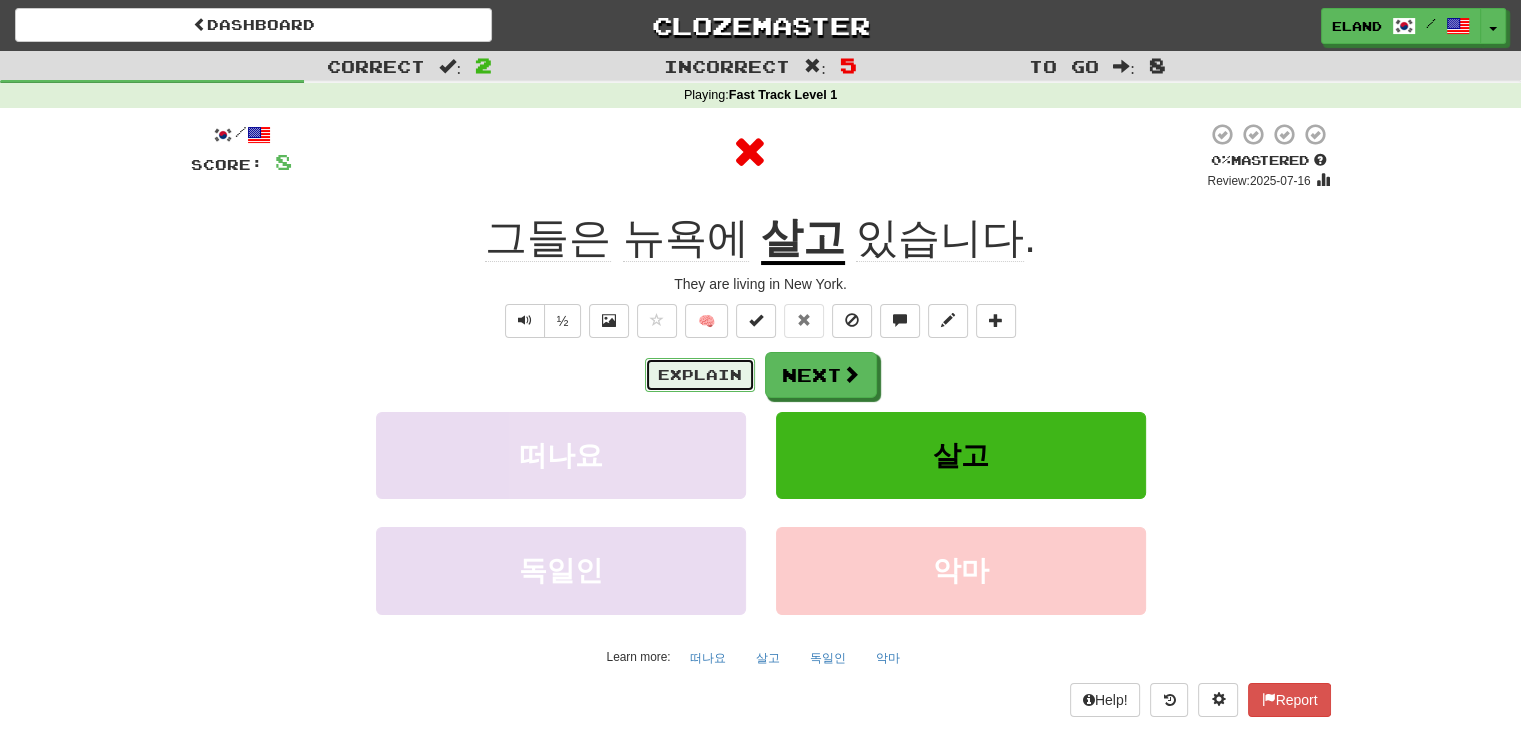 click on "Explain" at bounding box center (700, 375) 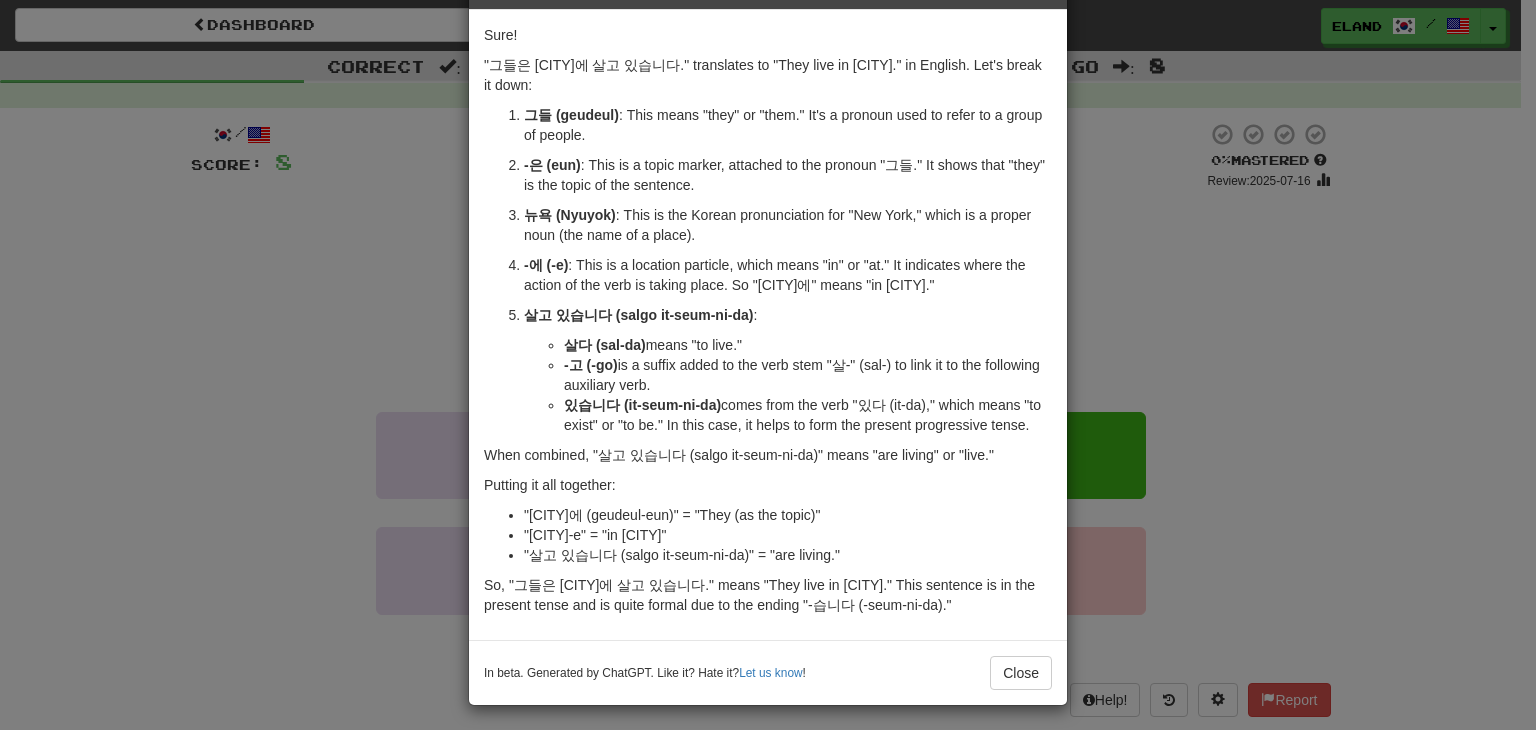 scroll, scrollTop: 77, scrollLeft: 0, axis: vertical 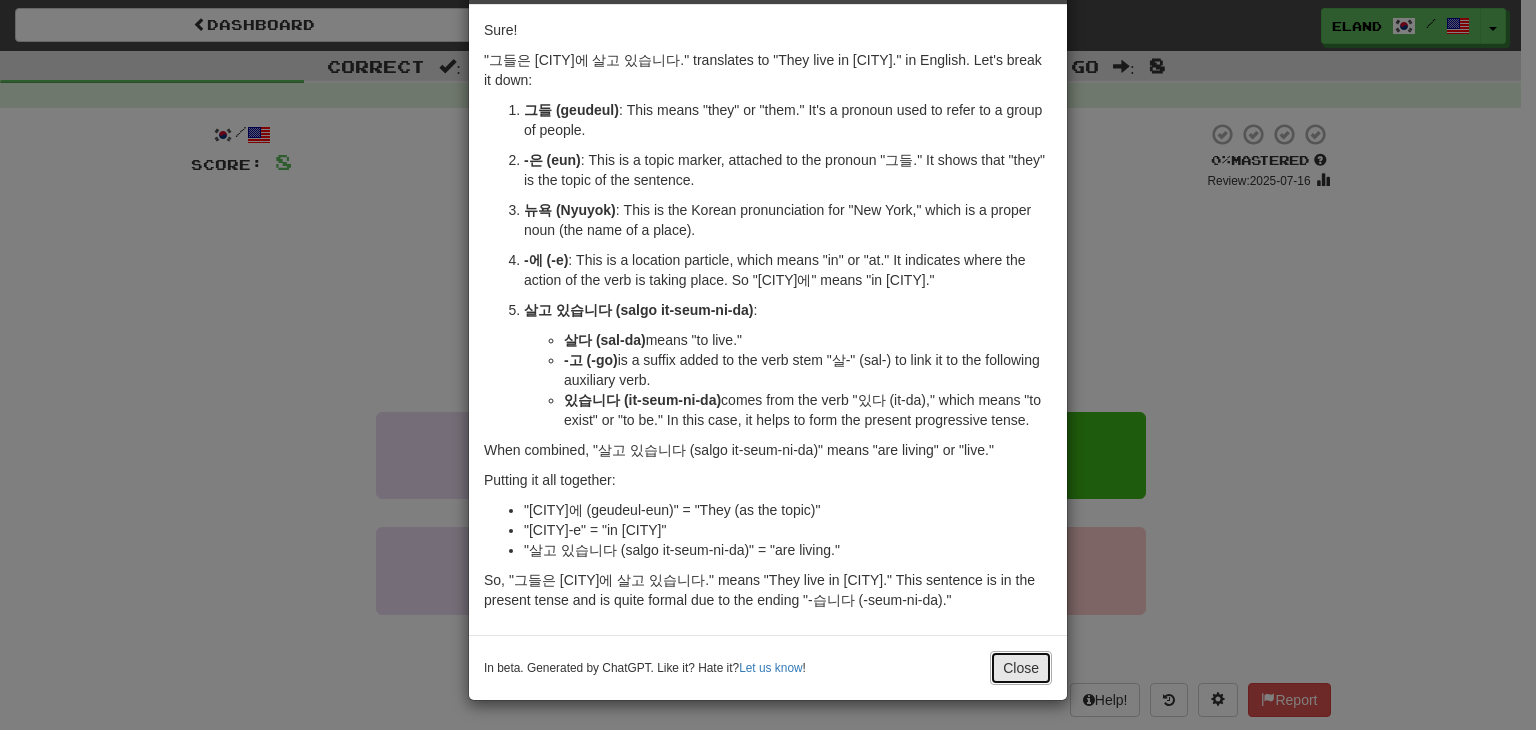 click on "Close" at bounding box center (1021, 668) 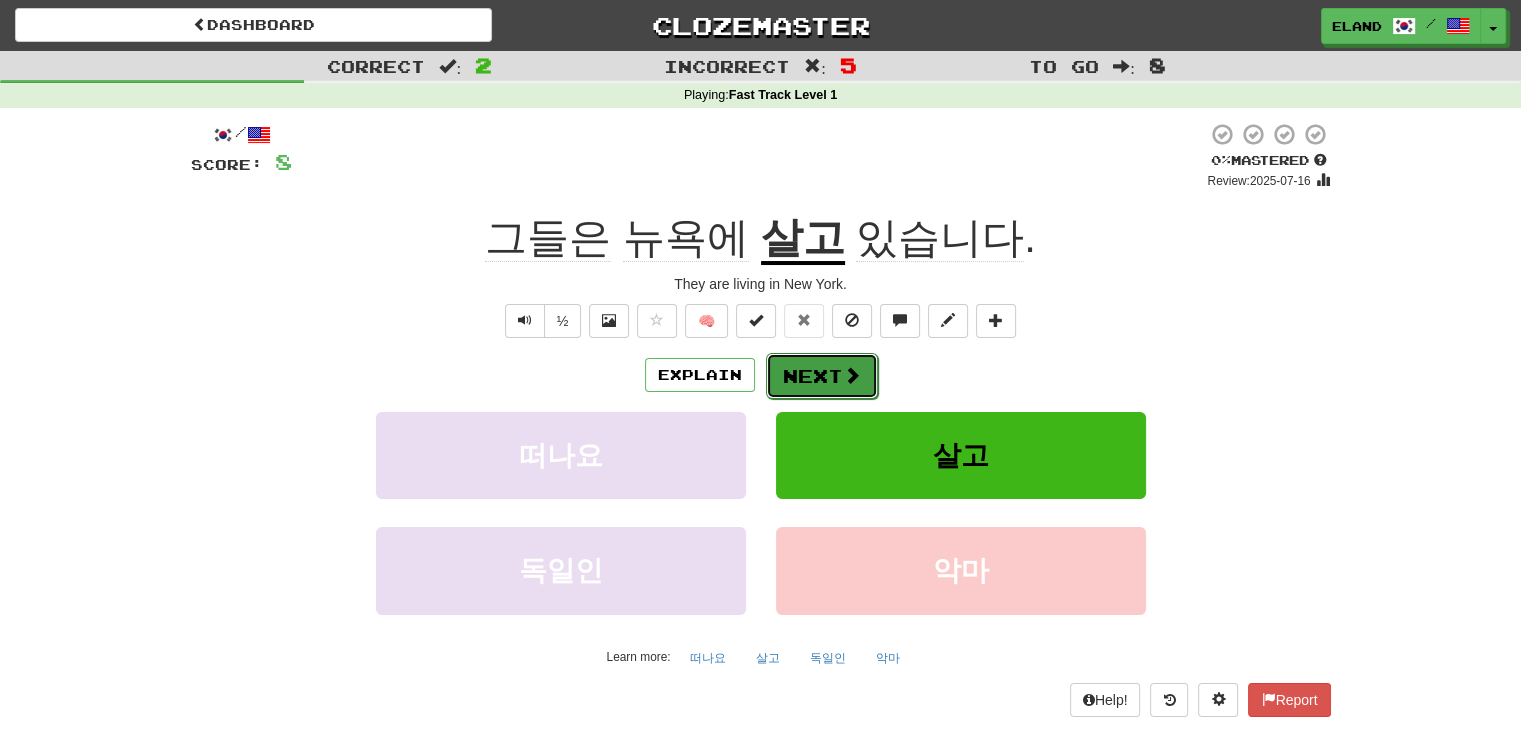 click on "Next" at bounding box center [822, 376] 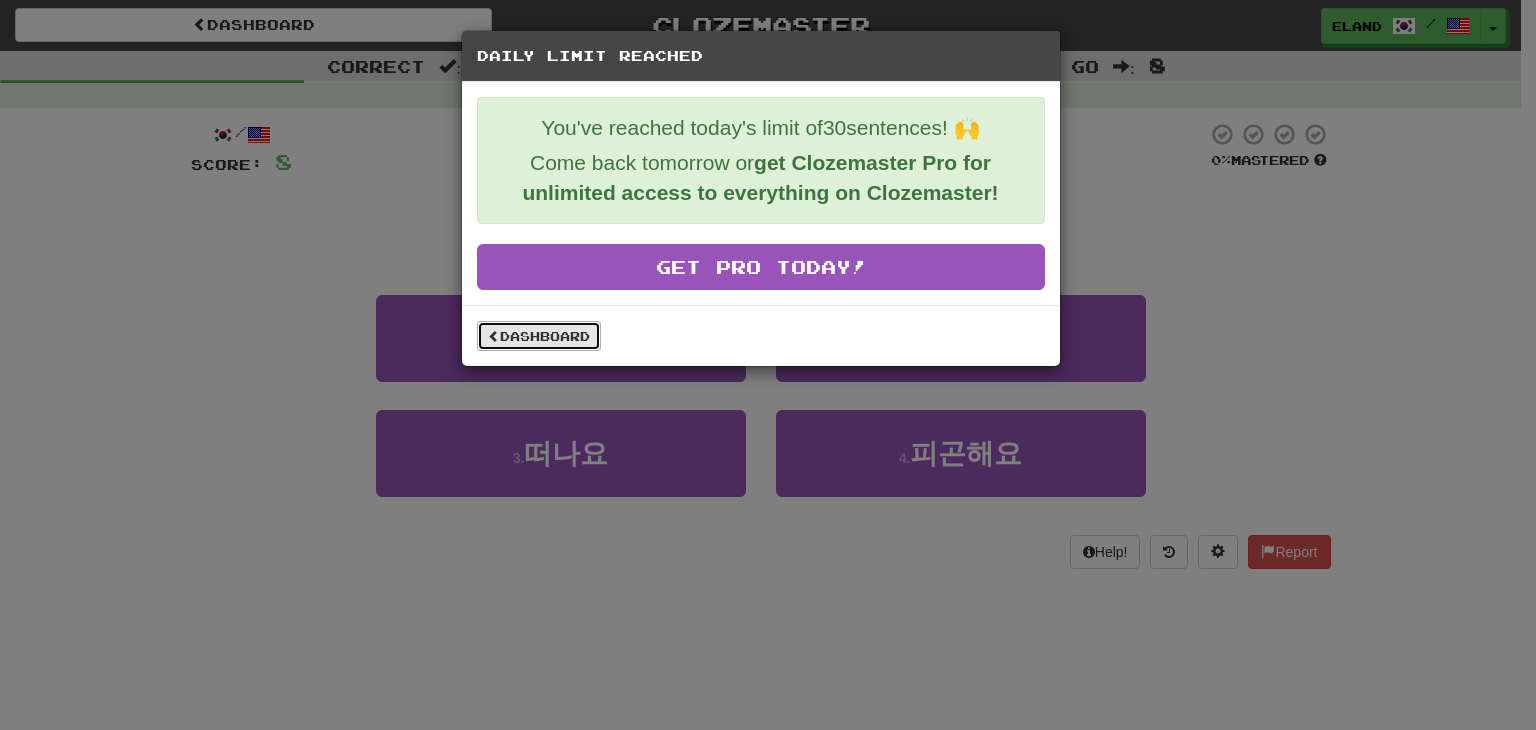 click on "Dashboard" at bounding box center [539, 336] 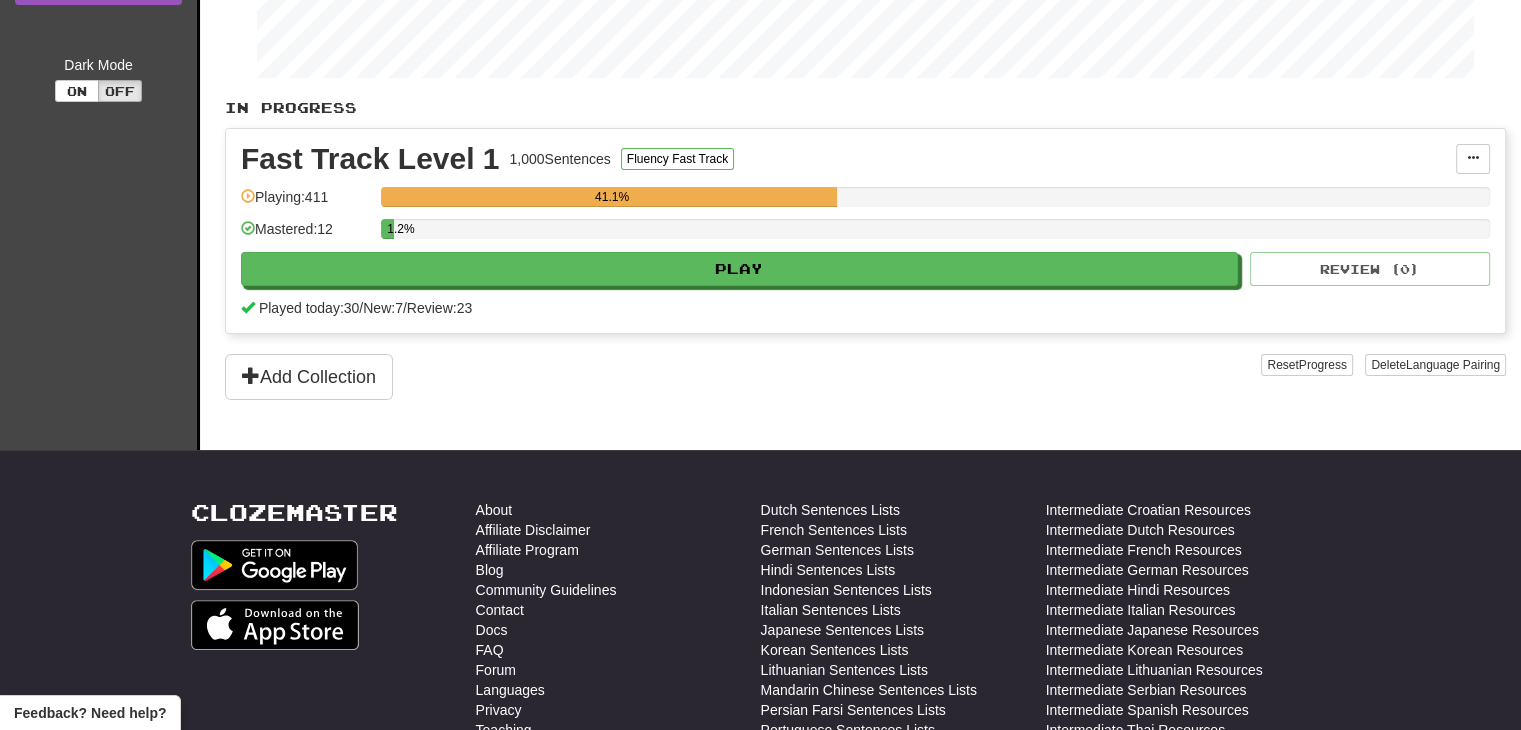 scroll, scrollTop: 0, scrollLeft: 0, axis: both 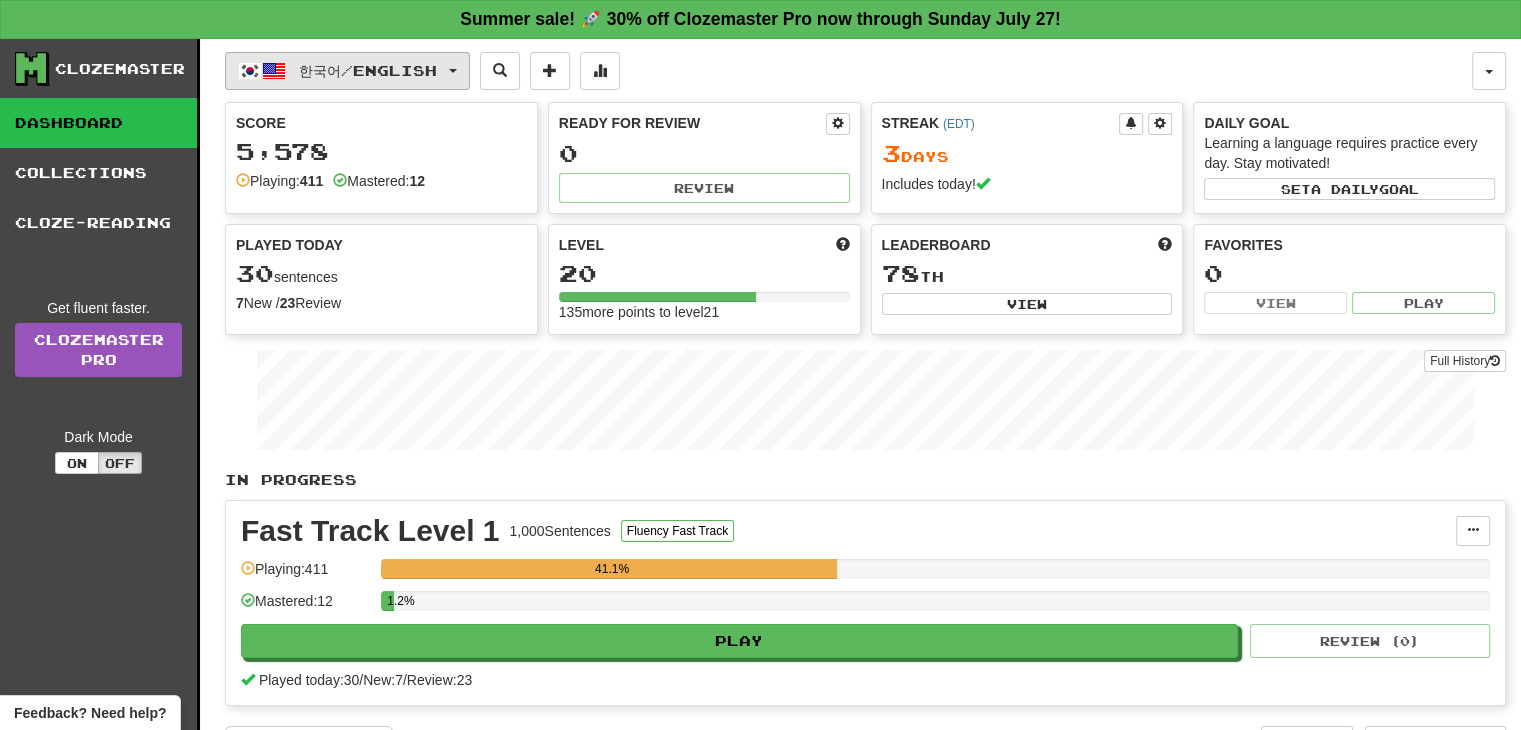 click on "한국어  /  English" at bounding box center [368, 70] 